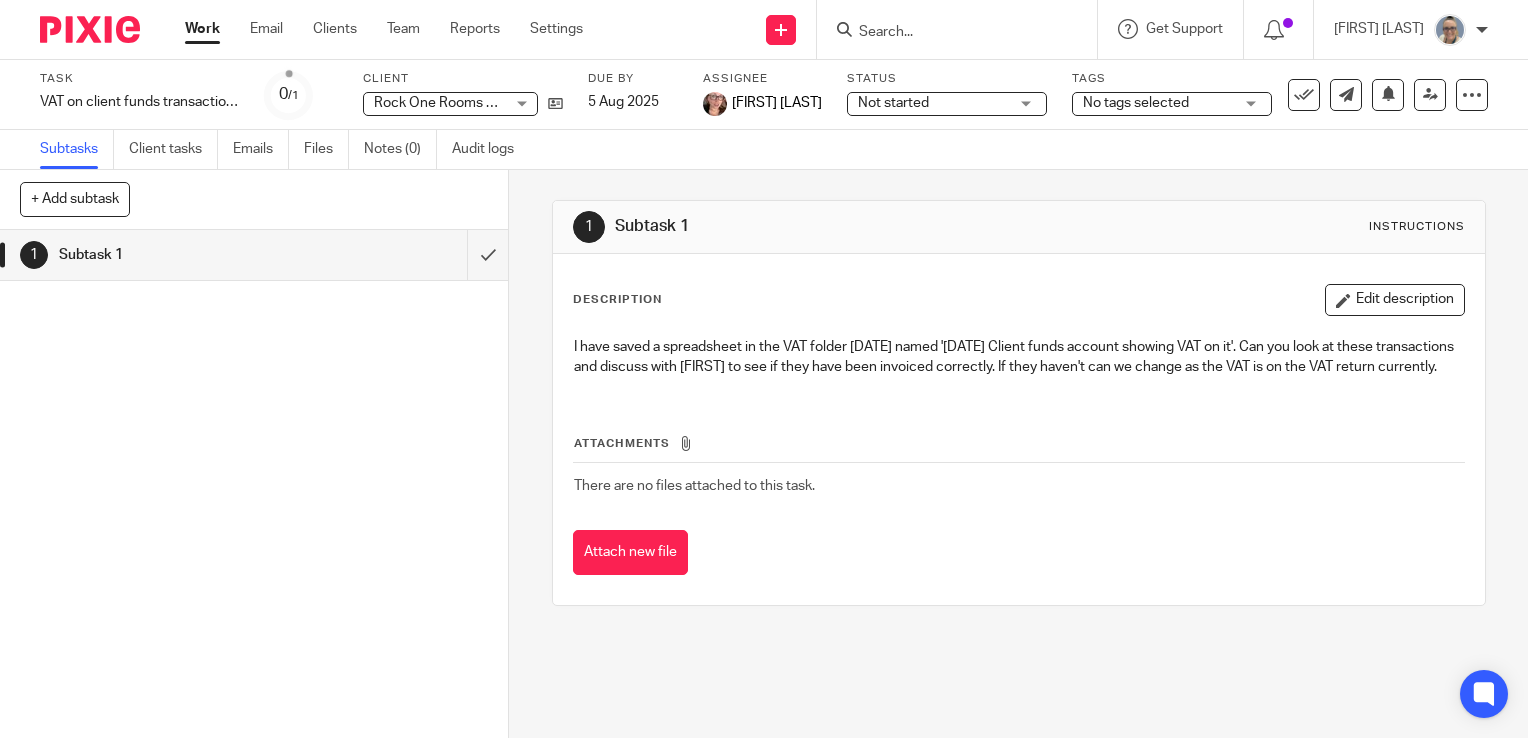 scroll, scrollTop: 0, scrollLeft: 0, axis: both 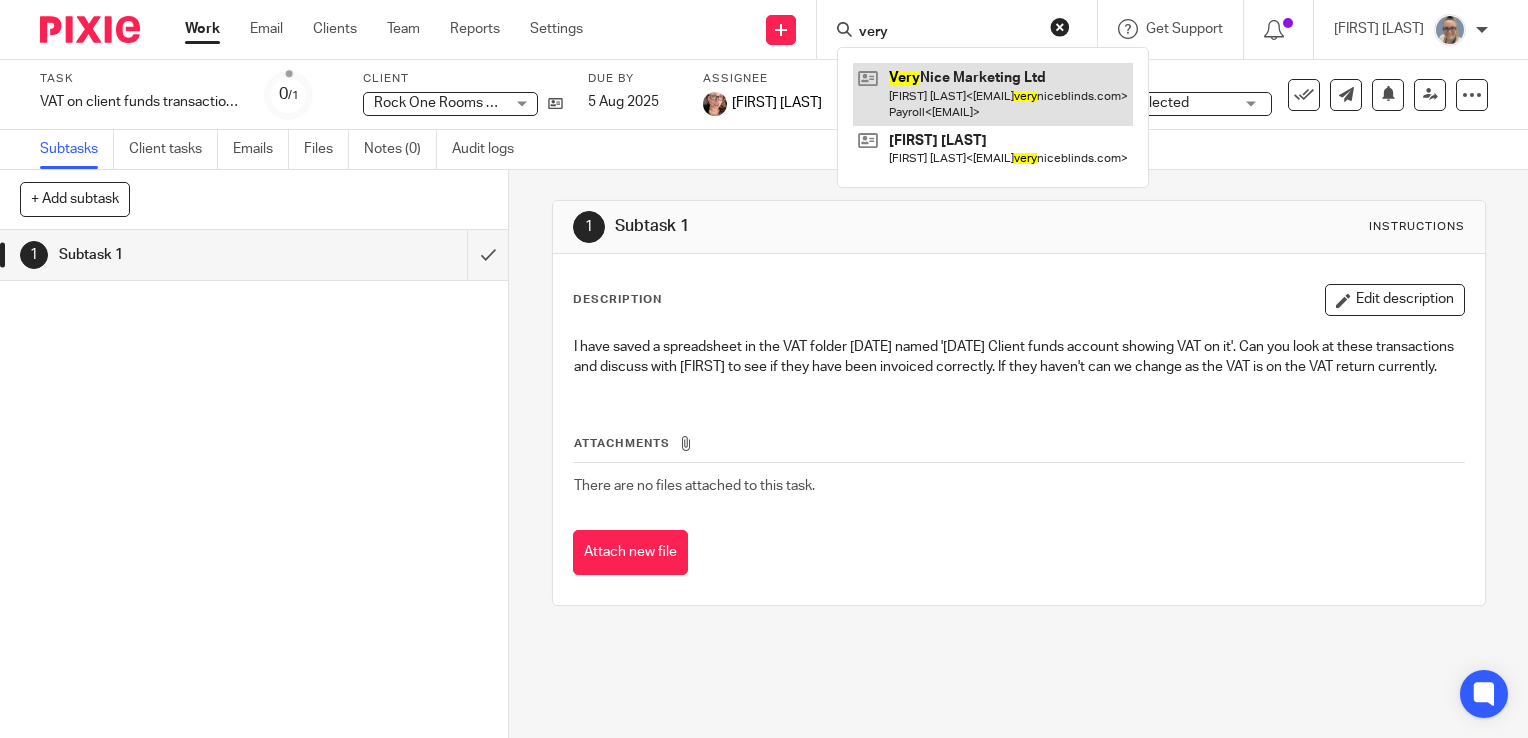 type on "very" 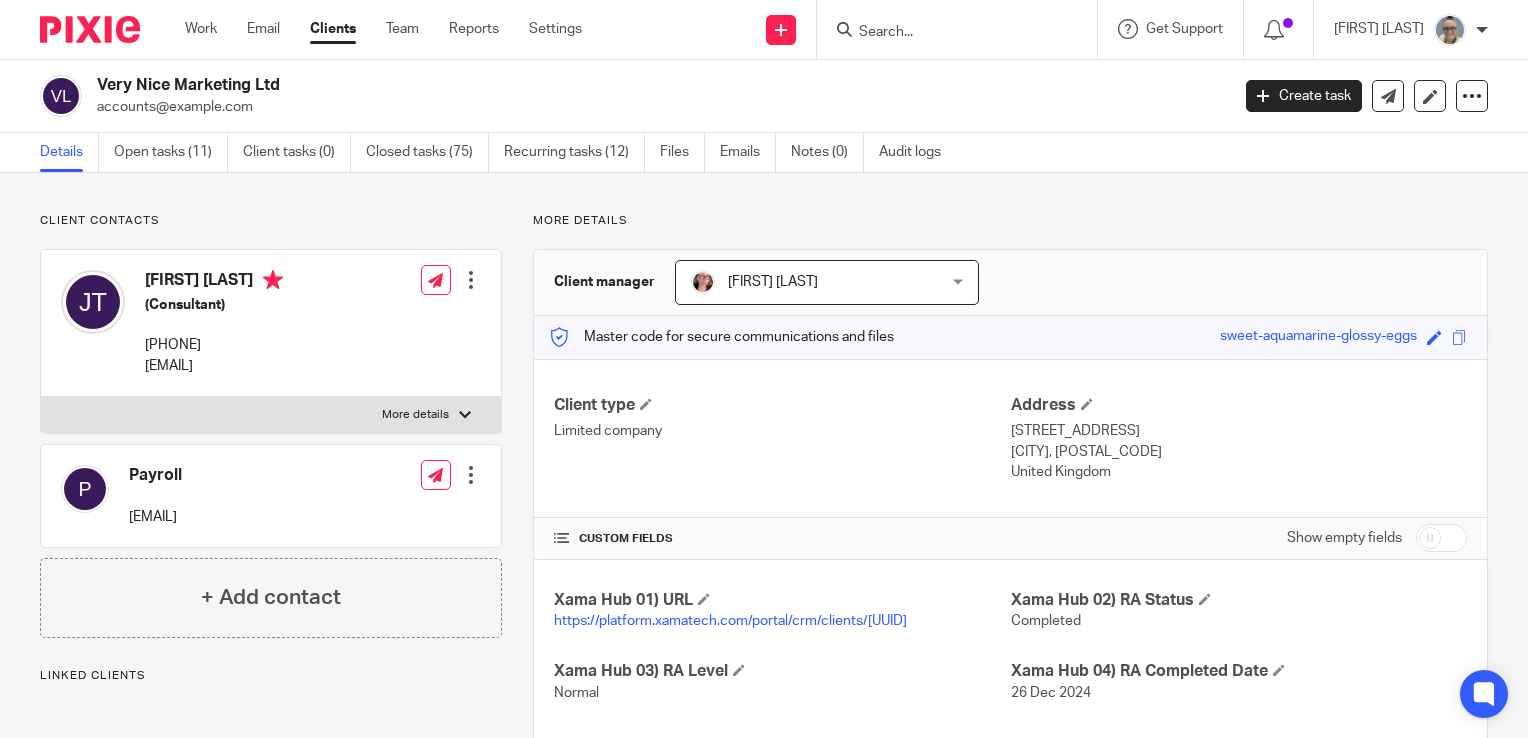 scroll, scrollTop: 0, scrollLeft: 0, axis: both 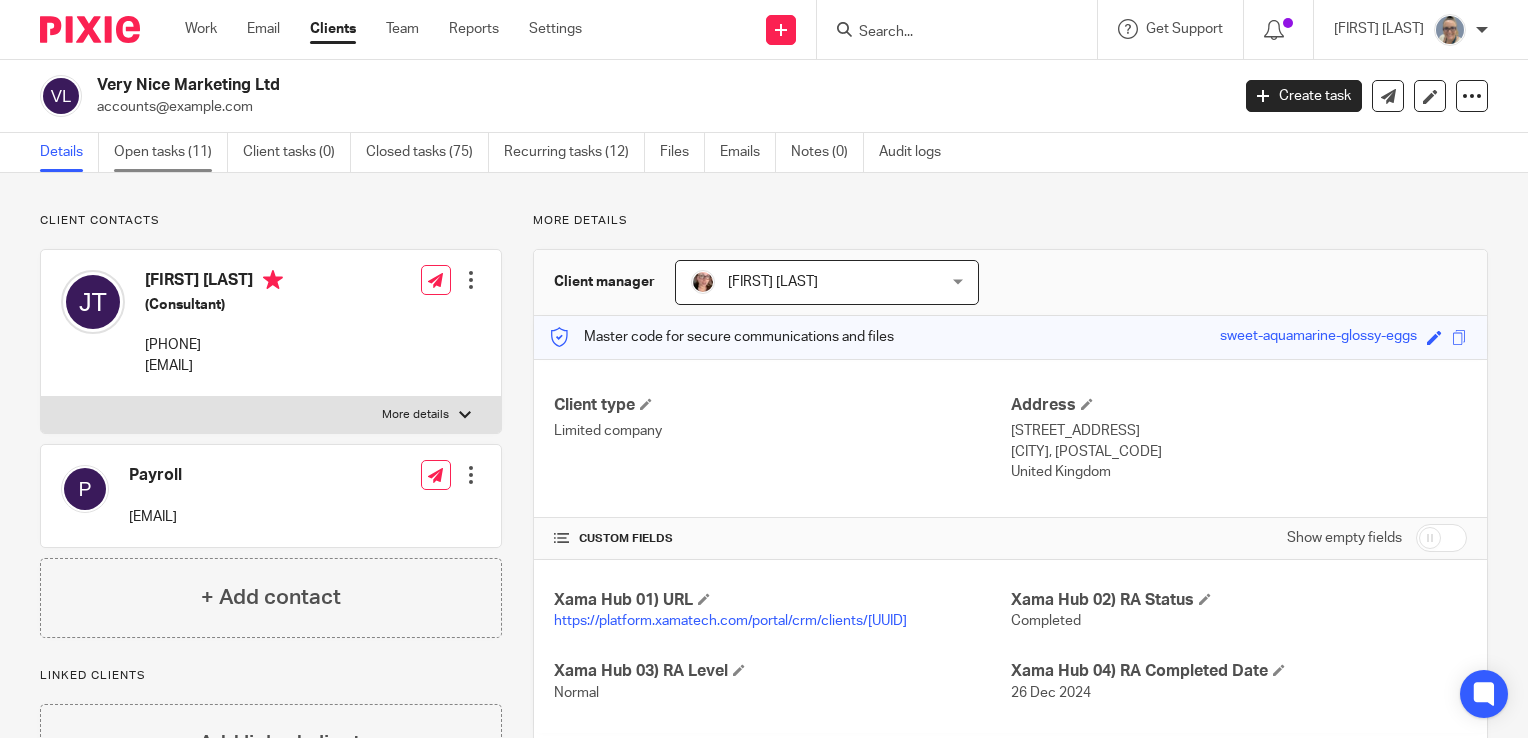 click on "Open tasks (11)" at bounding box center (171, 152) 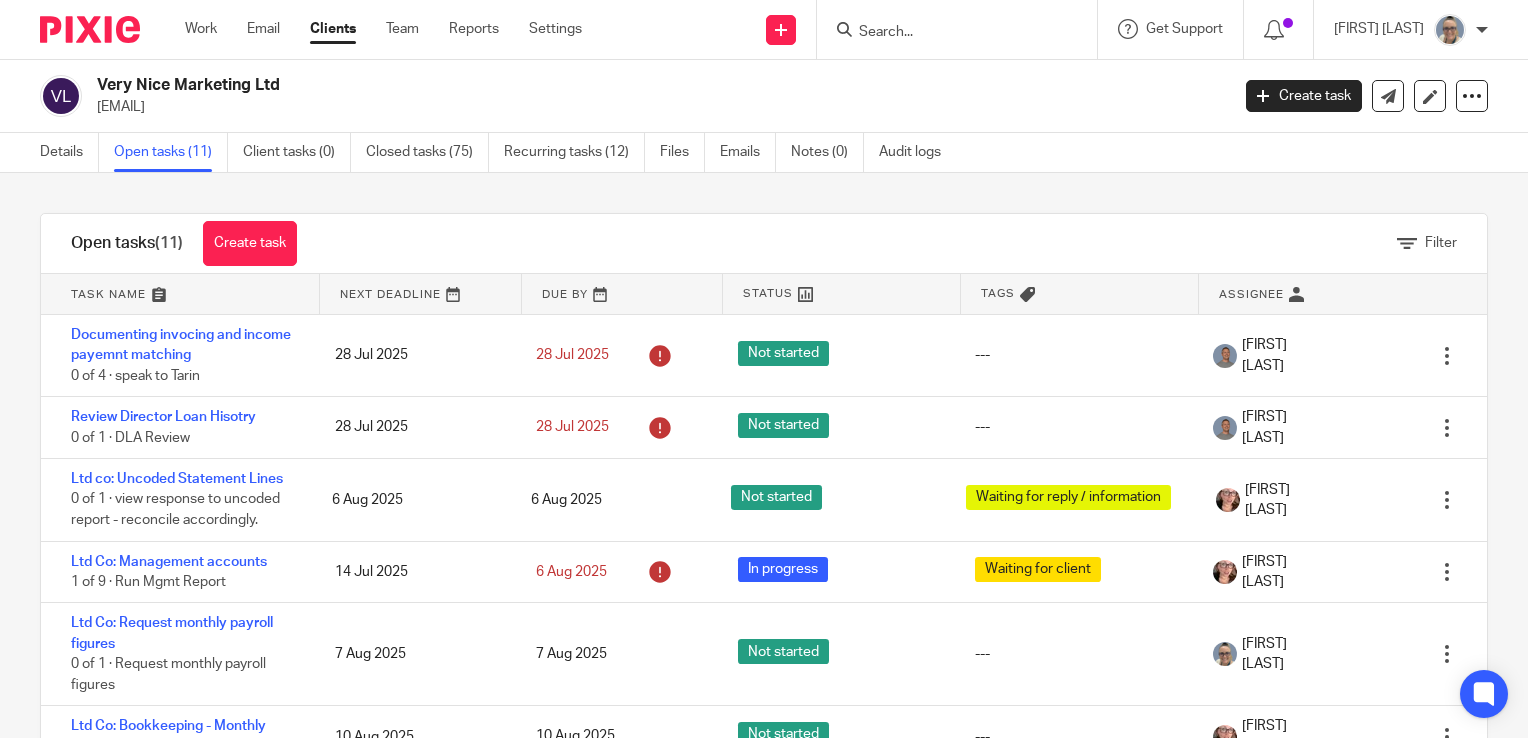 scroll, scrollTop: 0, scrollLeft: 0, axis: both 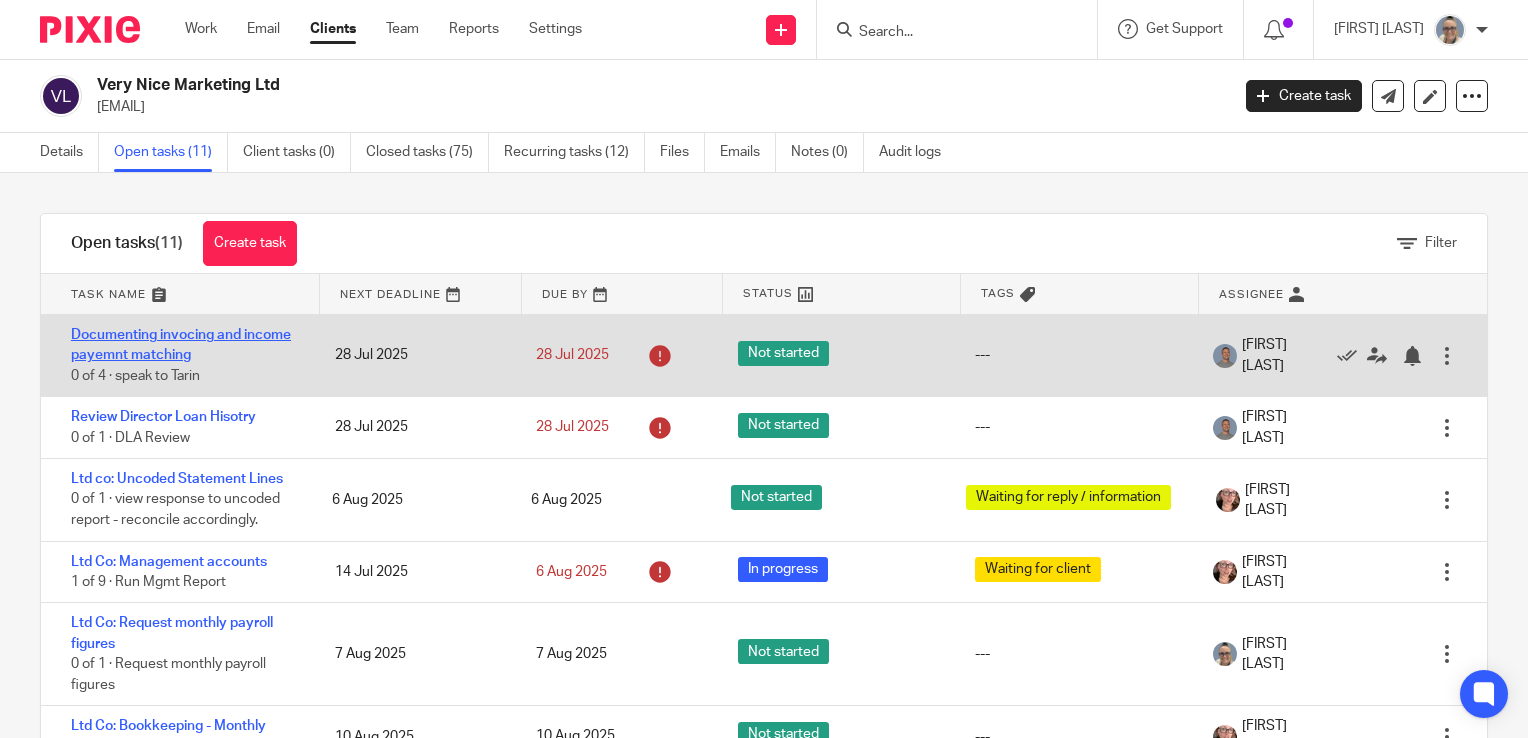 click on "Documenting invocing and income payemnt matching" at bounding box center [181, 345] 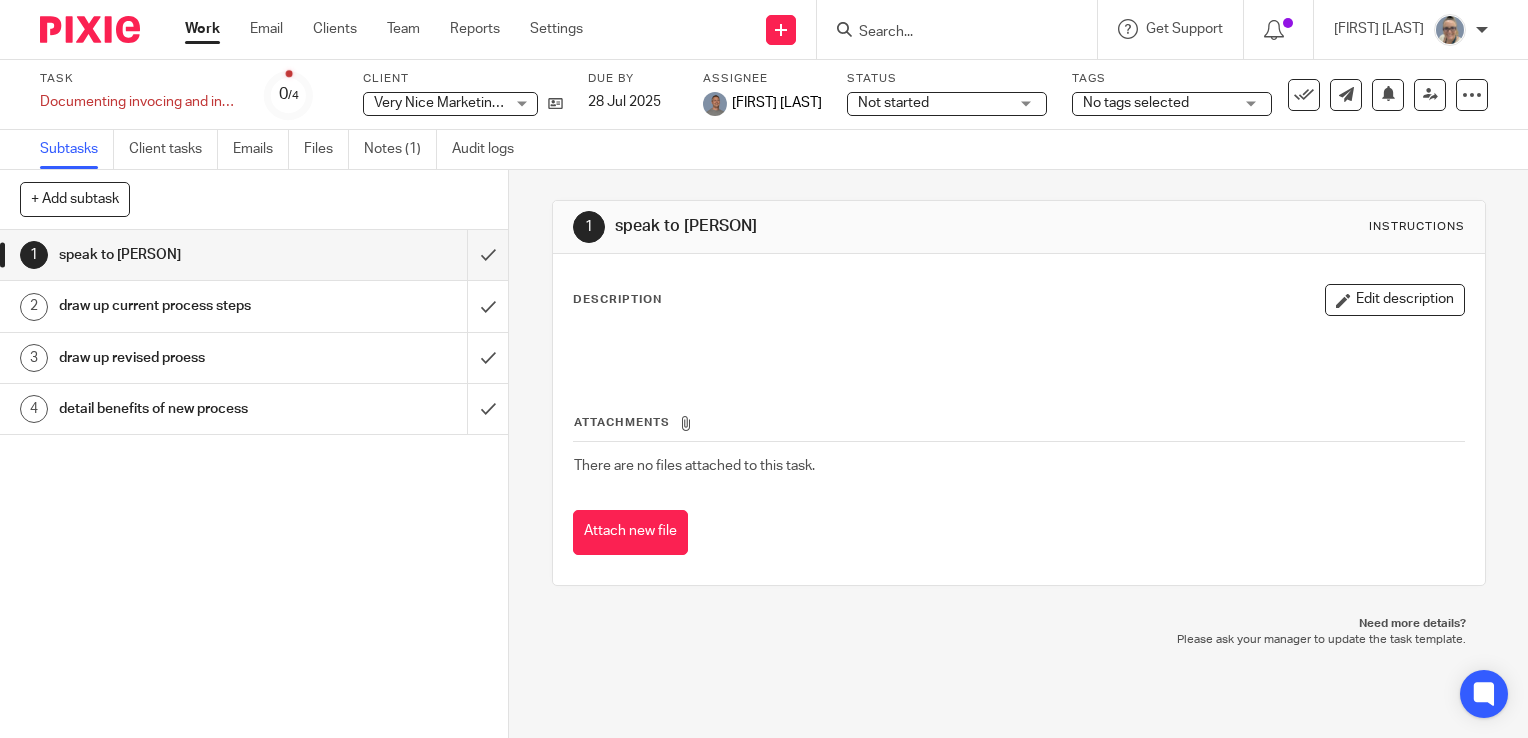 scroll, scrollTop: 0, scrollLeft: 0, axis: both 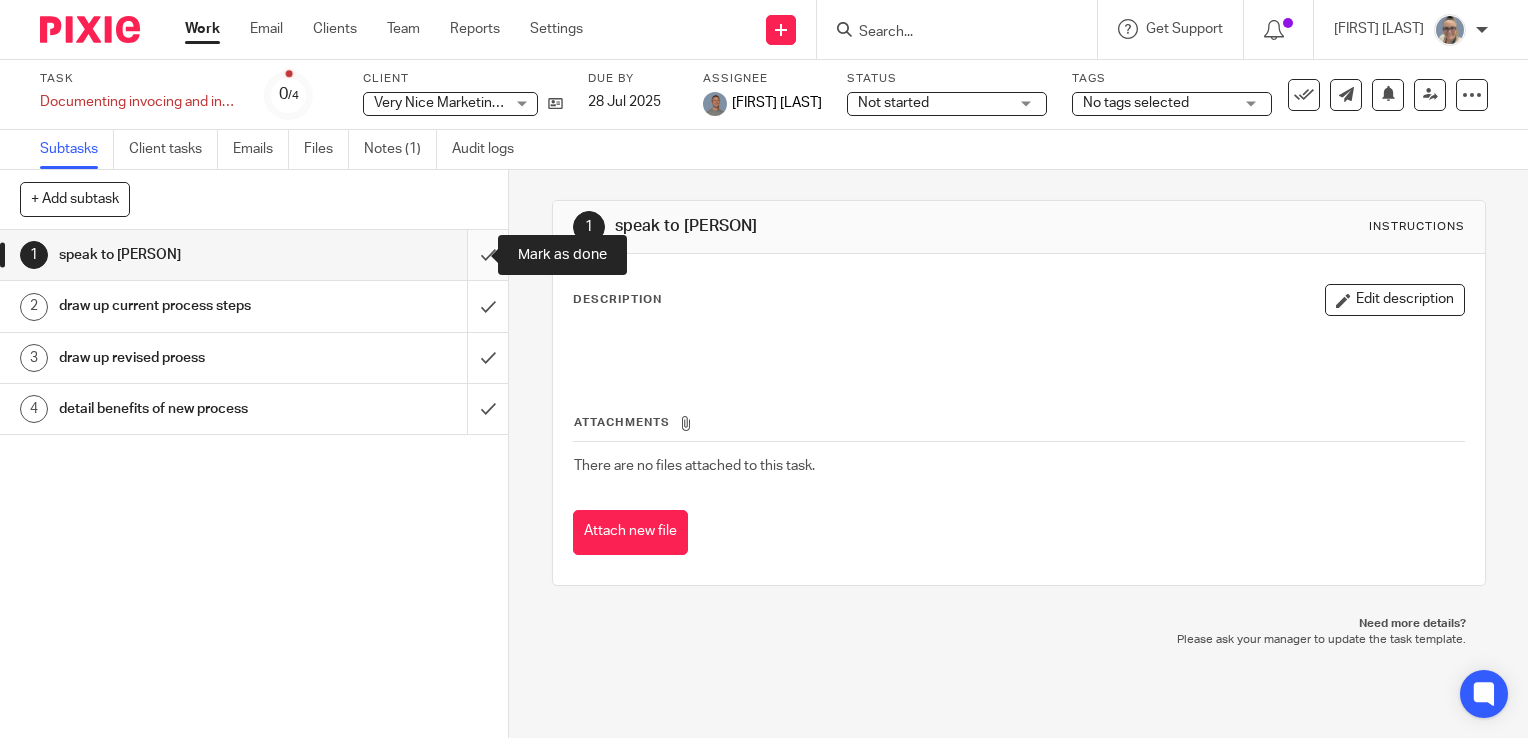 click at bounding box center (254, 255) 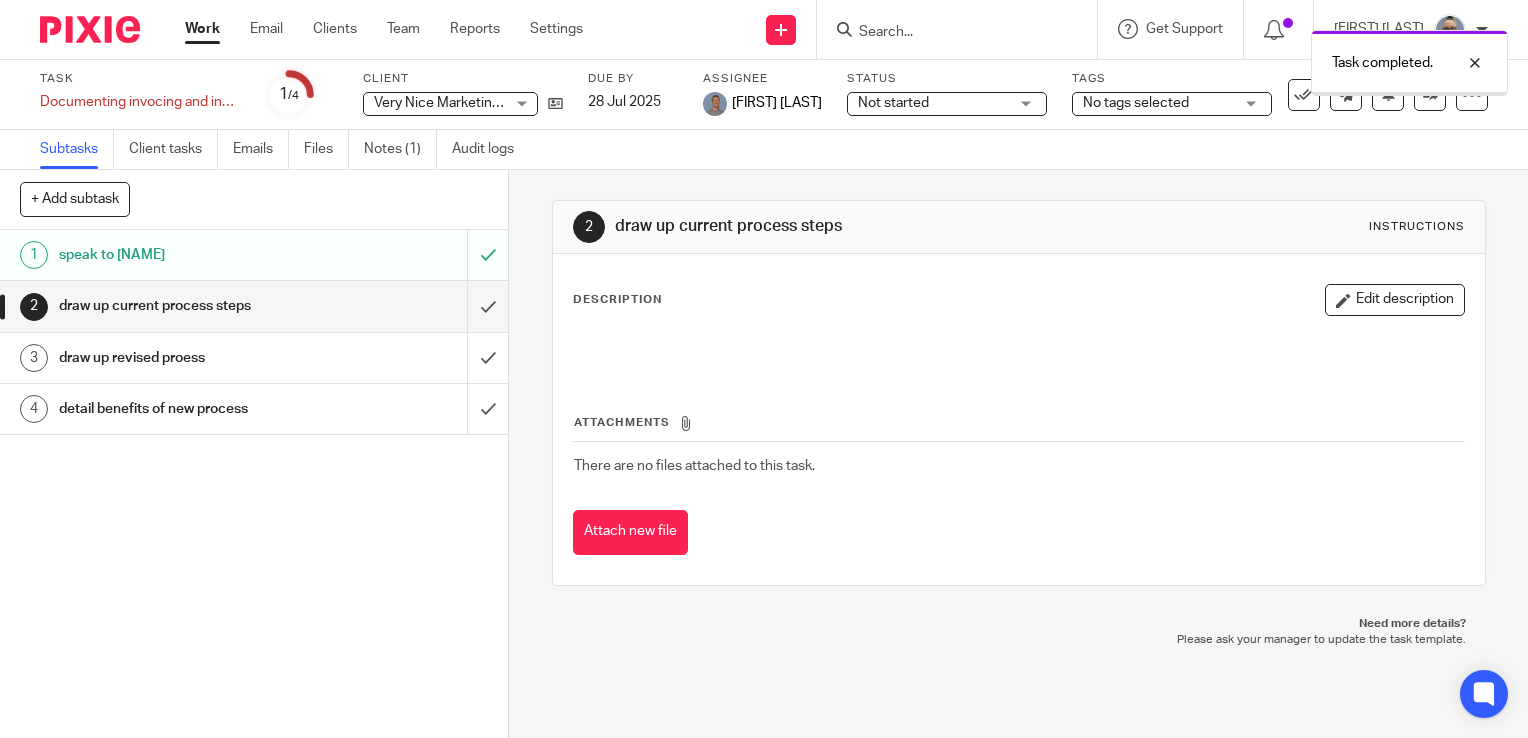 scroll, scrollTop: 0, scrollLeft: 0, axis: both 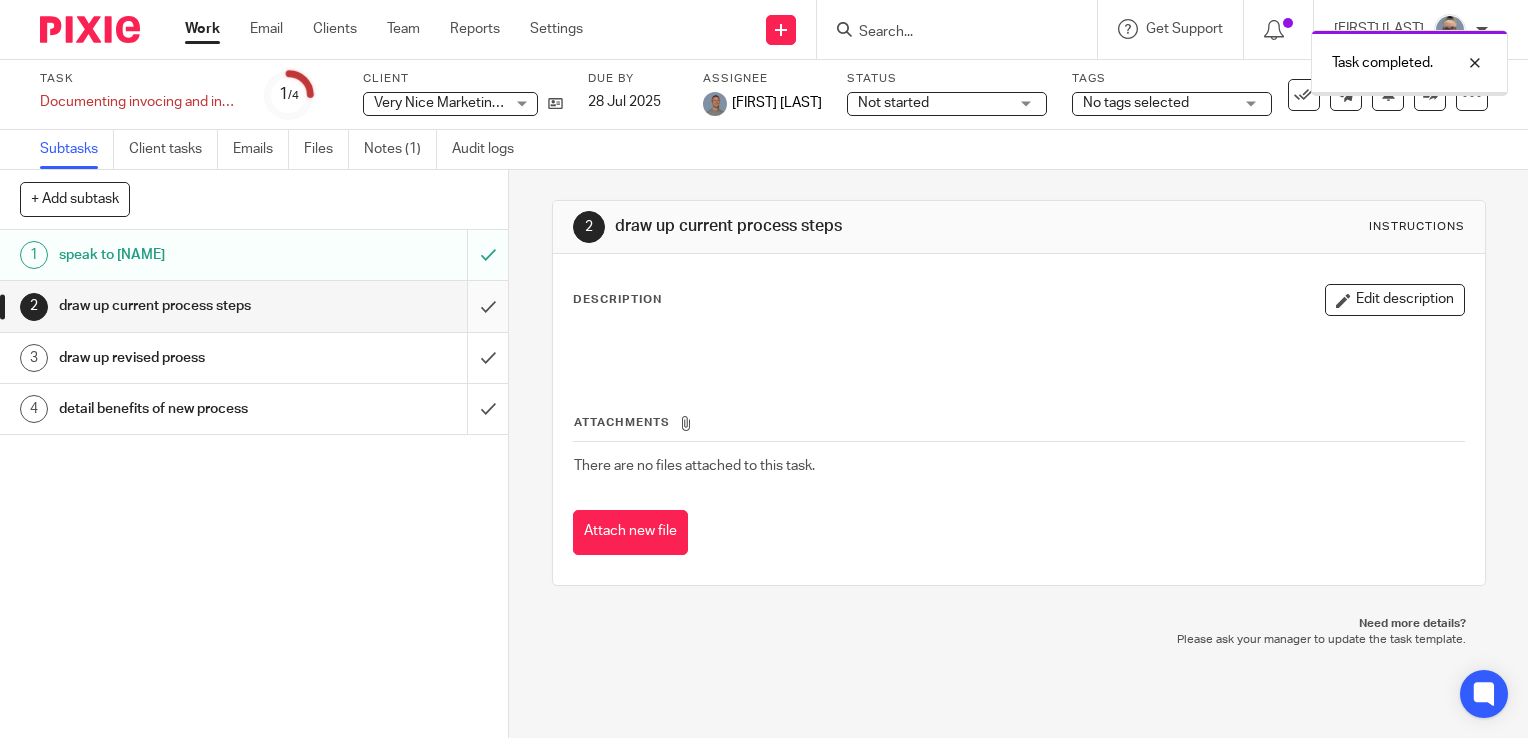 click at bounding box center [254, 306] 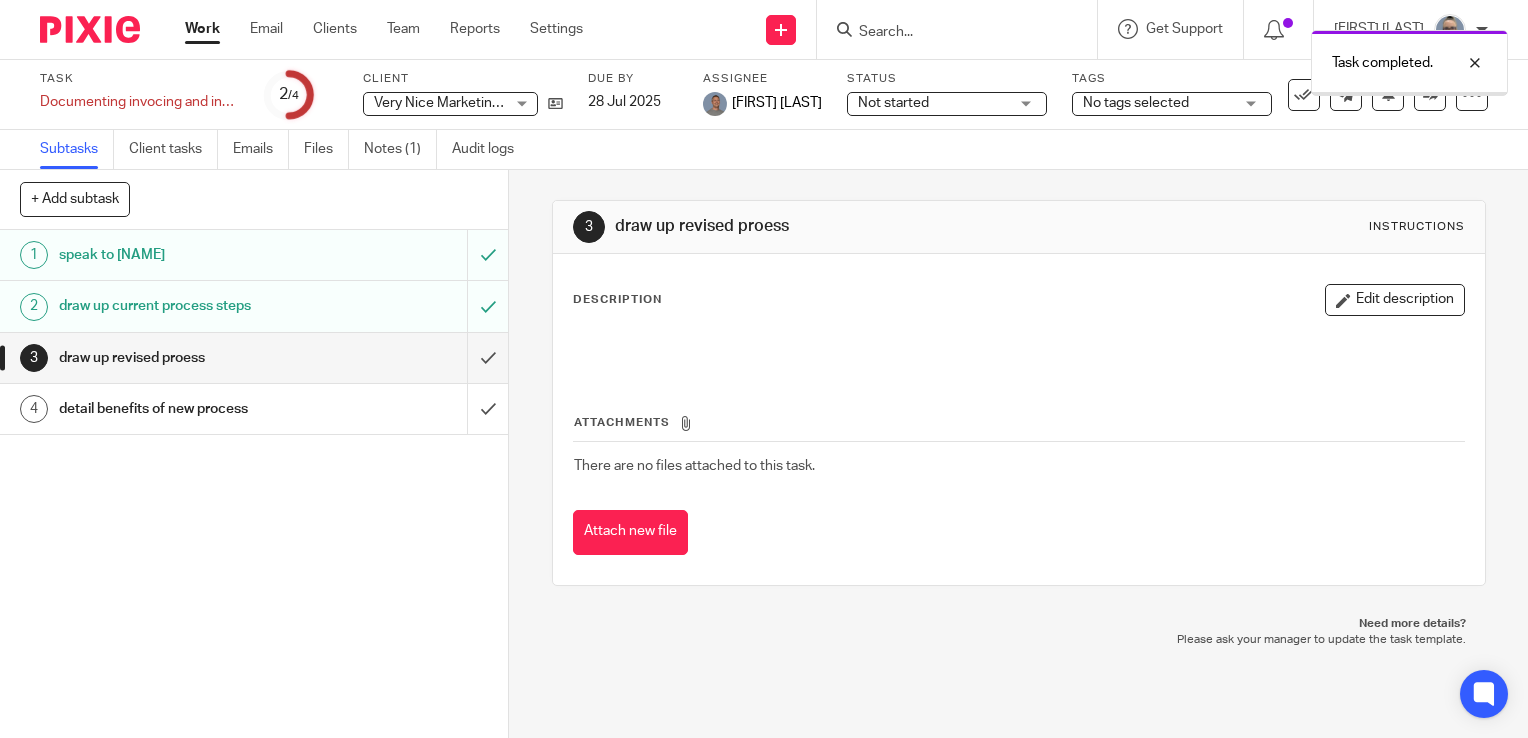 scroll, scrollTop: 0, scrollLeft: 0, axis: both 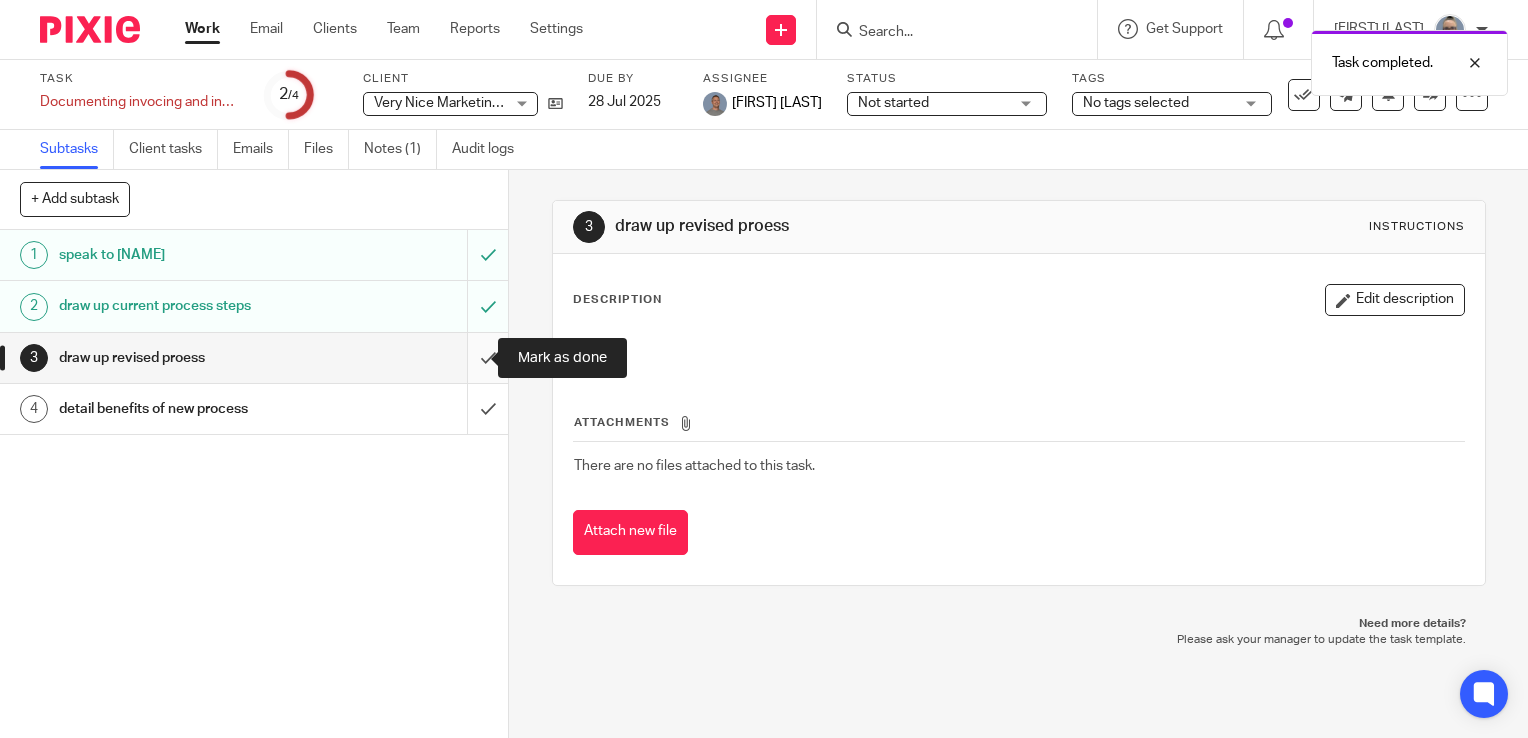 click at bounding box center (254, 358) 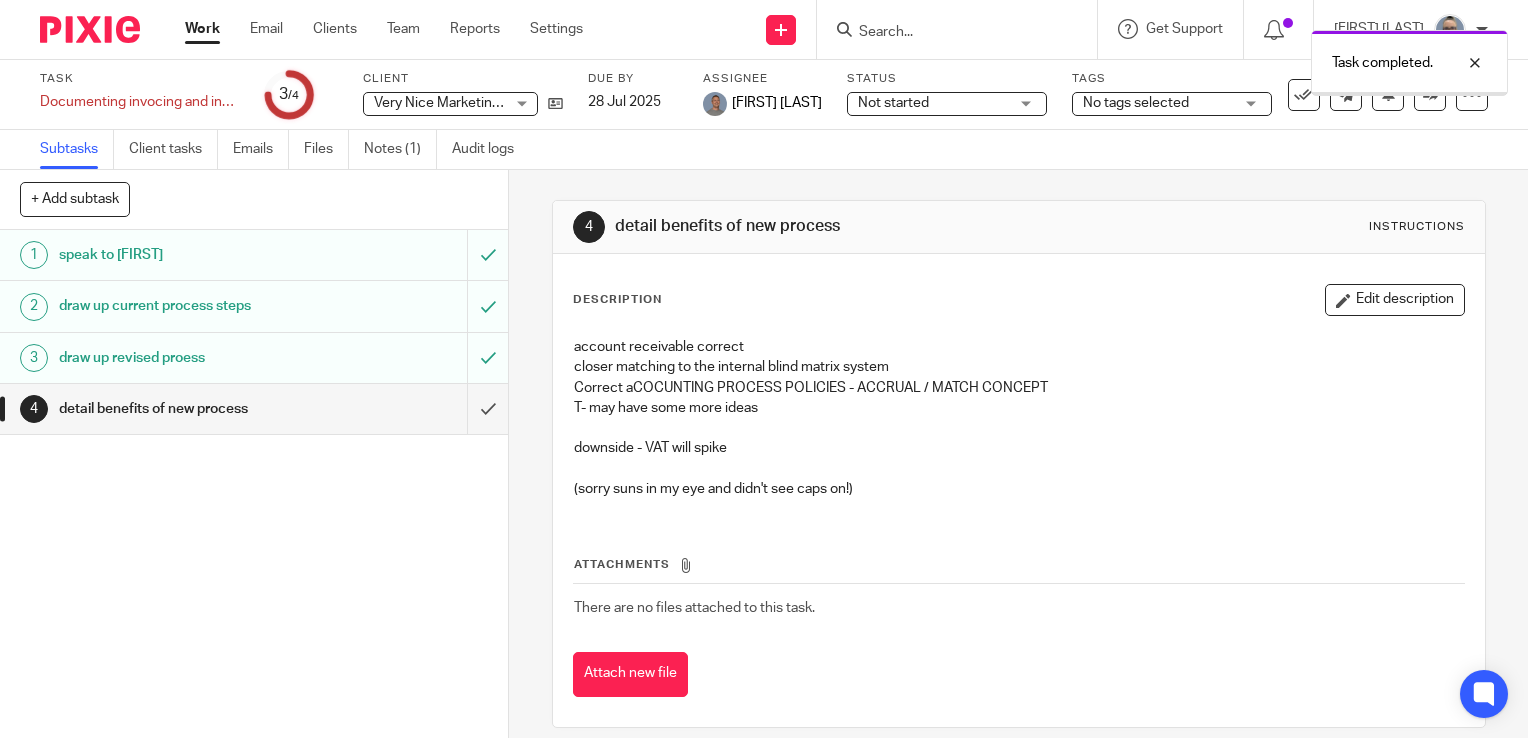 scroll, scrollTop: 0, scrollLeft: 0, axis: both 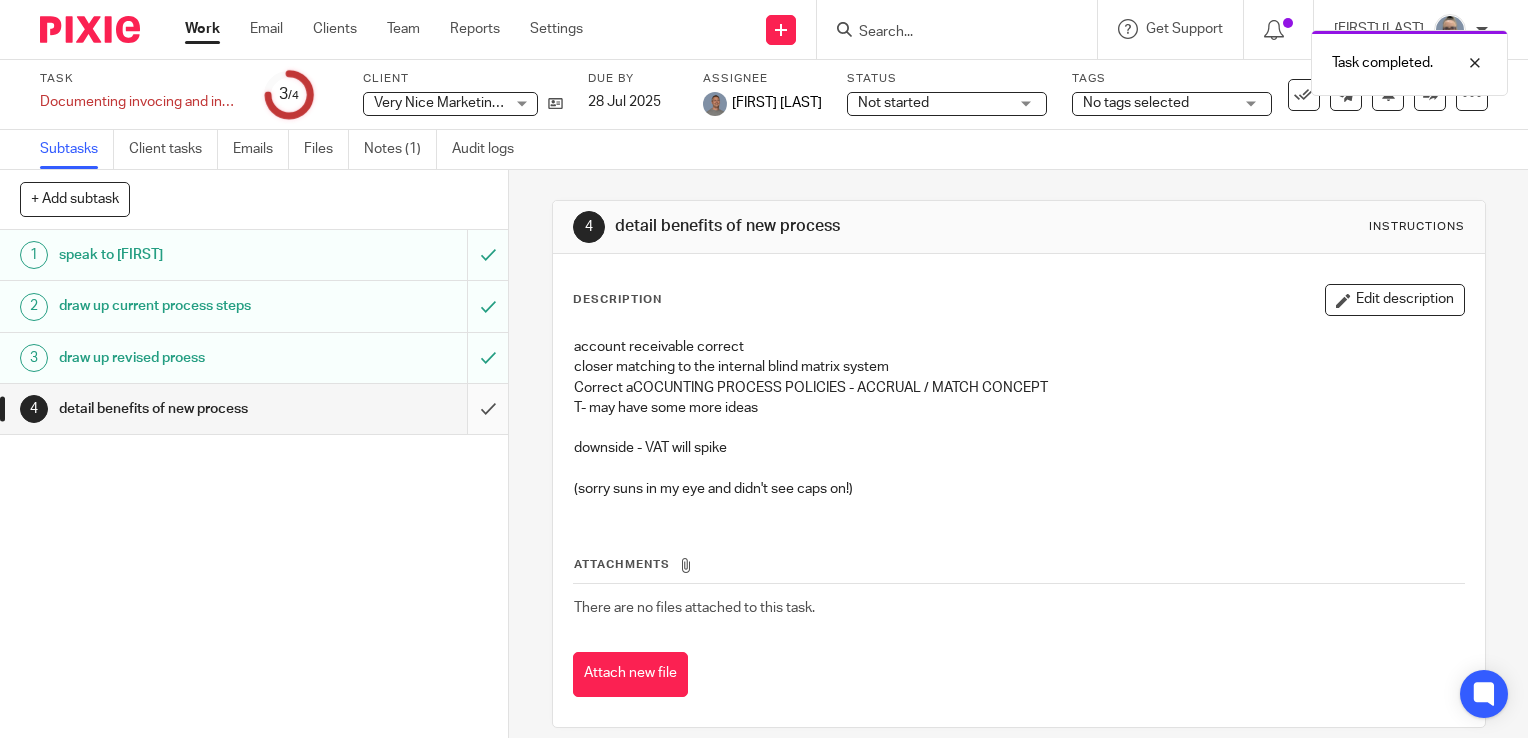 click at bounding box center (254, 409) 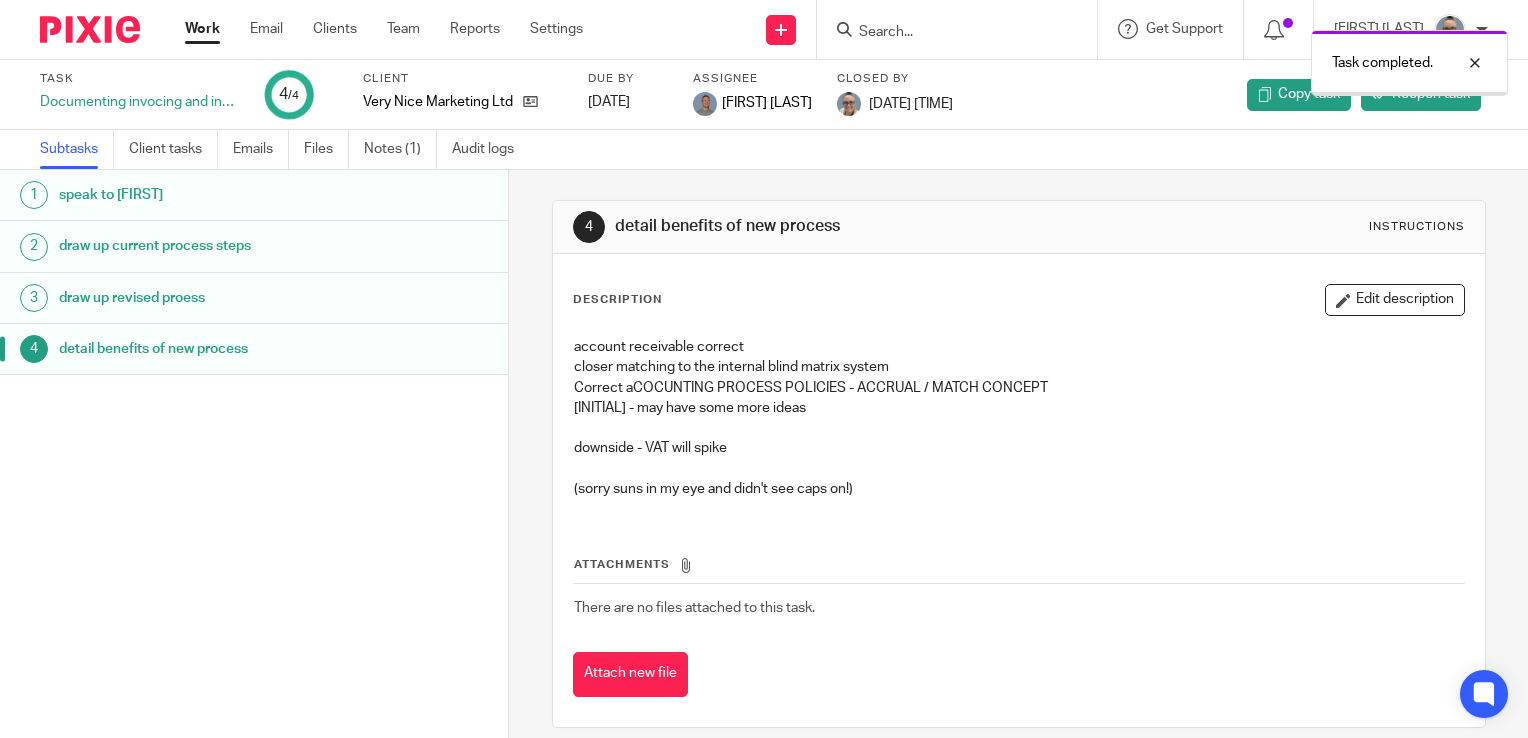 scroll, scrollTop: 0, scrollLeft: 0, axis: both 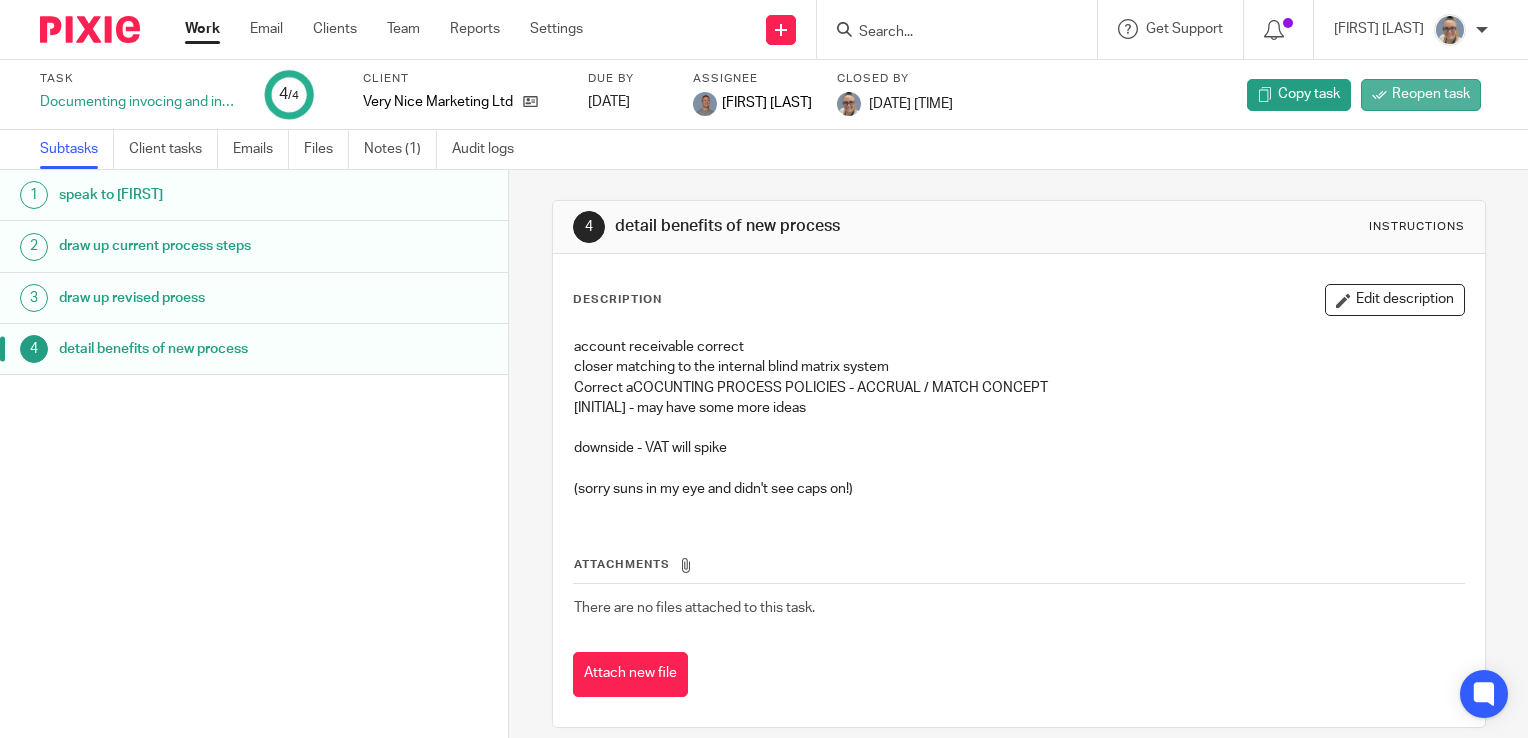 click on "Reopen task" at bounding box center (1431, 94) 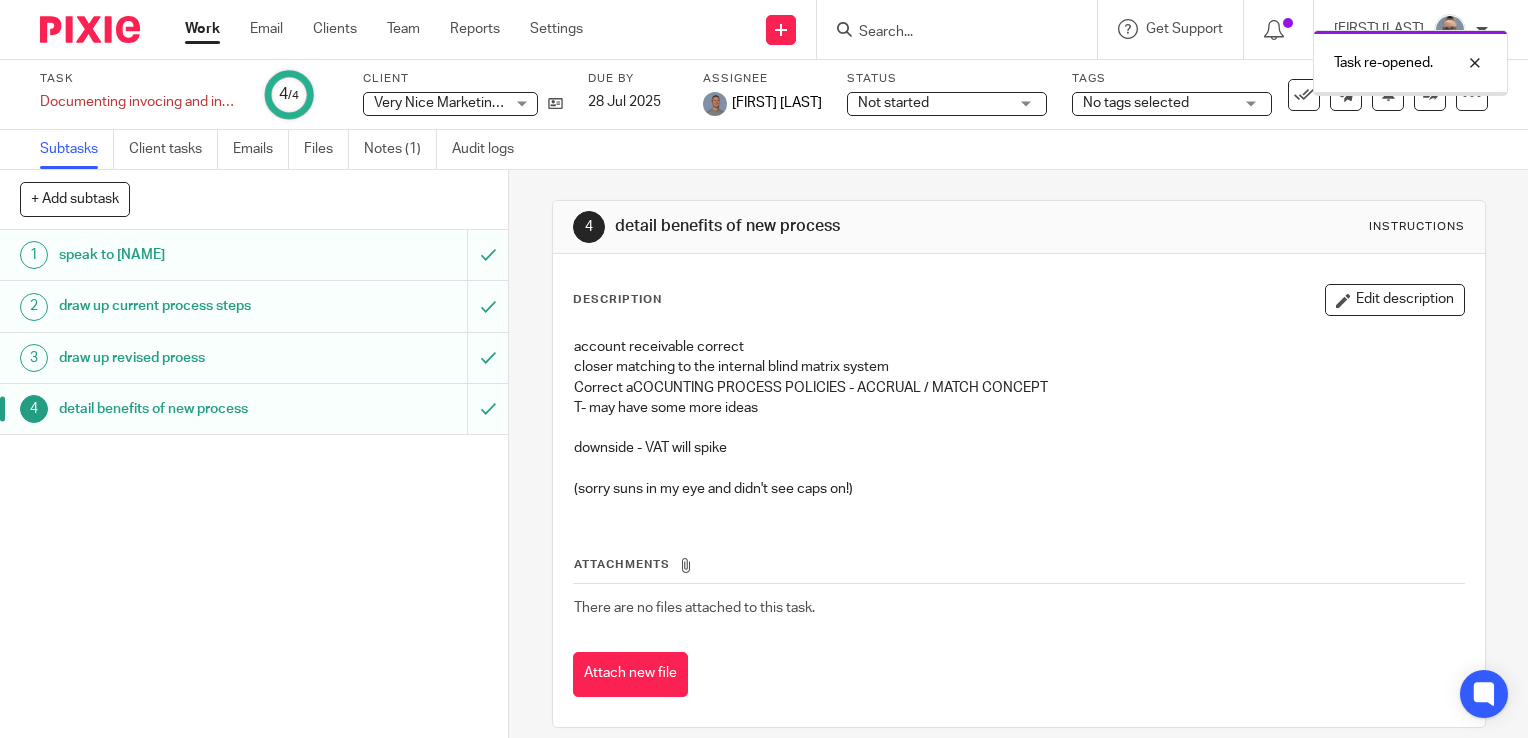 scroll, scrollTop: 0, scrollLeft: 0, axis: both 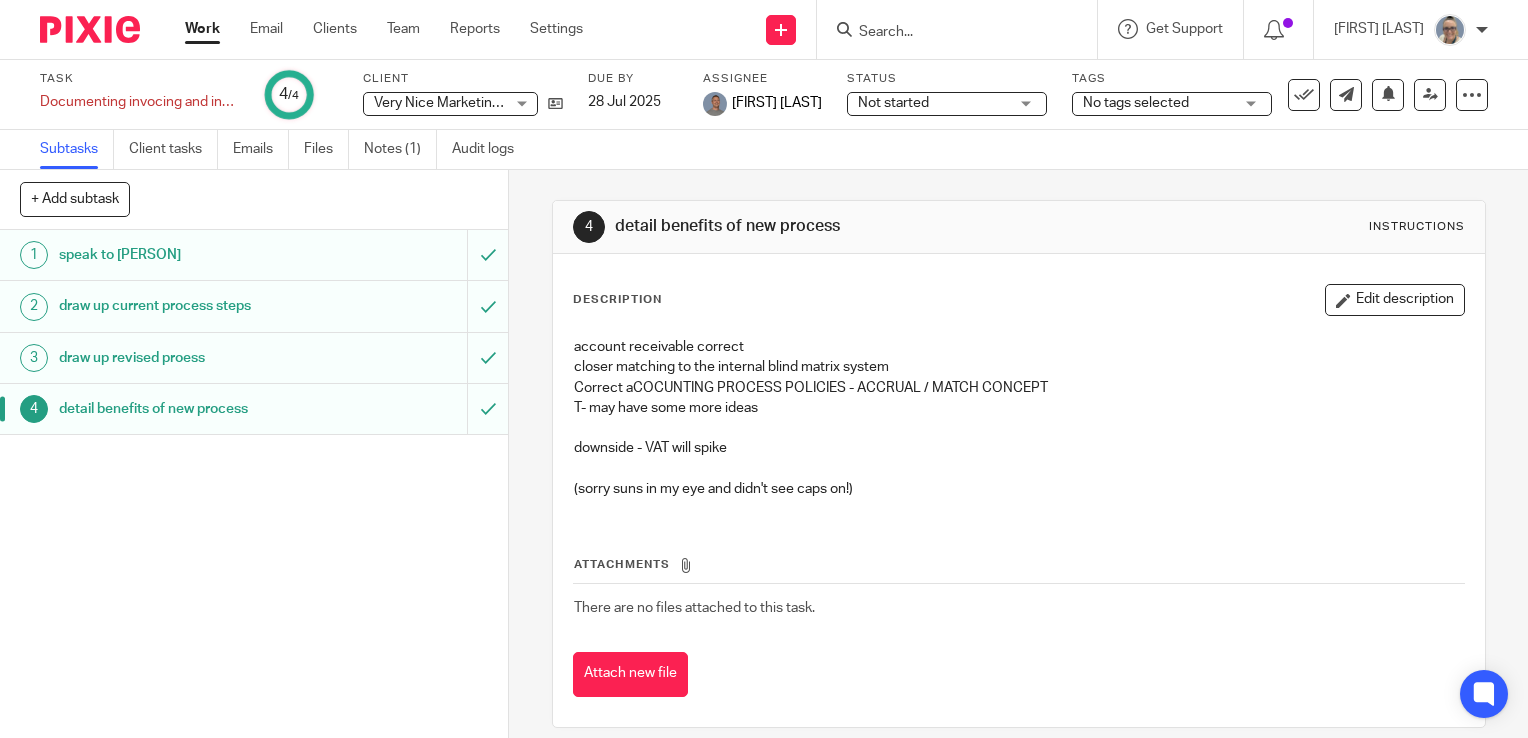click at bounding box center [957, 29] 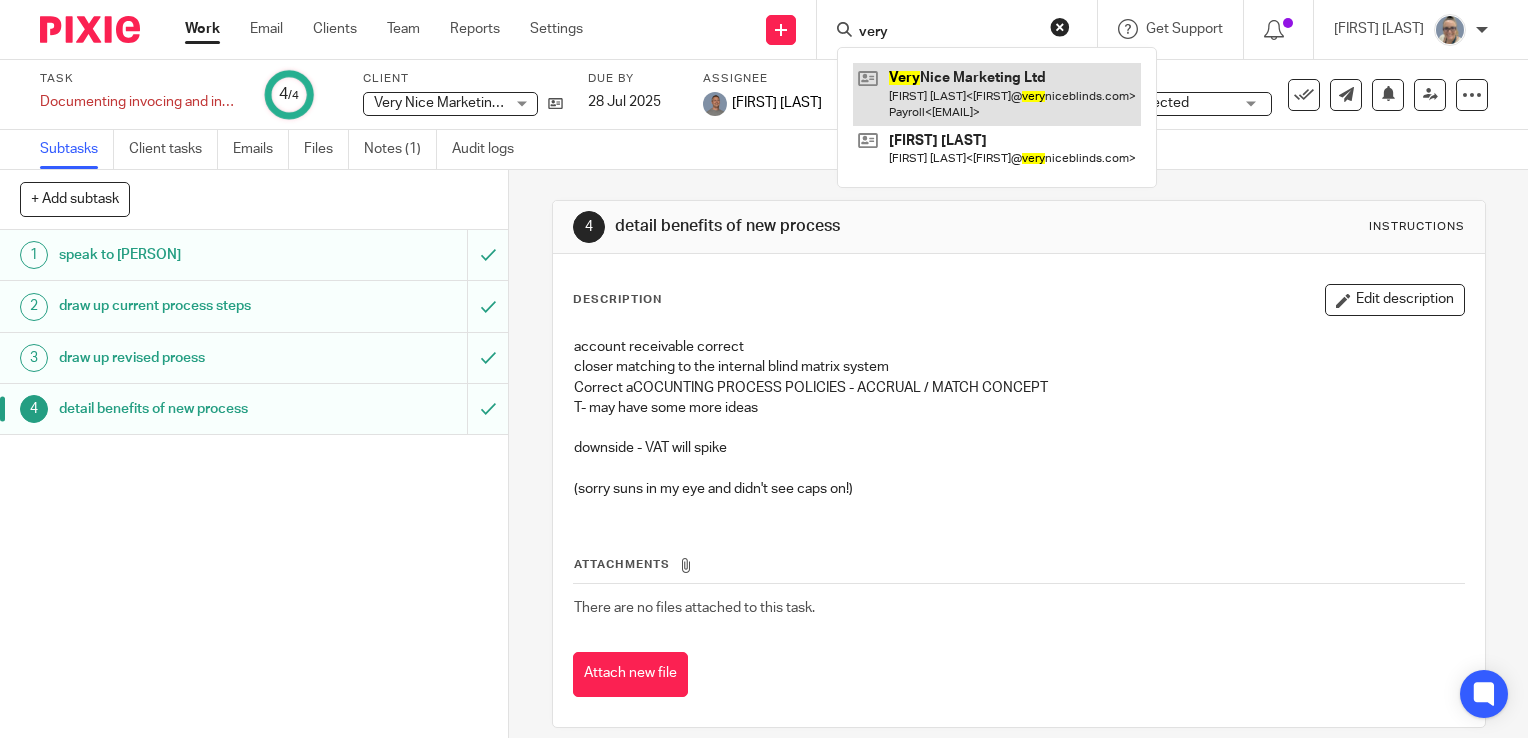 type on "very" 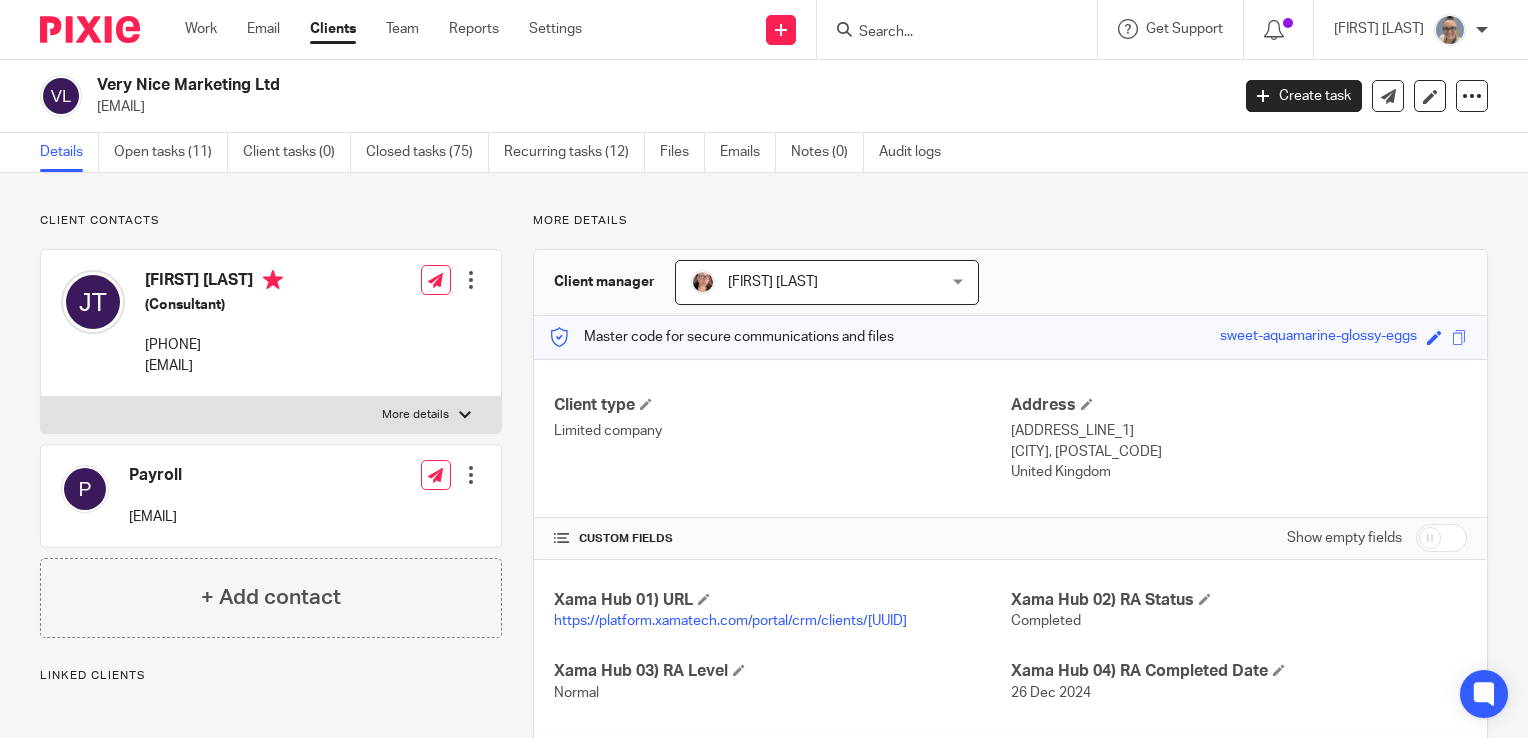 scroll, scrollTop: 0, scrollLeft: 0, axis: both 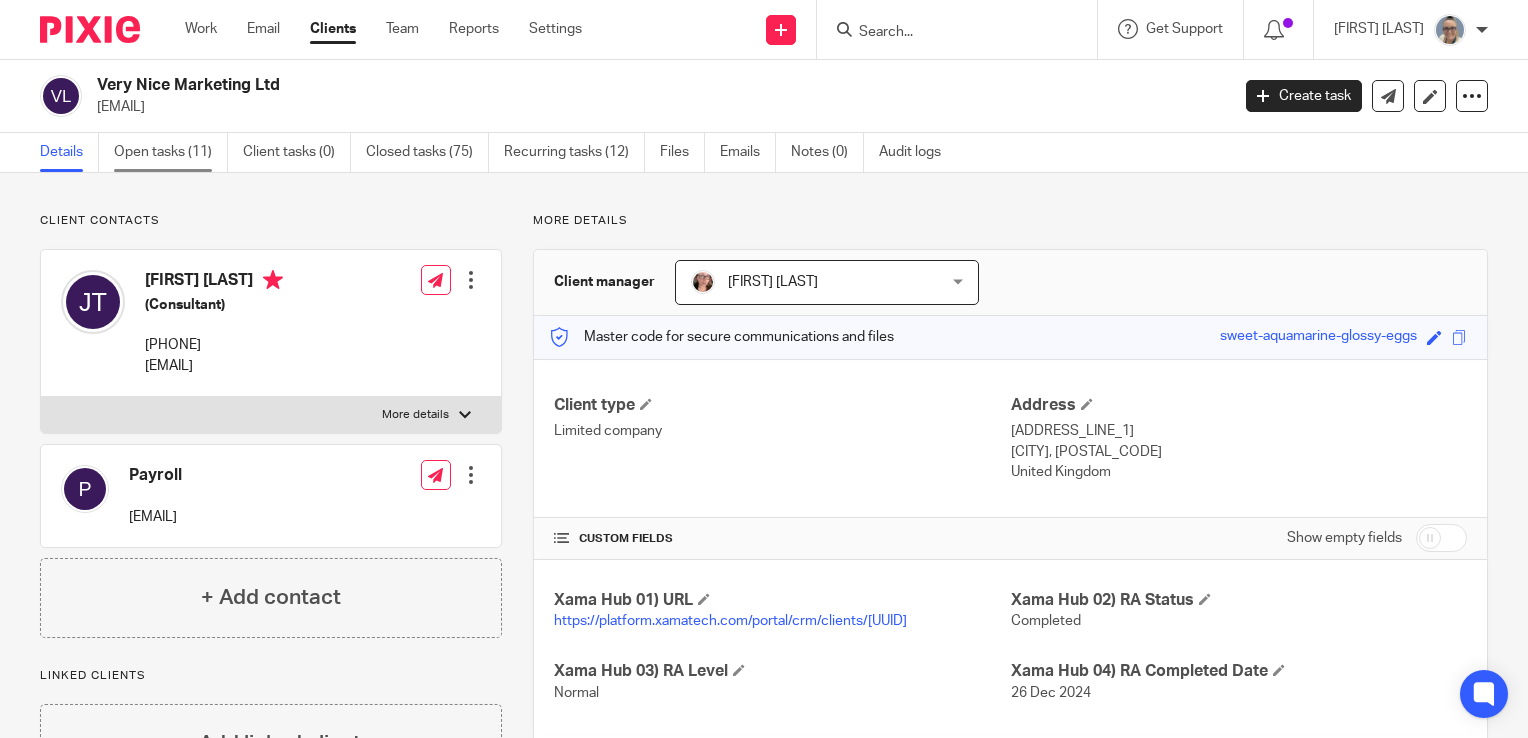 click on "Open tasks (11)" at bounding box center (171, 152) 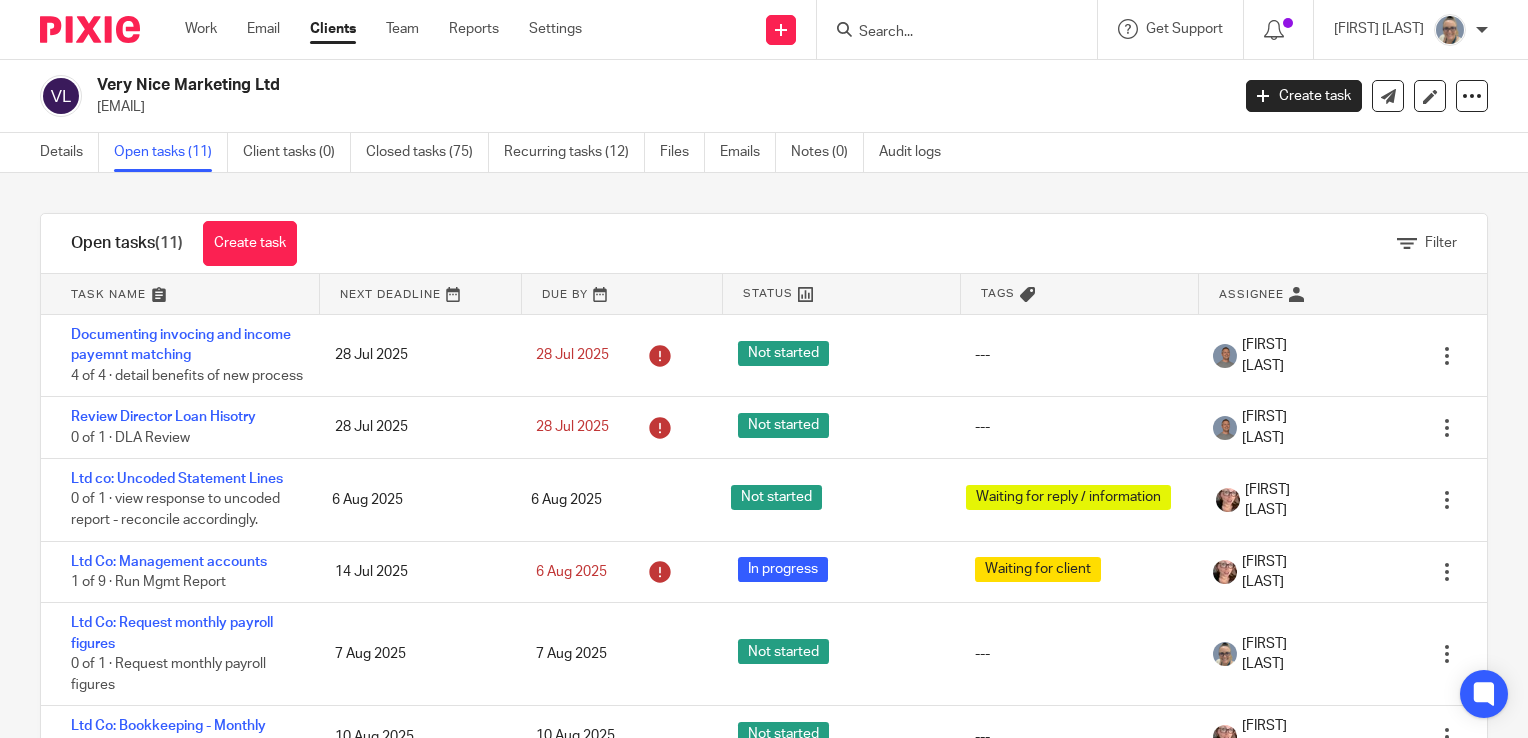 scroll, scrollTop: 0, scrollLeft: 0, axis: both 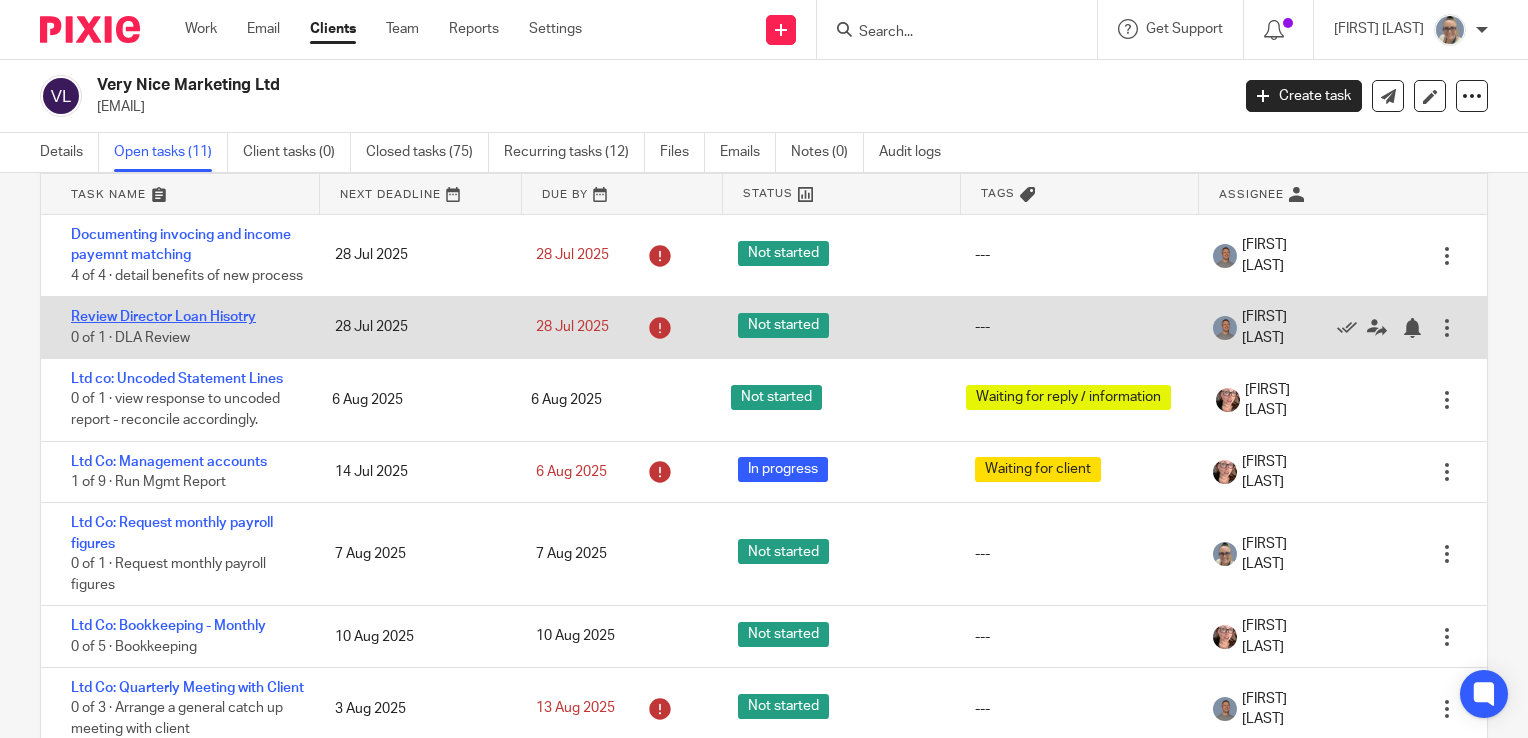 click on "Review Director Loan Hisotry" at bounding box center [163, 317] 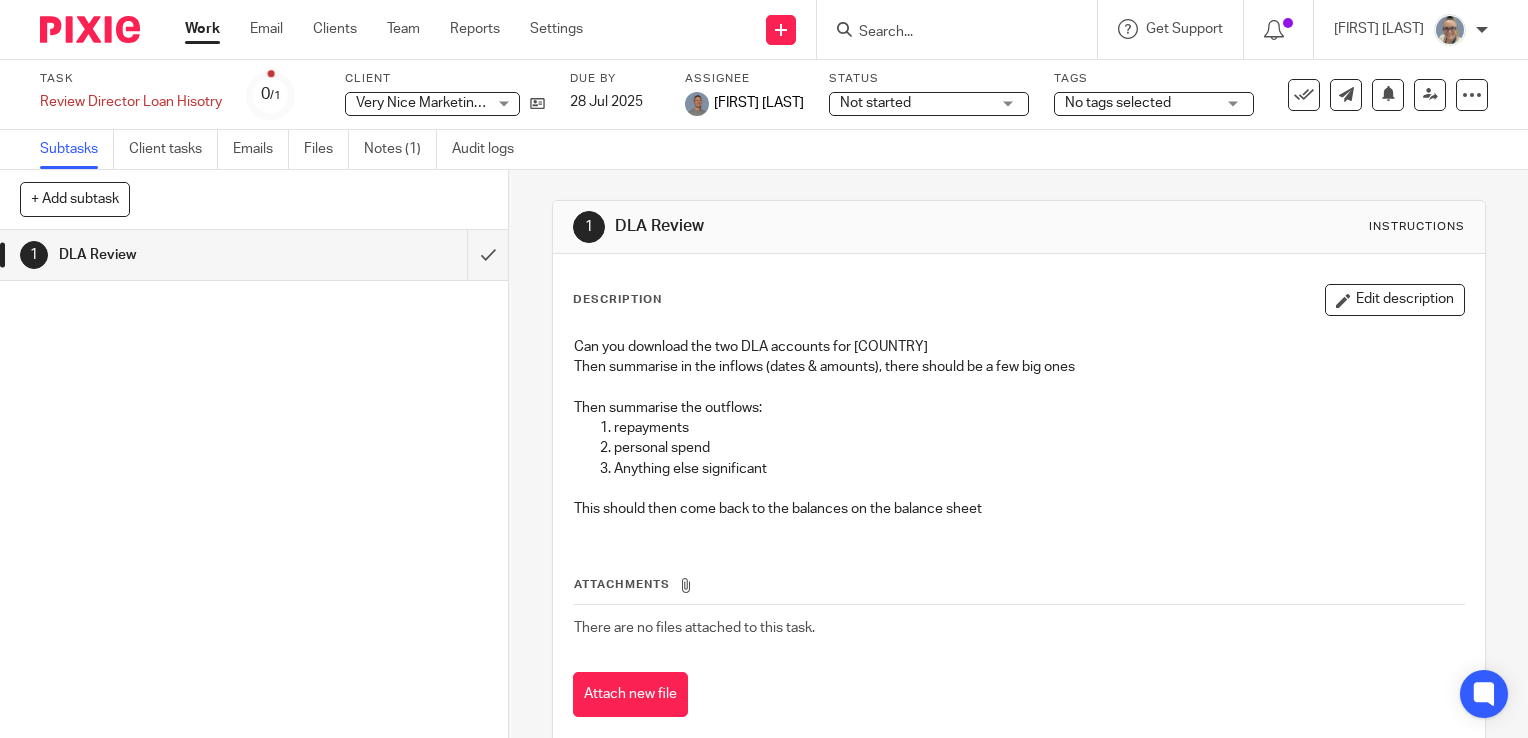scroll, scrollTop: 0, scrollLeft: 0, axis: both 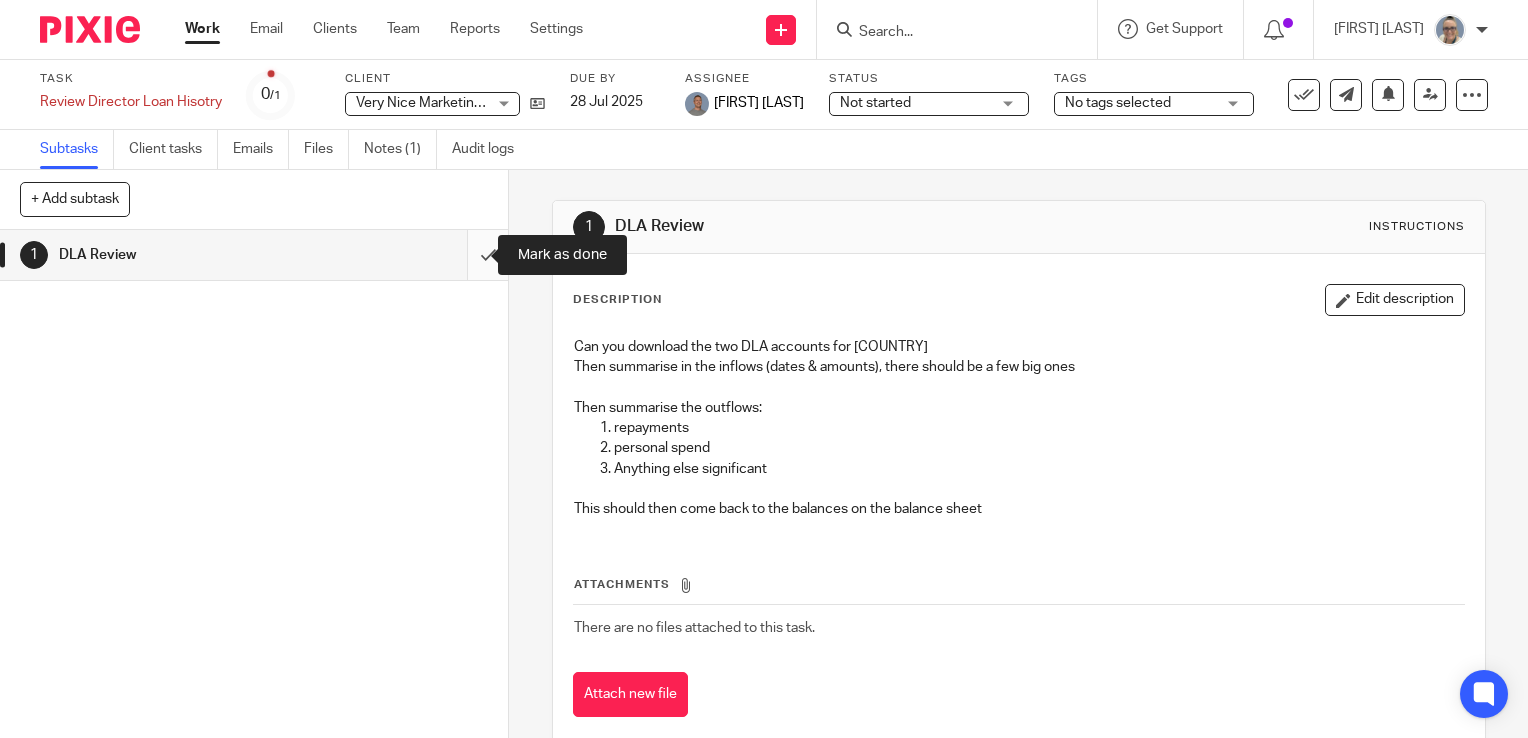 click at bounding box center (254, 255) 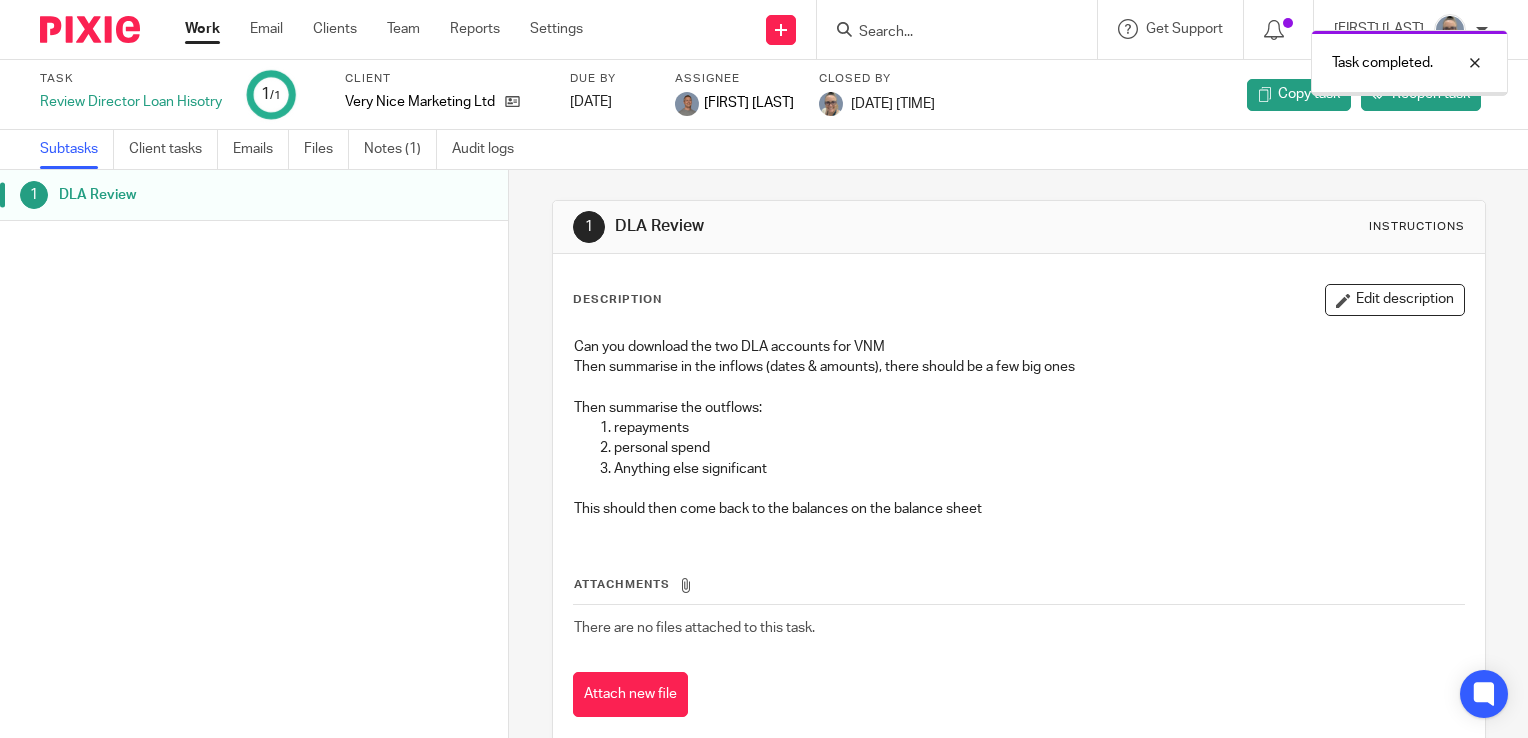 scroll, scrollTop: 0, scrollLeft: 0, axis: both 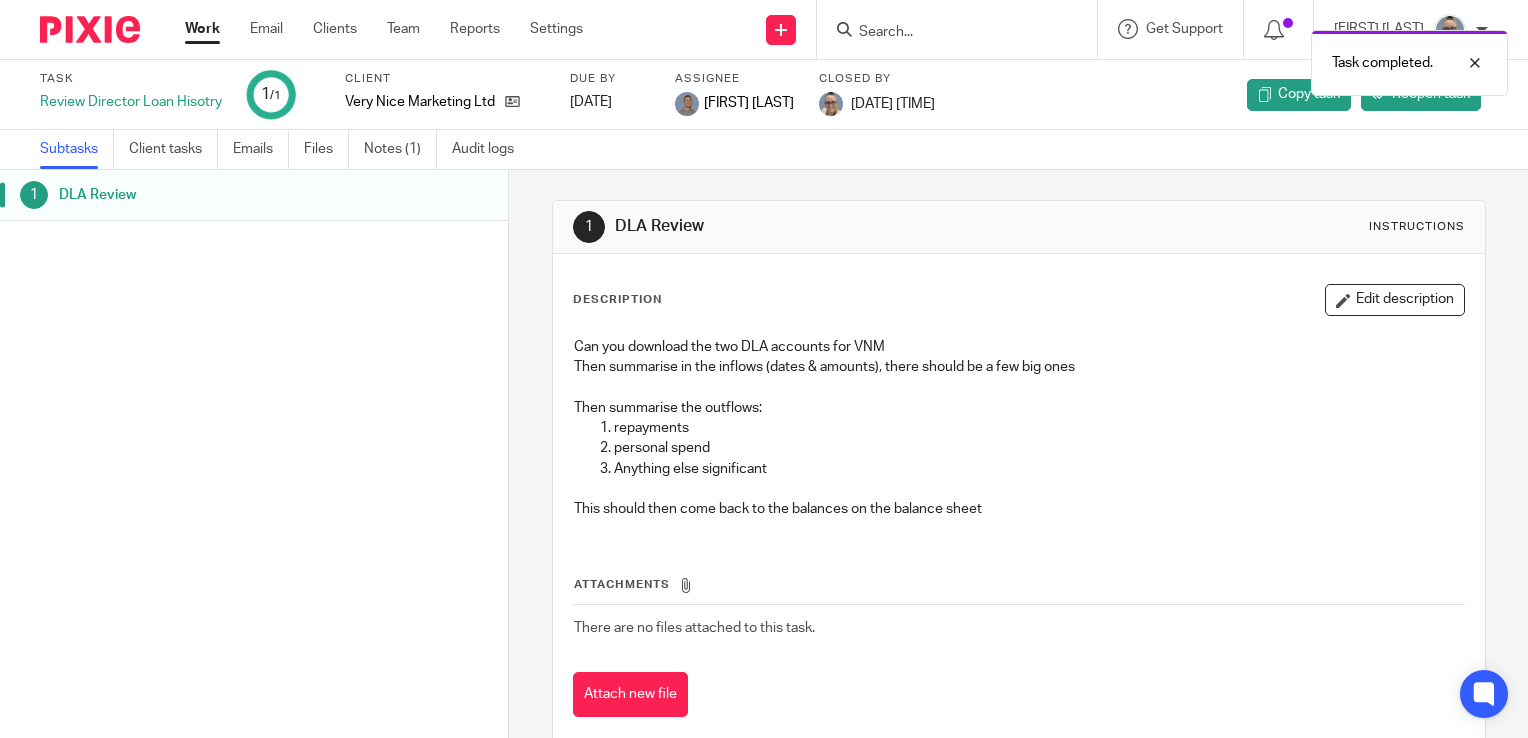 click on "Task completed." at bounding box center (1136, 58) 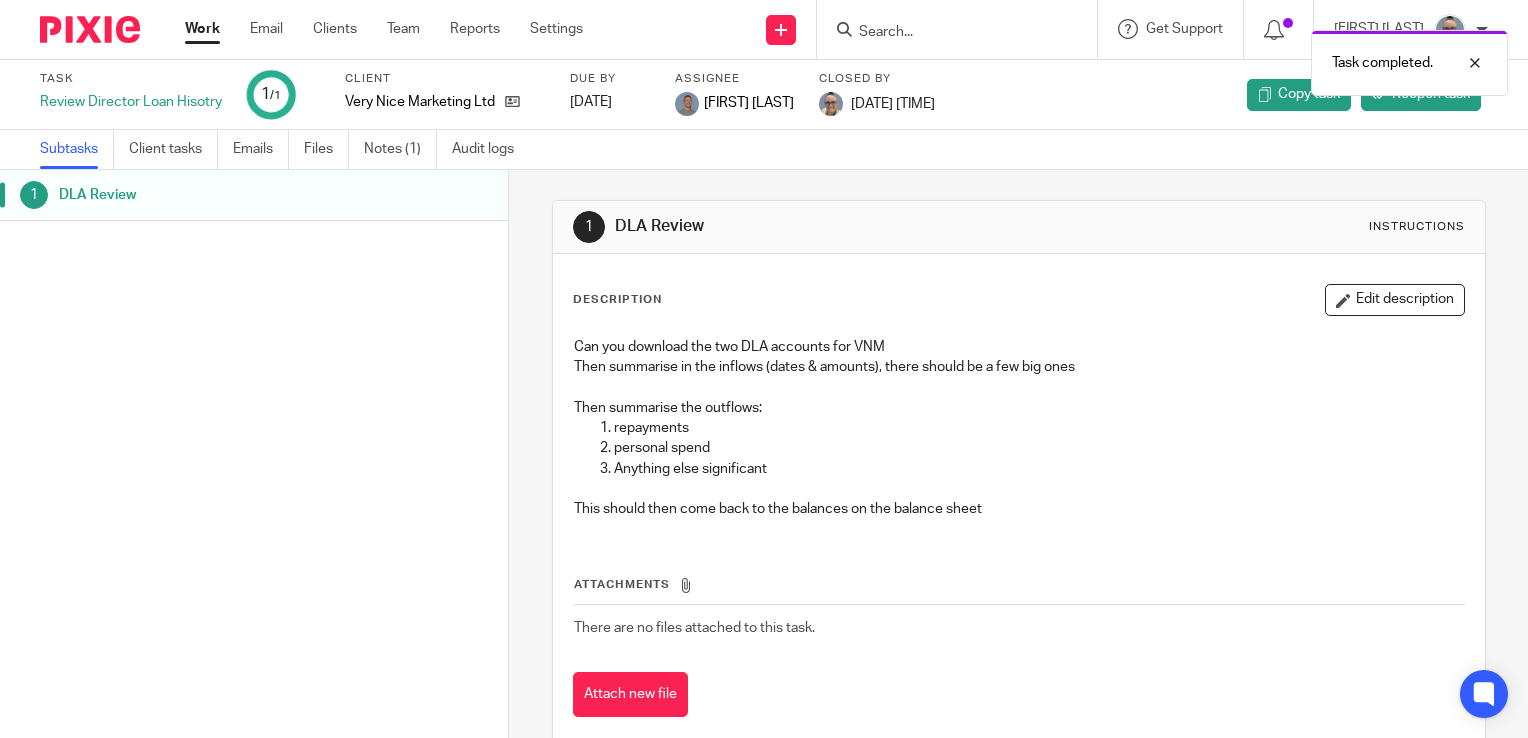 click at bounding box center [963, 29] 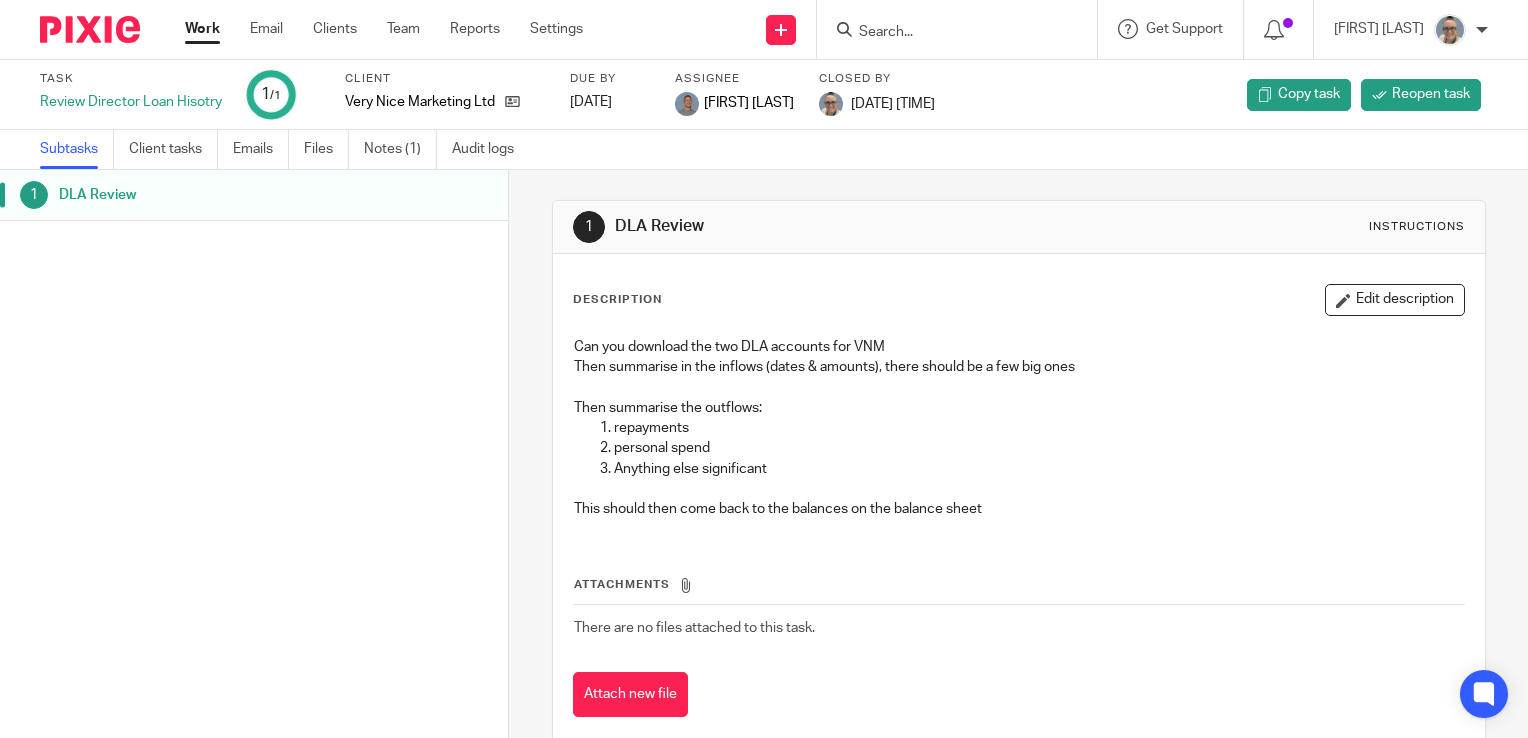 click on "Task completed." at bounding box center (1136, 58) 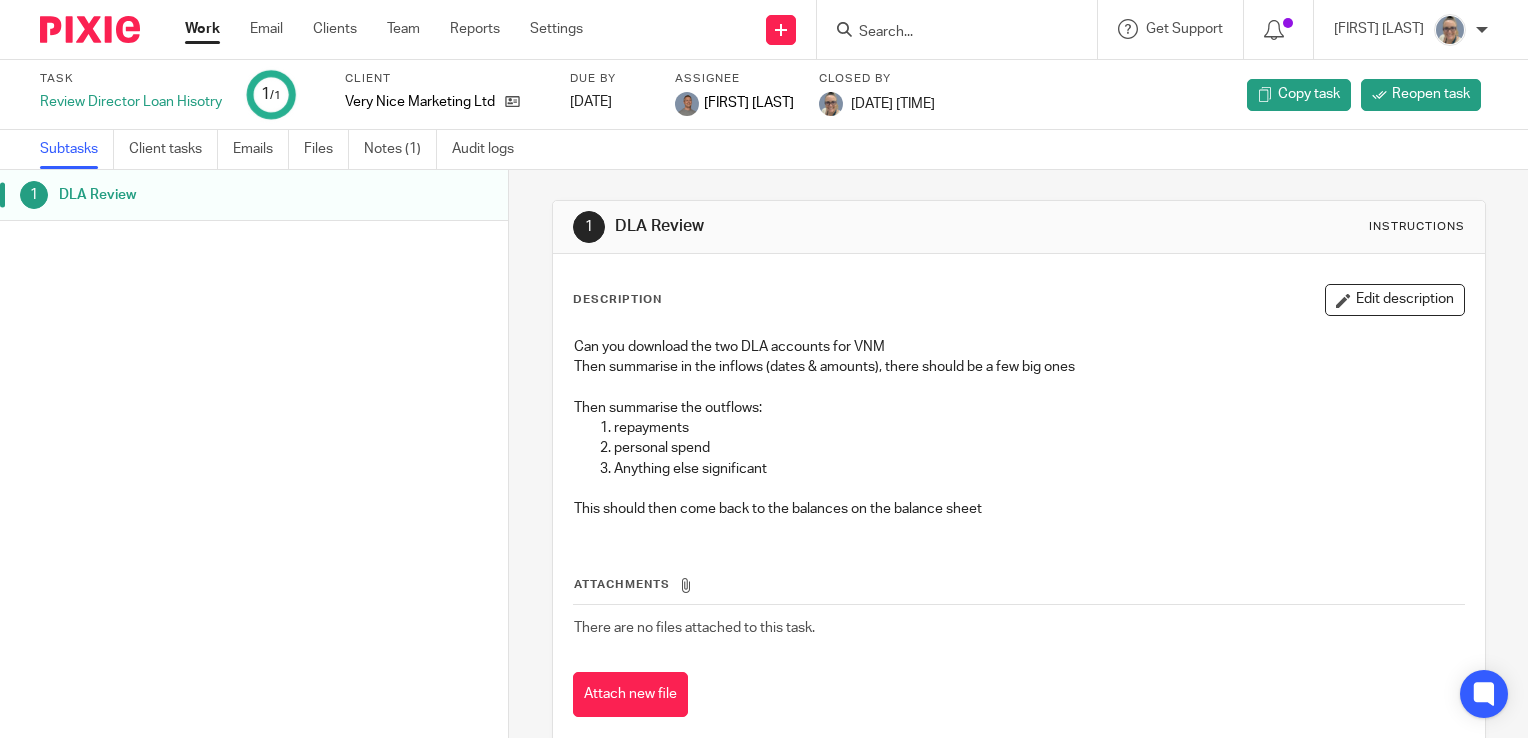 click at bounding box center (957, 29) 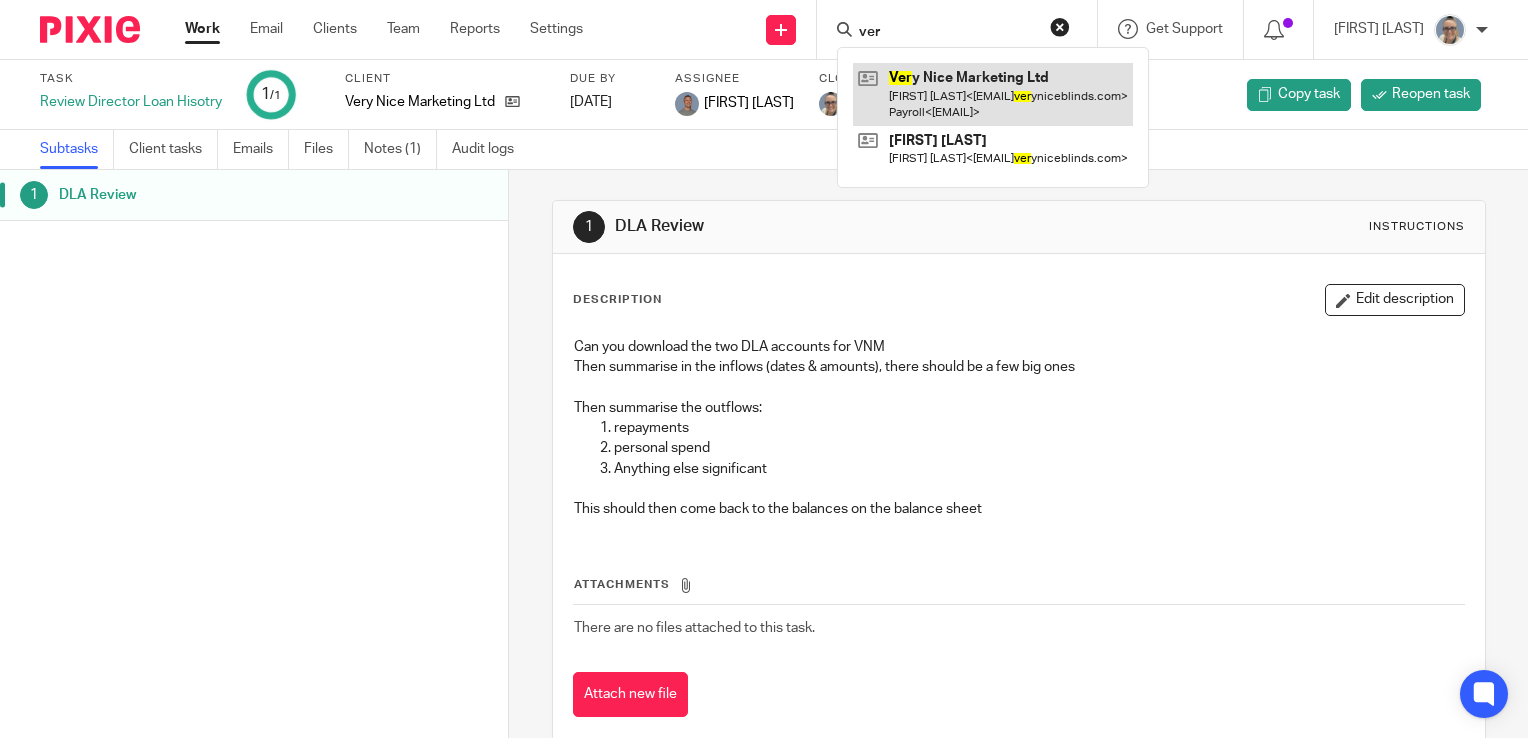 type on "ver" 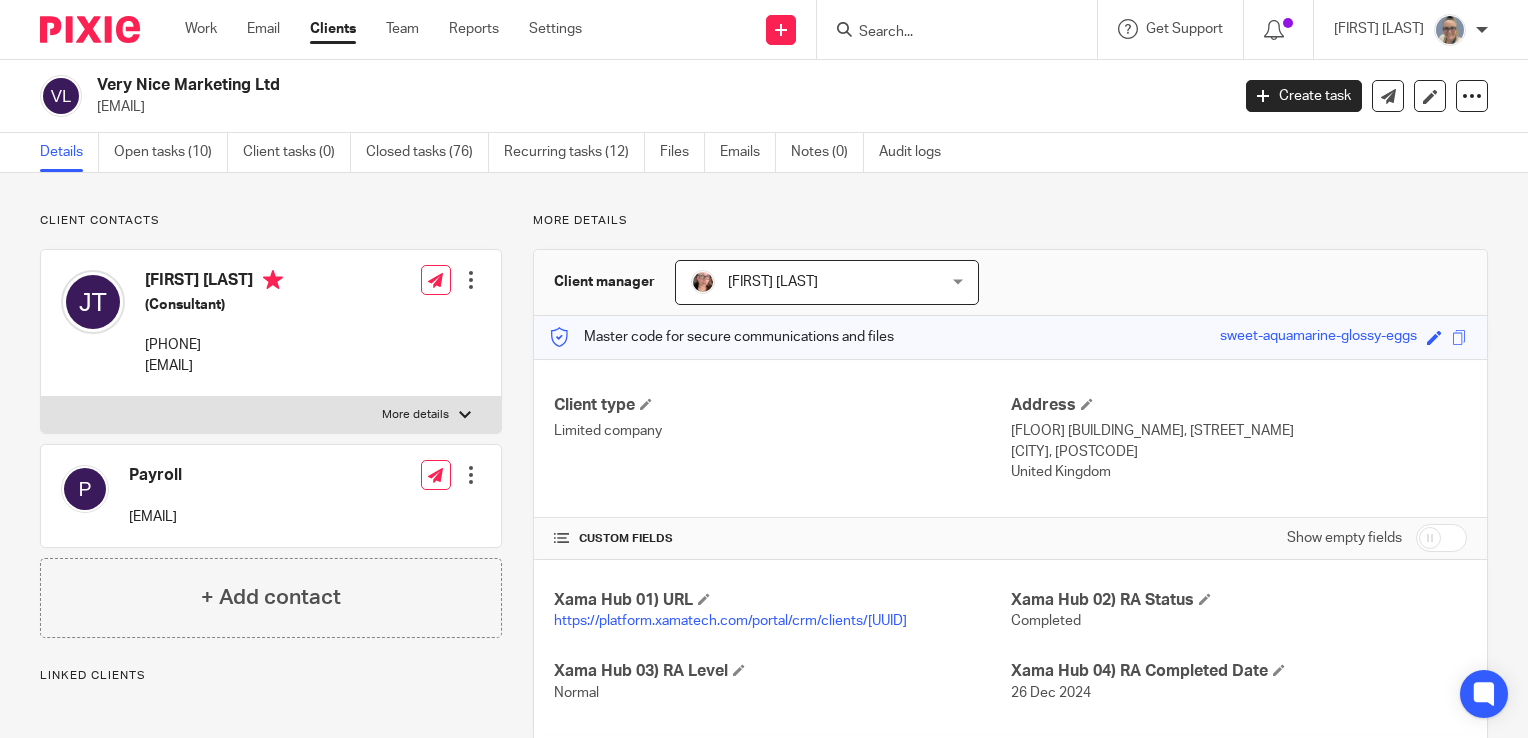 scroll, scrollTop: 0, scrollLeft: 0, axis: both 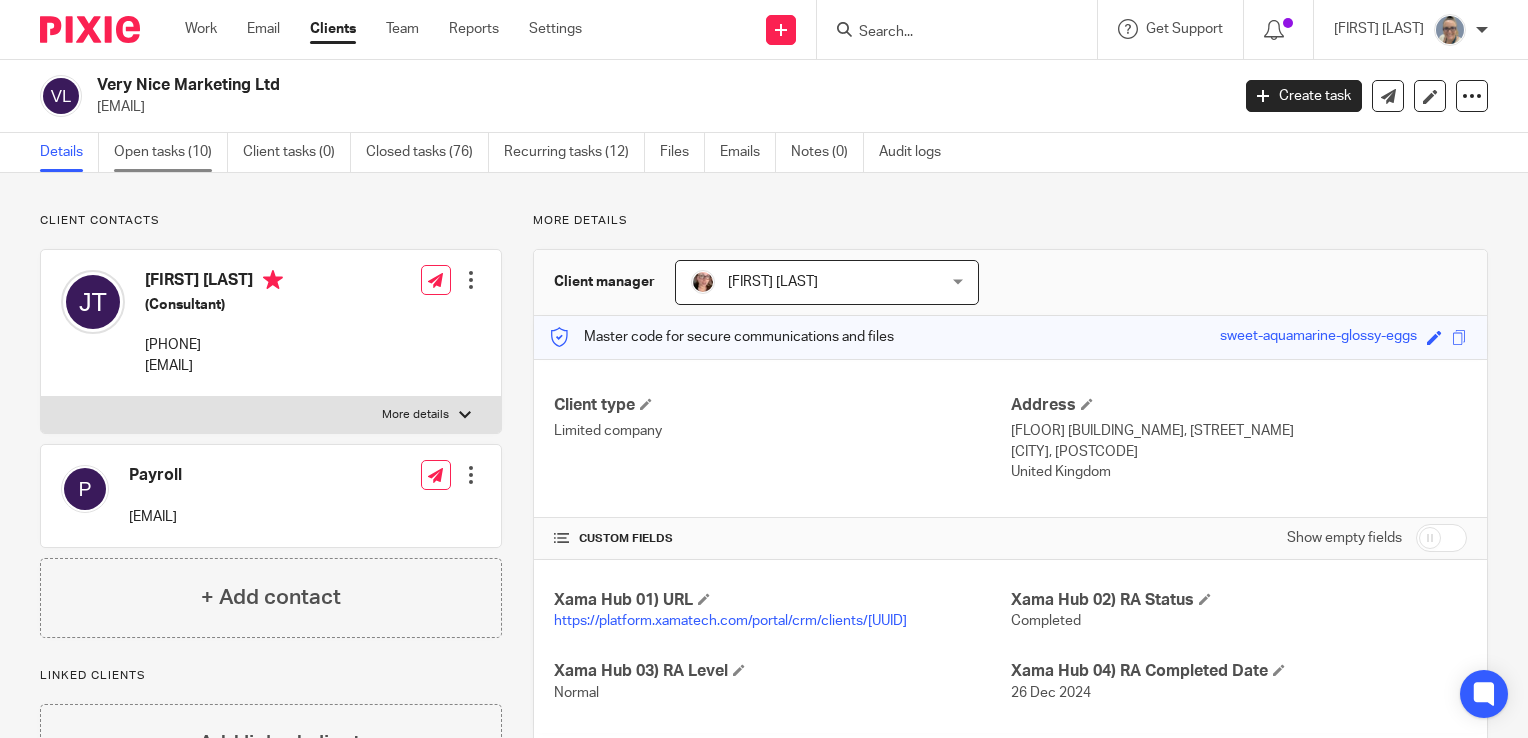 click on "Open tasks (10)" at bounding box center (171, 152) 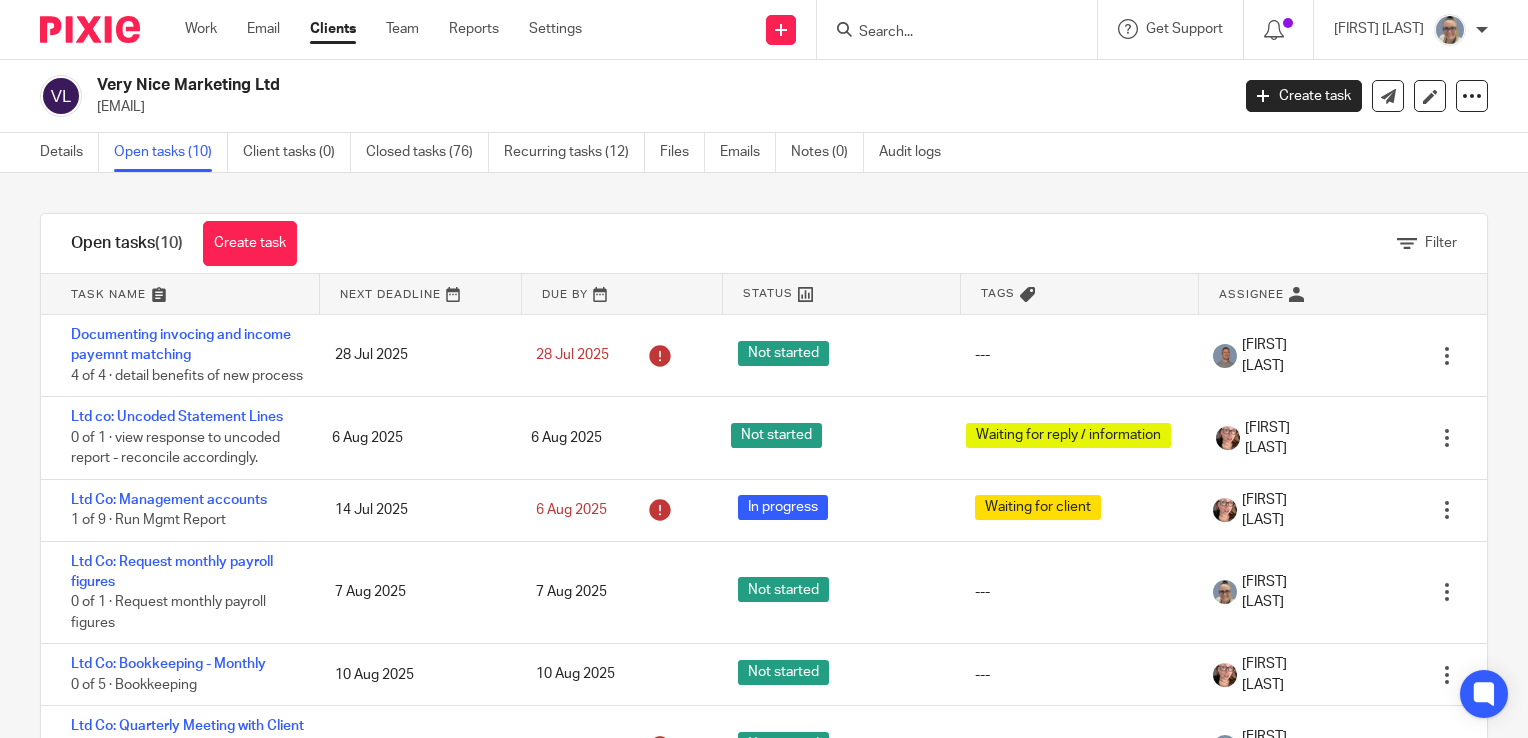scroll, scrollTop: 0, scrollLeft: 0, axis: both 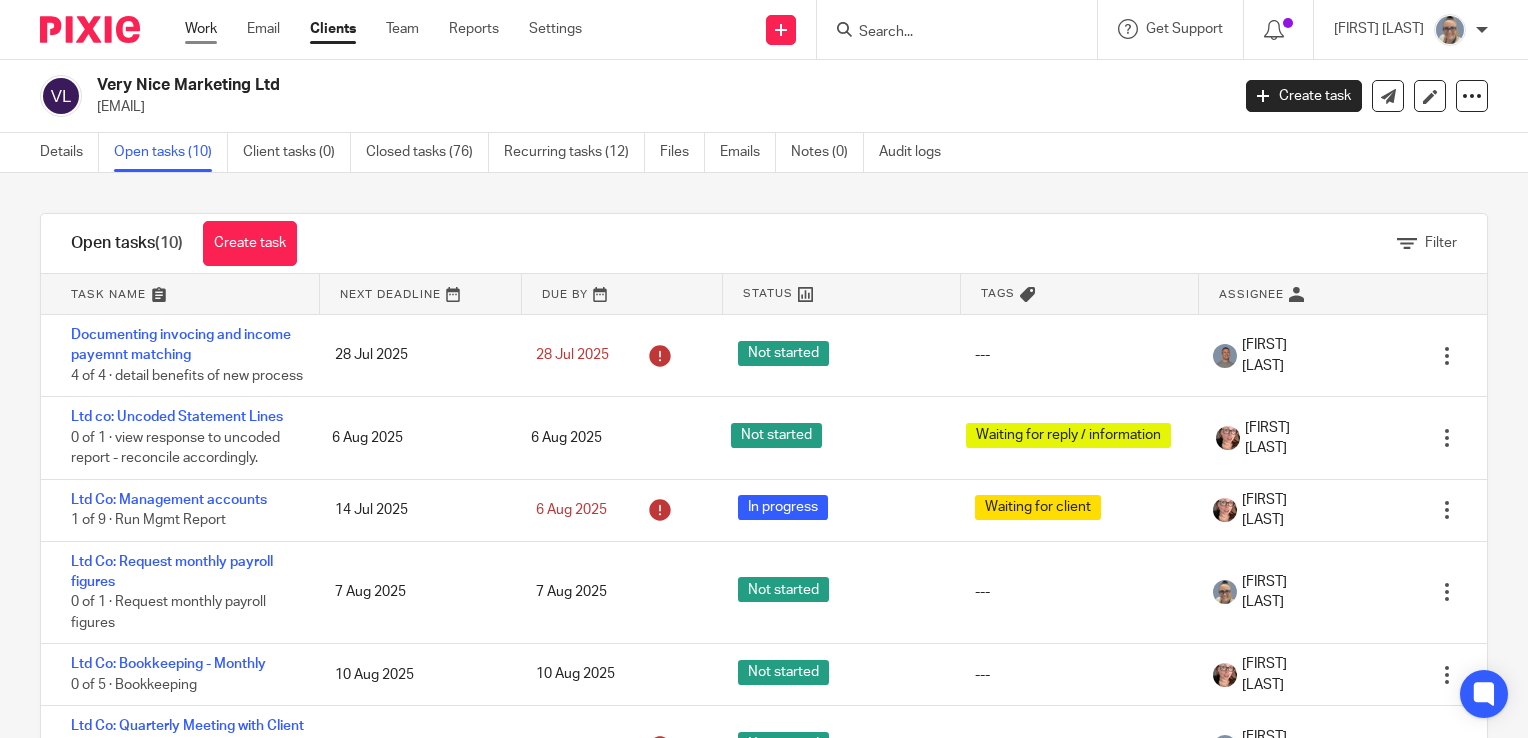 click on "Work" at bounding box center [201, 29] 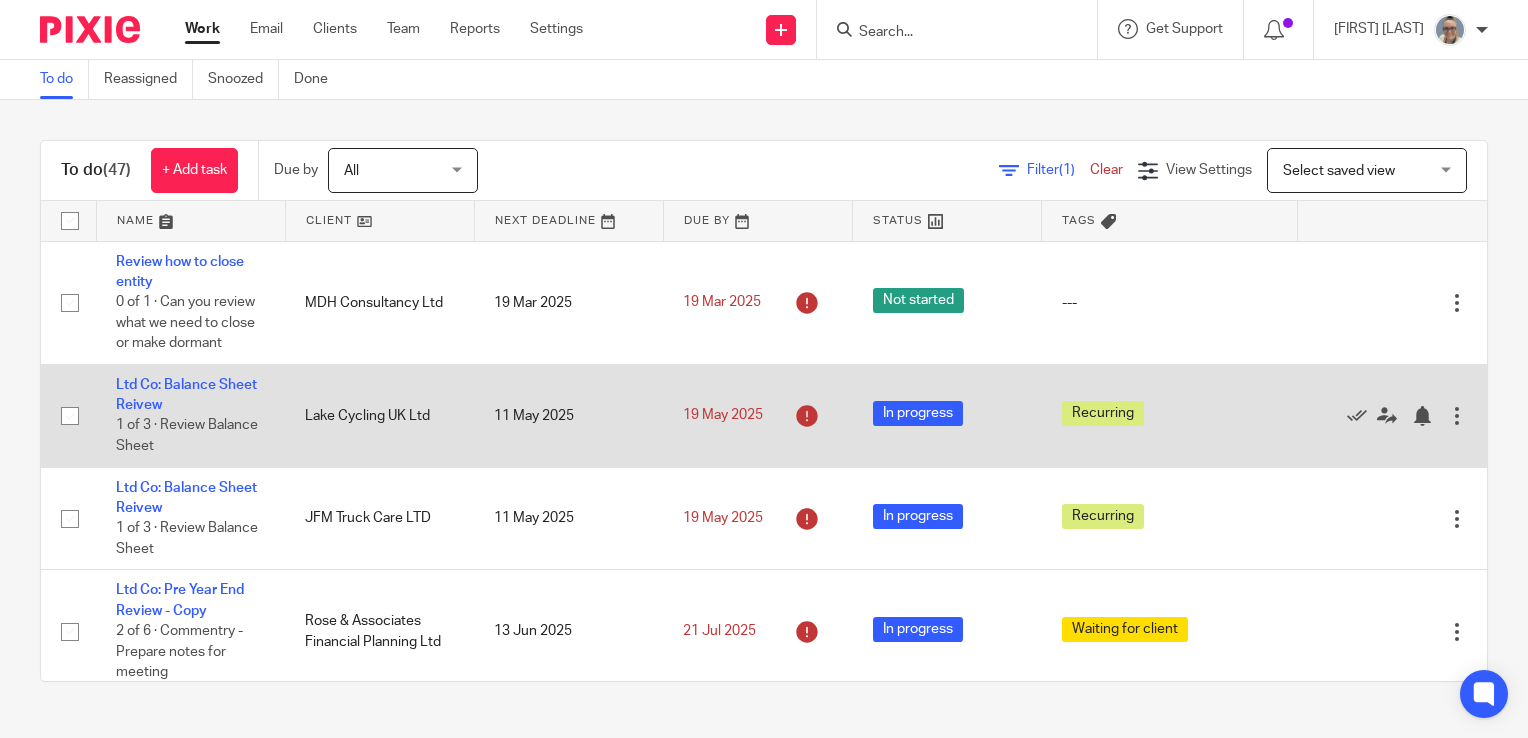 scroll, scrollTop: 0, scrollLeft: 0, axis: both 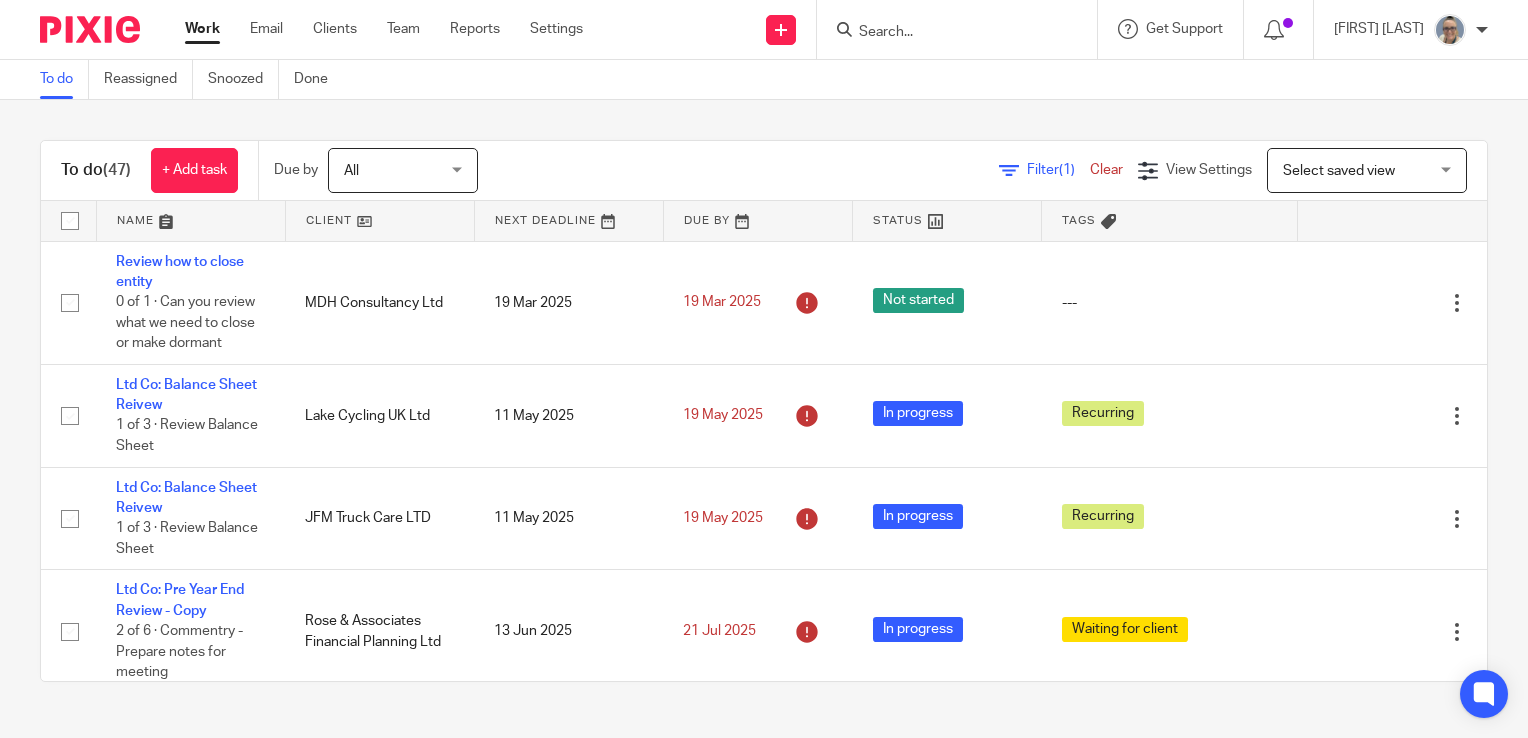 click at bounding box center (569, 221) 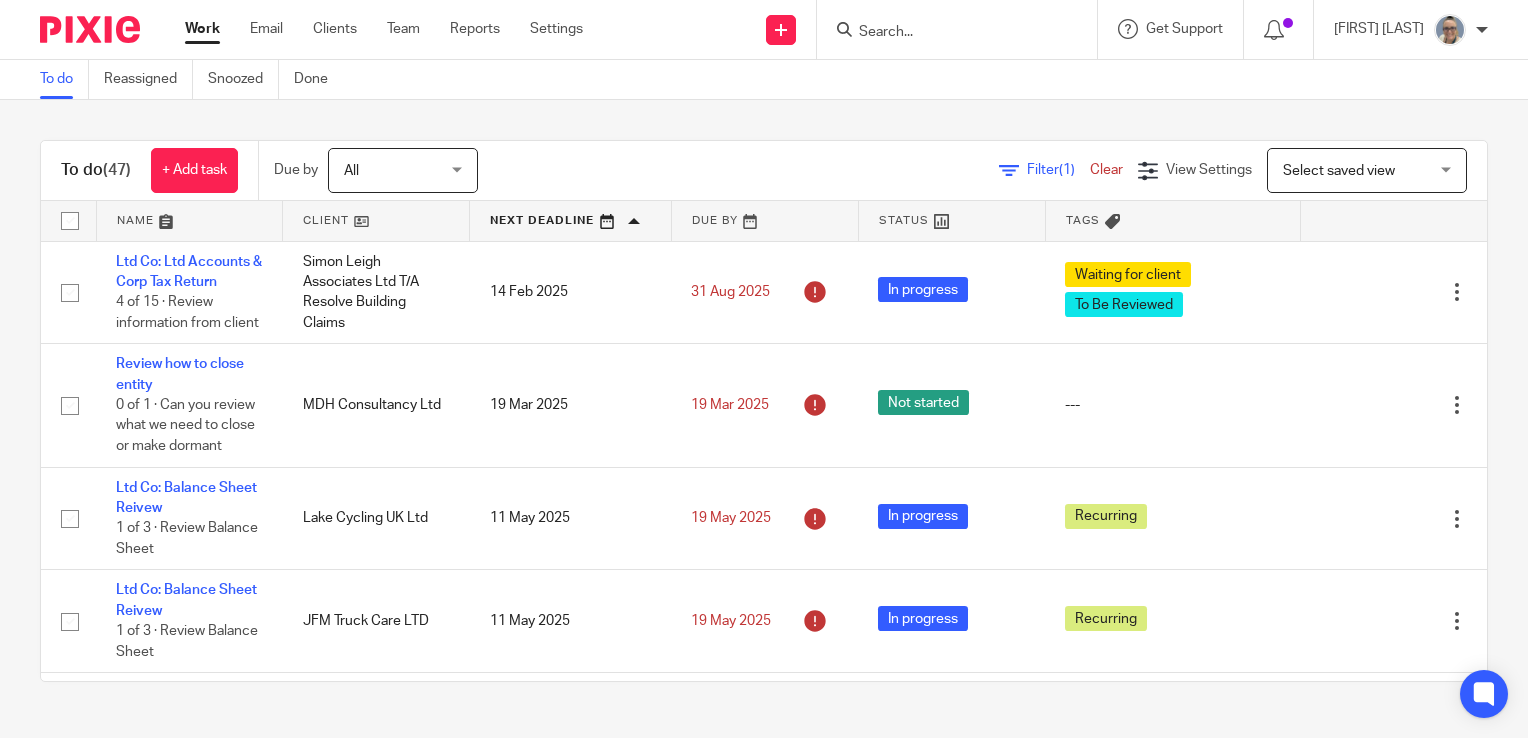 scroll, scrollTop: 0, scrollLeft: 0, axis: both 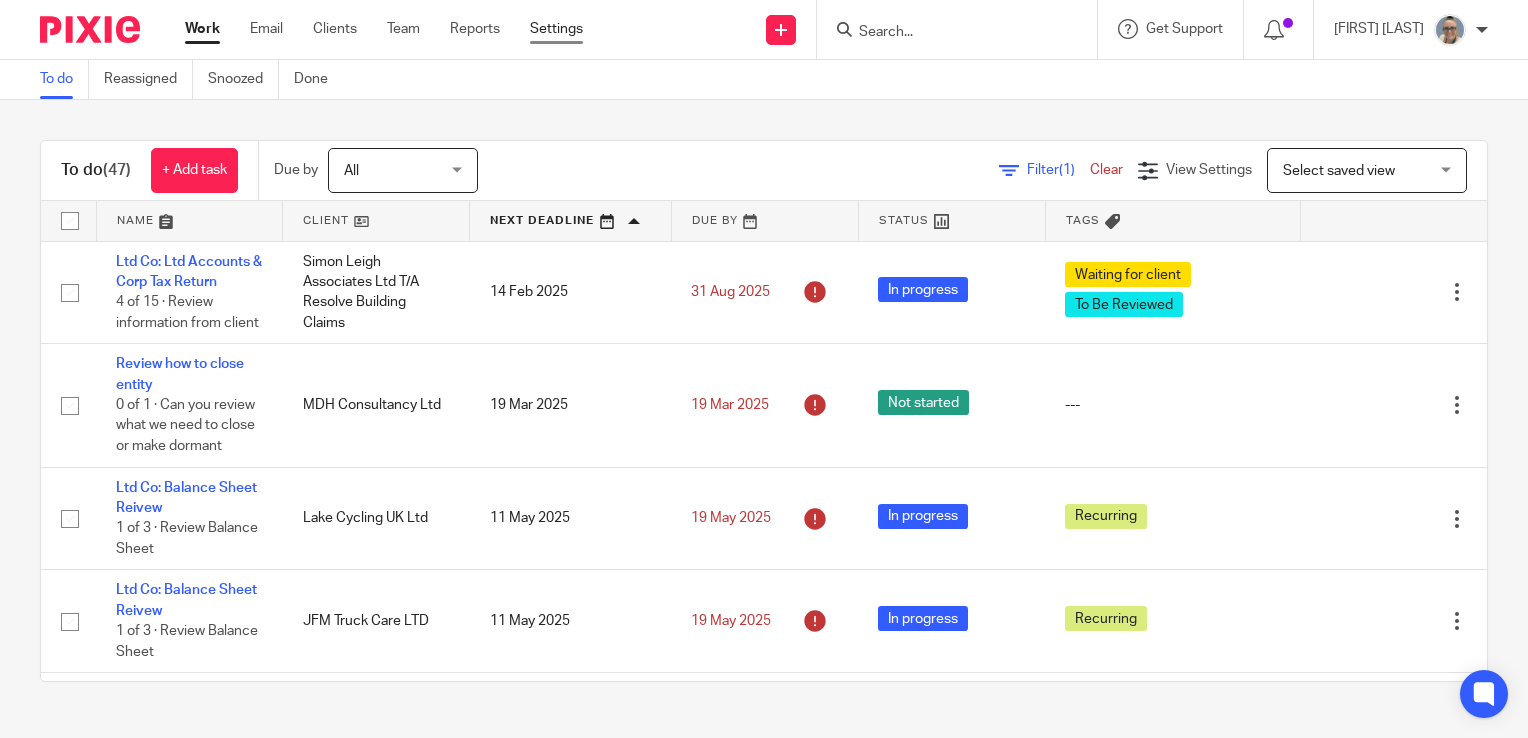 click on "Settings" at bounding box center (556, 29) 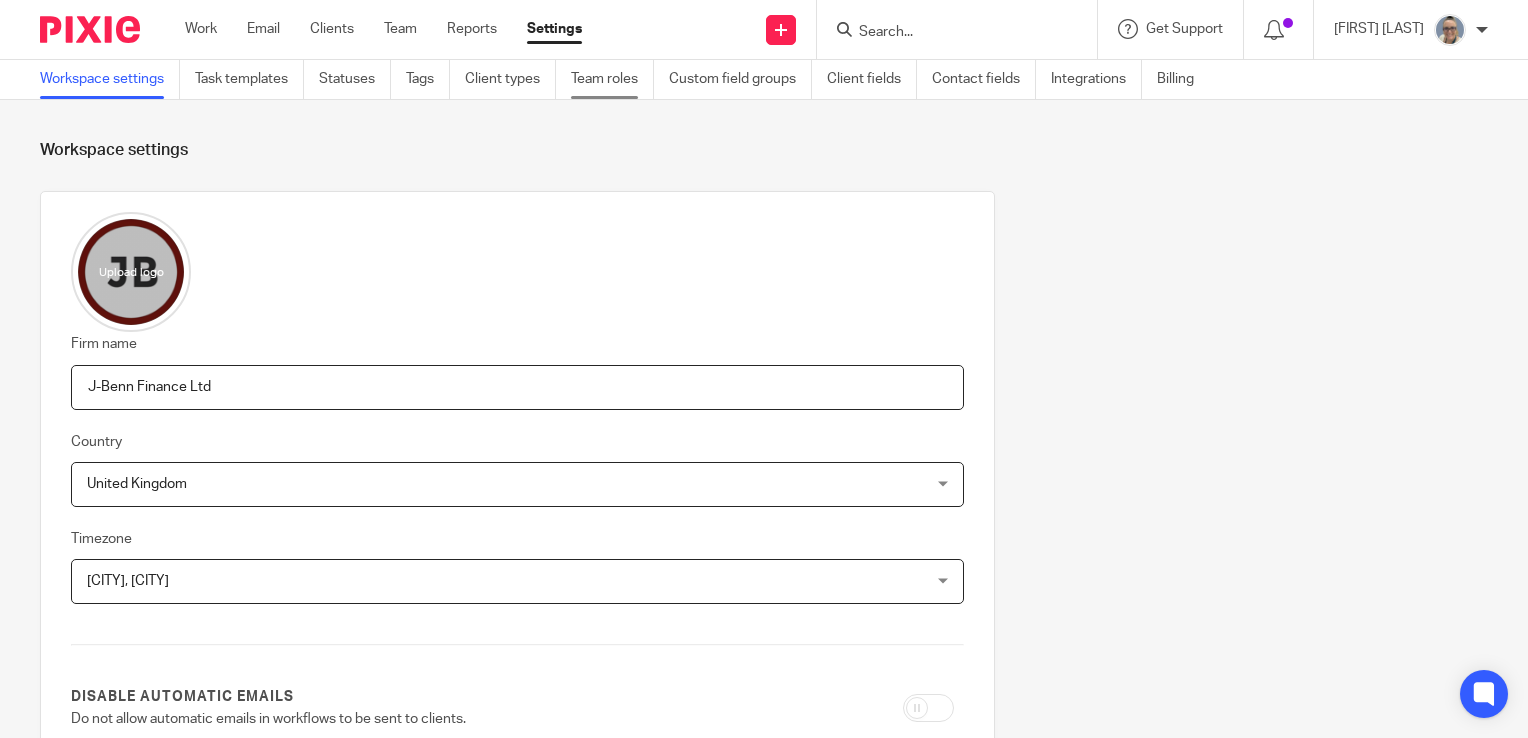 scroll, scrollTop: 0, scrollLeft: 0, axis: both 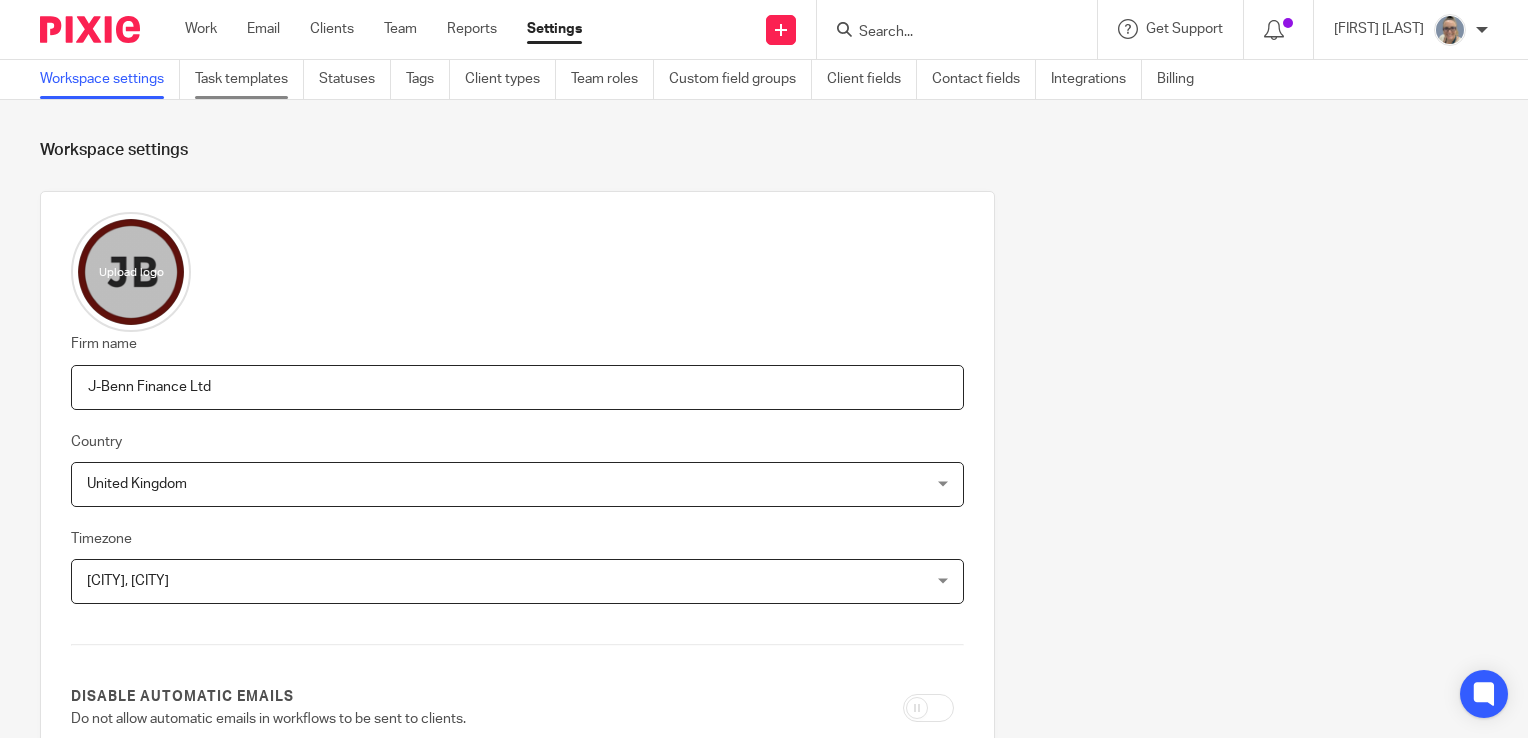 click on "Task templates" at bounding box center (249, 79) 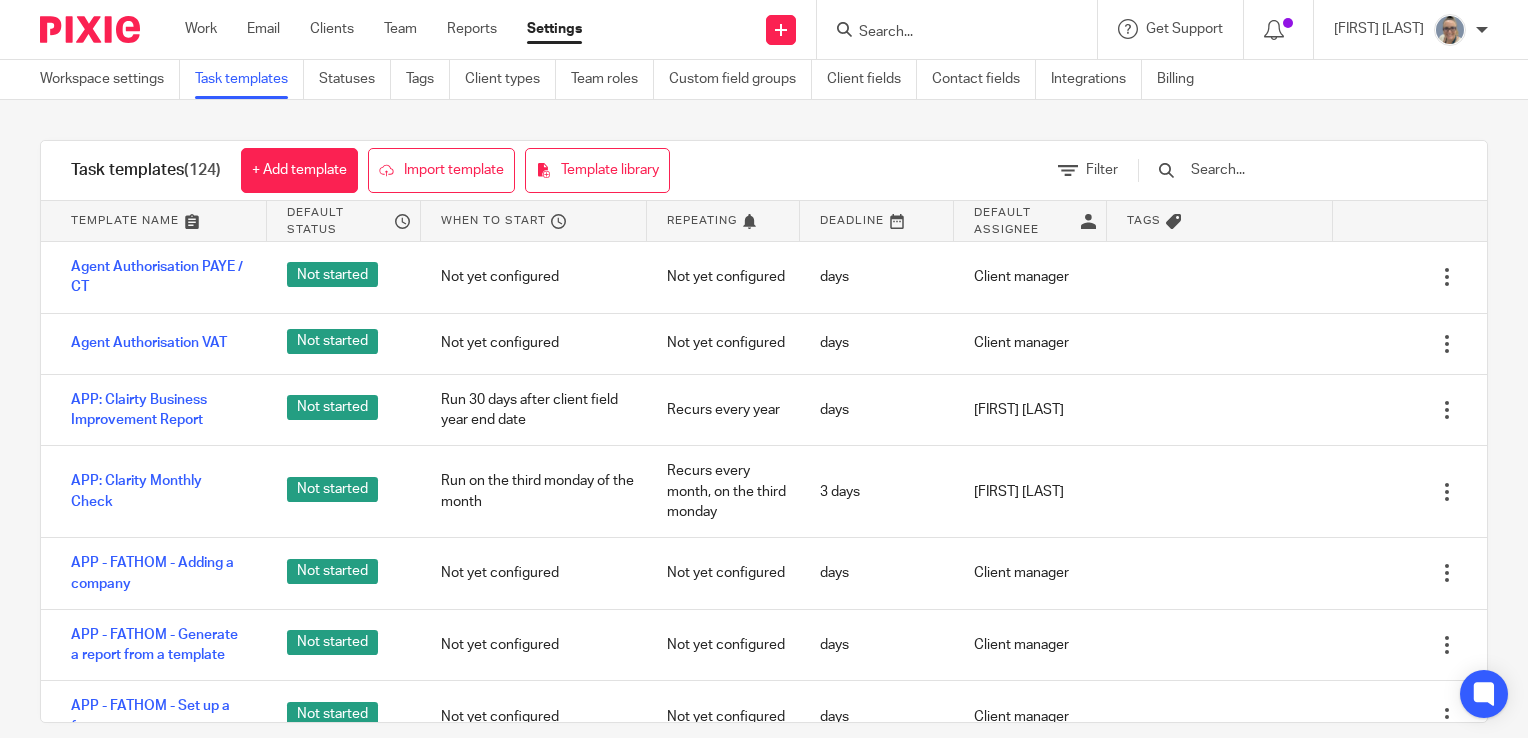 scroll, scrollTop: 0, scrollLeft: 0, axis: both 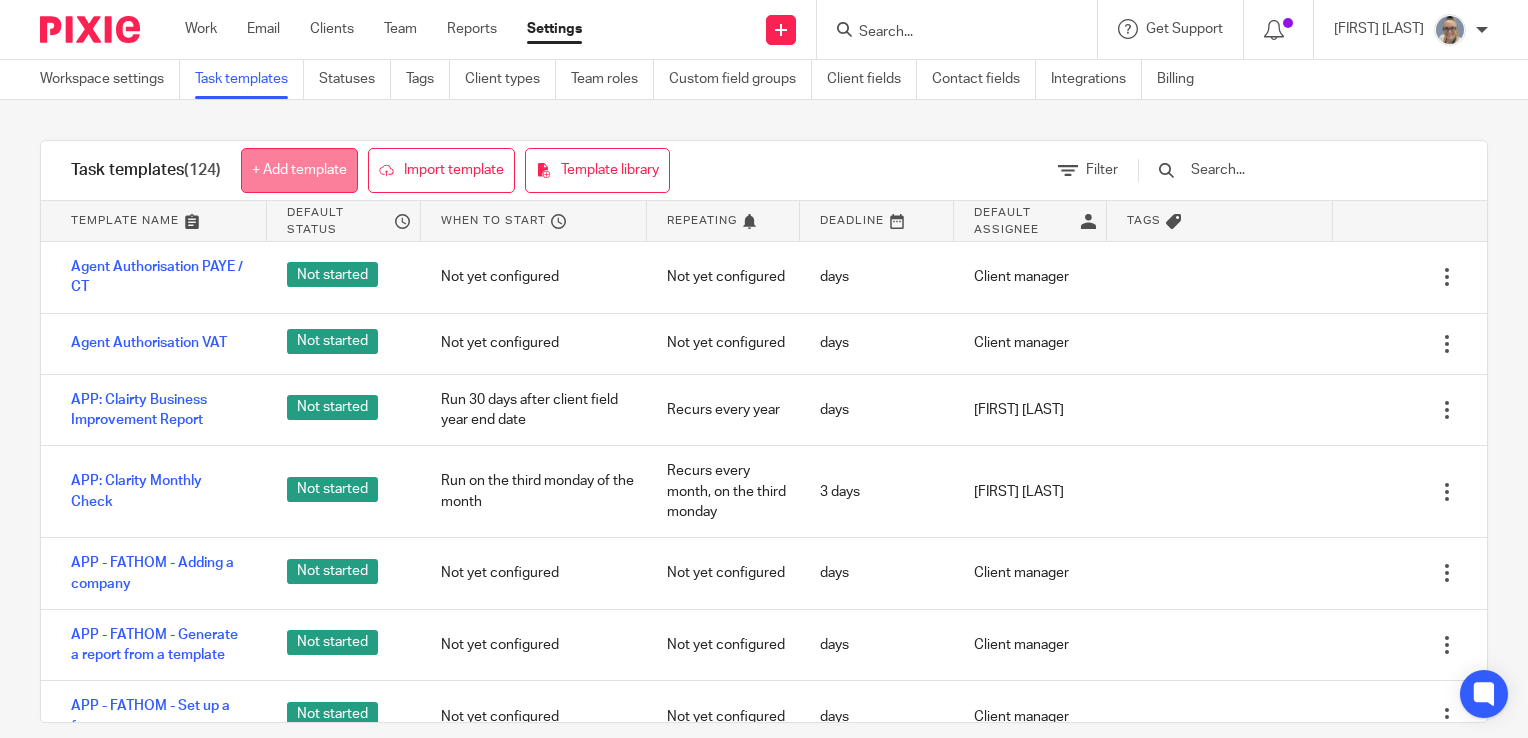 click on "+ Add template" at bounding box center (299, 170) 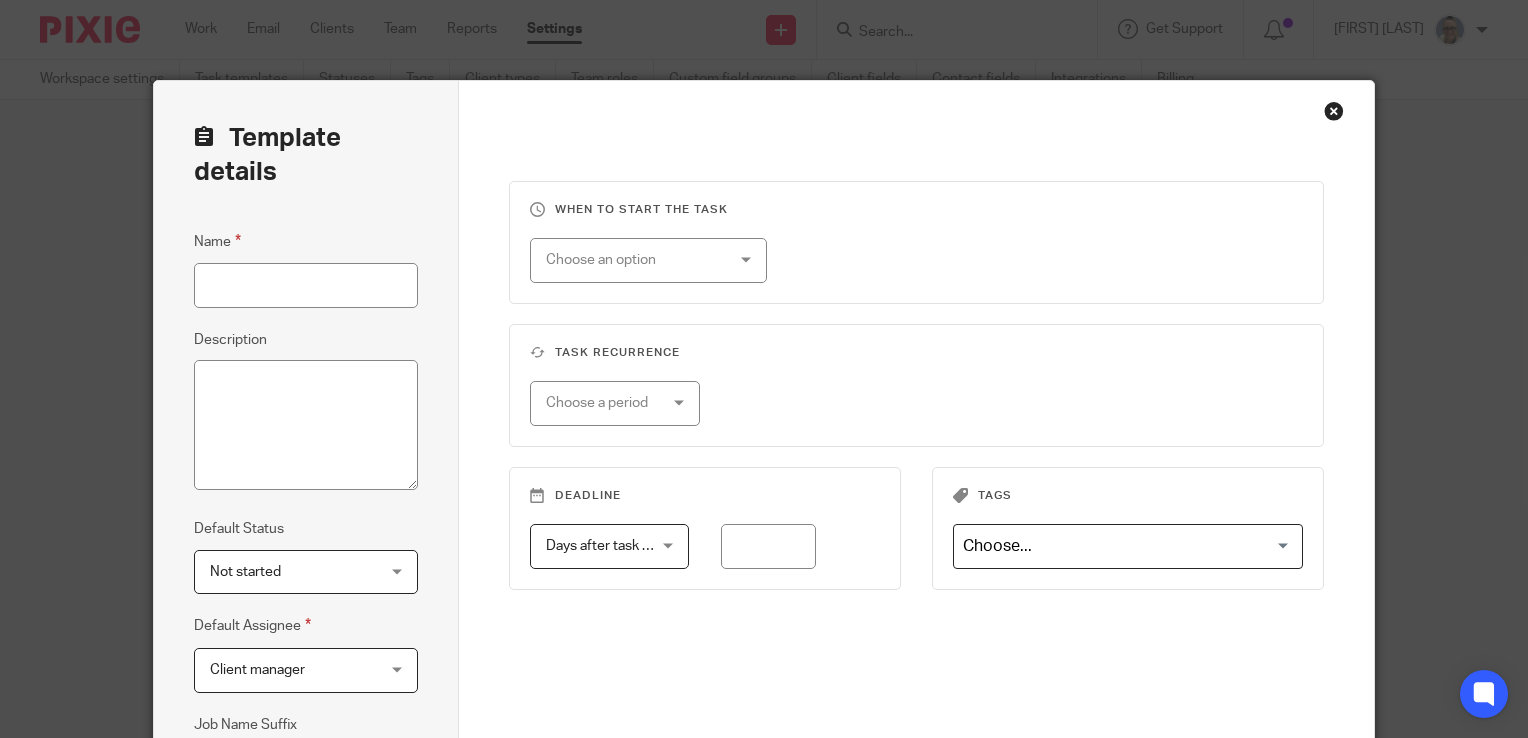 scroll, scrollTop: 0, scrollLeft: 0, axis: both 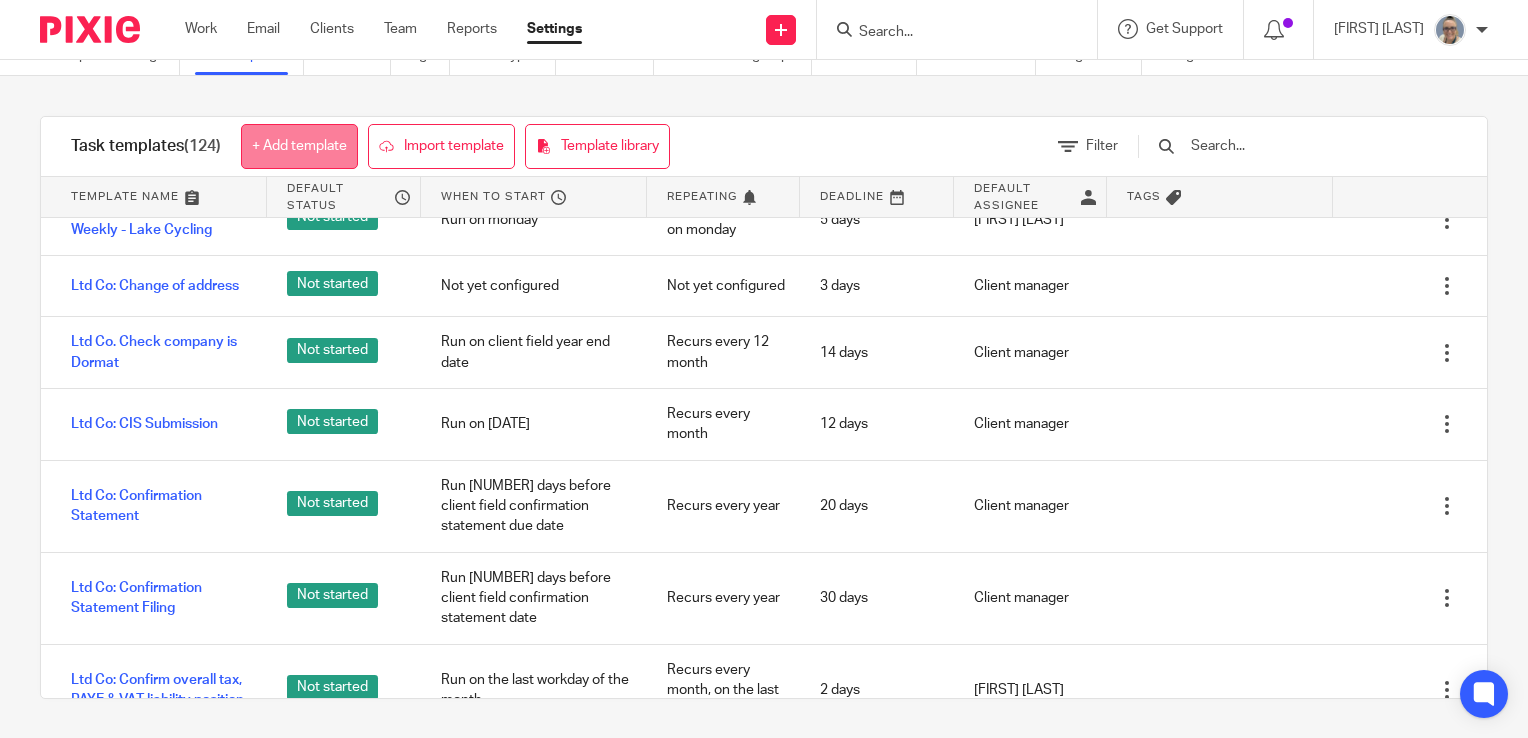 click on "+ Add template" at bounding box center (299, 146) 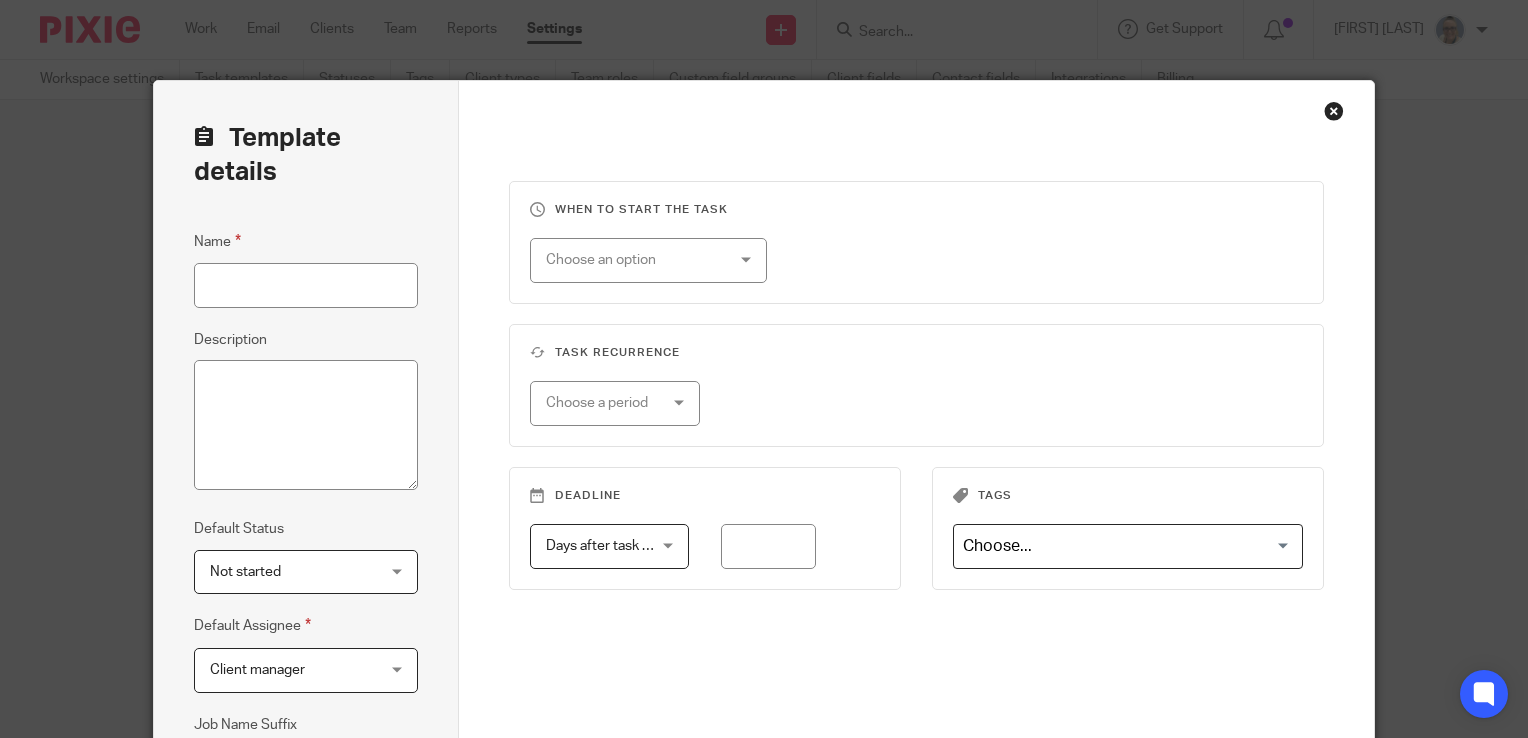 scroll, scrollTop: 0, scrollLeft: 0, axis: both 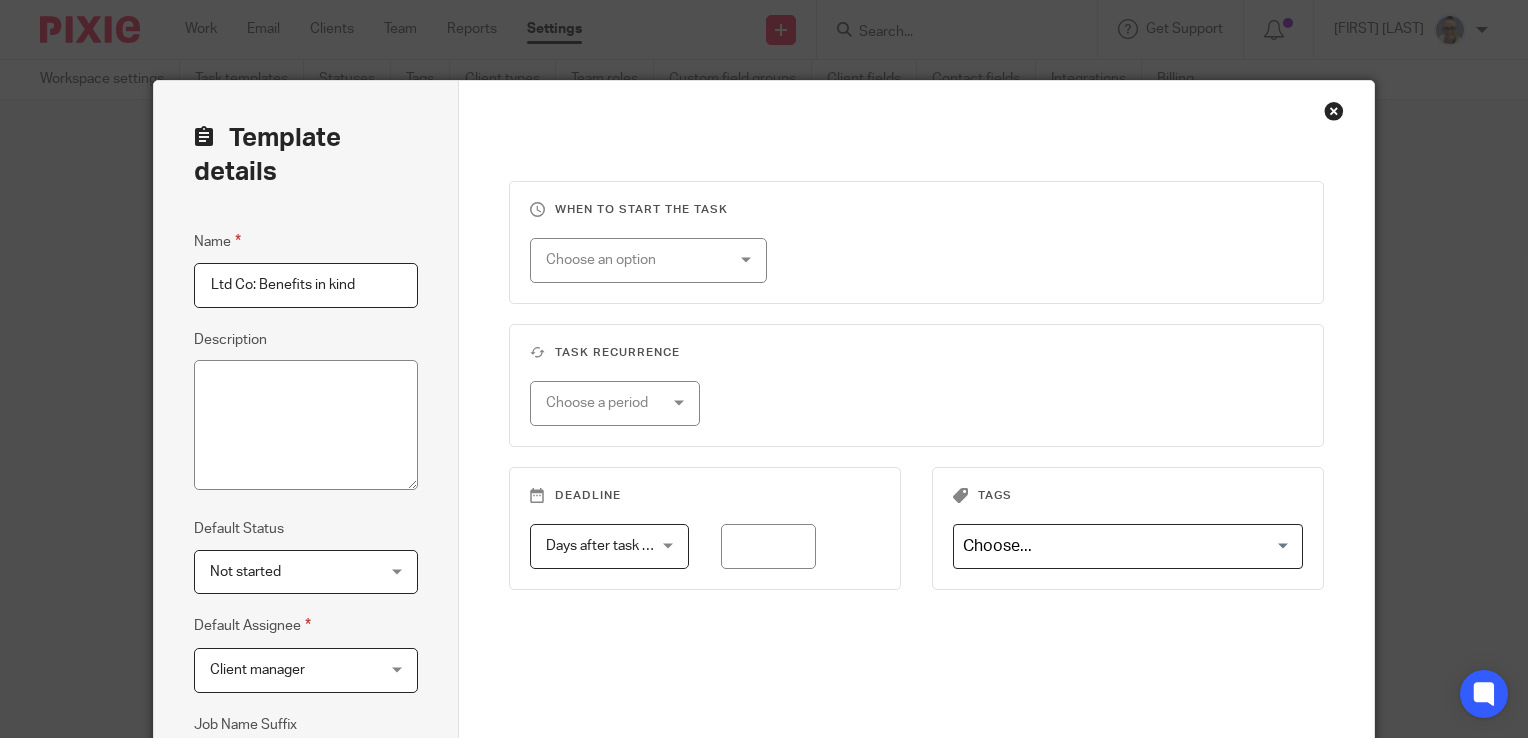 type on "Ltd Co: Benefits in kind" 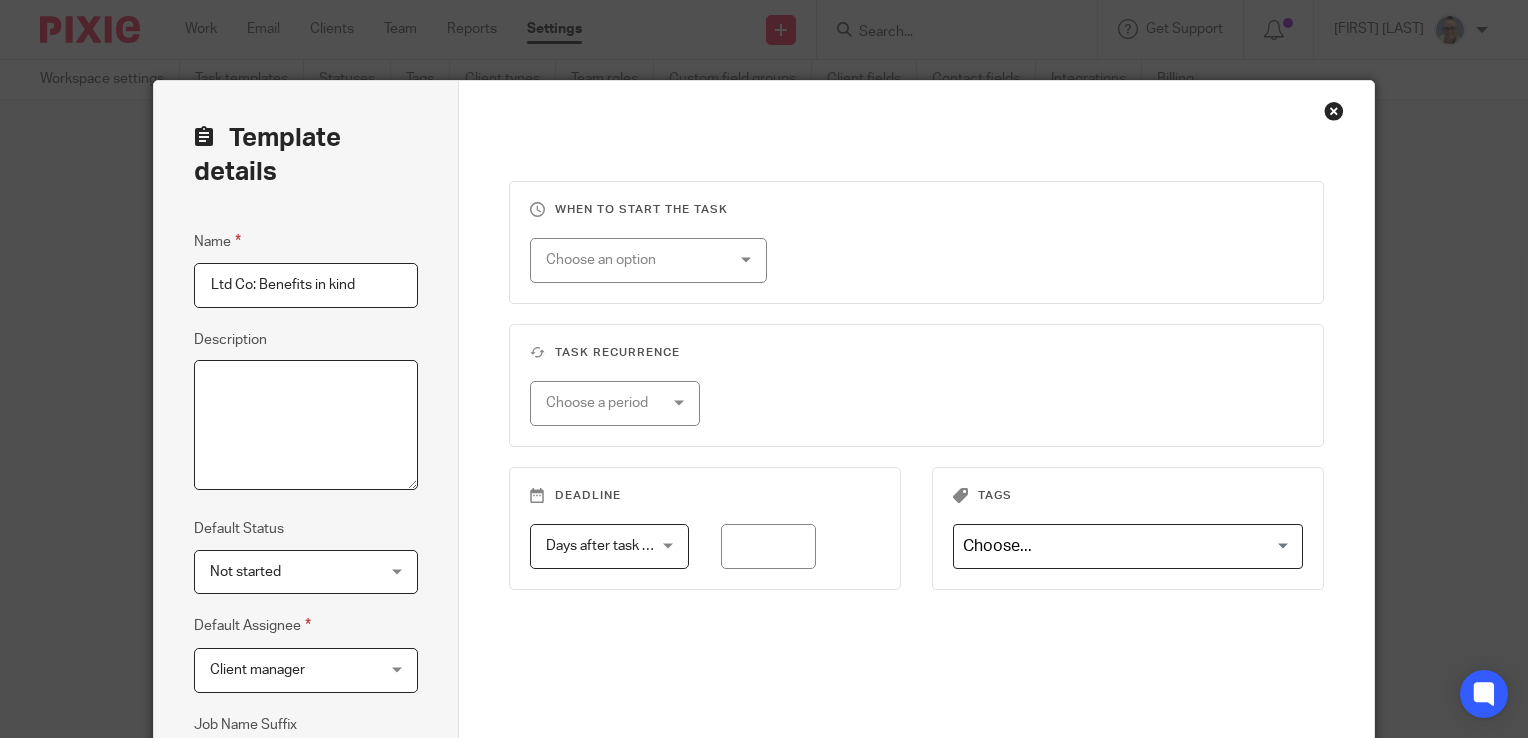 click on "Description" at bounding box center [306, 425] 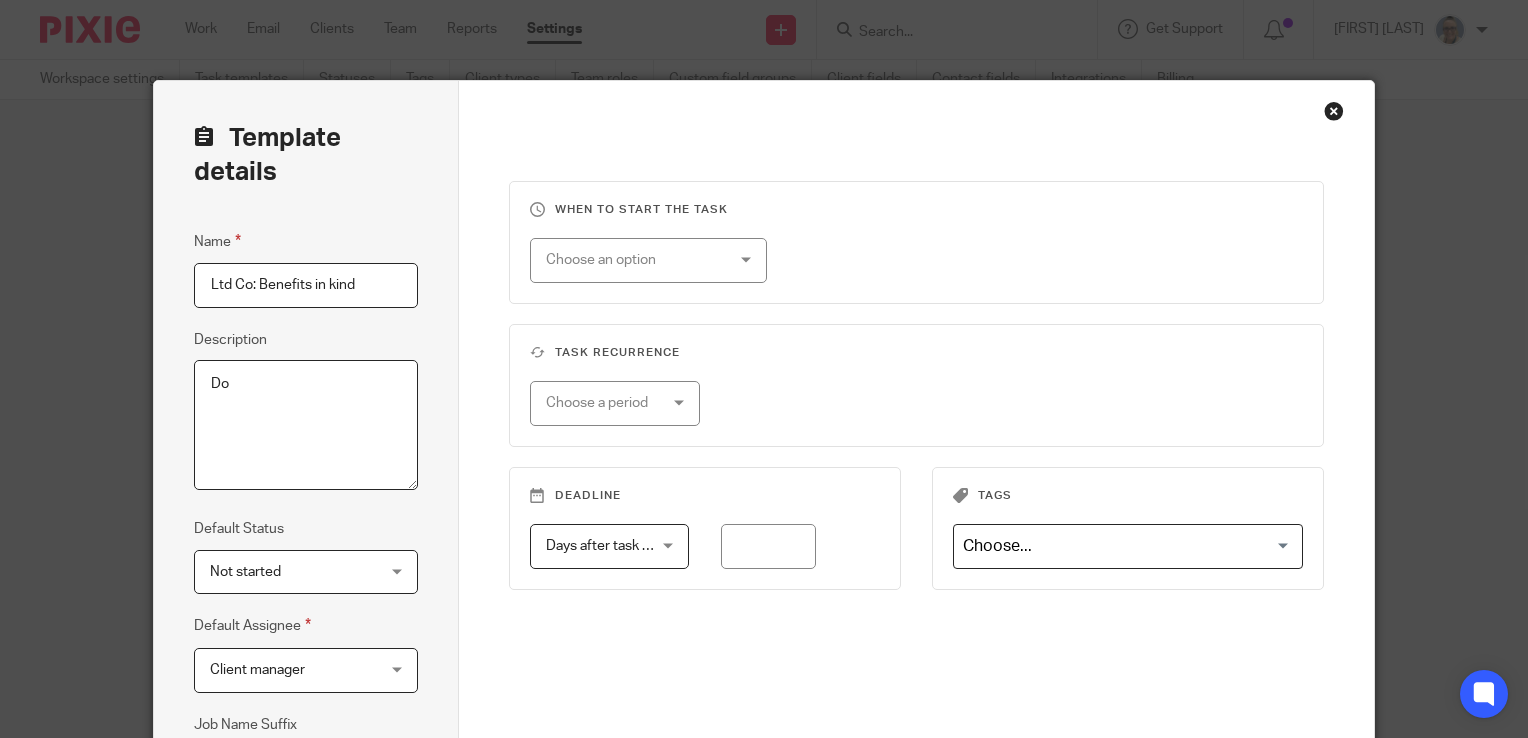 type on "D" 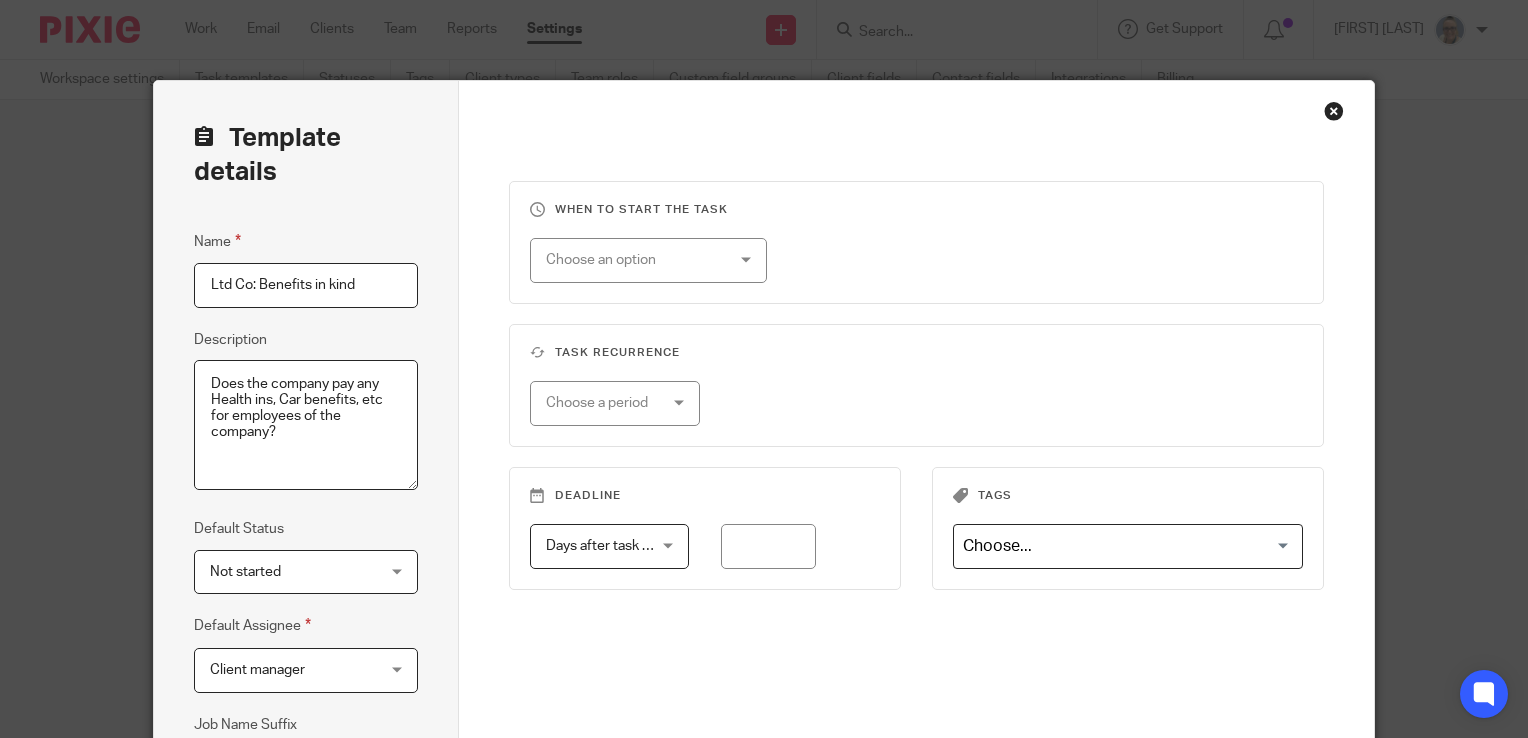 type on "Does the company pay any Health ins, Car benefits, etc for employees of the company?" 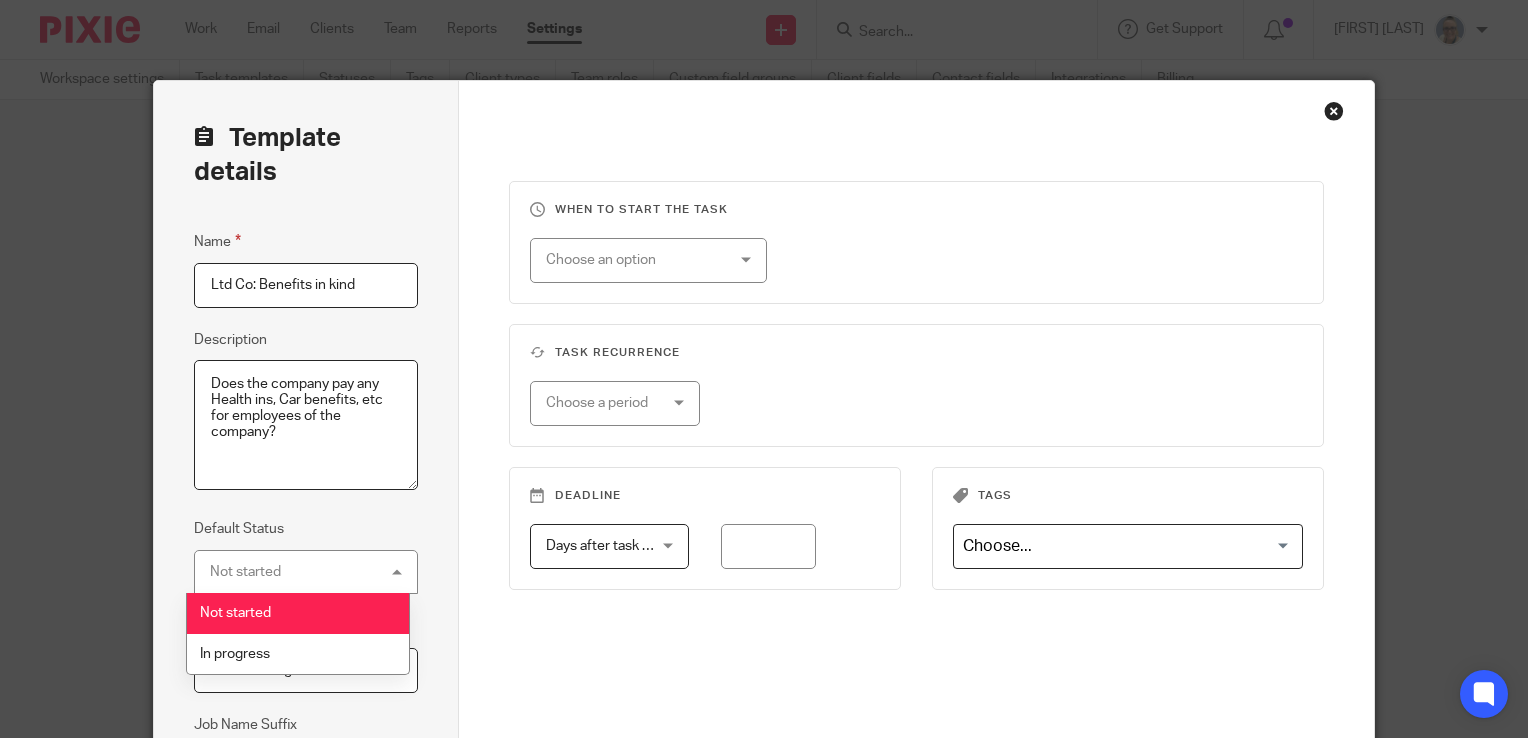 click on "Not started
Not started" at bounding box center (306, 572) 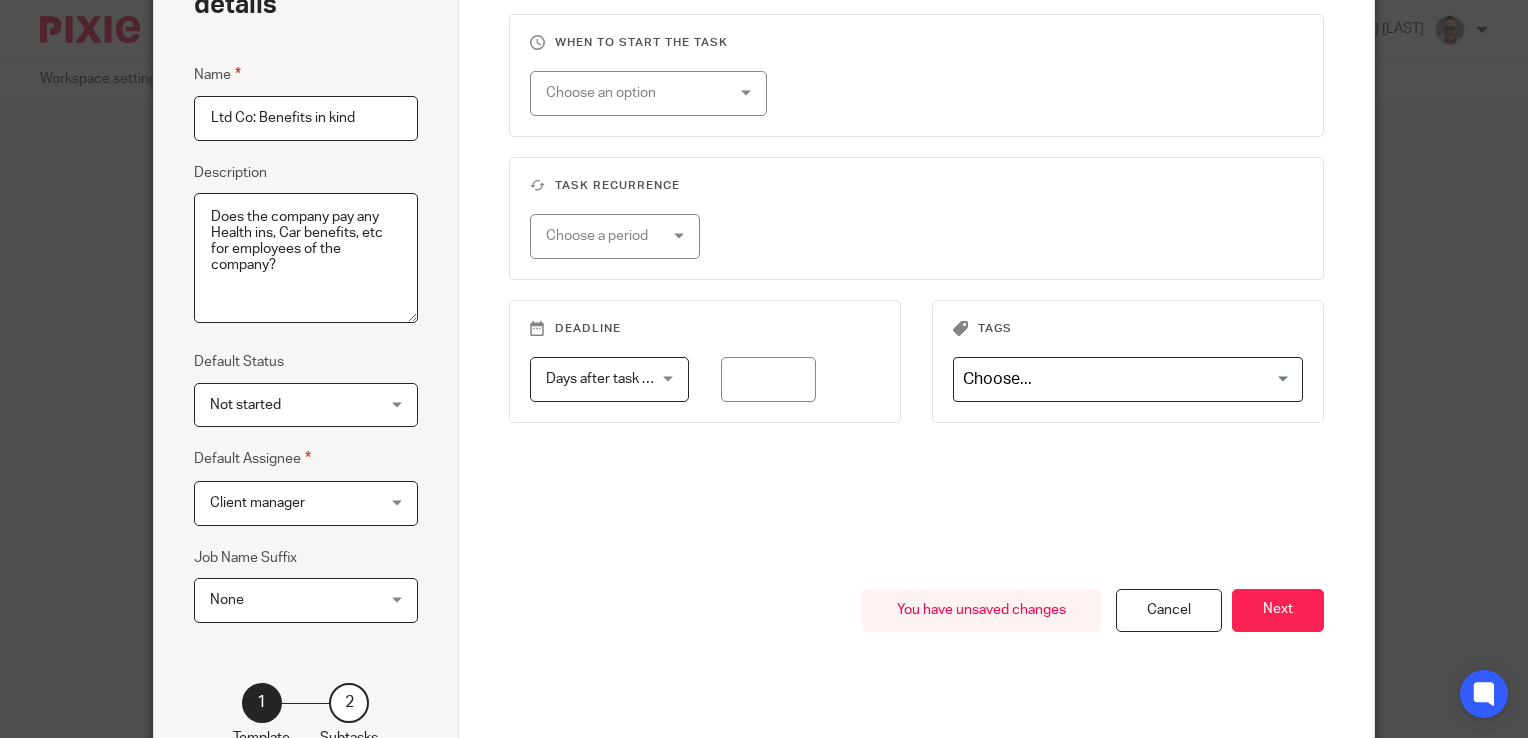 scroll, scrollTop: 200, scrollLeft: 0, axis: vertical 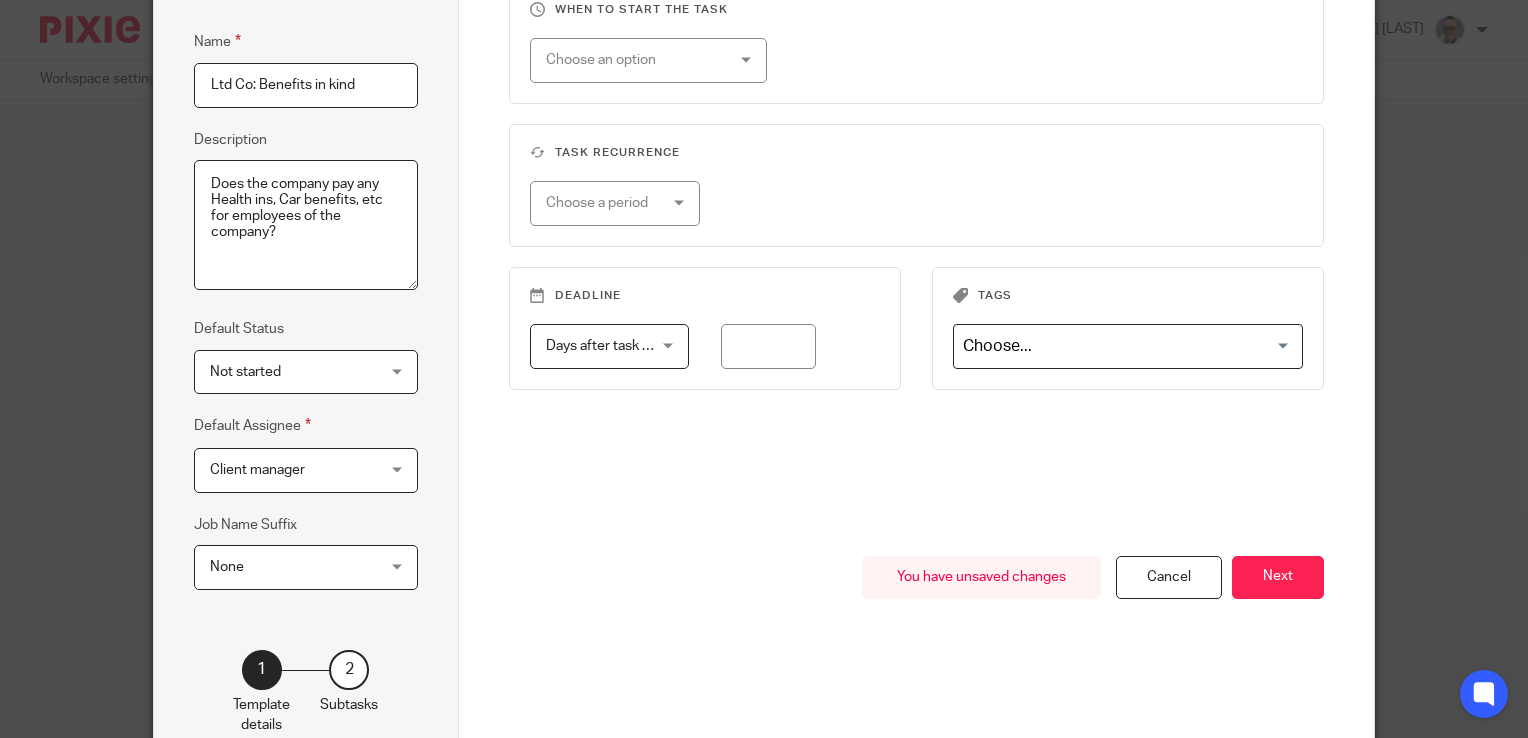 click on "None" at bounding box center [293, 567] 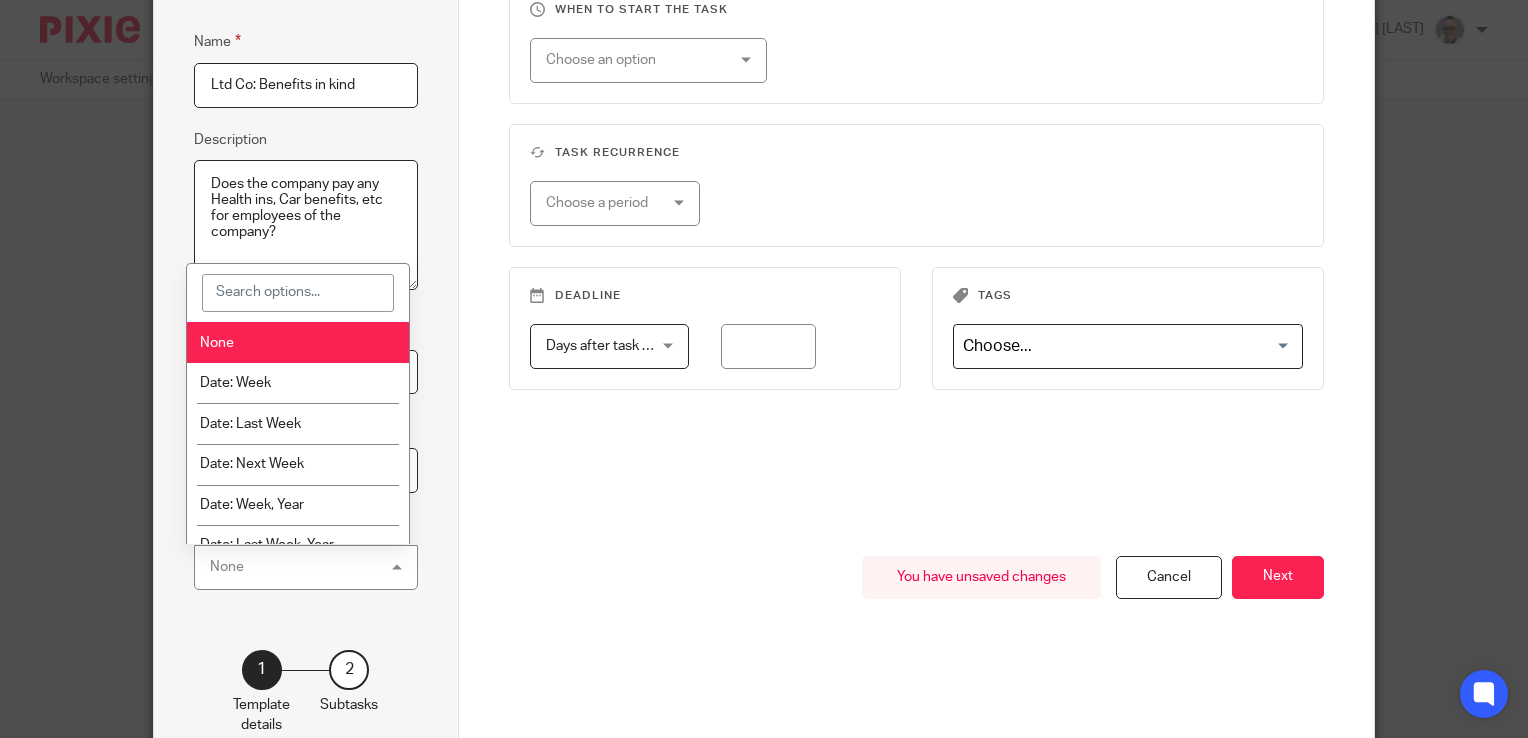 click on "None
None" at bounding box center [306, 567] 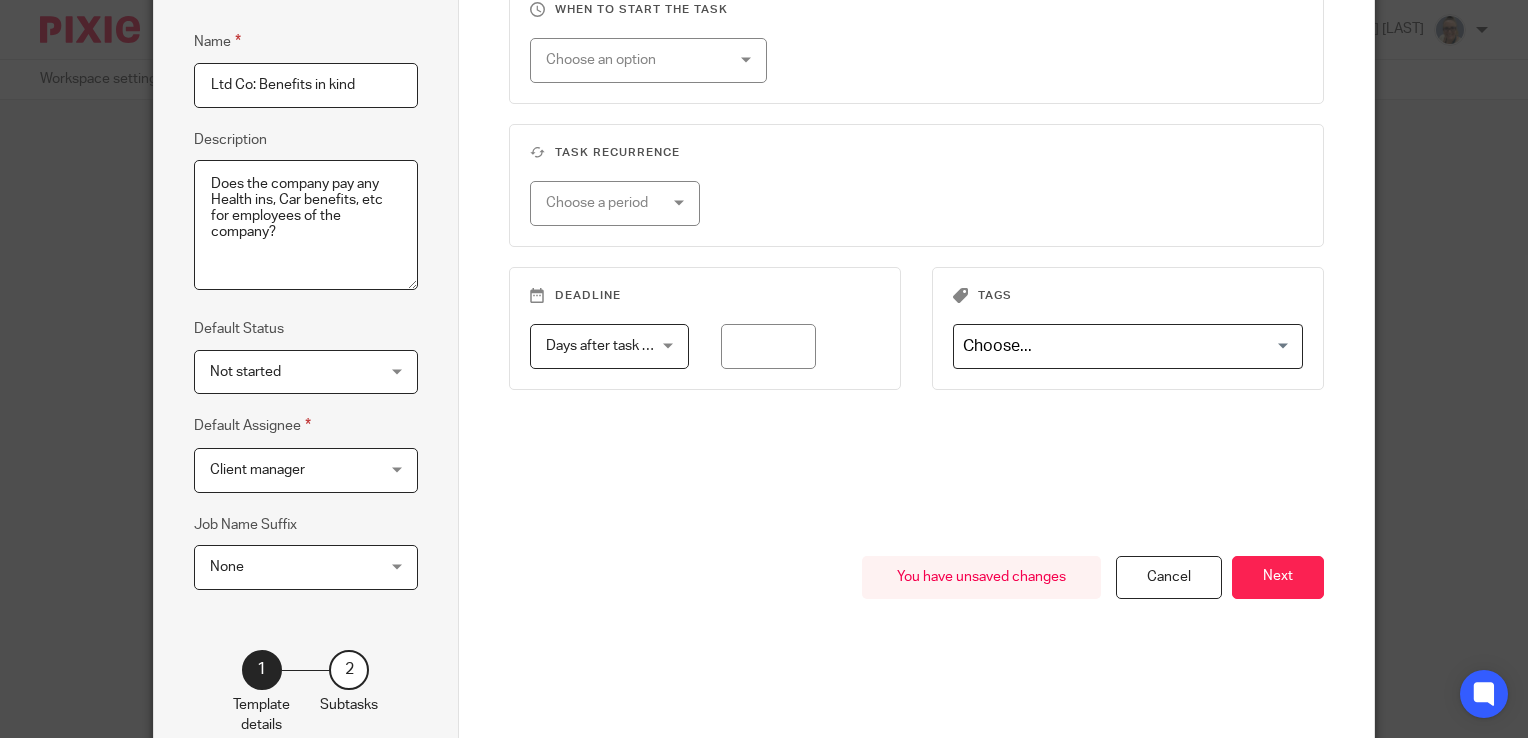 click on "None" at bounding box center (293, 567) 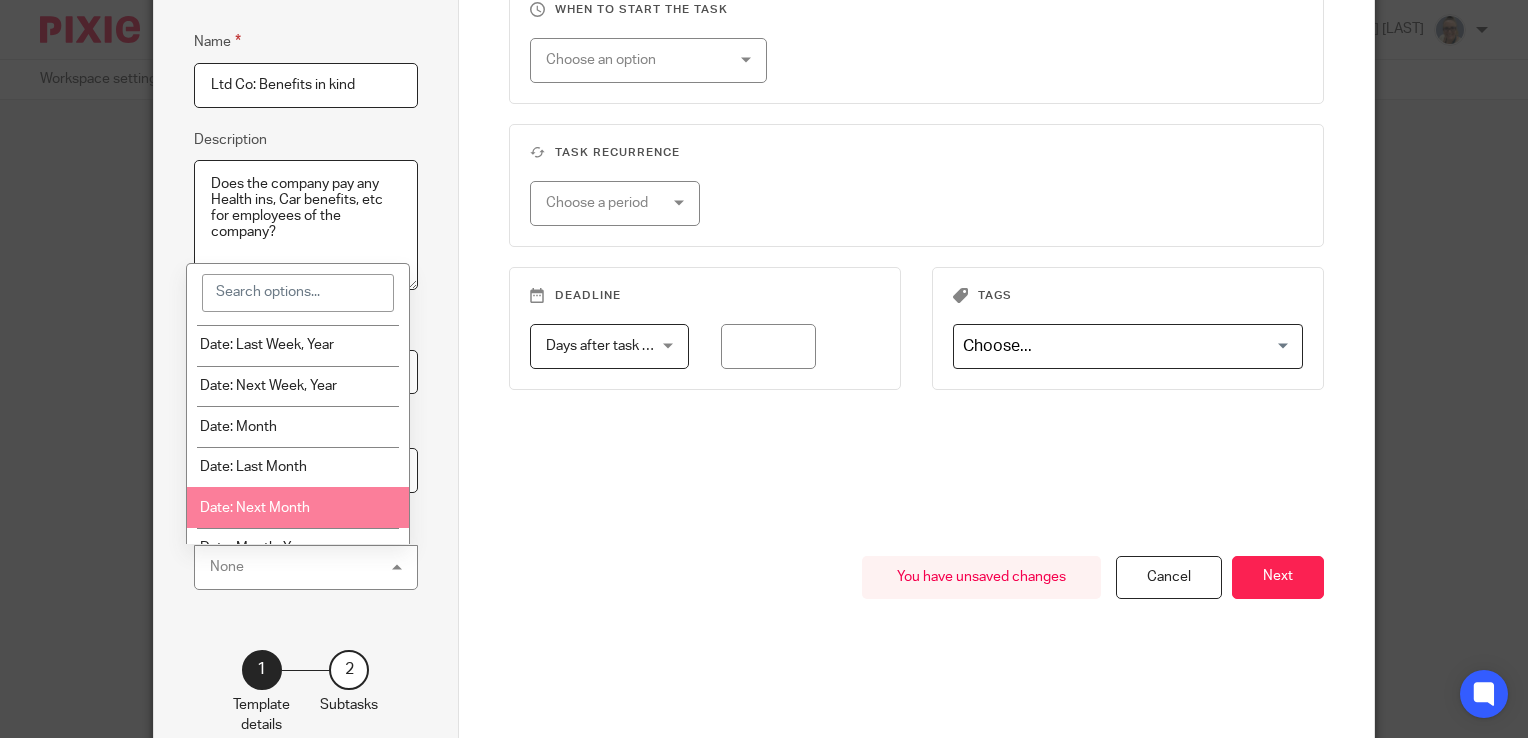 scroll, scrollTop: 100, scrollLeft: 0, axis: vertical 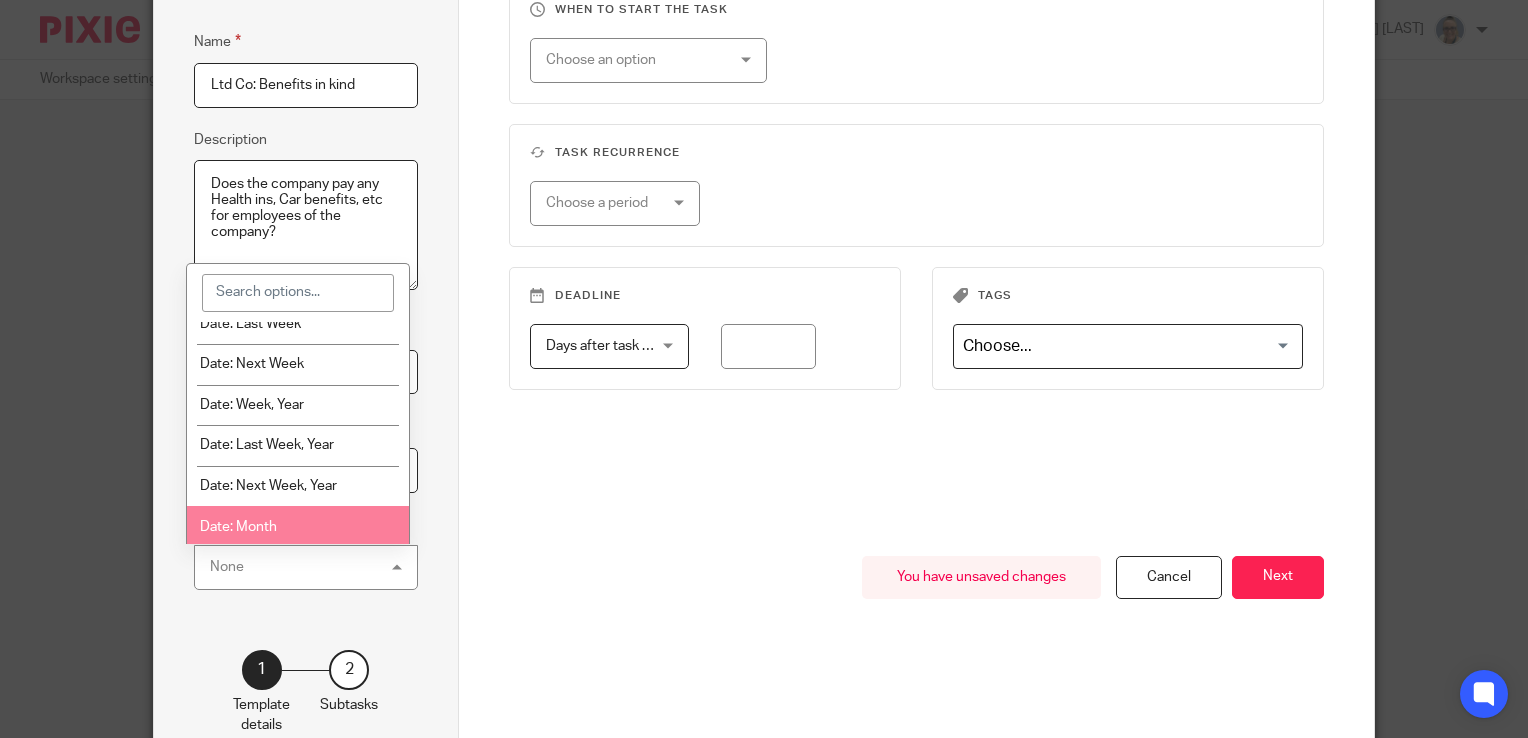 click on "None
None" at bounding box center (306, 567) 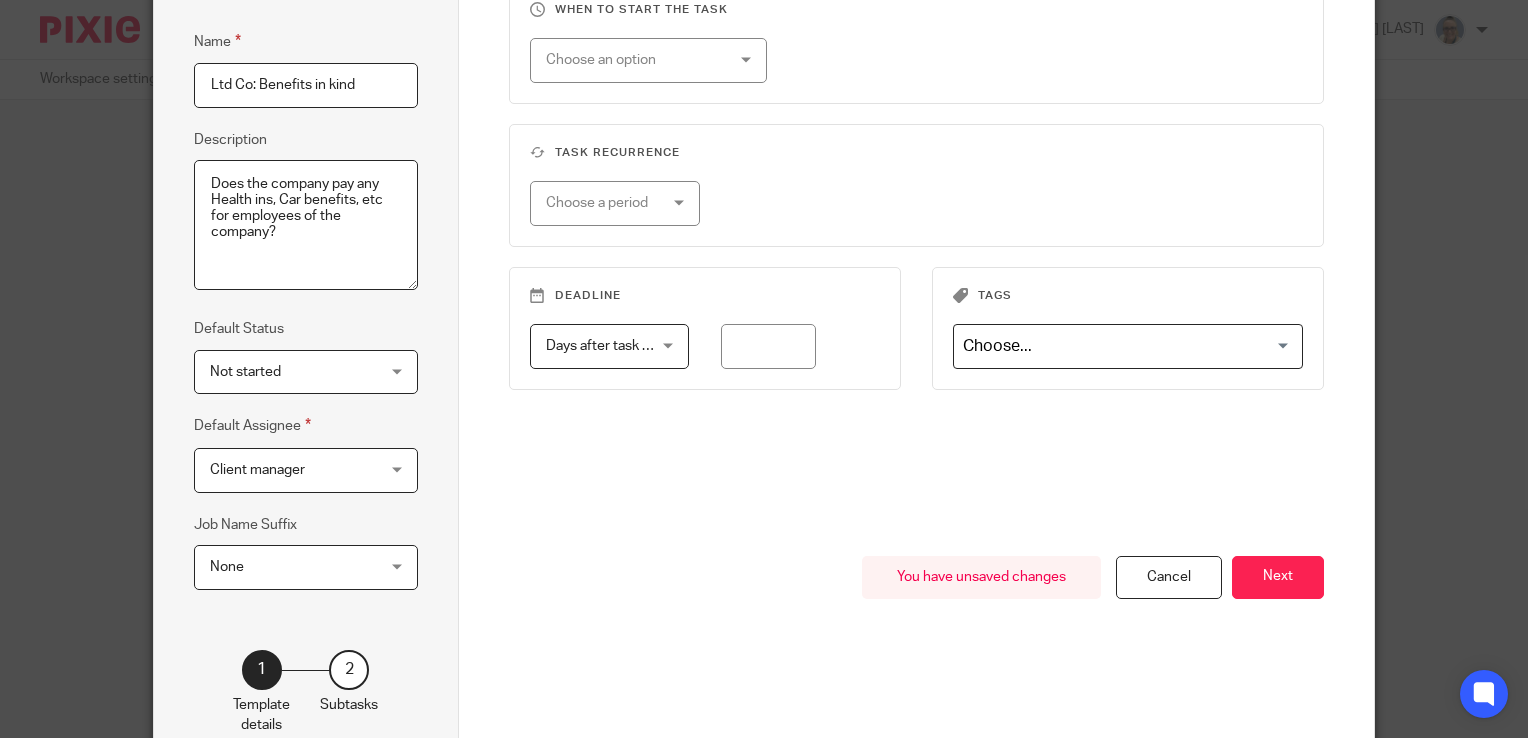scroll, scrollTop: 0, scrollLeft: 0, axis: both 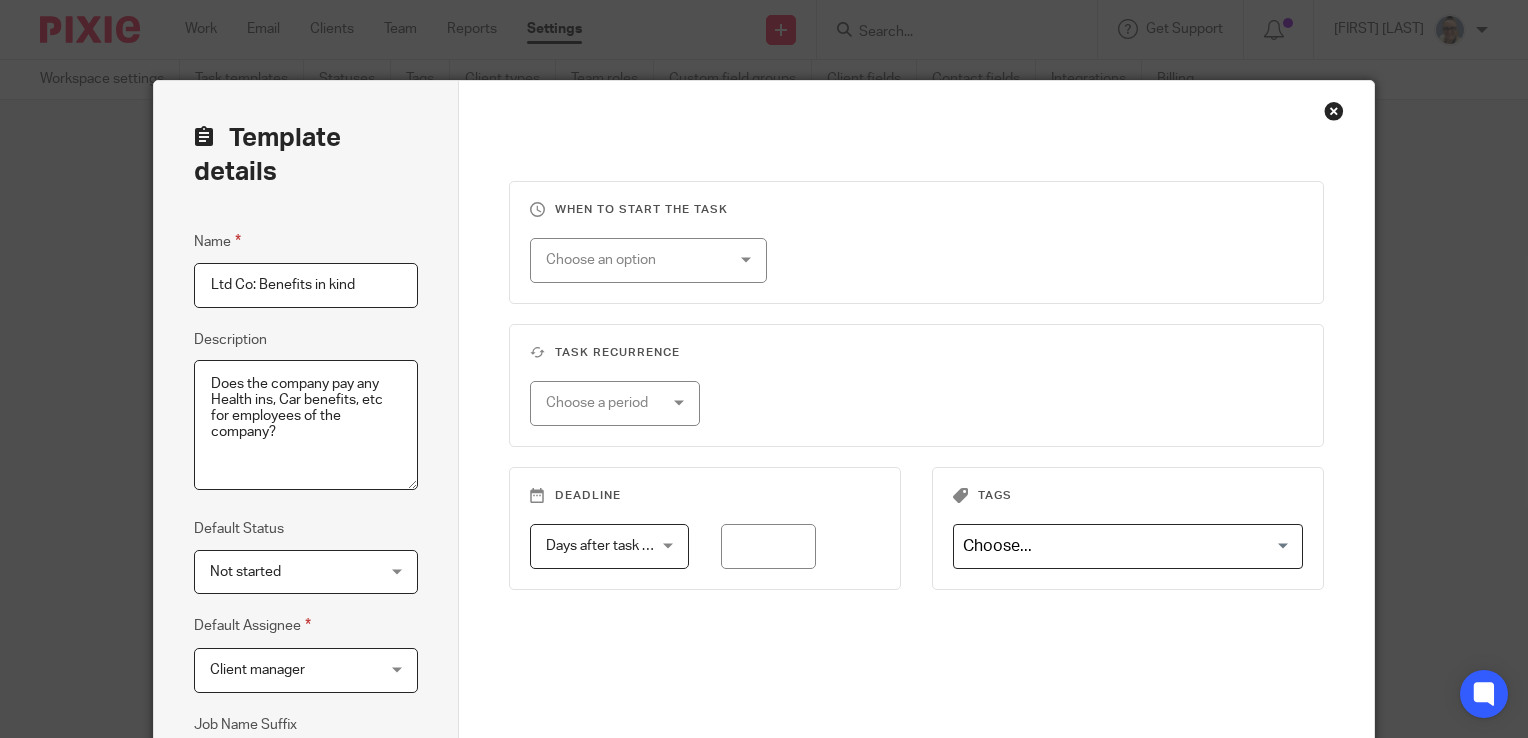 click on "Choose an option" at bounding box center [634, 260] 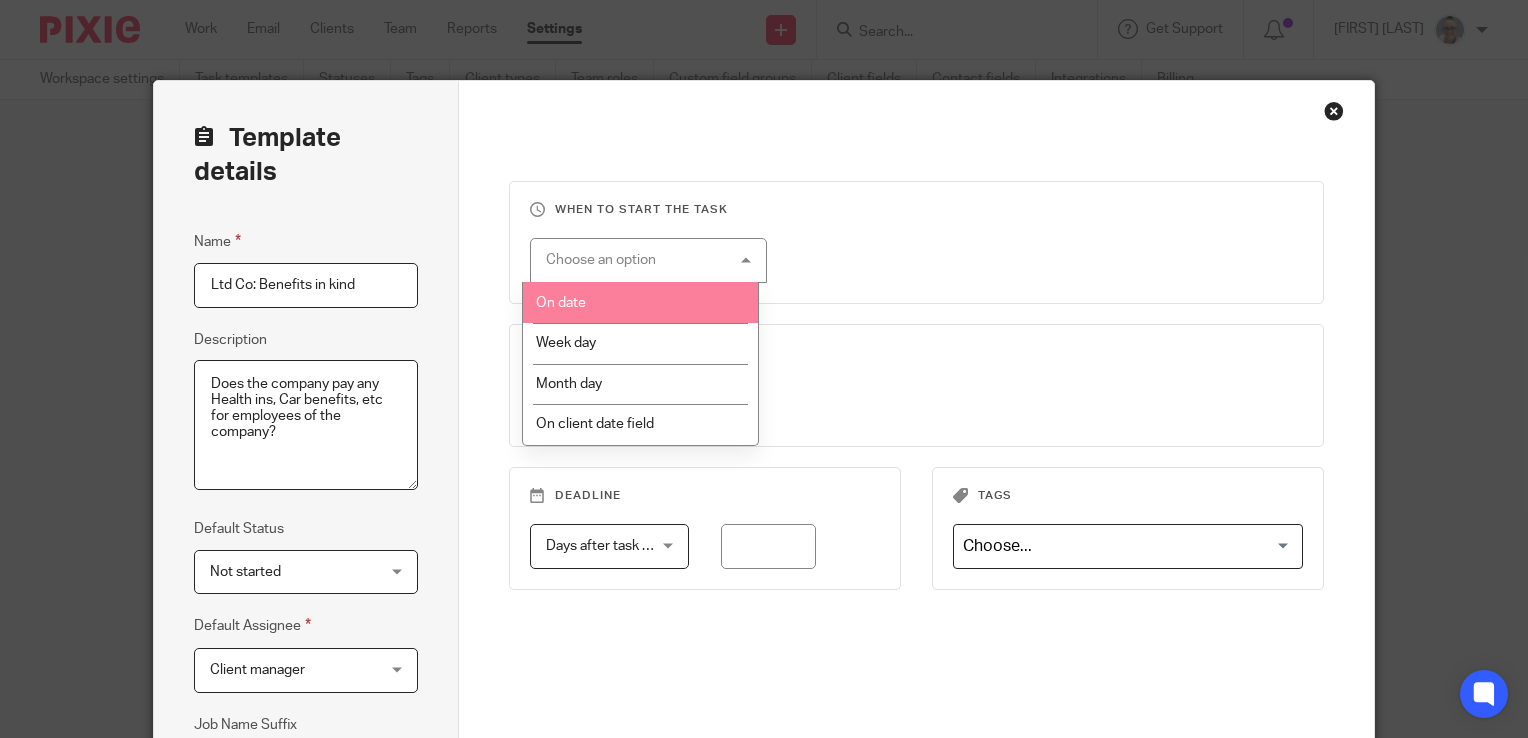 click on "On date" at bounding box center (640, 302) 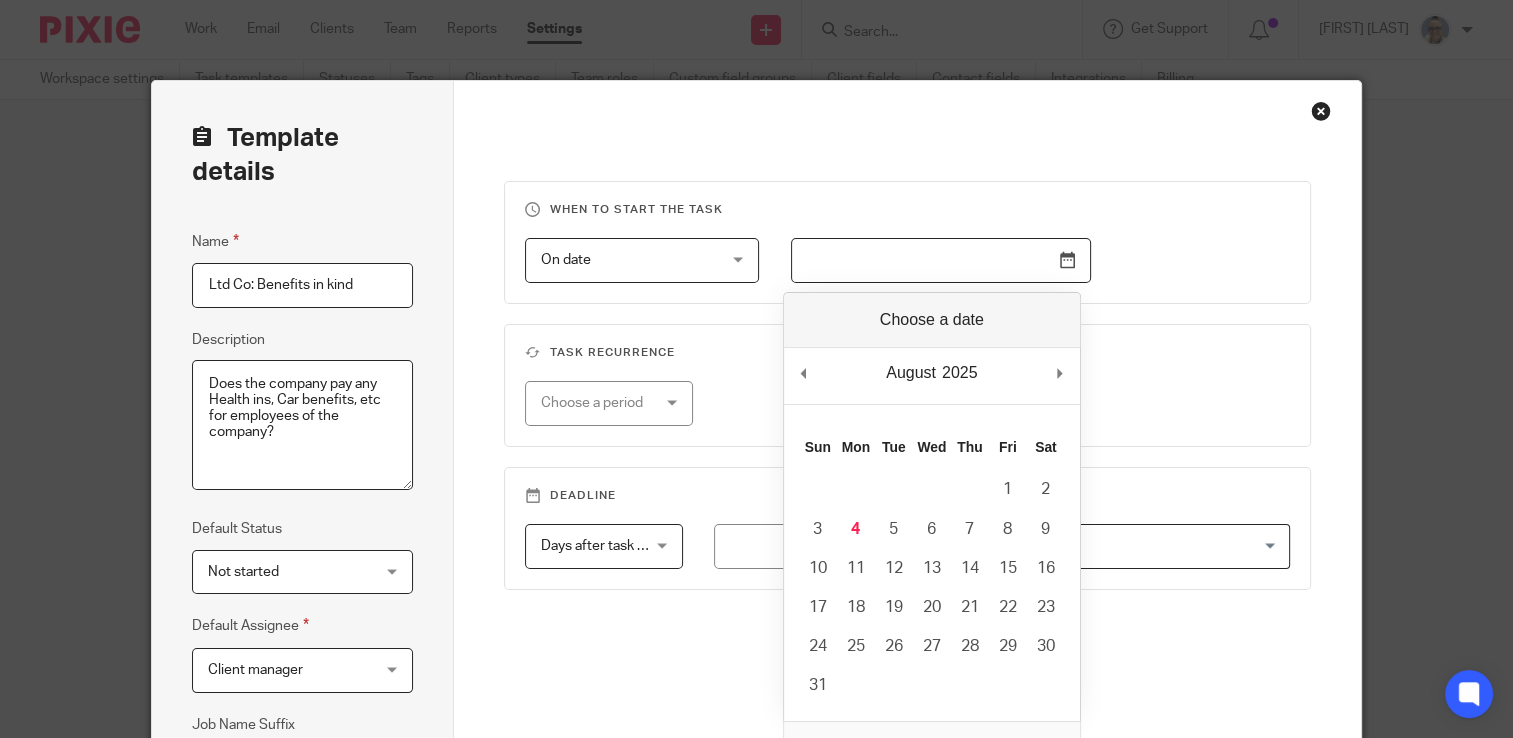 click at bounding box center (941, 260) 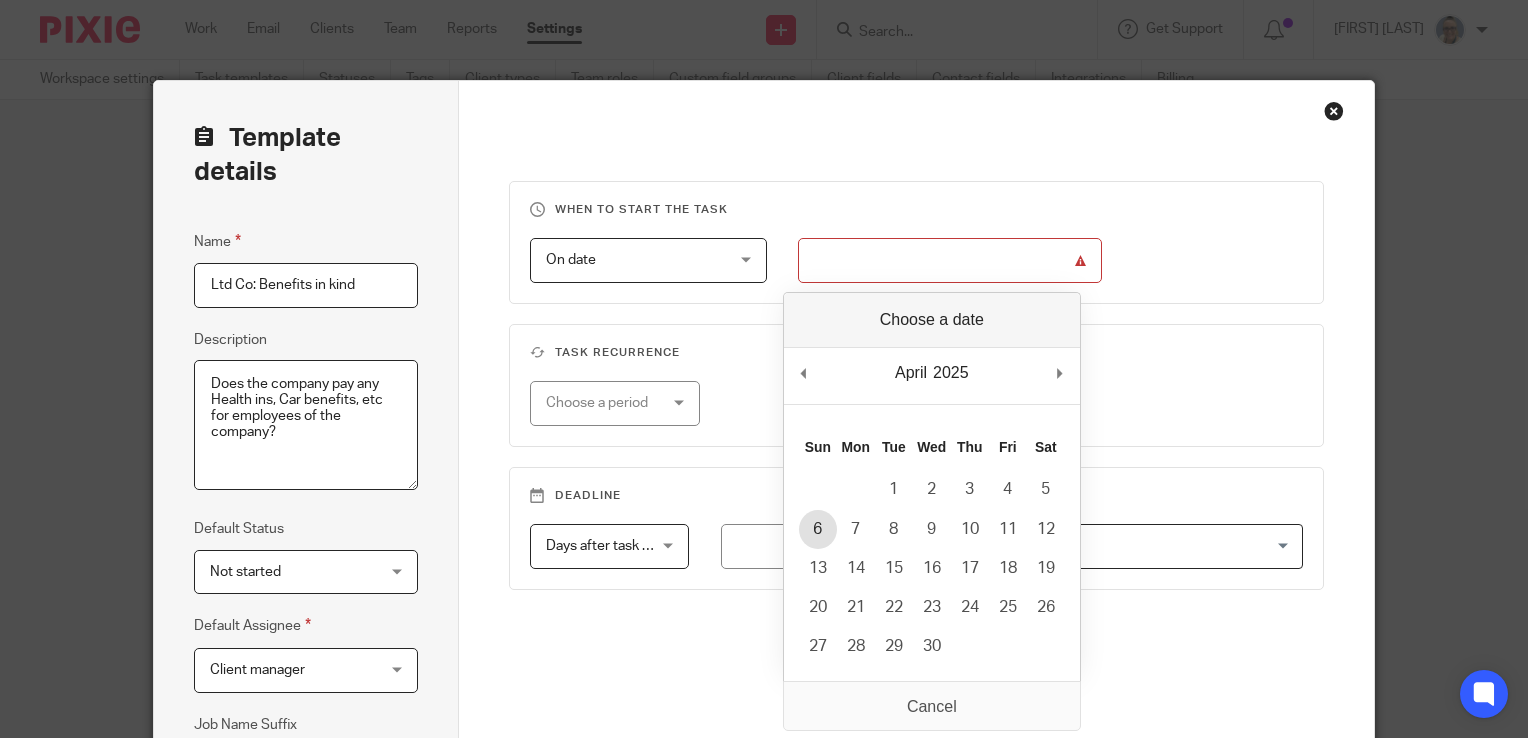 type on "2025-04-06" 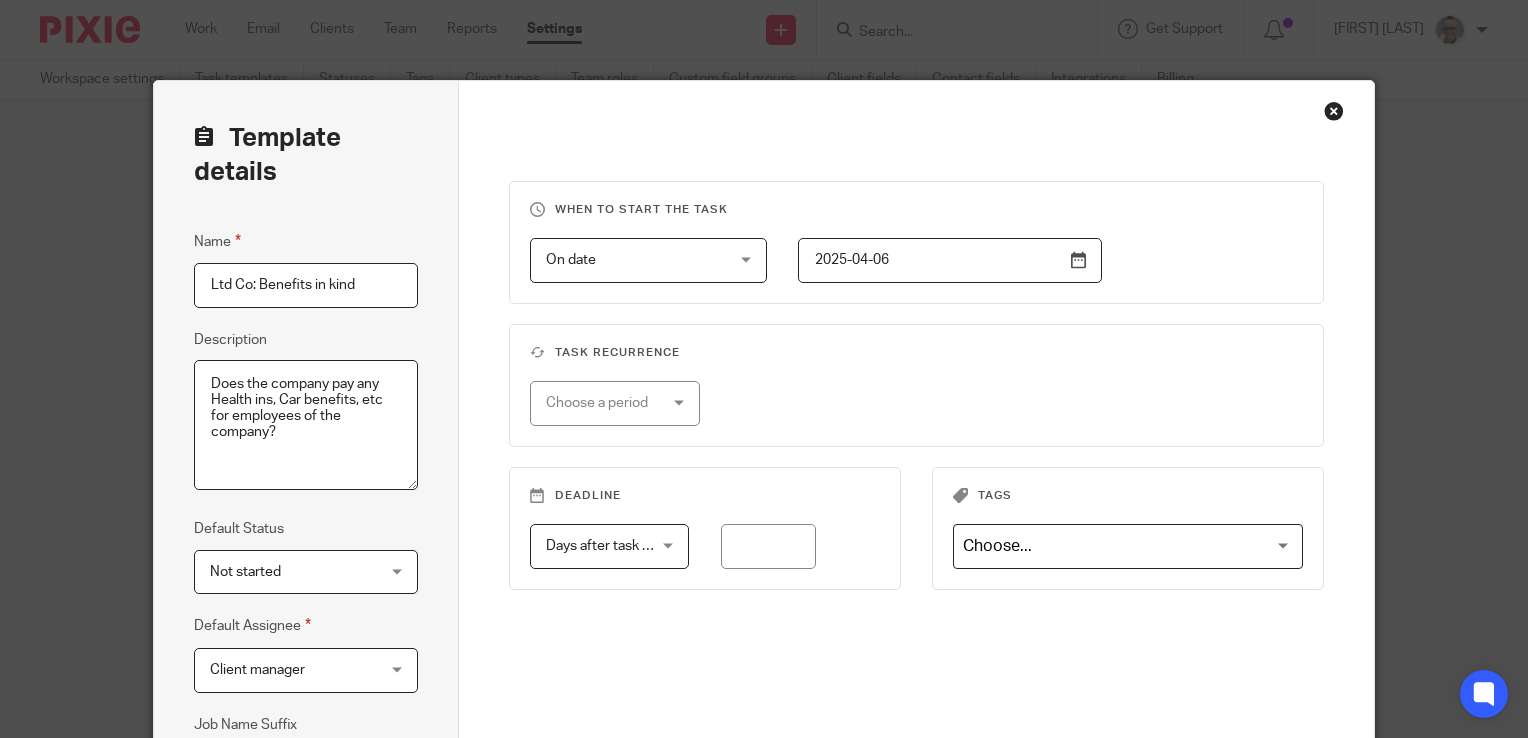 click on "Choose a period" at bounding box center (607, 403) 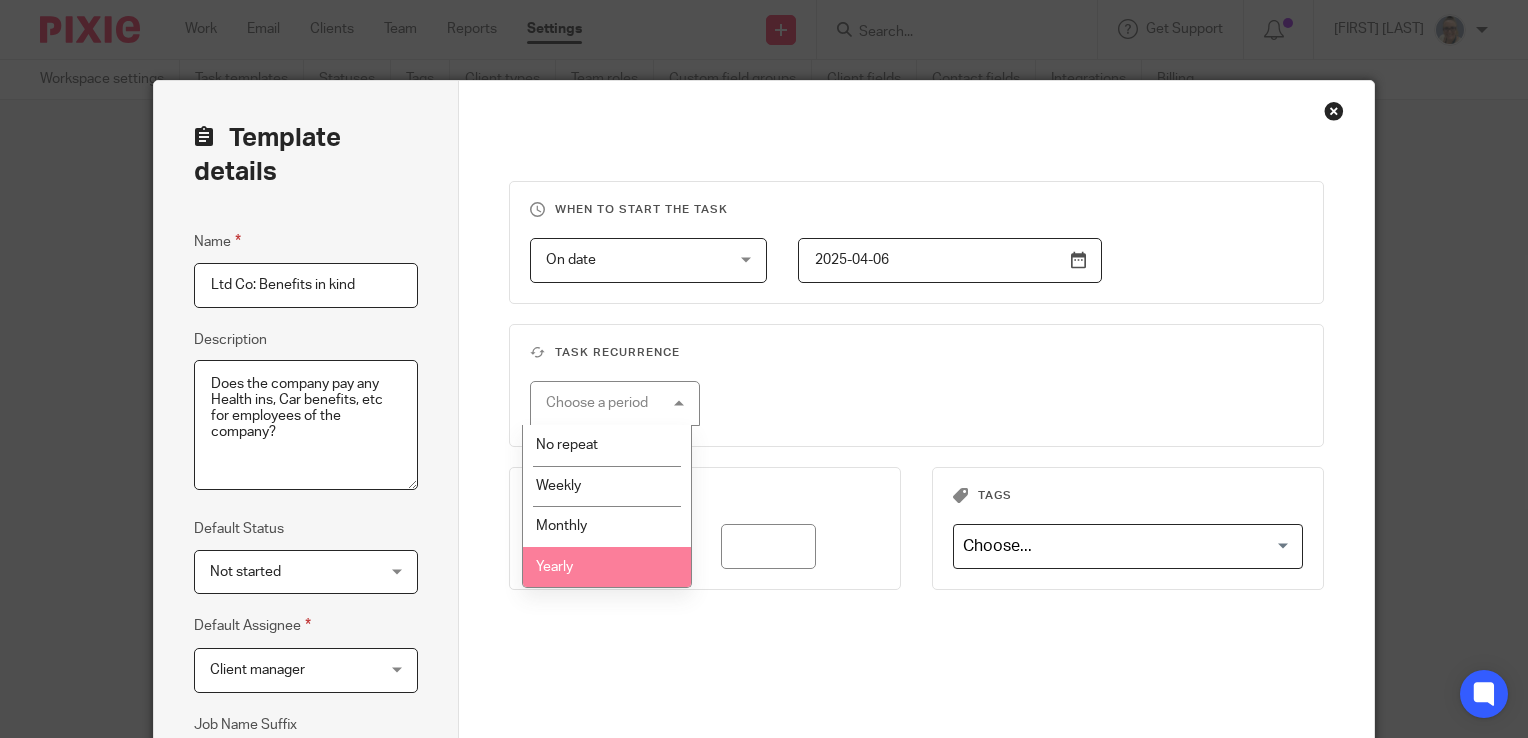 click on "Yearly" at bounding box center (607, 567) 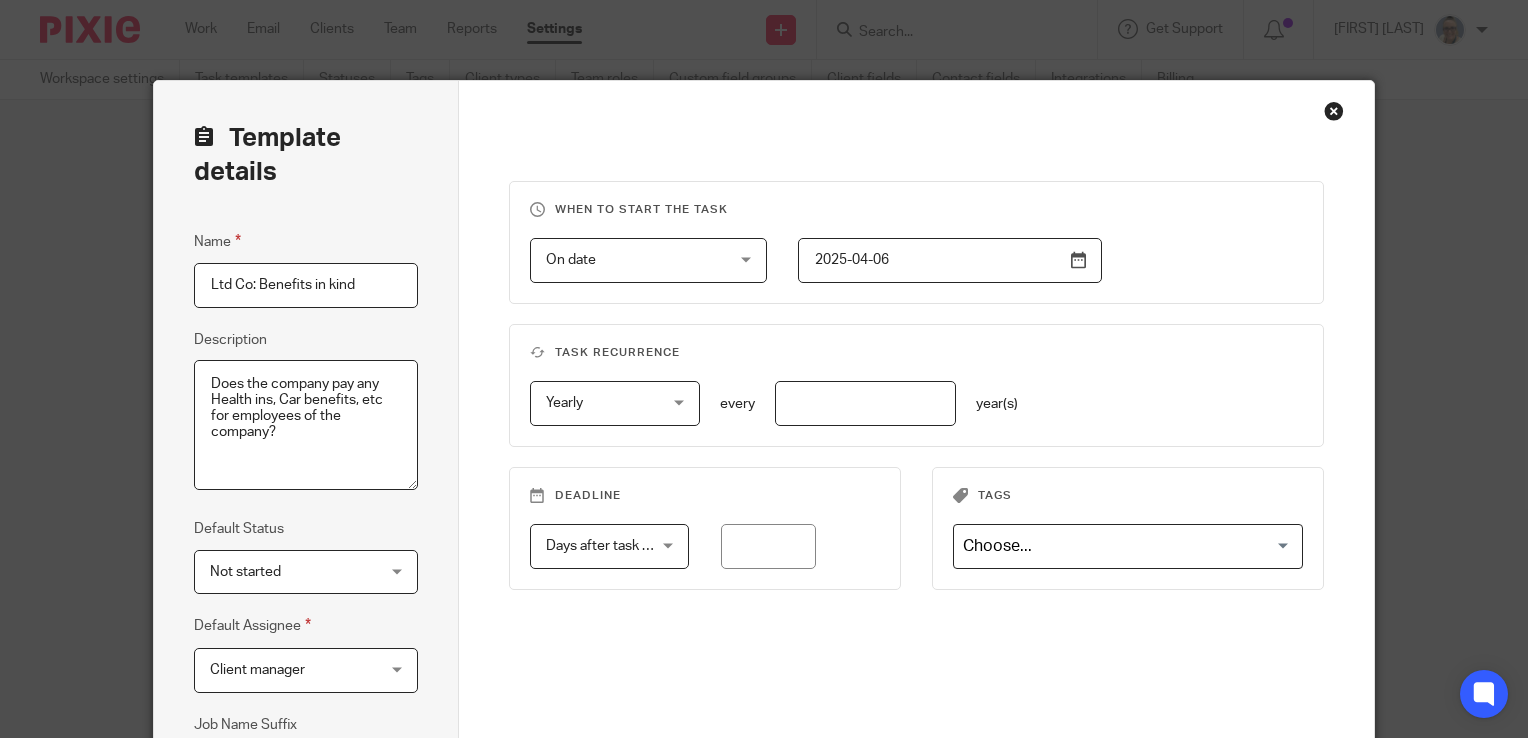 click at bounding box center [865, 403] 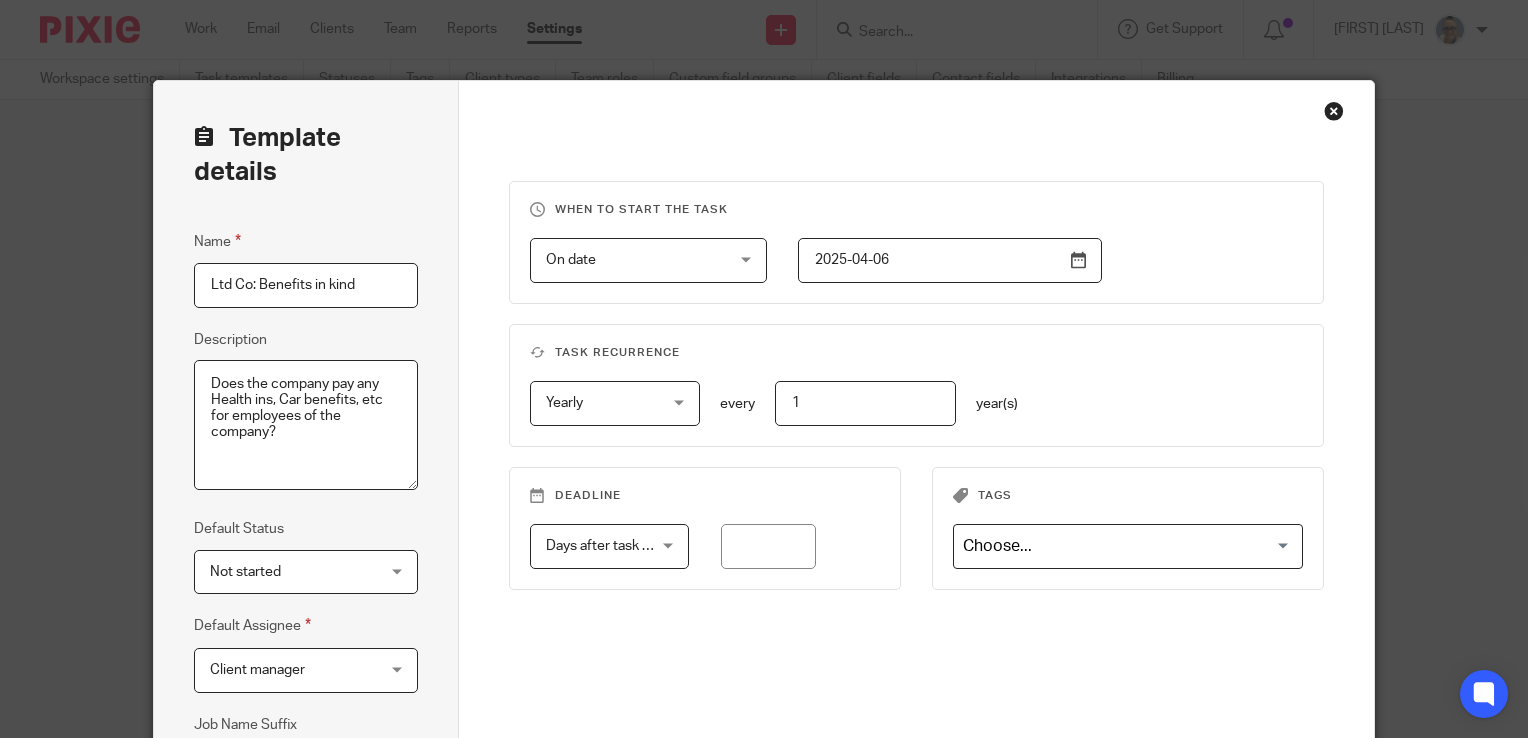 type on "1" 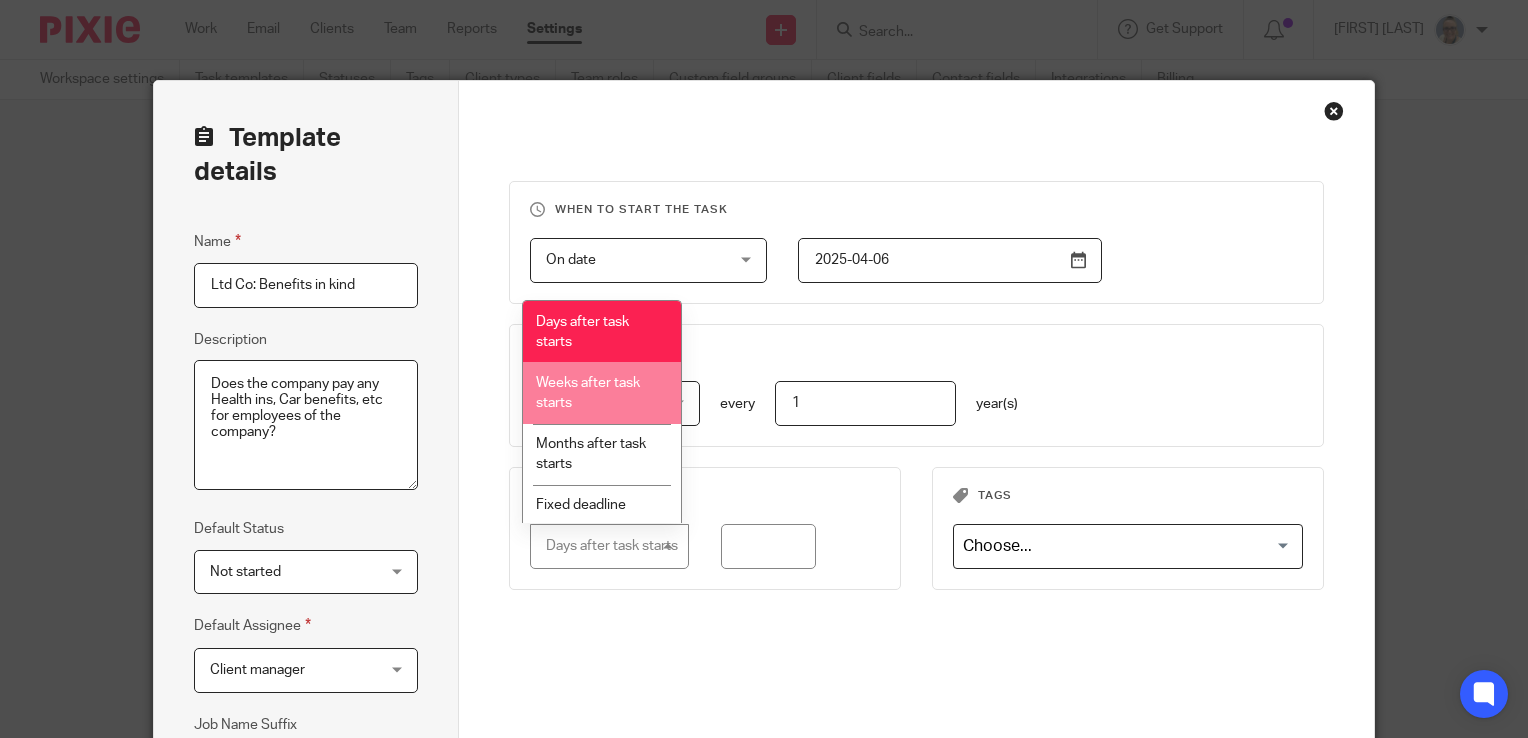 click on "Weeks after task starts" at bounding box center (602, 392) 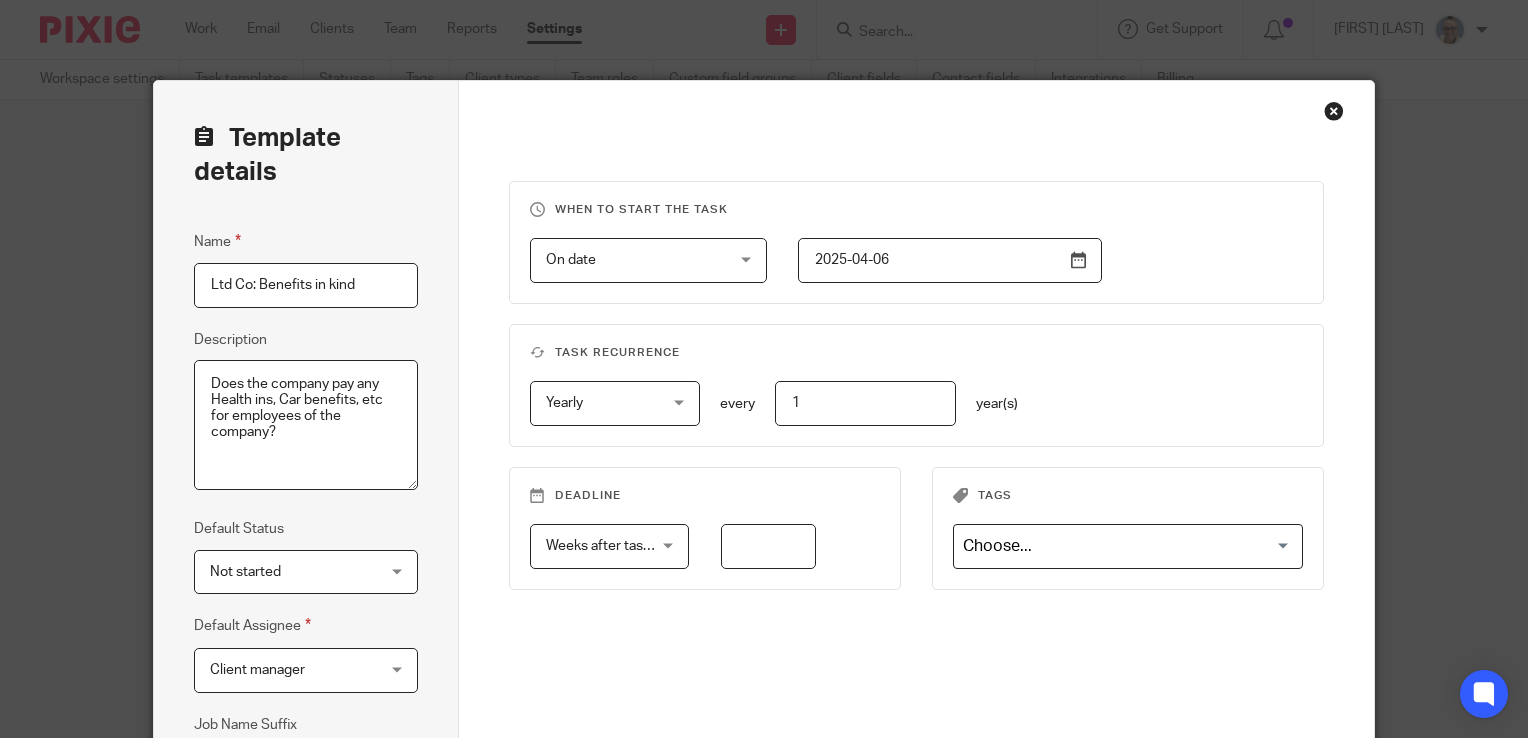 click at bounding box center [769, 546] 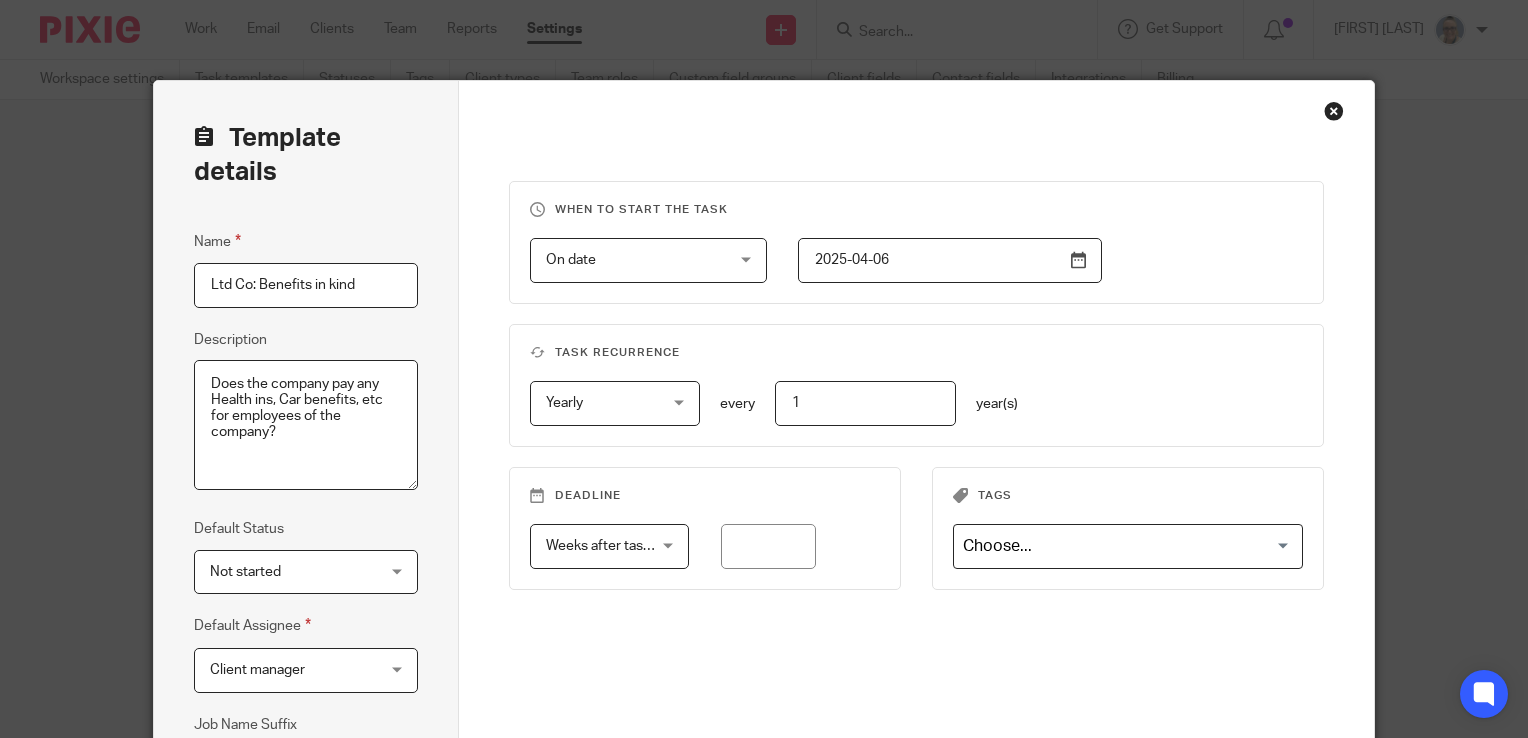 click on "Weeks after task starts" at bounding box center [603, 546] 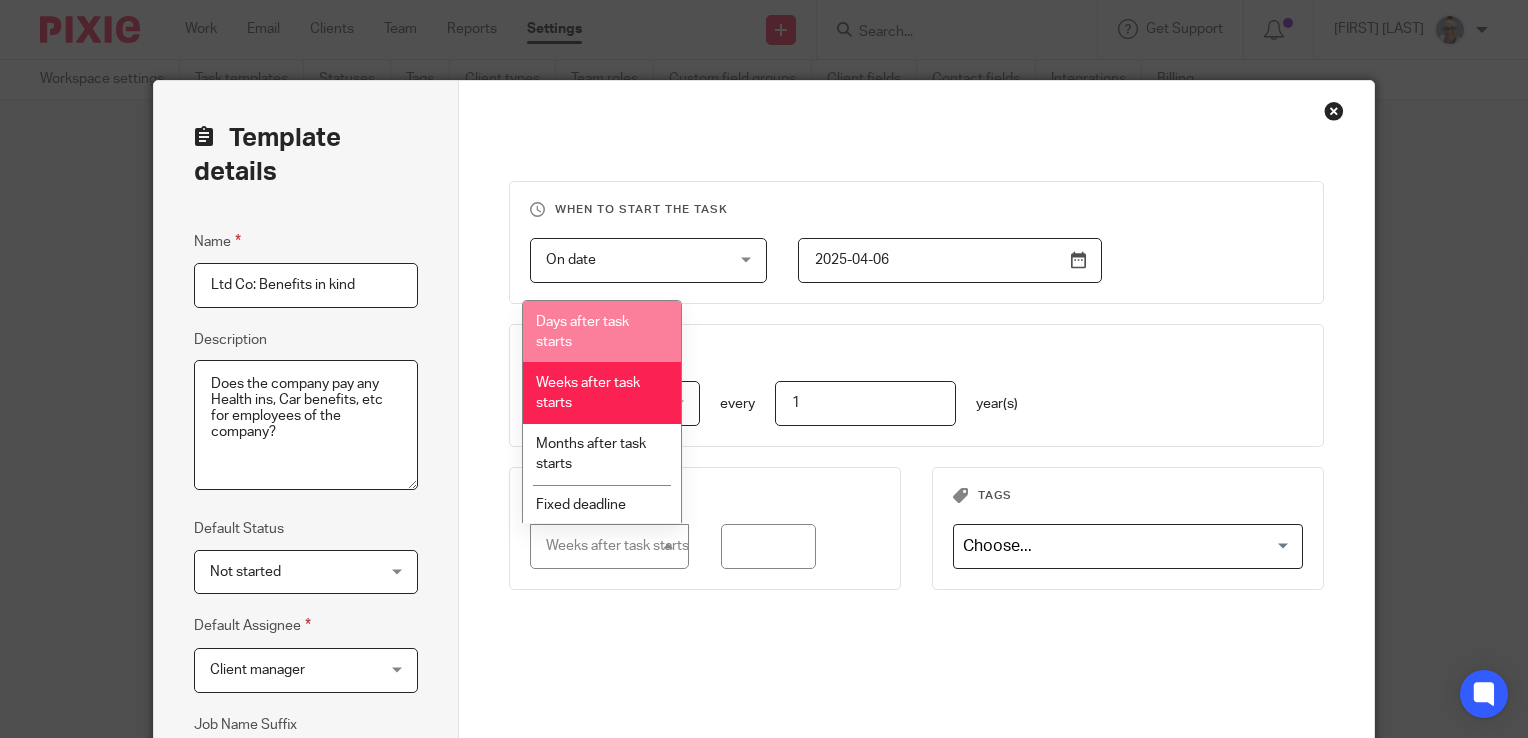 click on "Days after task starts" at bounding box center [582, 332] 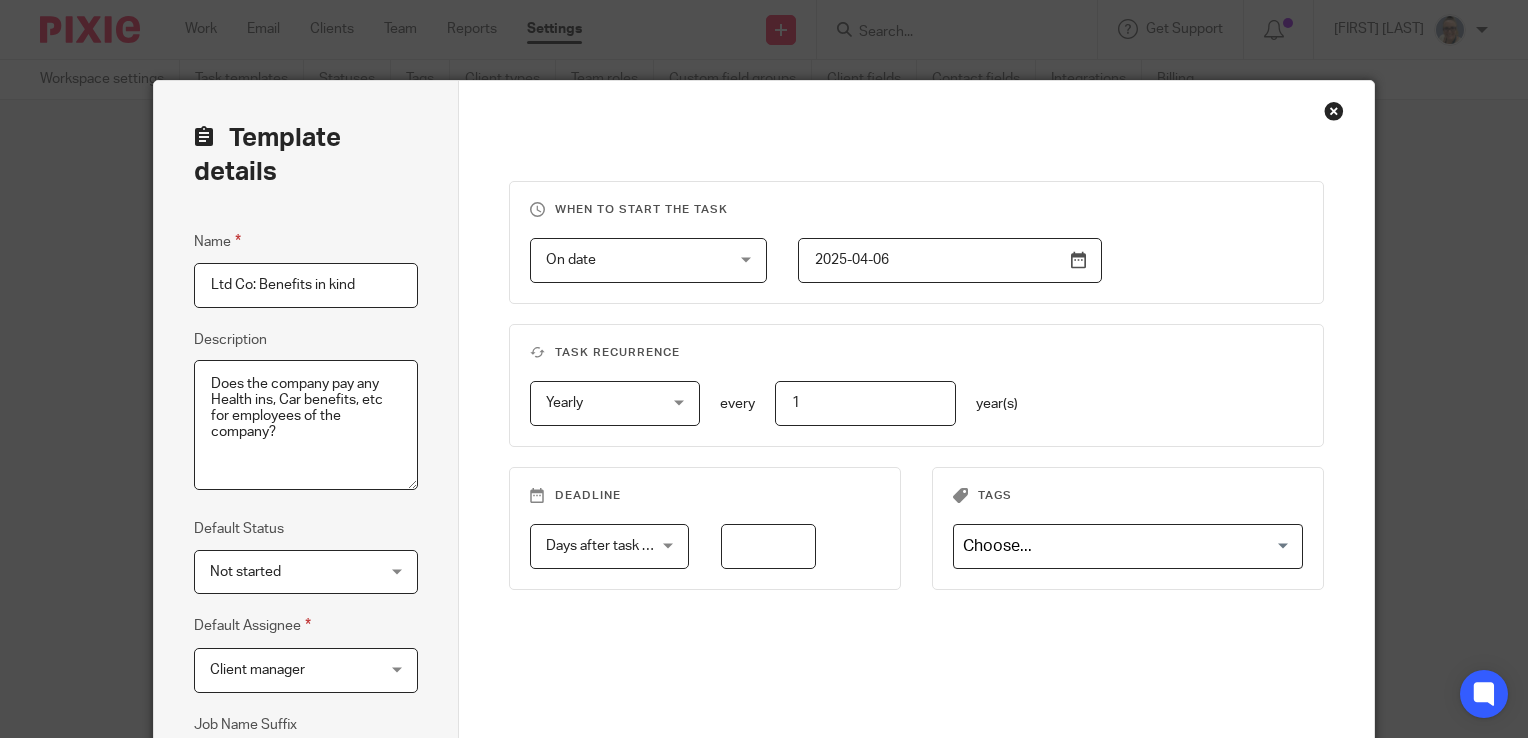 click at bounding box center [769, 546] 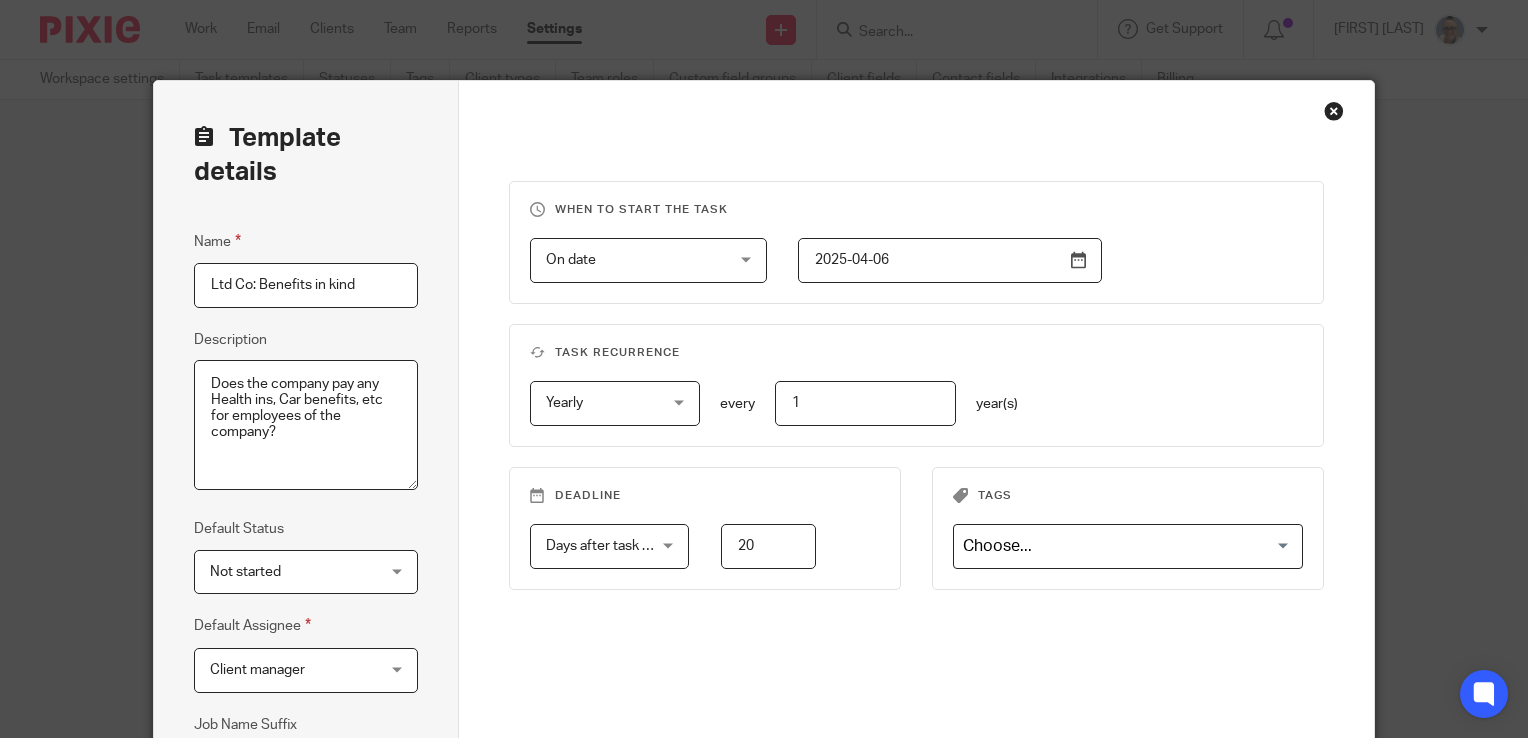 type on "20" 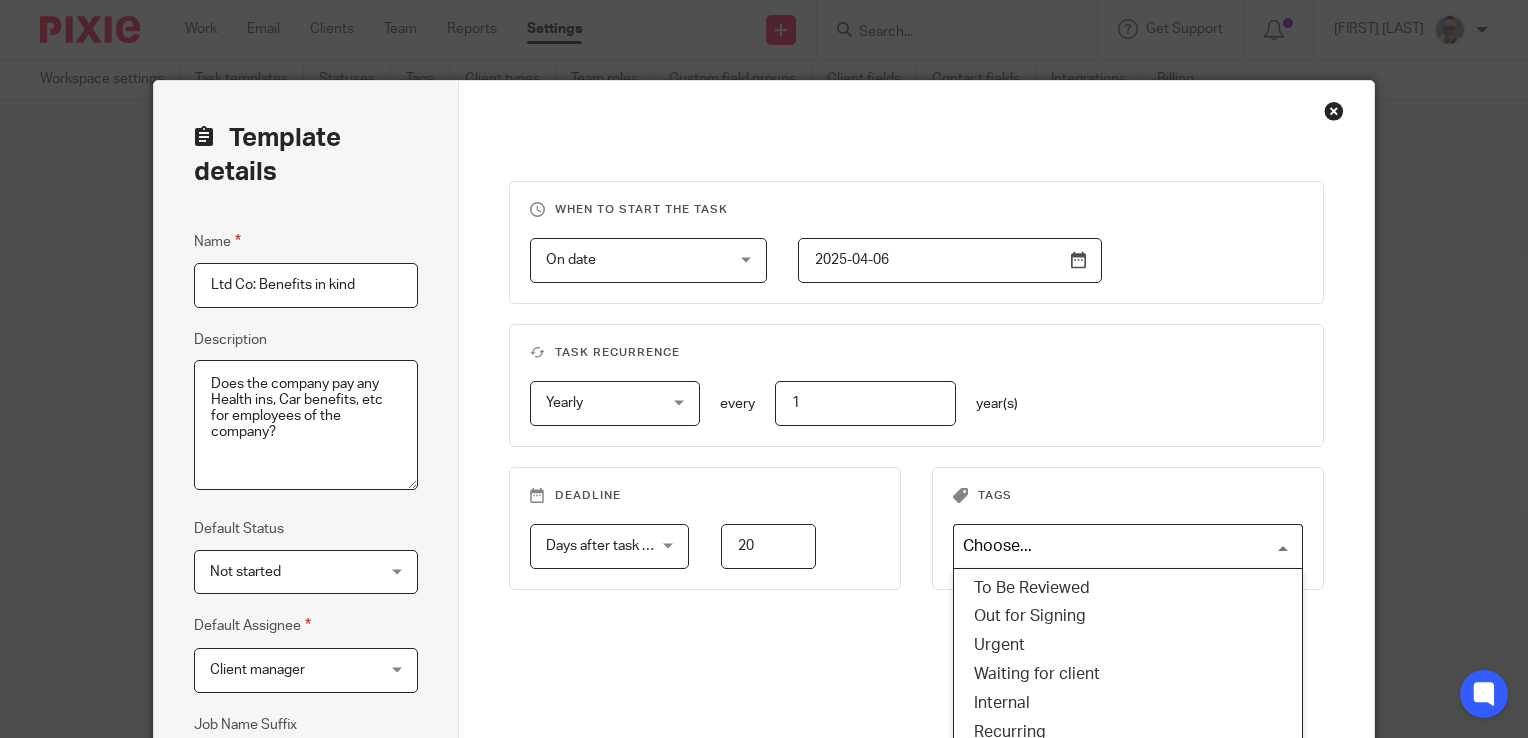 click at bounding box center (1123, 546) 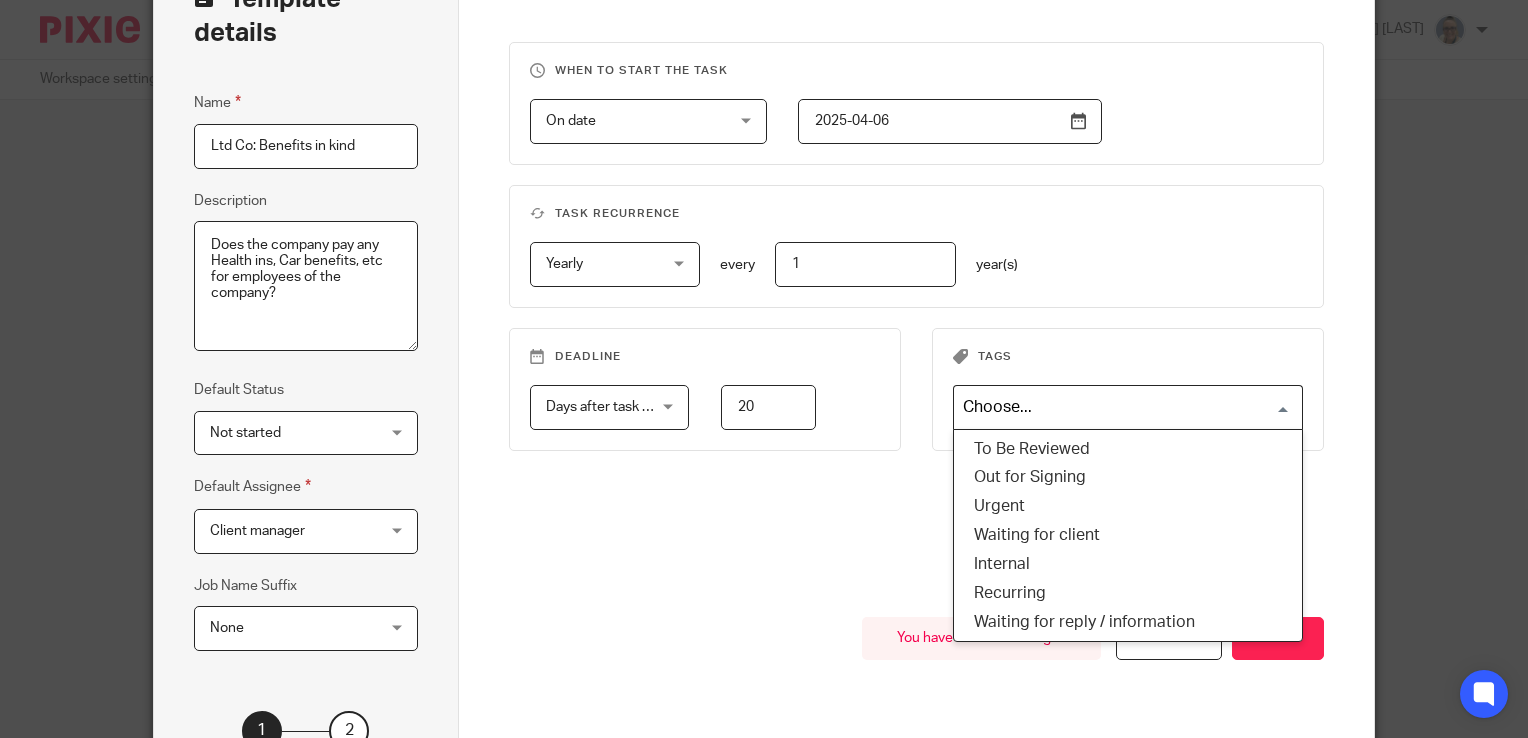 scroll, scrollTop: 300, scrollLeft: 0, axis: vertical 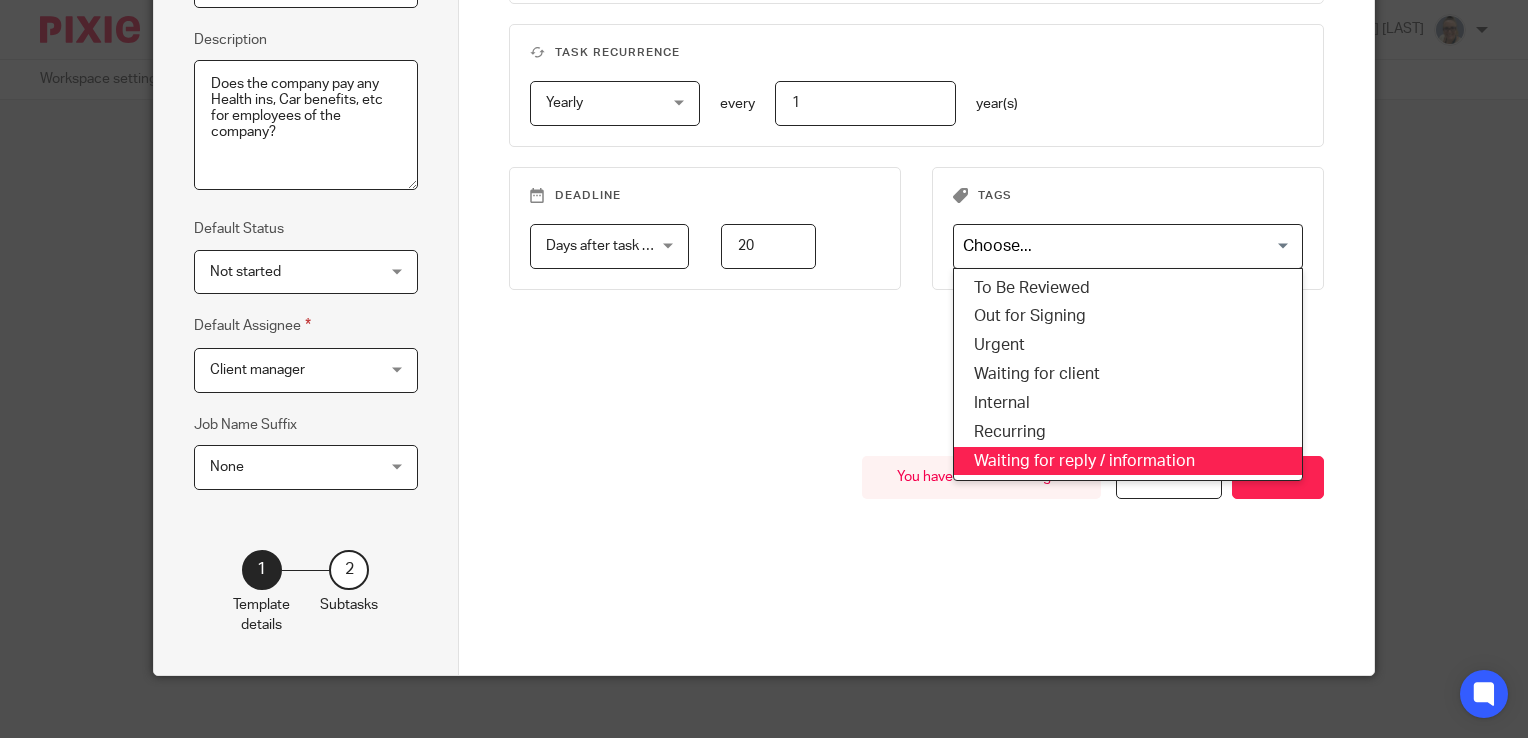 click on "You have unsaved changes
Cancel
Next" at bounding box center (916, 565) 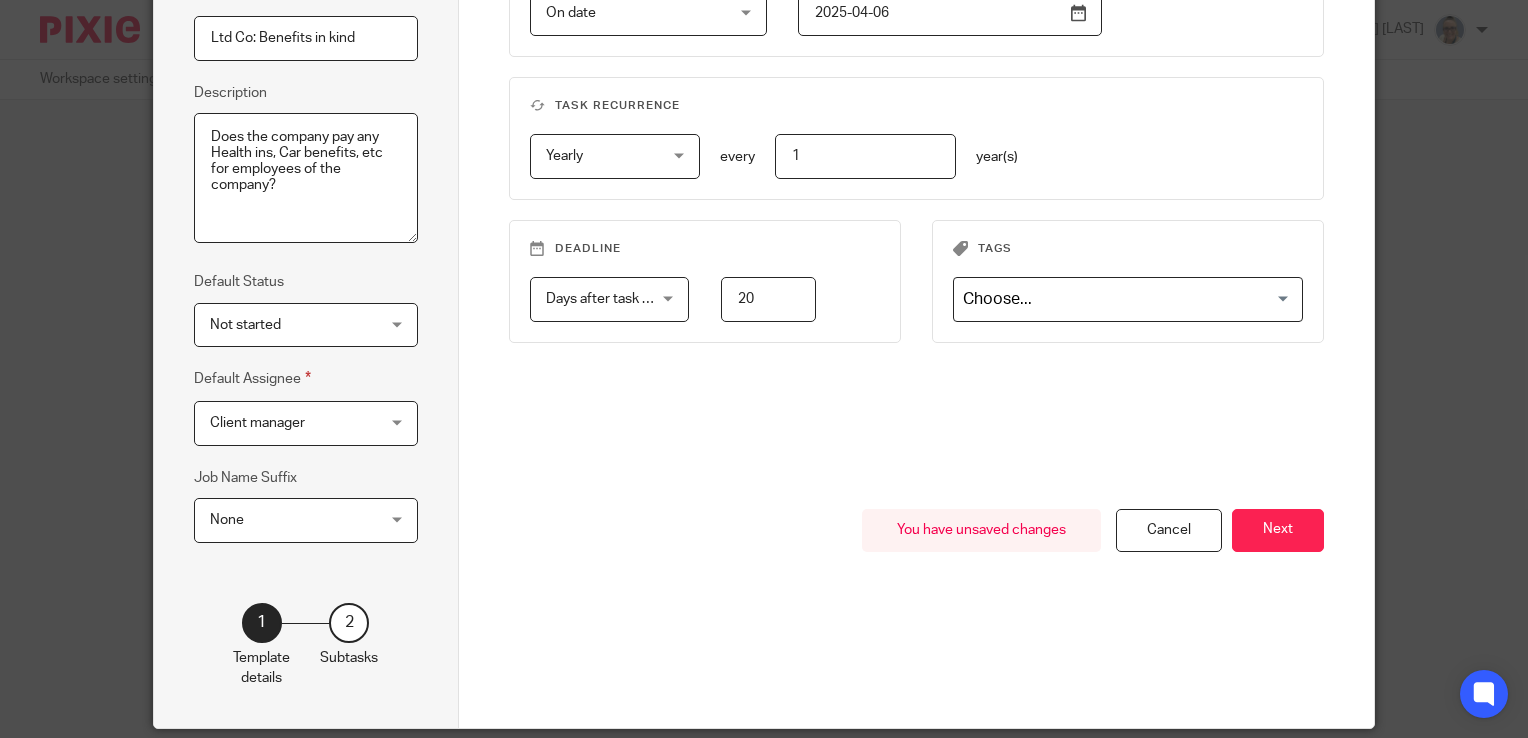 scroll, scrollTop: 200, scrollLeft: 0, axis: vertical 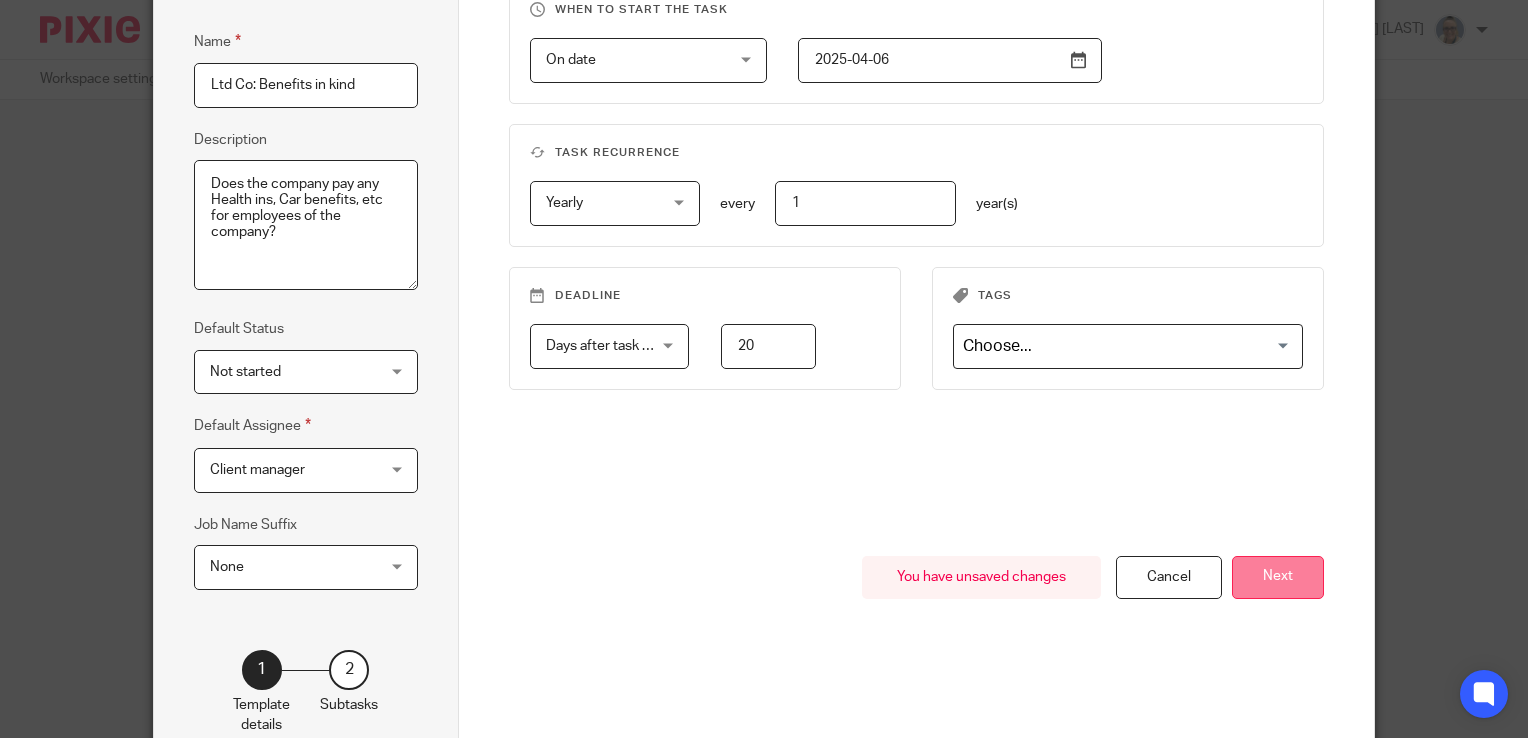 click on "Next" at bounding box center [1278, 577] 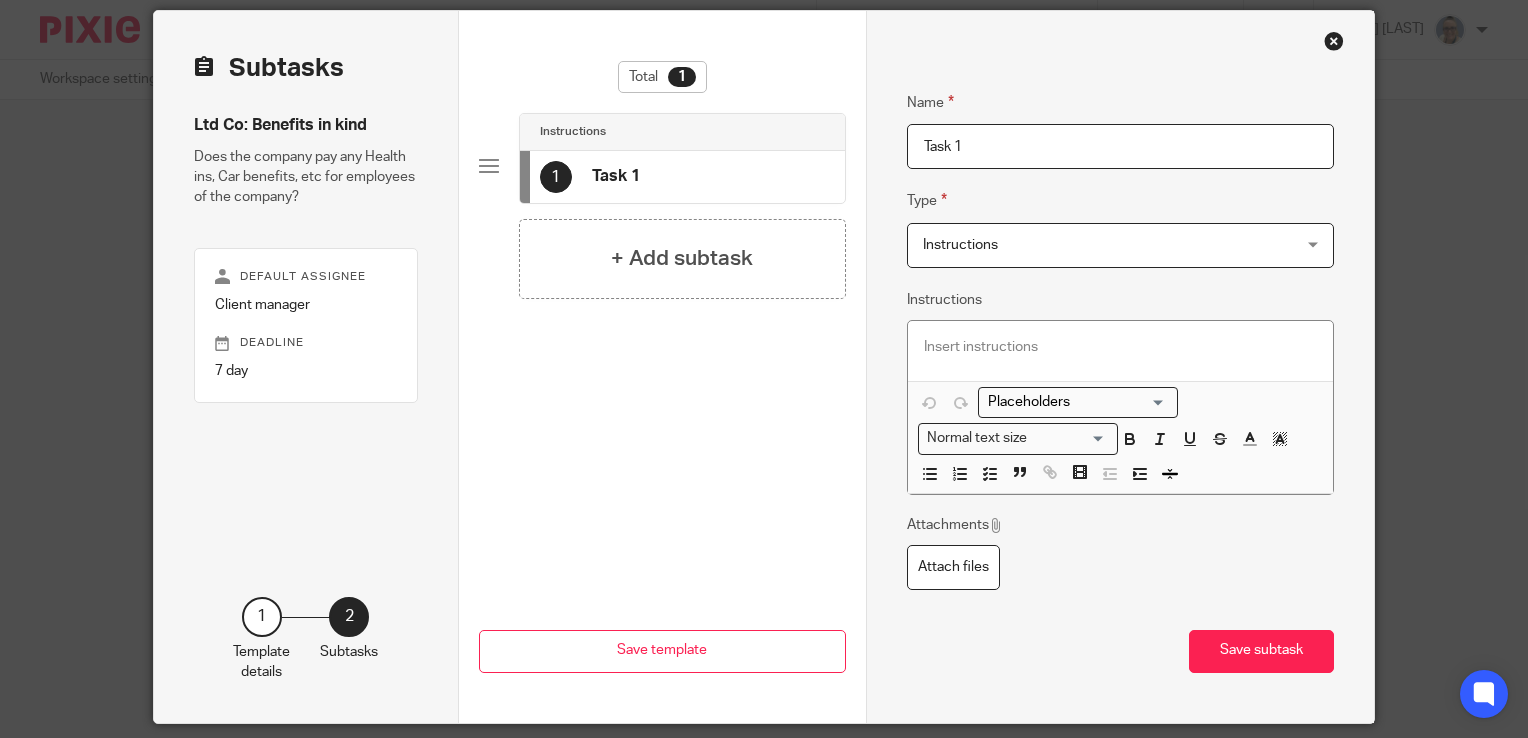 scroll, scrollTop: 100, scrollLeft: 0, axis: vertical 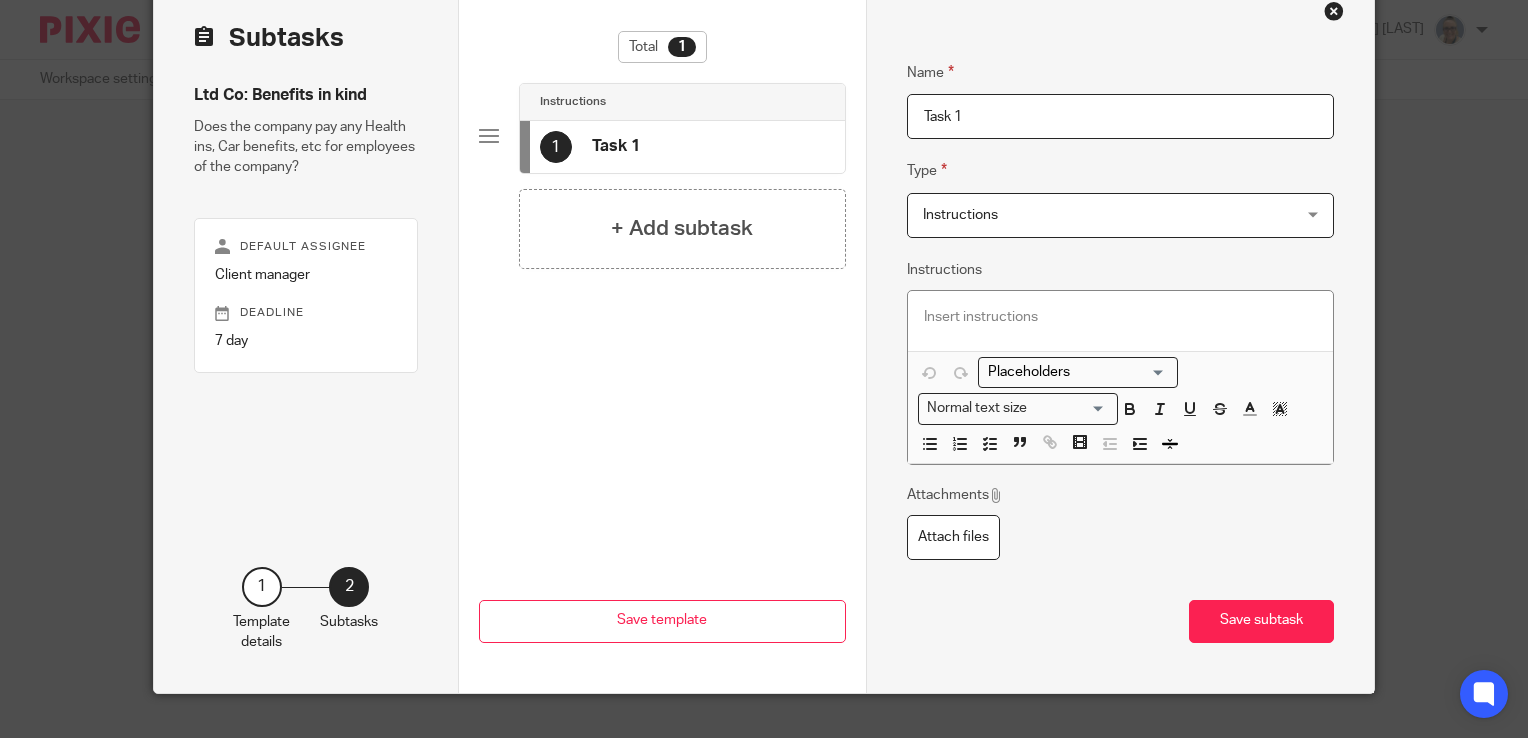 drag, startPoint x: 990, startPoint y: 124, endPoint x: 911, endPoint y: 108, distance: 80.60397 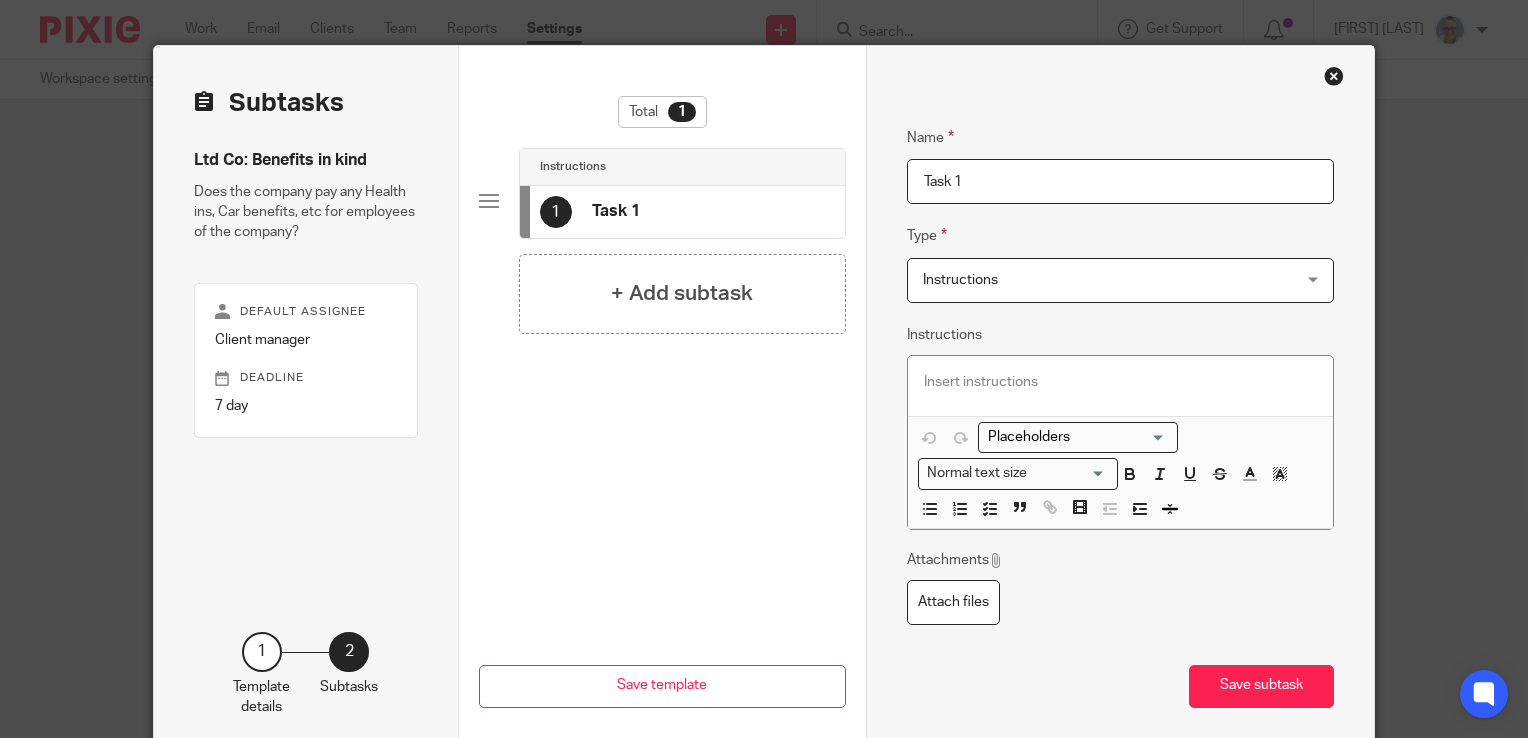 scroll, scrollTop: 0, scrollLeft: 0, axis: both 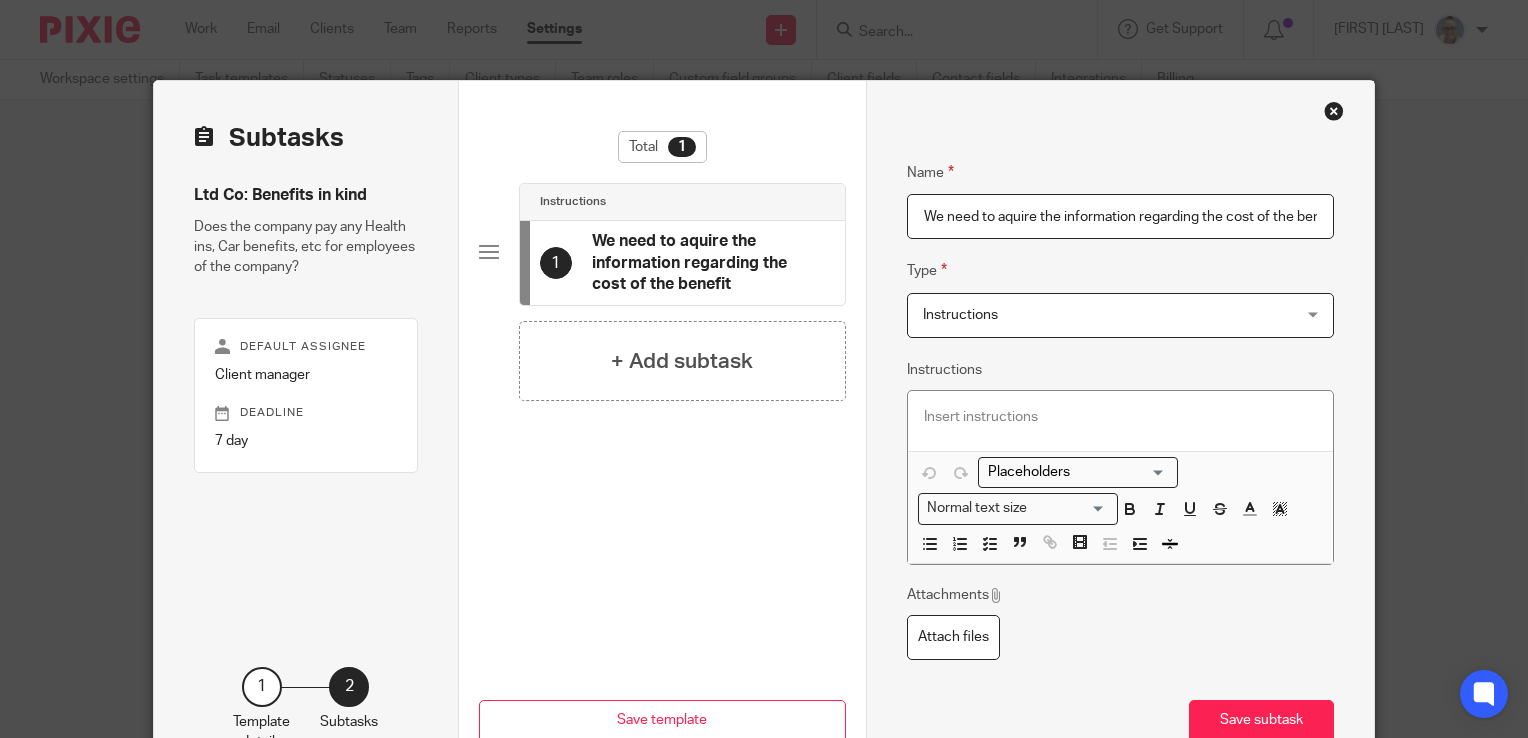 click on "Instructions" at bounding box center [1087, 315] 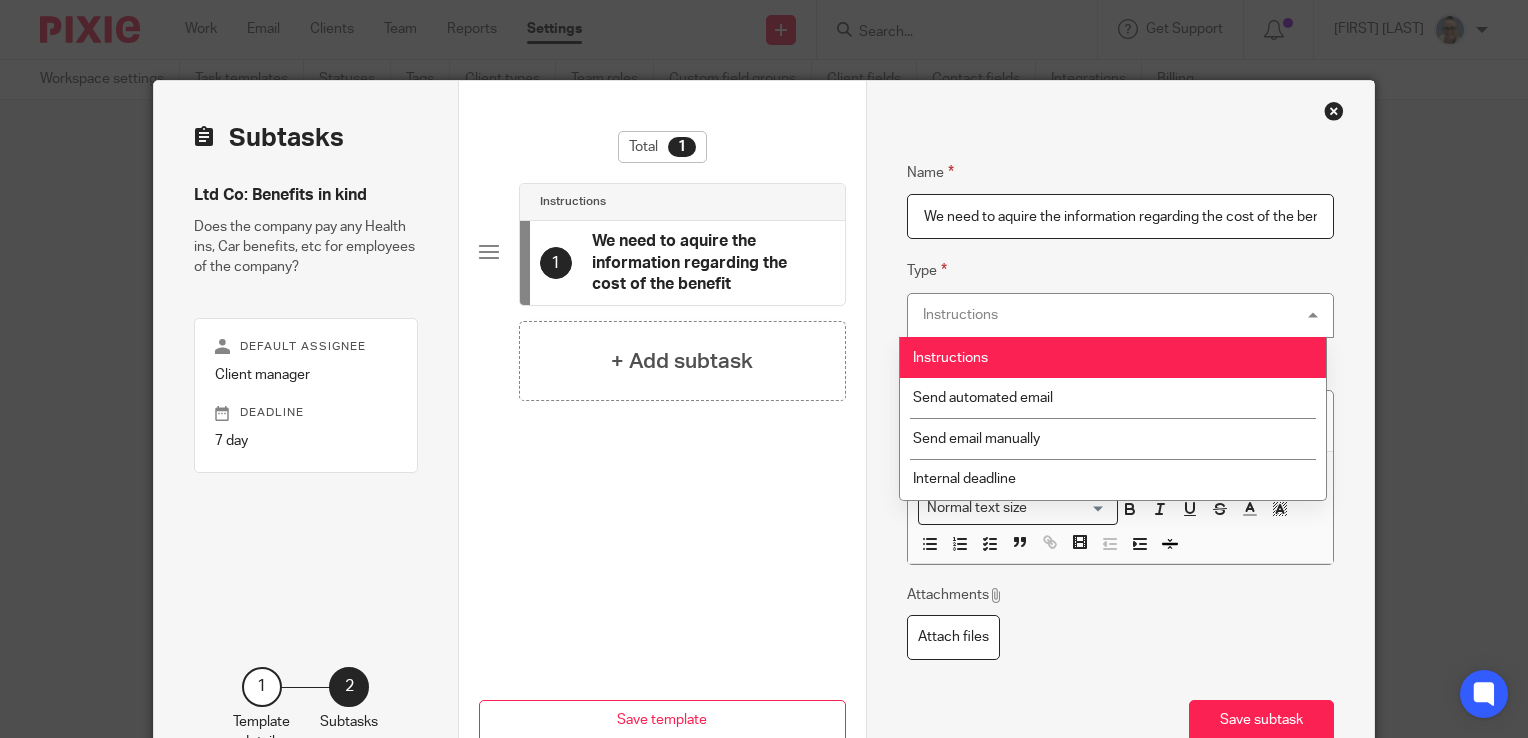 click on "Instructions" at bounding box center [950, 358] 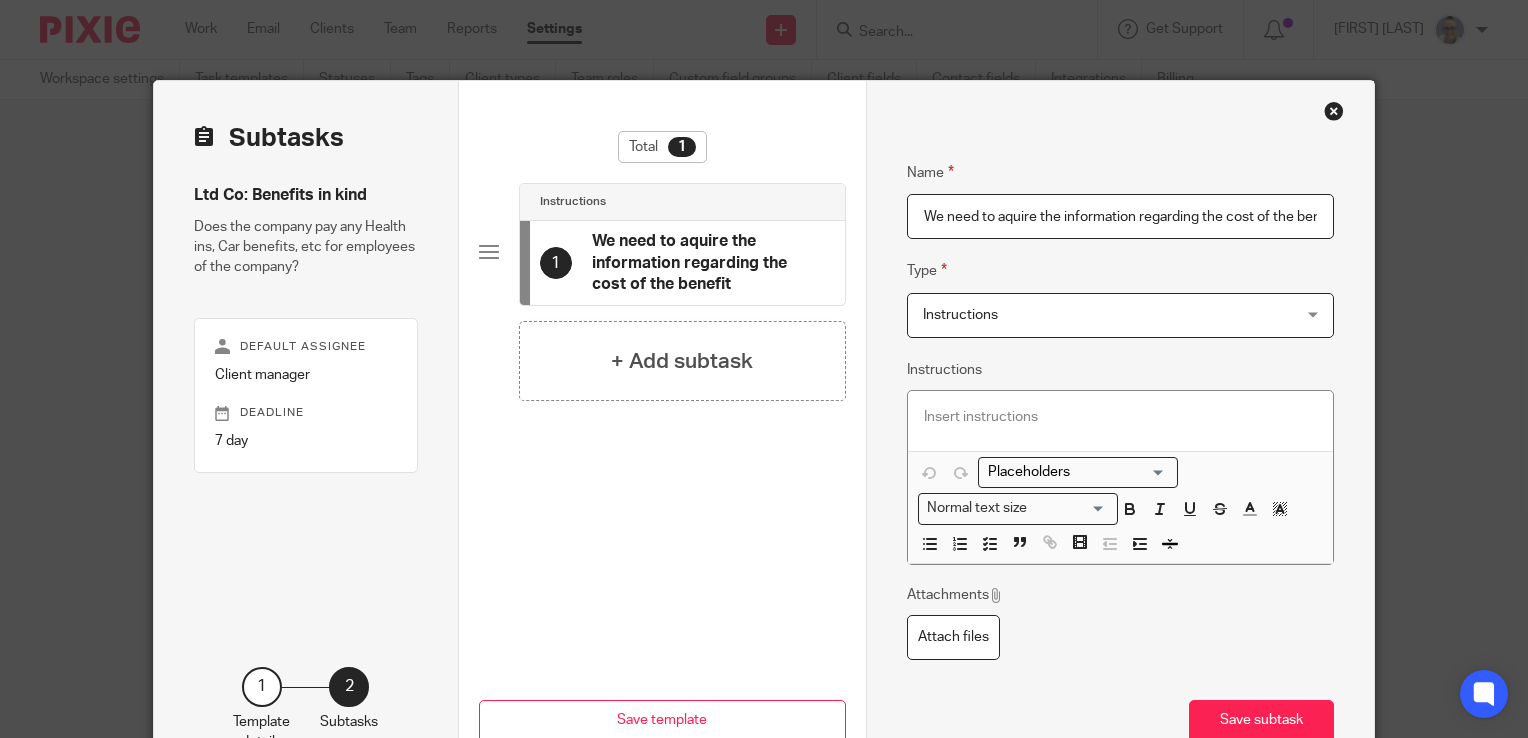 scroll, scrollTop: 0, scrollLeft: 24, axis: horizontal 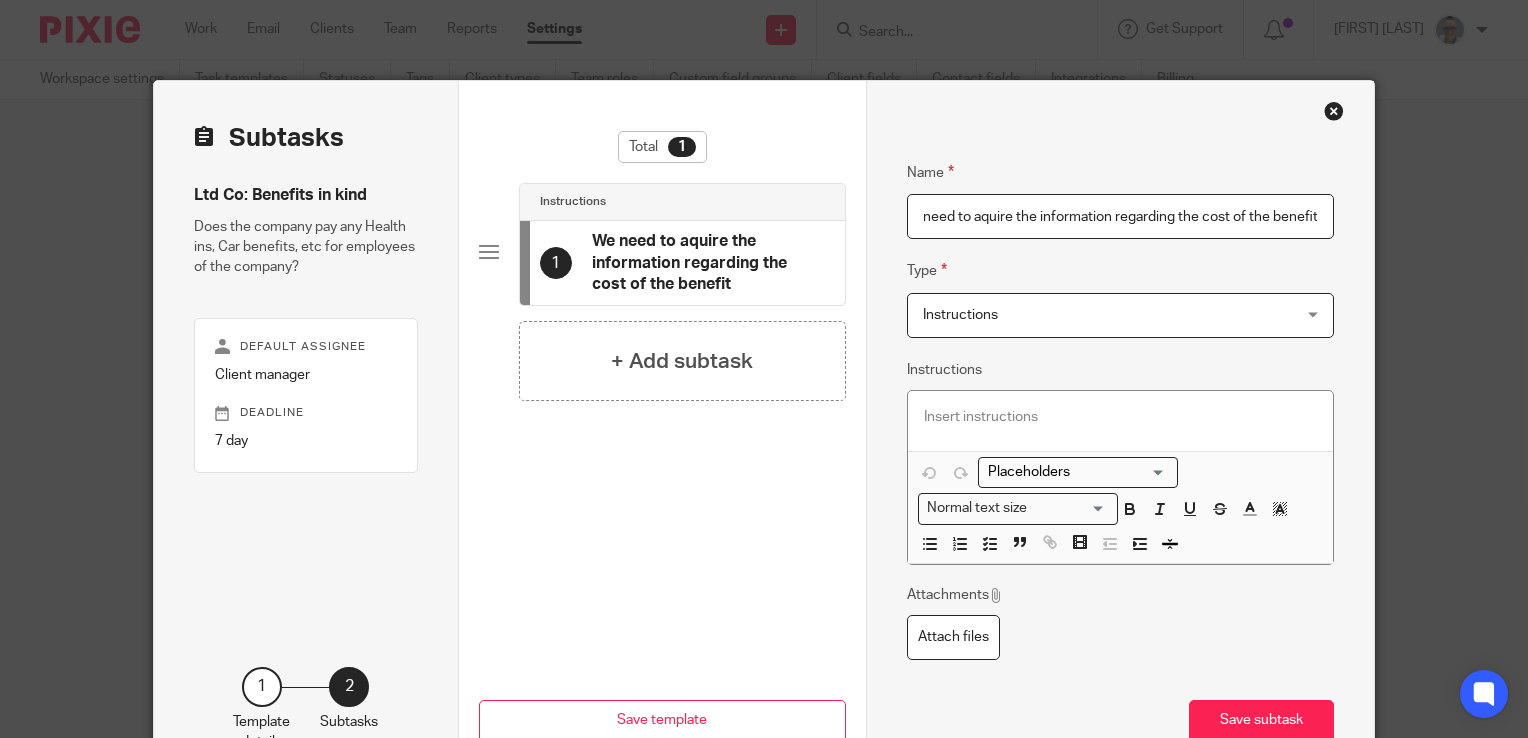 drag, startPoint x: 919, startPoint y: 218, endPoint x: 1337, endPoint y: 222, distance: 418.01913 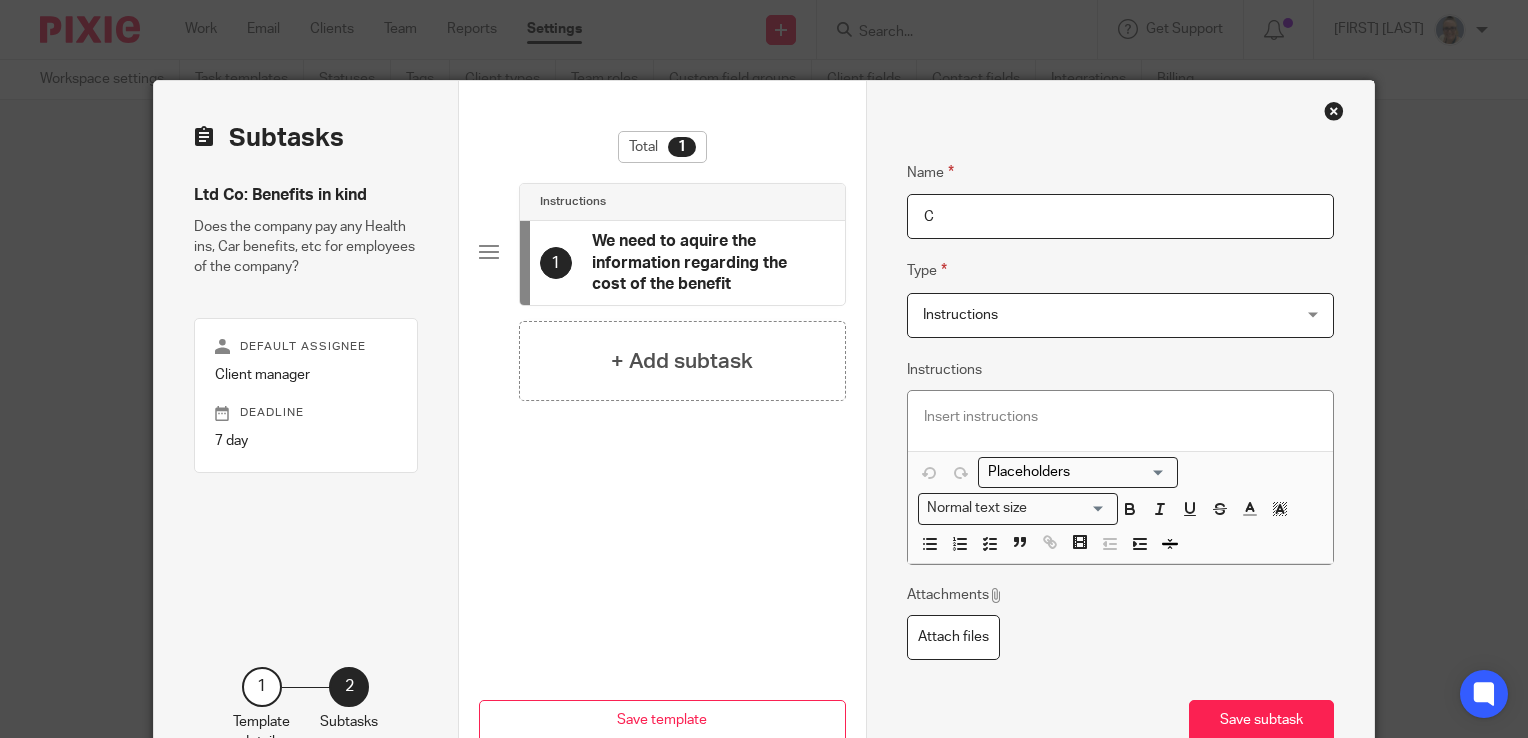 scroll, scrollTop: 0, scrollLeft: 0, axis: both 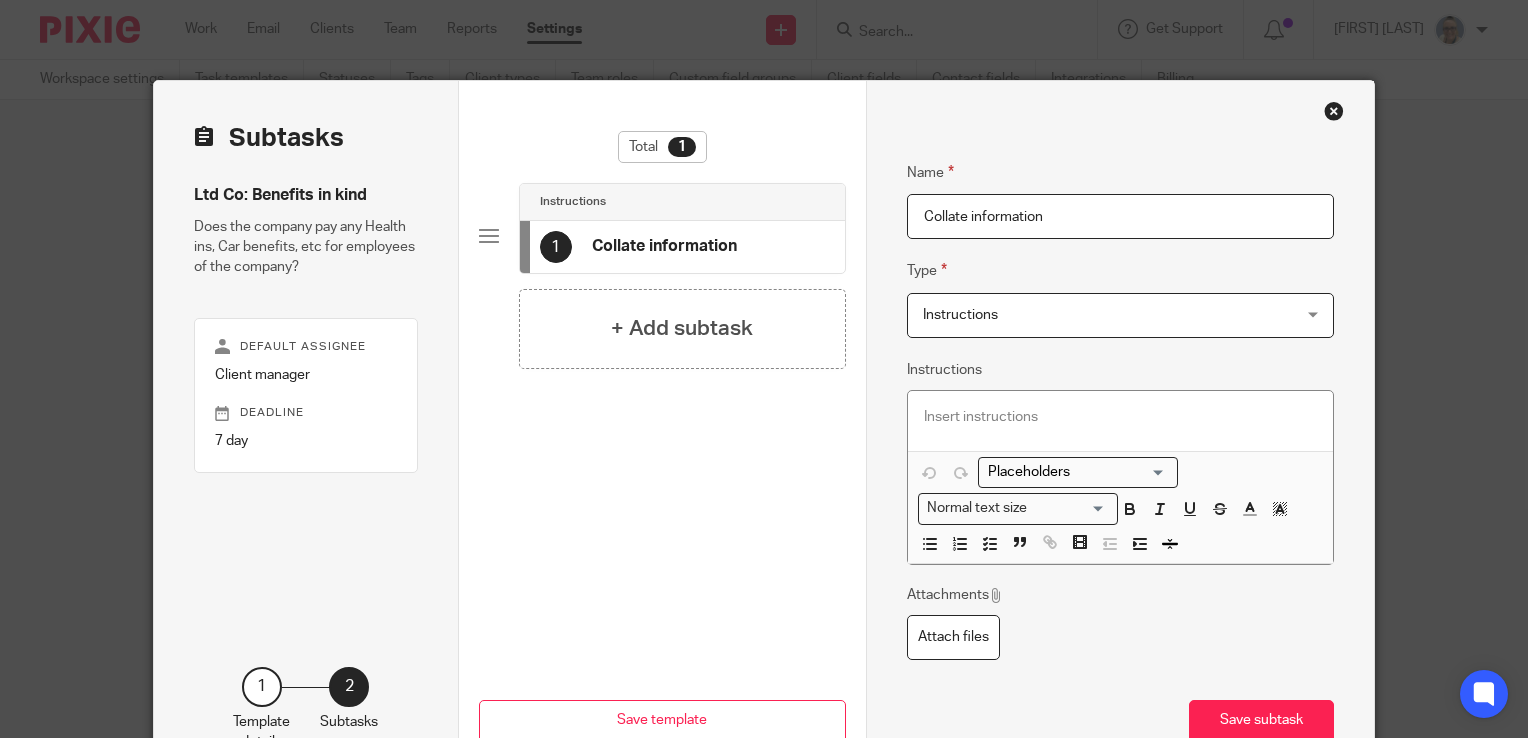 type on "Collate information" 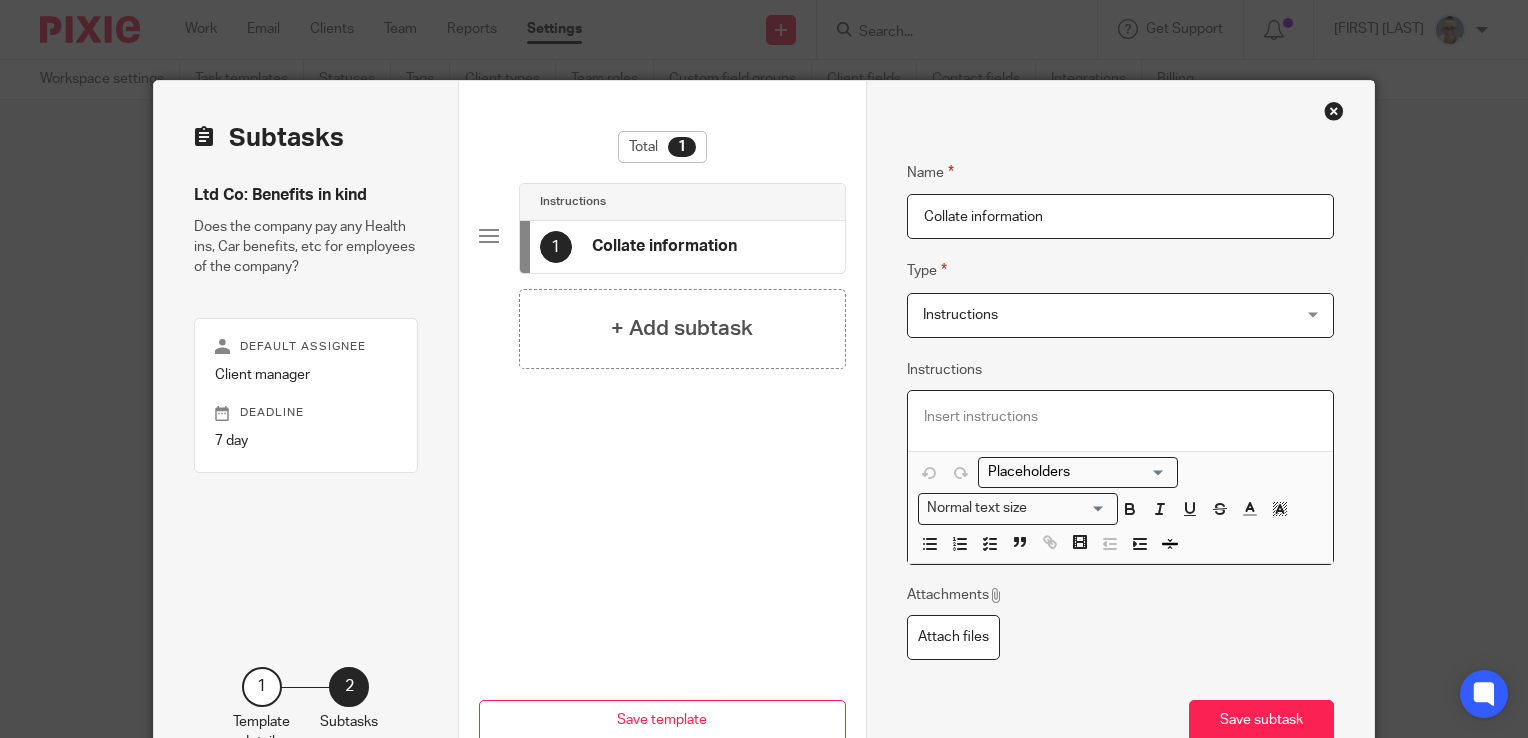type 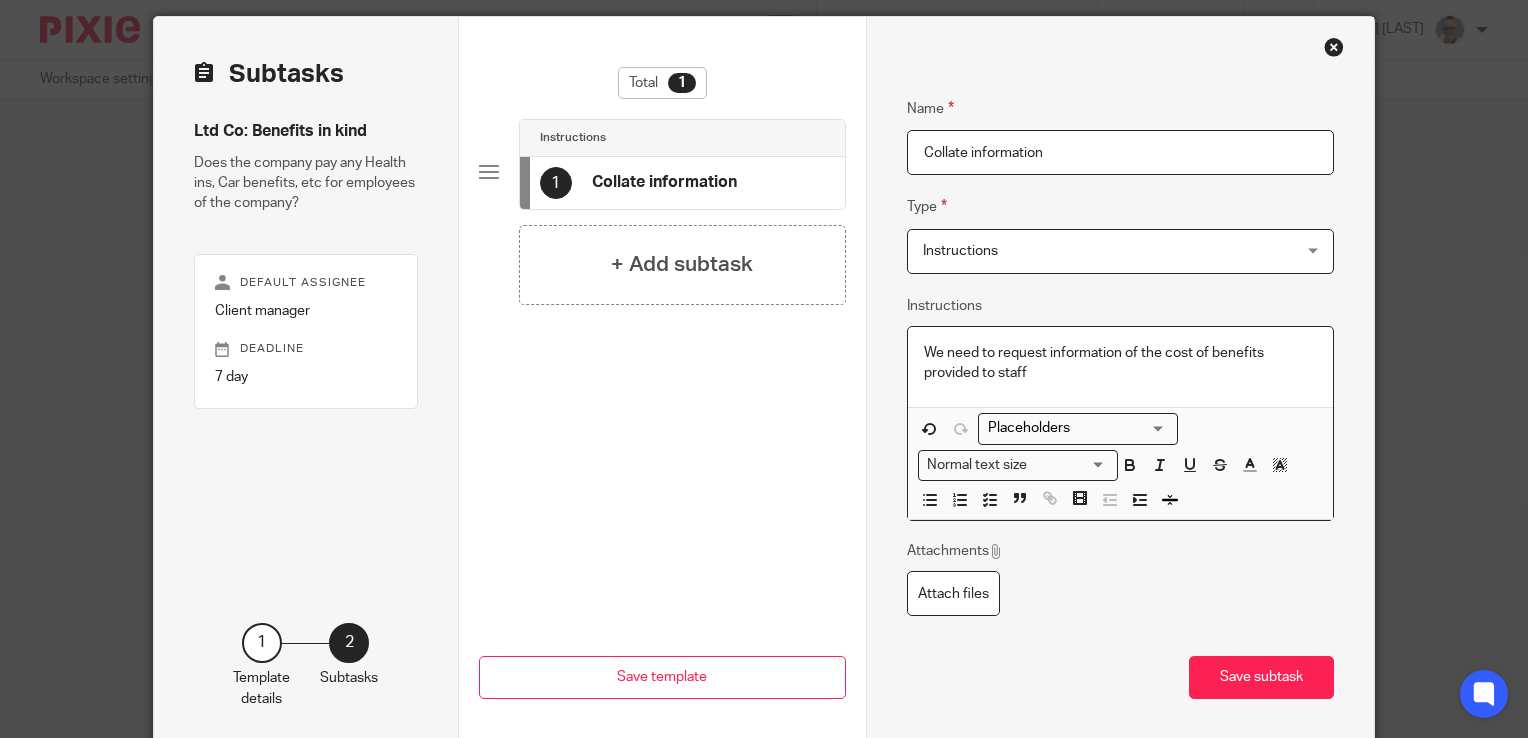 scroll, scrollTop: 100, scrollLeft: 0, axis: vertical 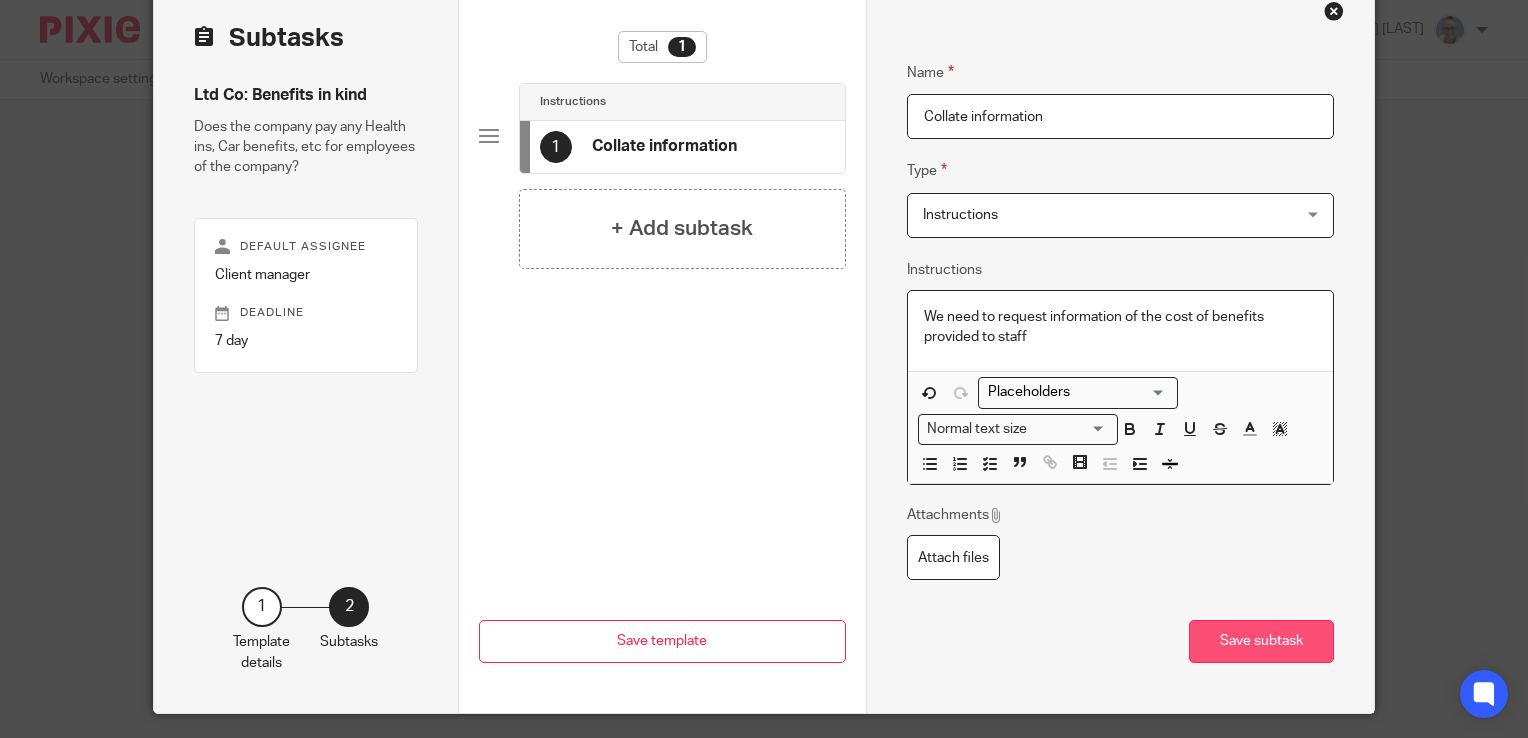 click on "Save subtask" at bounding box center [1261, 641] 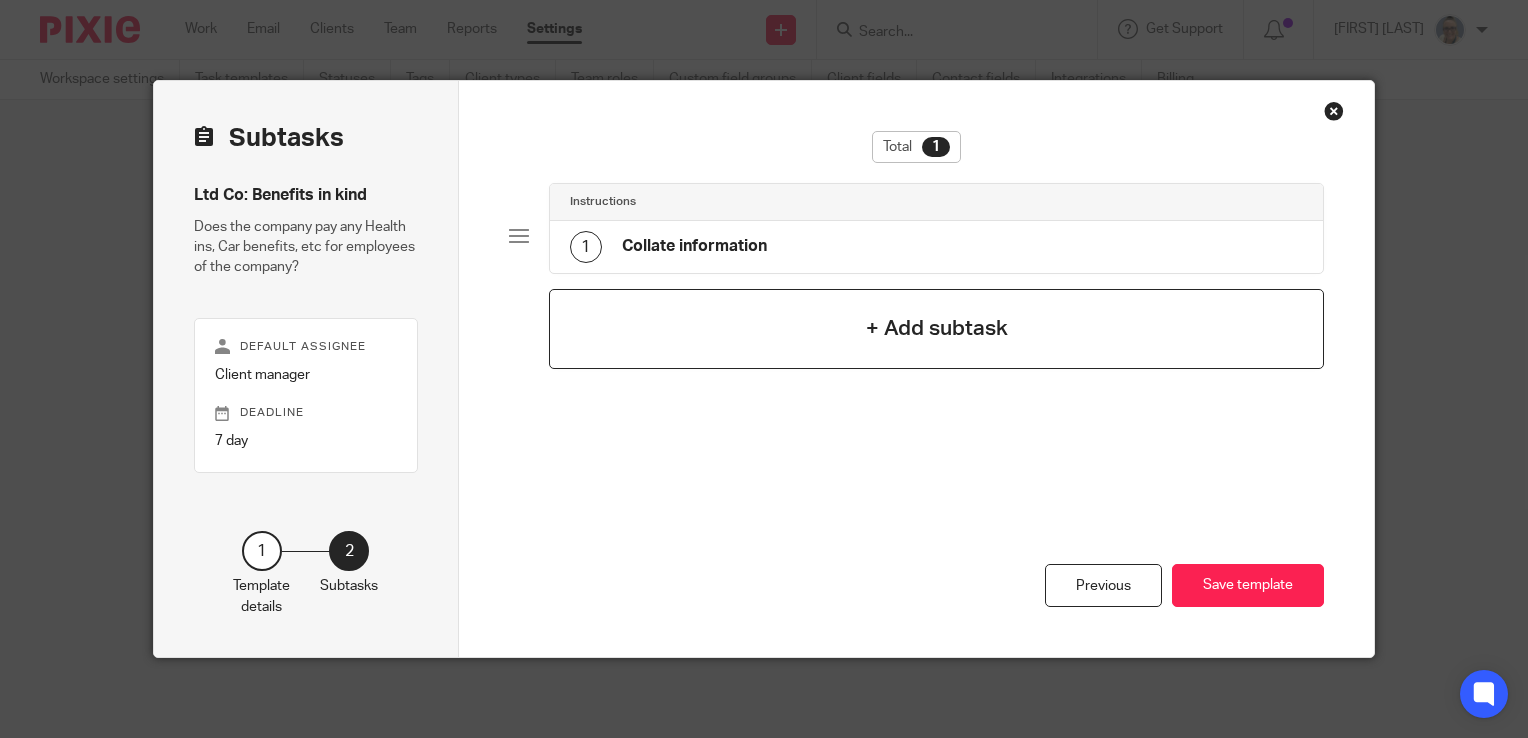 click on "+ Add subtask" at bounding box center (937, 328) 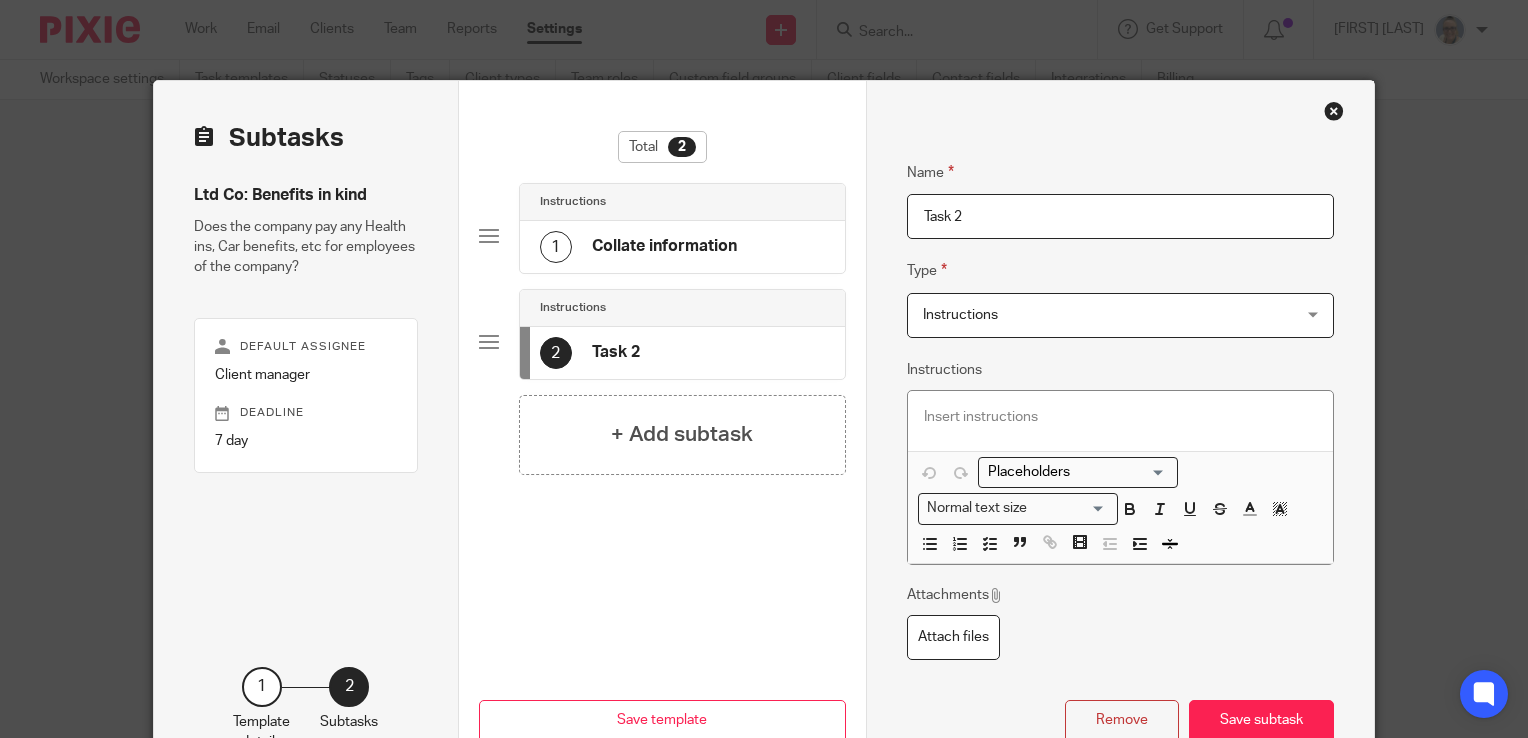 drag, startPoint x: 1011, startPoint y: 222, endPoint x: 880, endPoint y: 208, distance: 131.74597 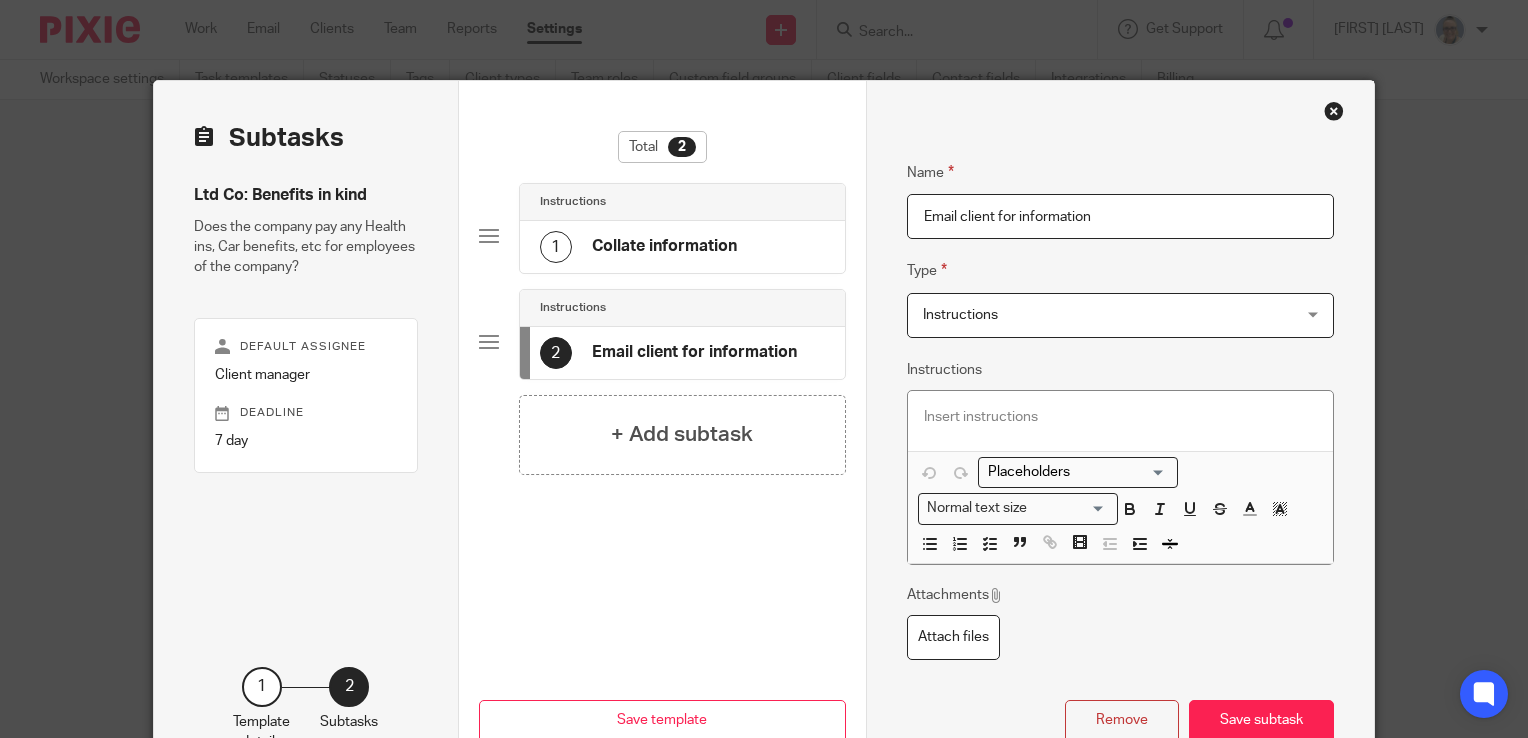 type on "Email client for information" 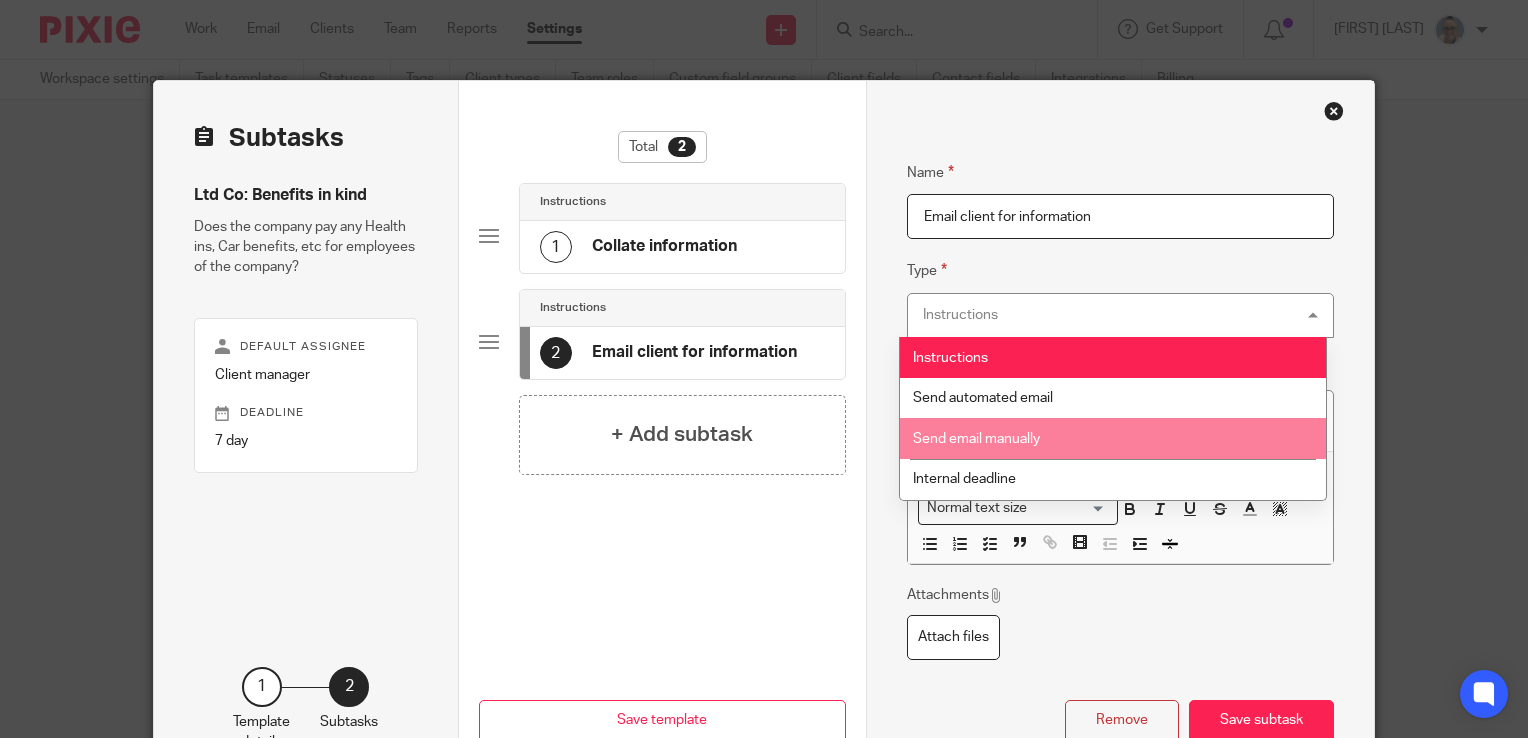 click on "Send email manually" at bounding box center (976, 439) 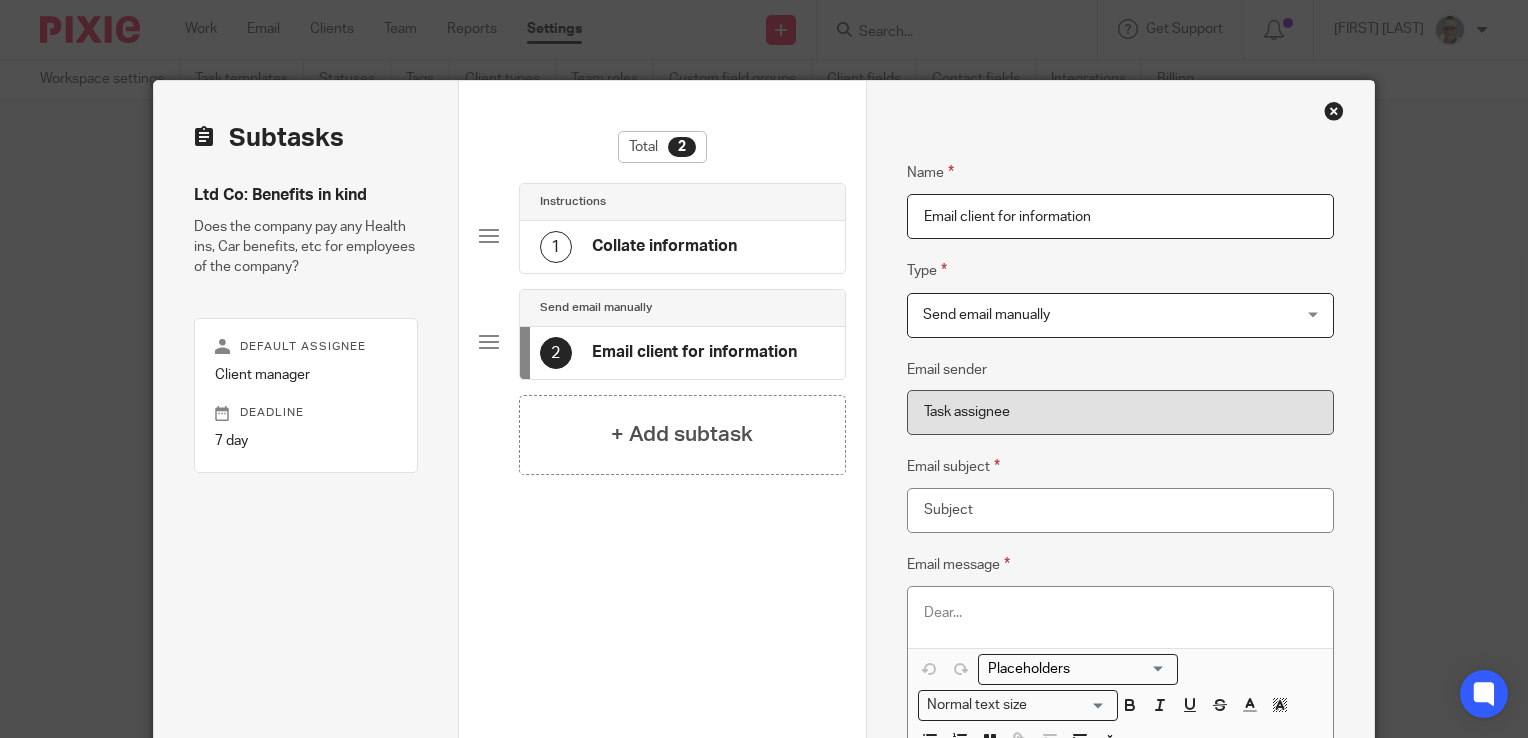 scroll, scrollTop: 100, scrollLeft: 0, axis: vertical 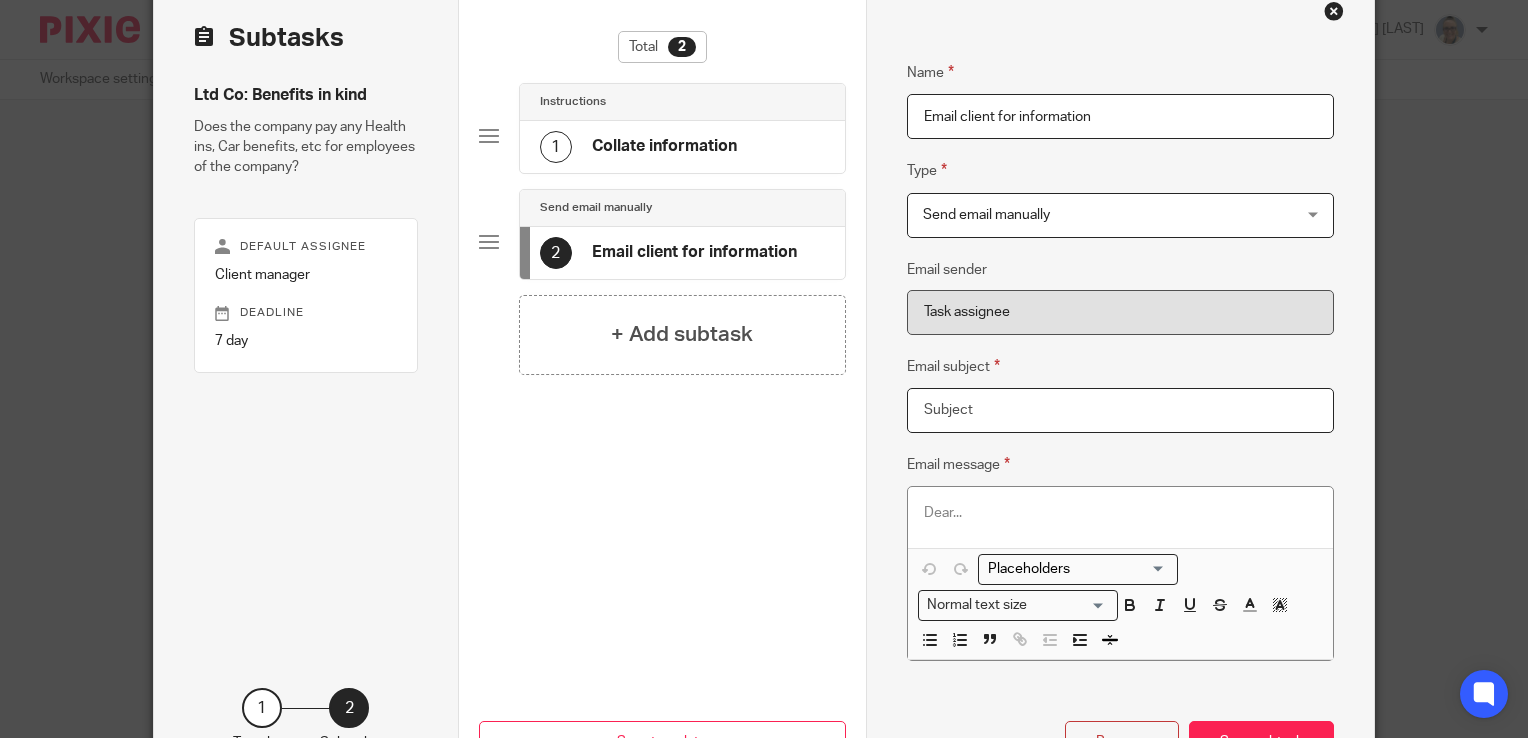click on "Email subject" at bounding box center [1120, 410] 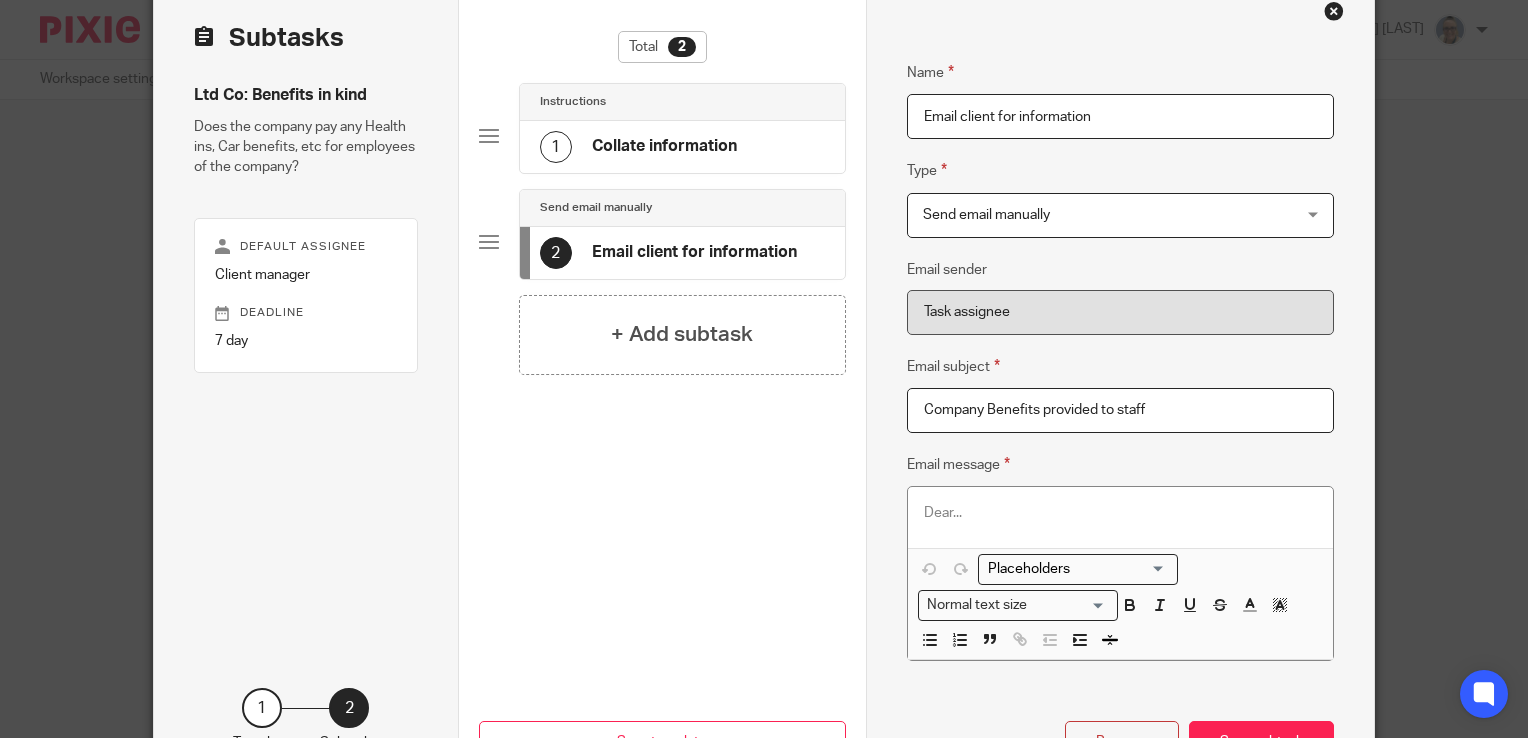 type on "Company Benefits provided to staff" 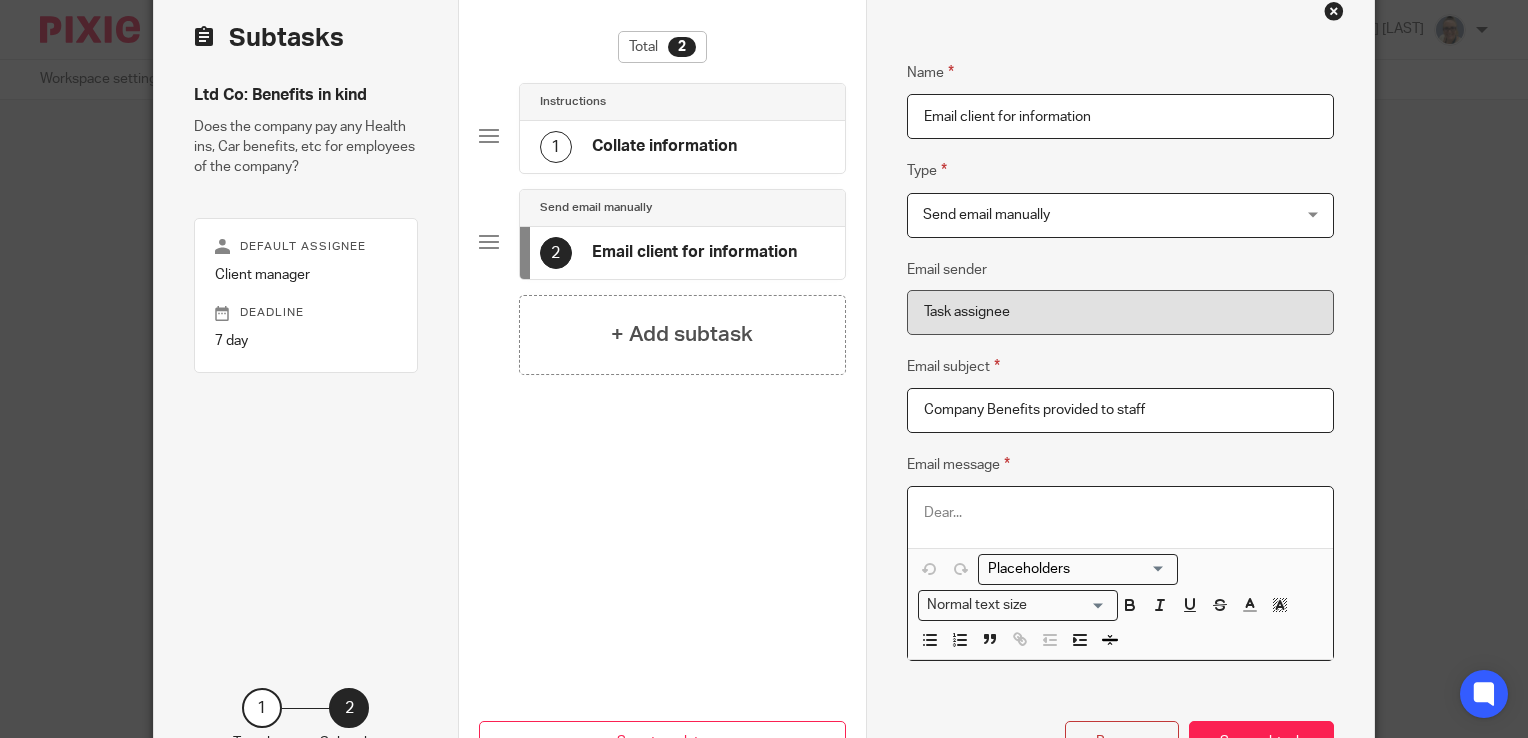 click at bounding box center (1120, 513) 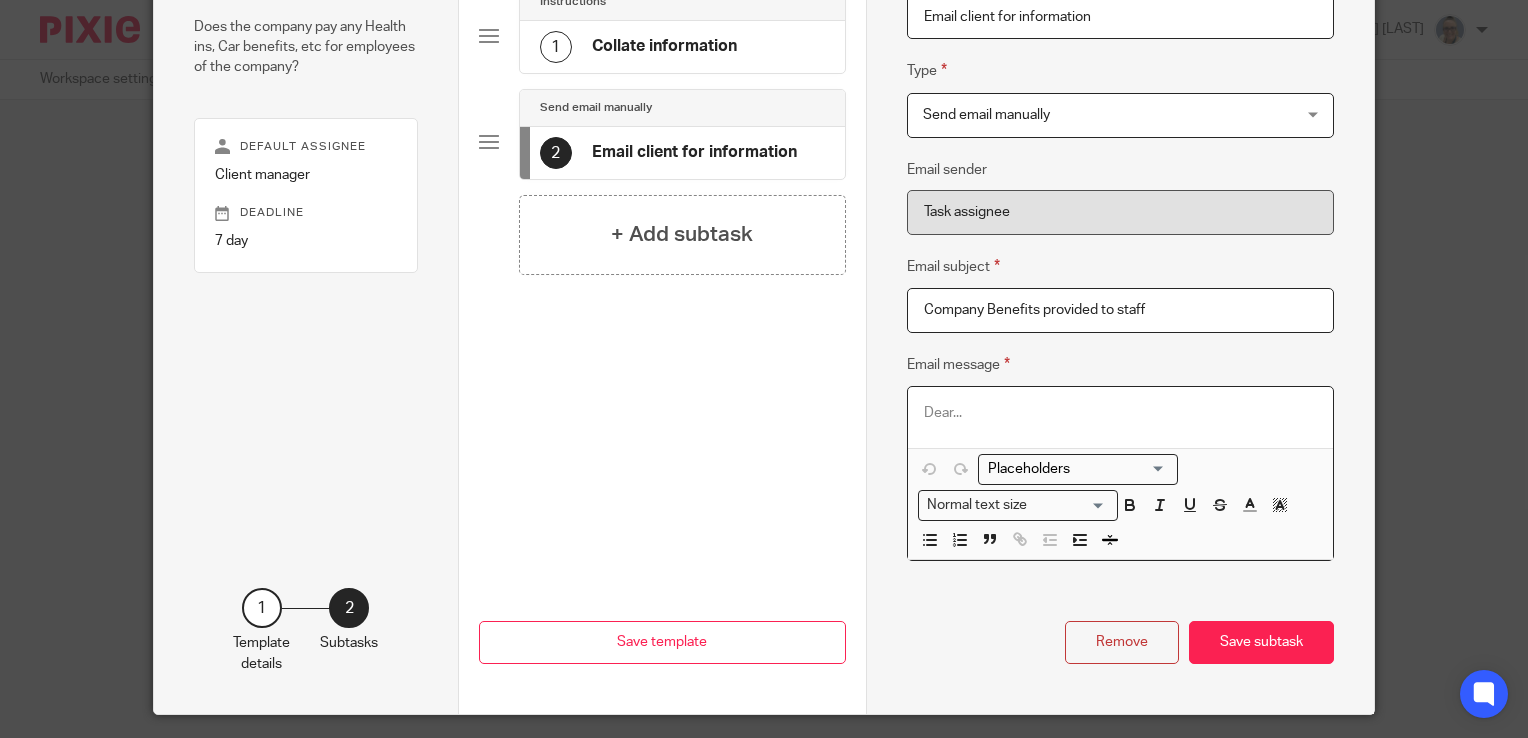 type 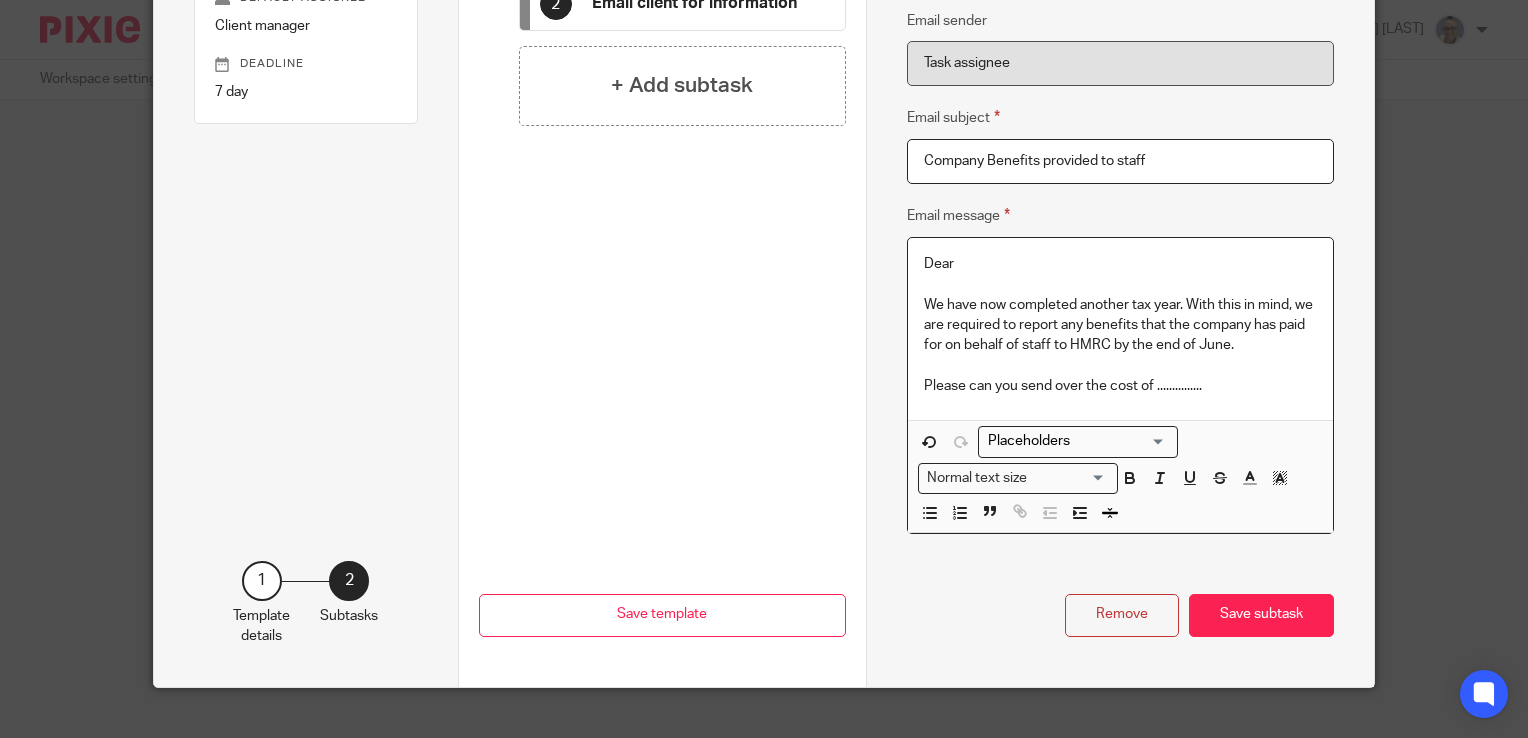 scroll, scrollTop: 374, scrollLeft: 0, axis: vertical 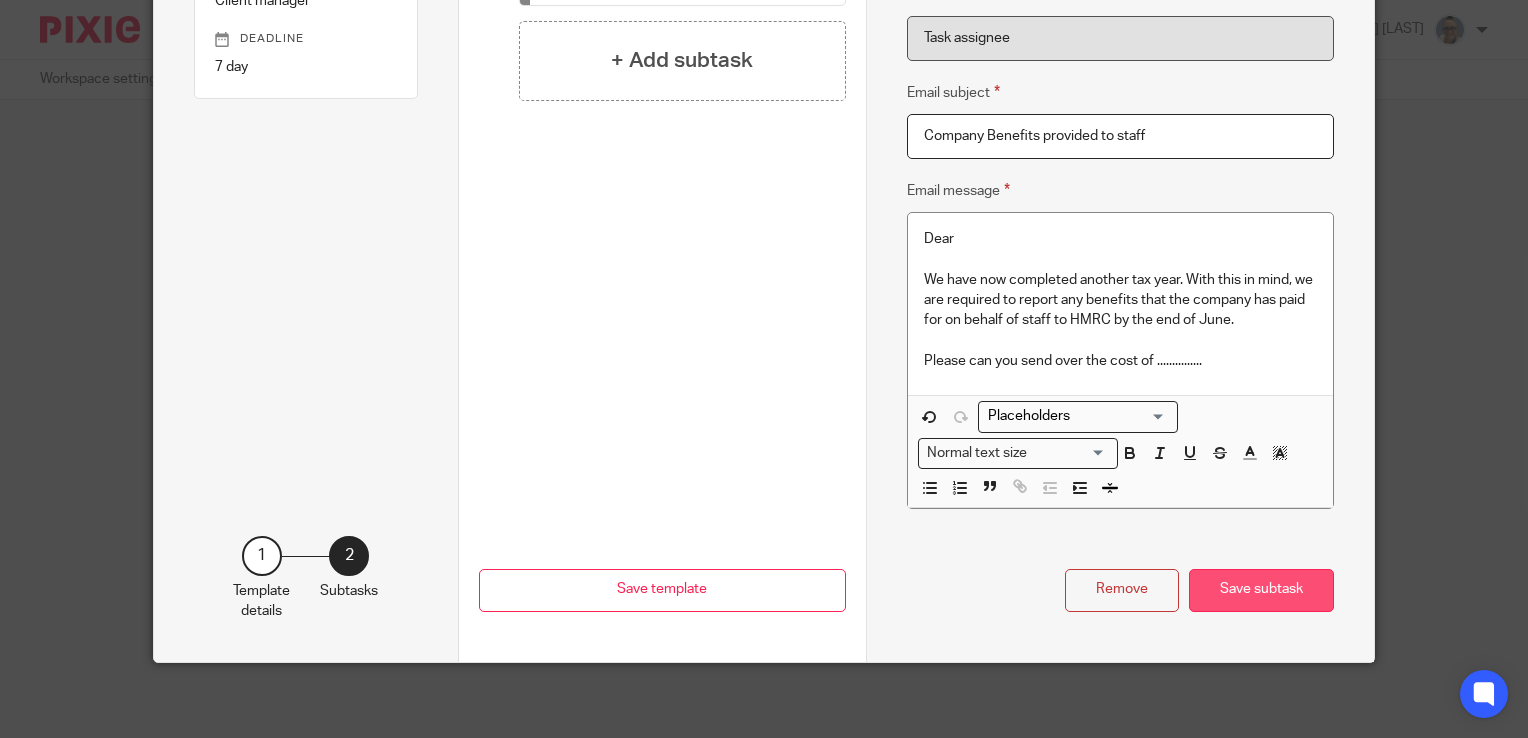 click on "Save subtask" at bounding box center [1261, 590] 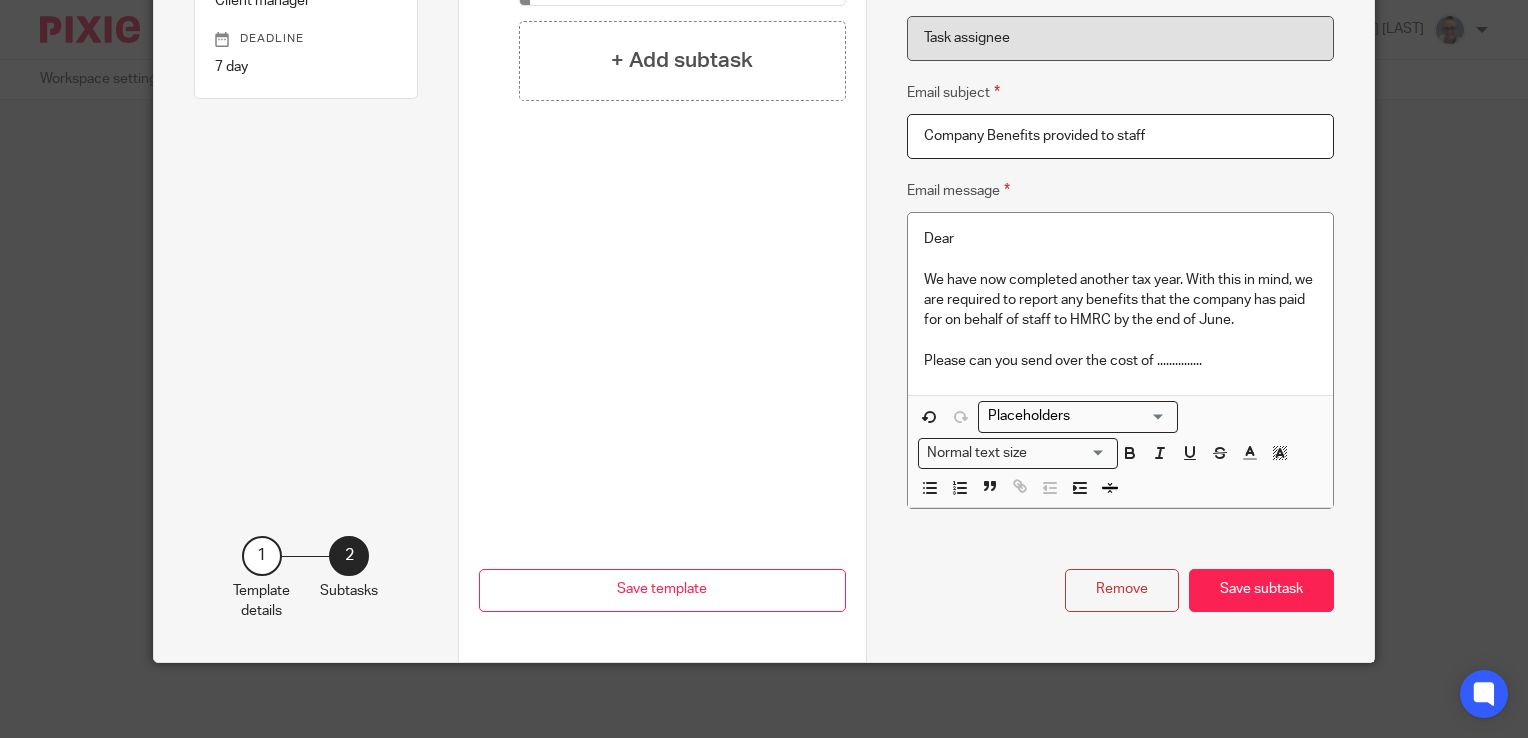 scroll, scrollTop: 0, scrollLeft: 0, axis: both 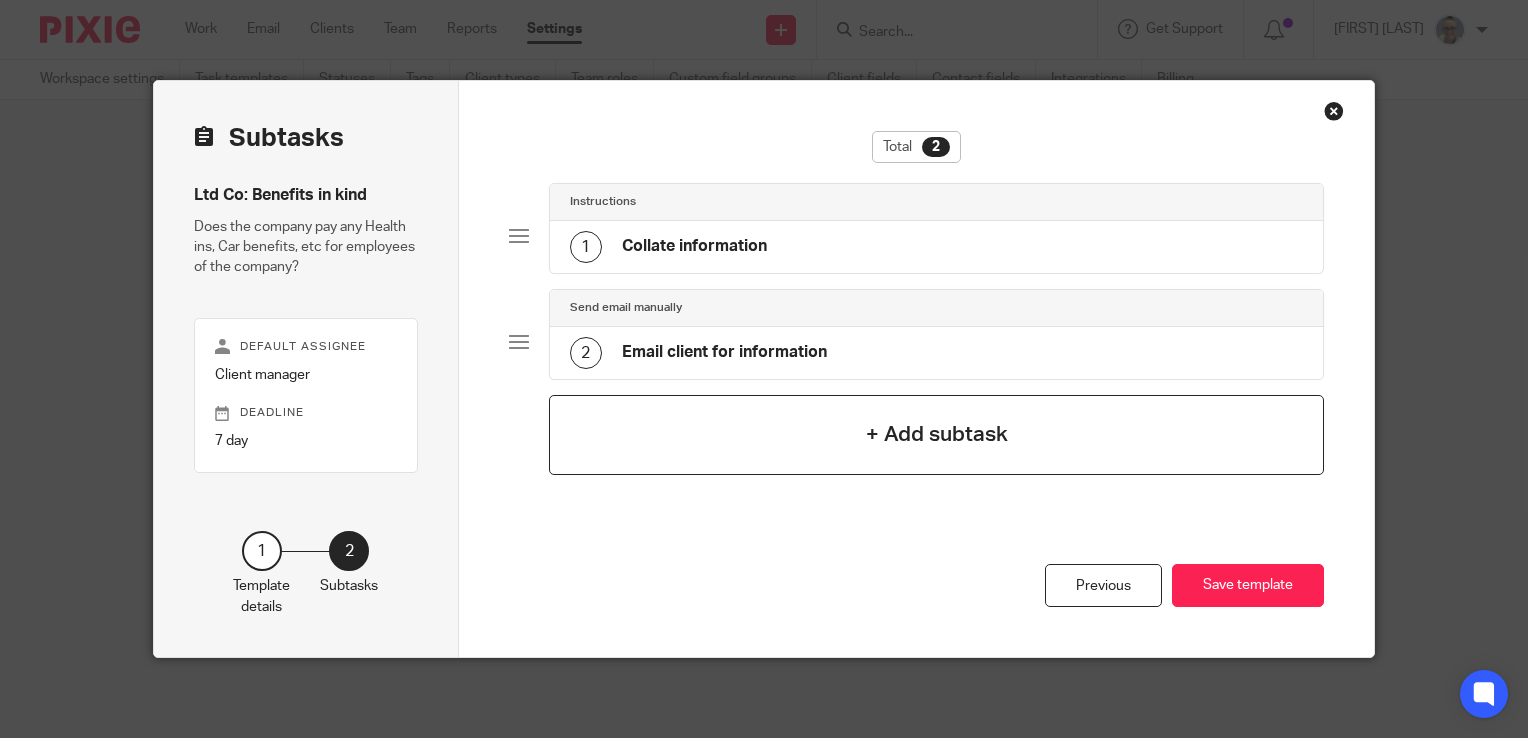 click on "+ Add subtask" at bounding box center (937, 434) 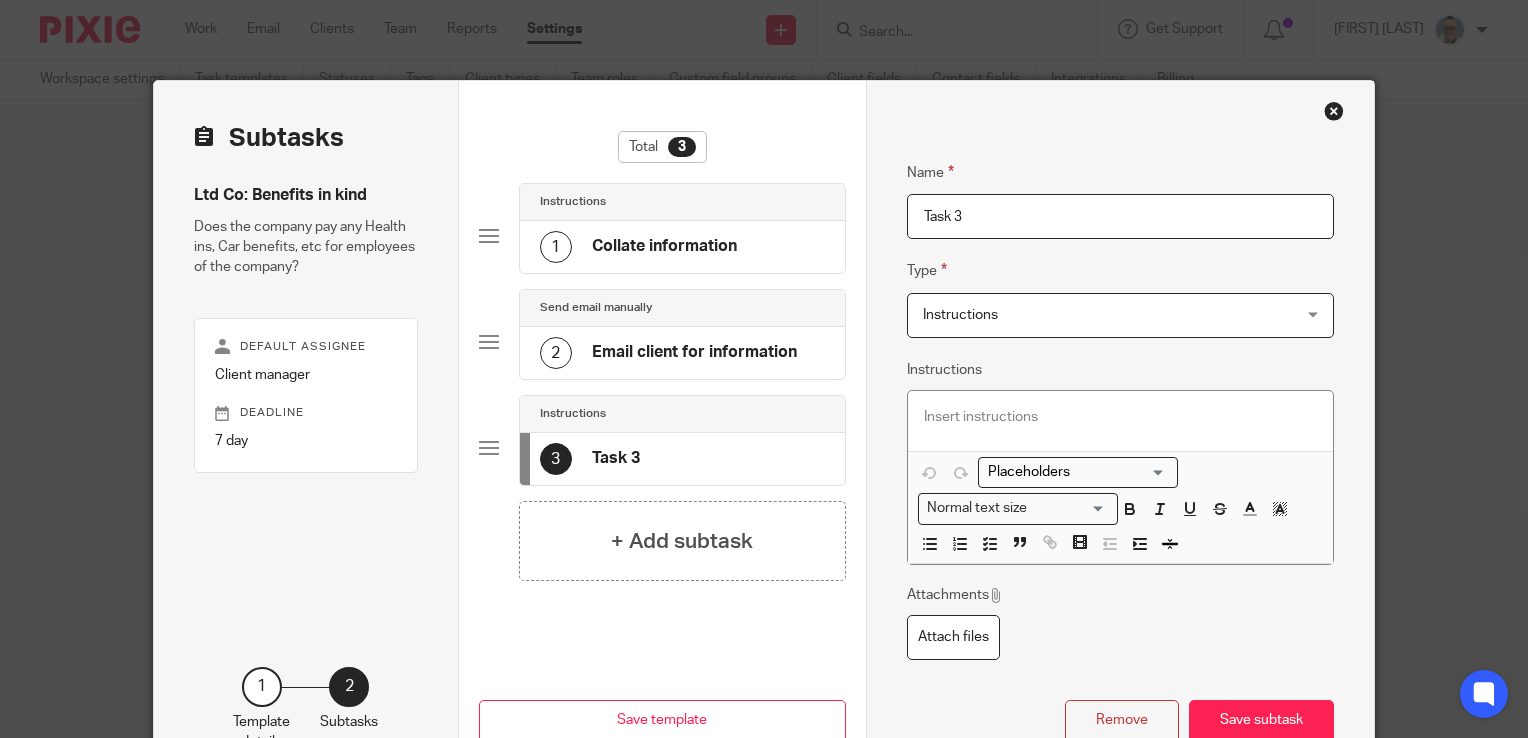 drag, startPoint x: 976, startPoint y: 213, endPoint x: 907, endPoint y: 214, distance: 69.00725 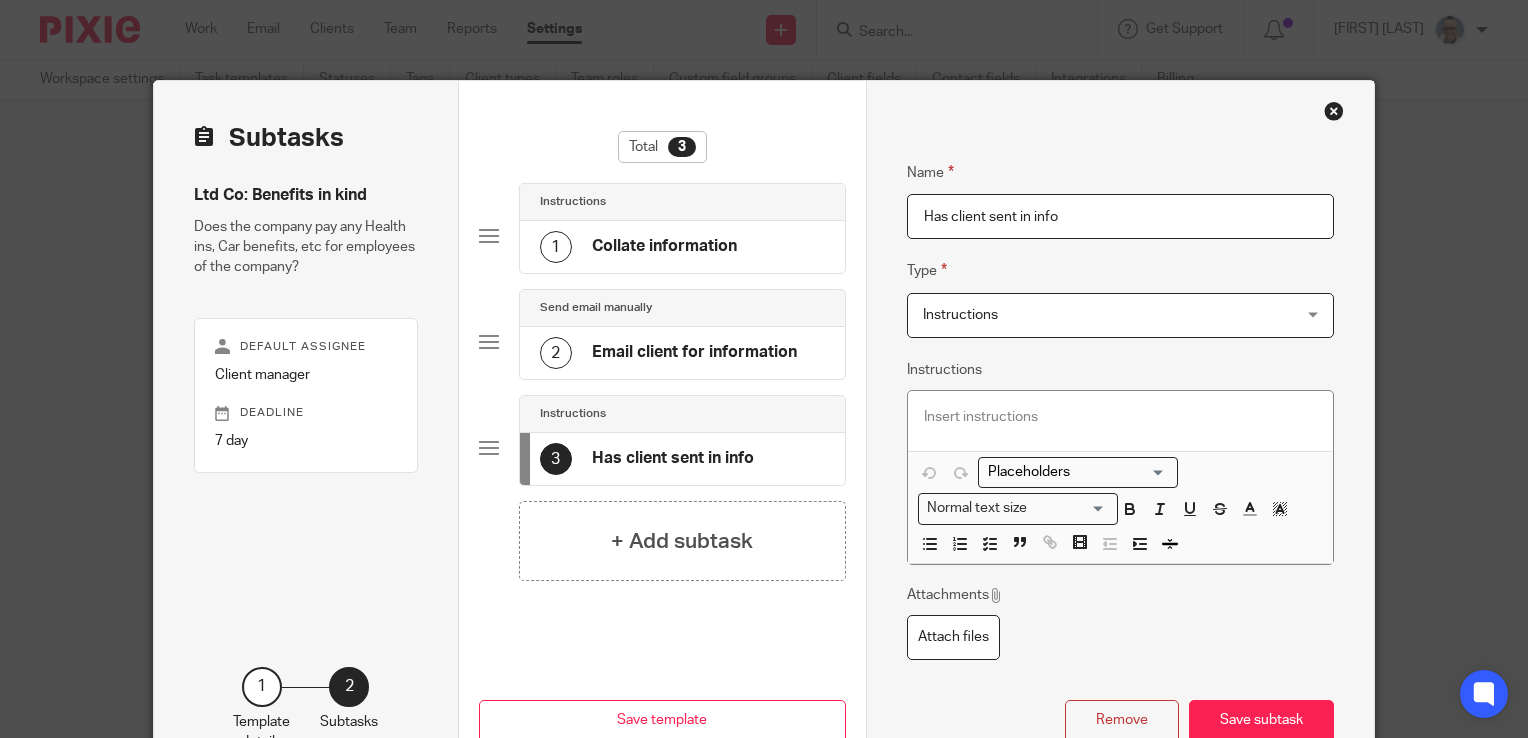 type on "Has client sent in info" 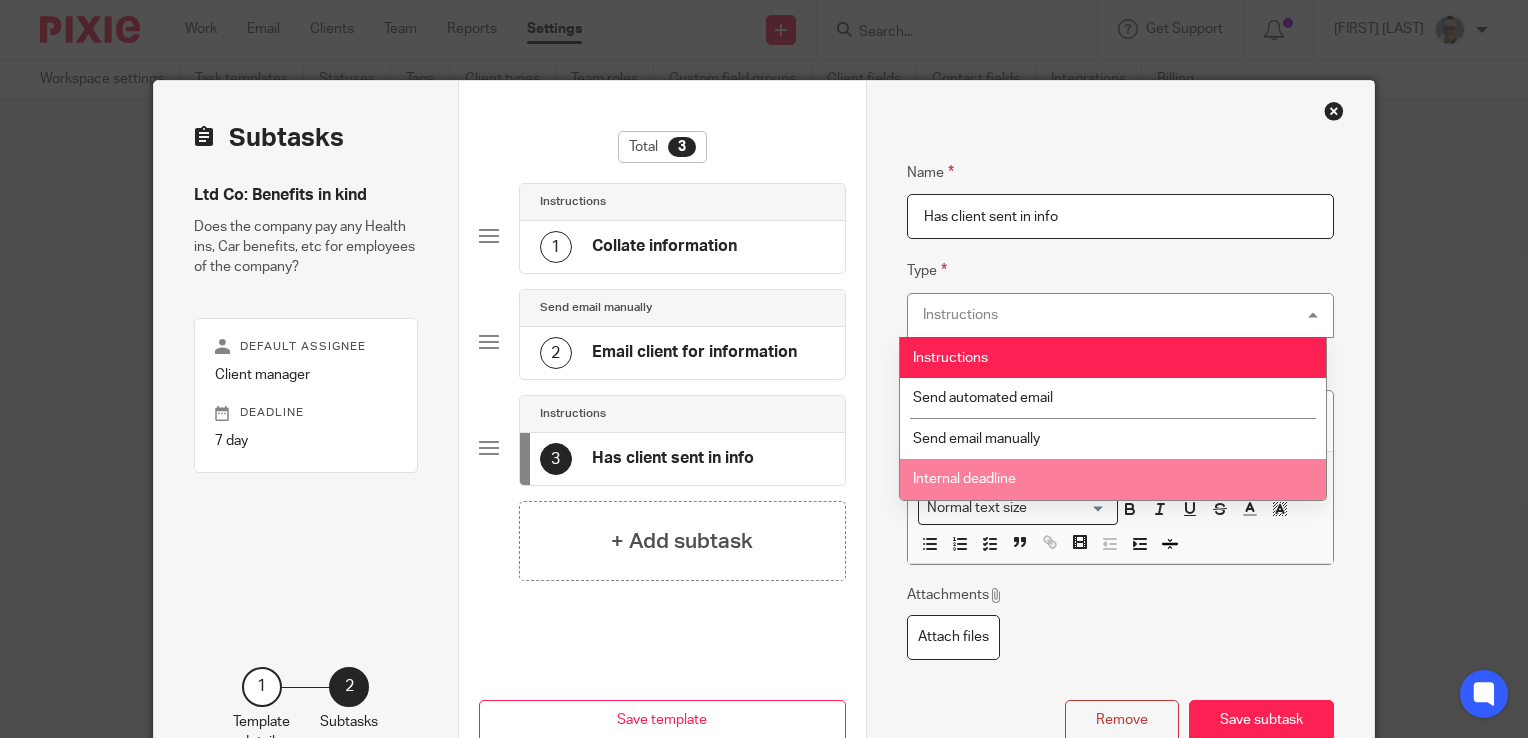 click on "Internal deadline" at bounding box center (964, 479) 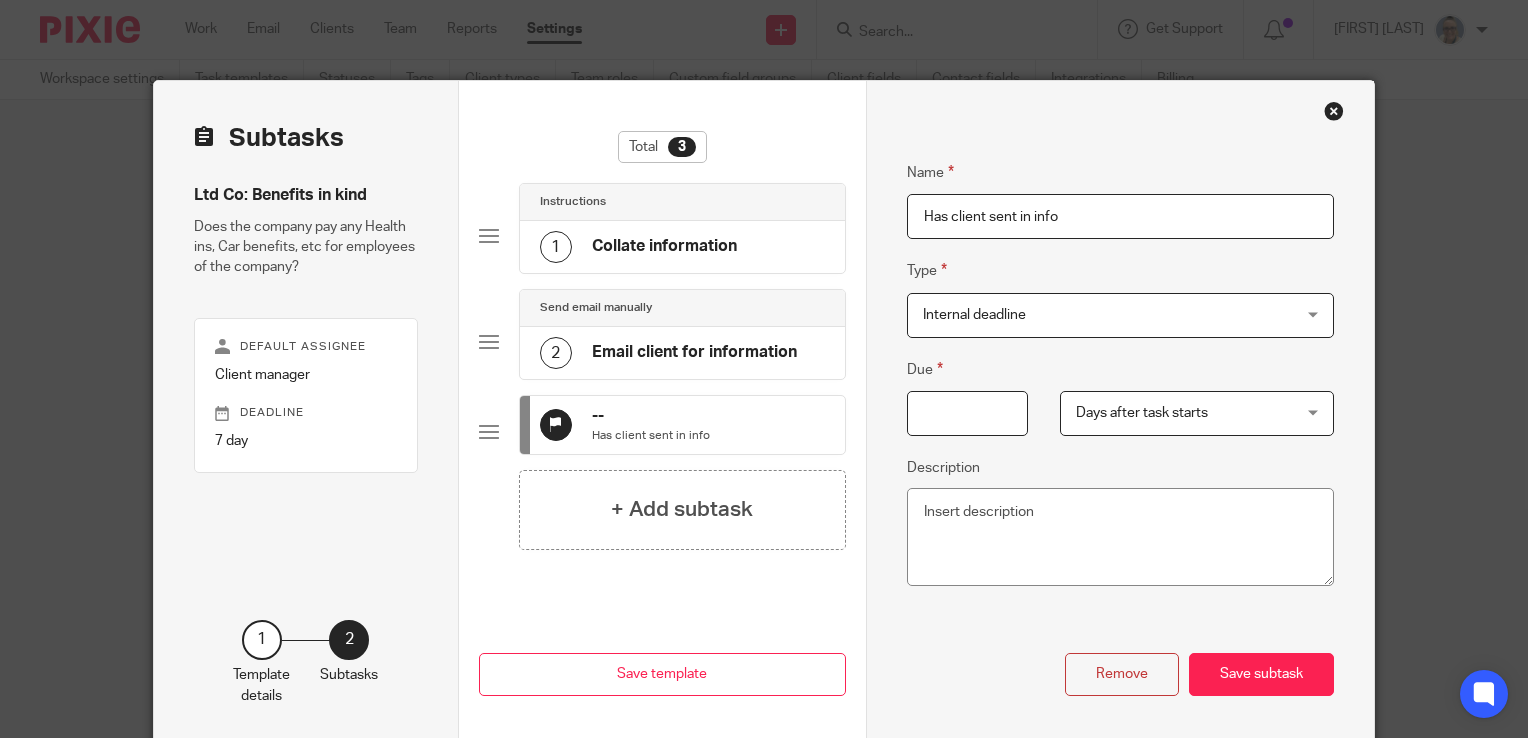 click on "Due" at bounding box center [968, 413] 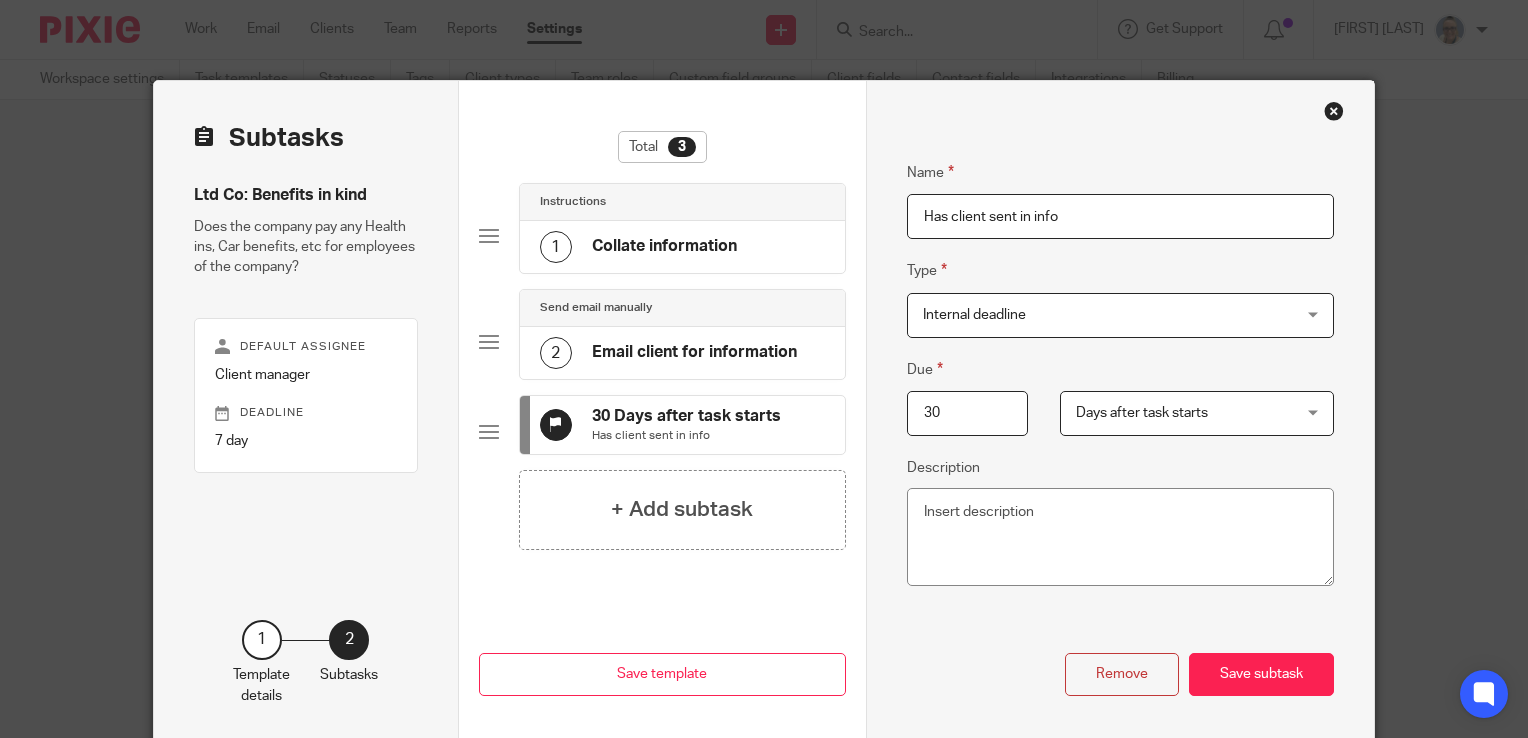 type on "30" 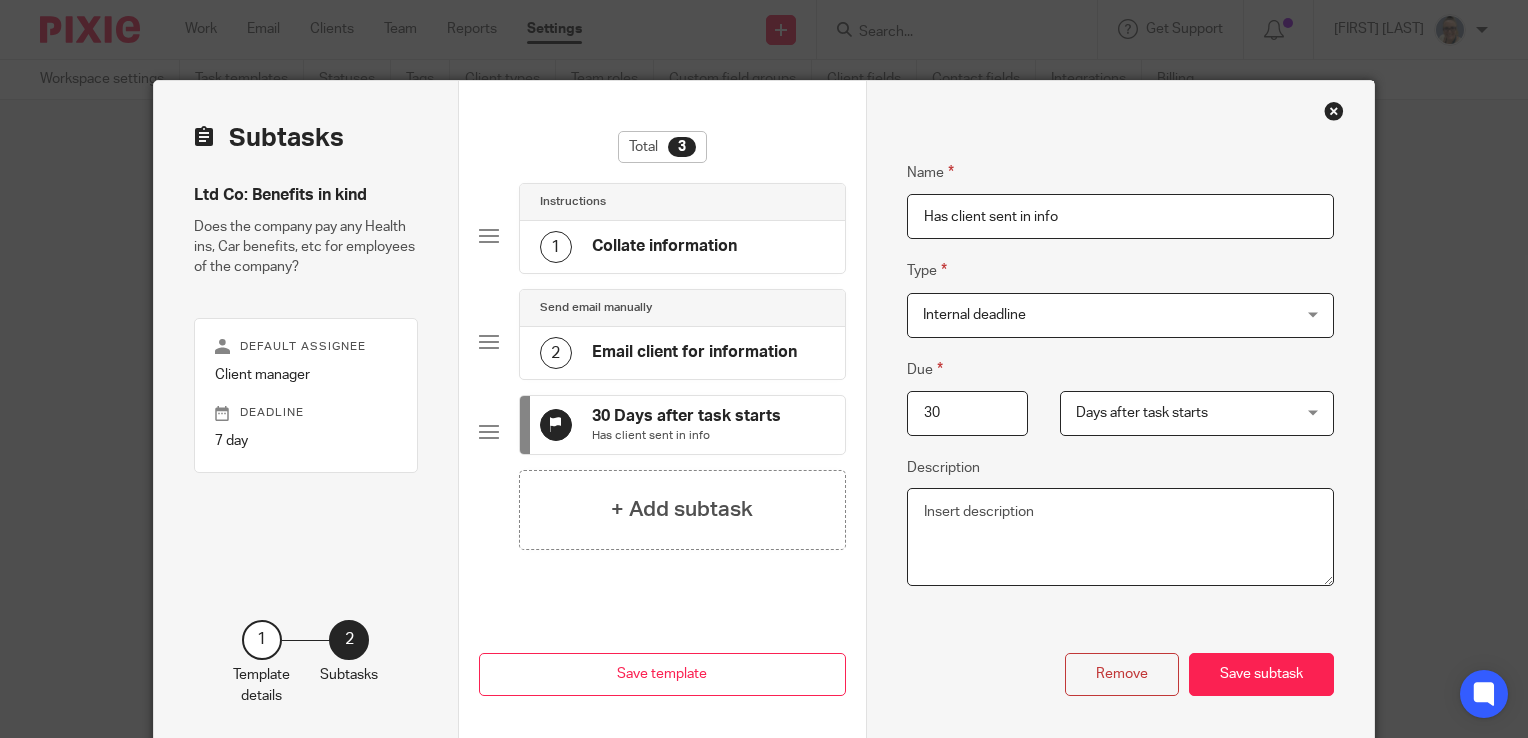 click on "Description" at bounding box center (1120, 537) 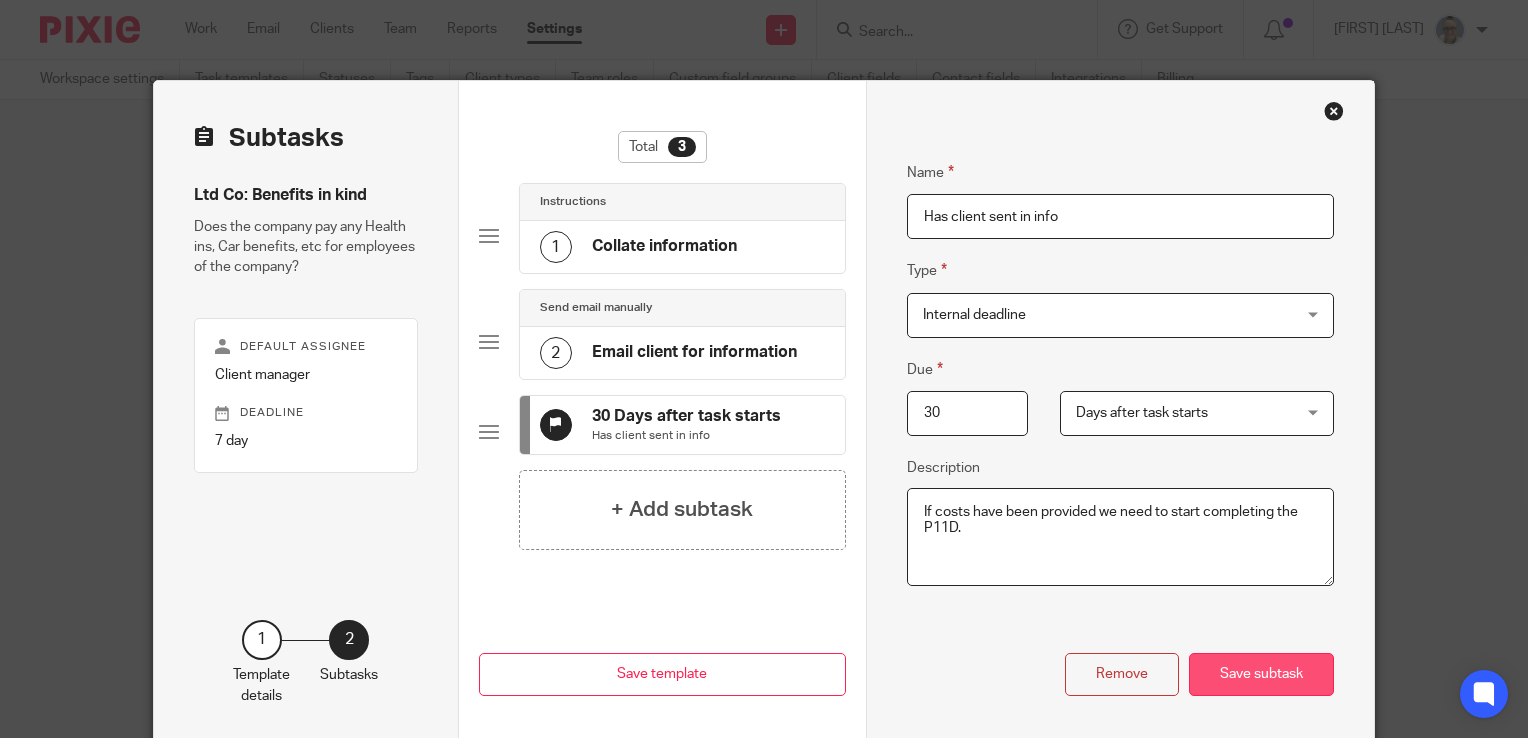 type on "If costs have been provided we need to start completing the P11D." 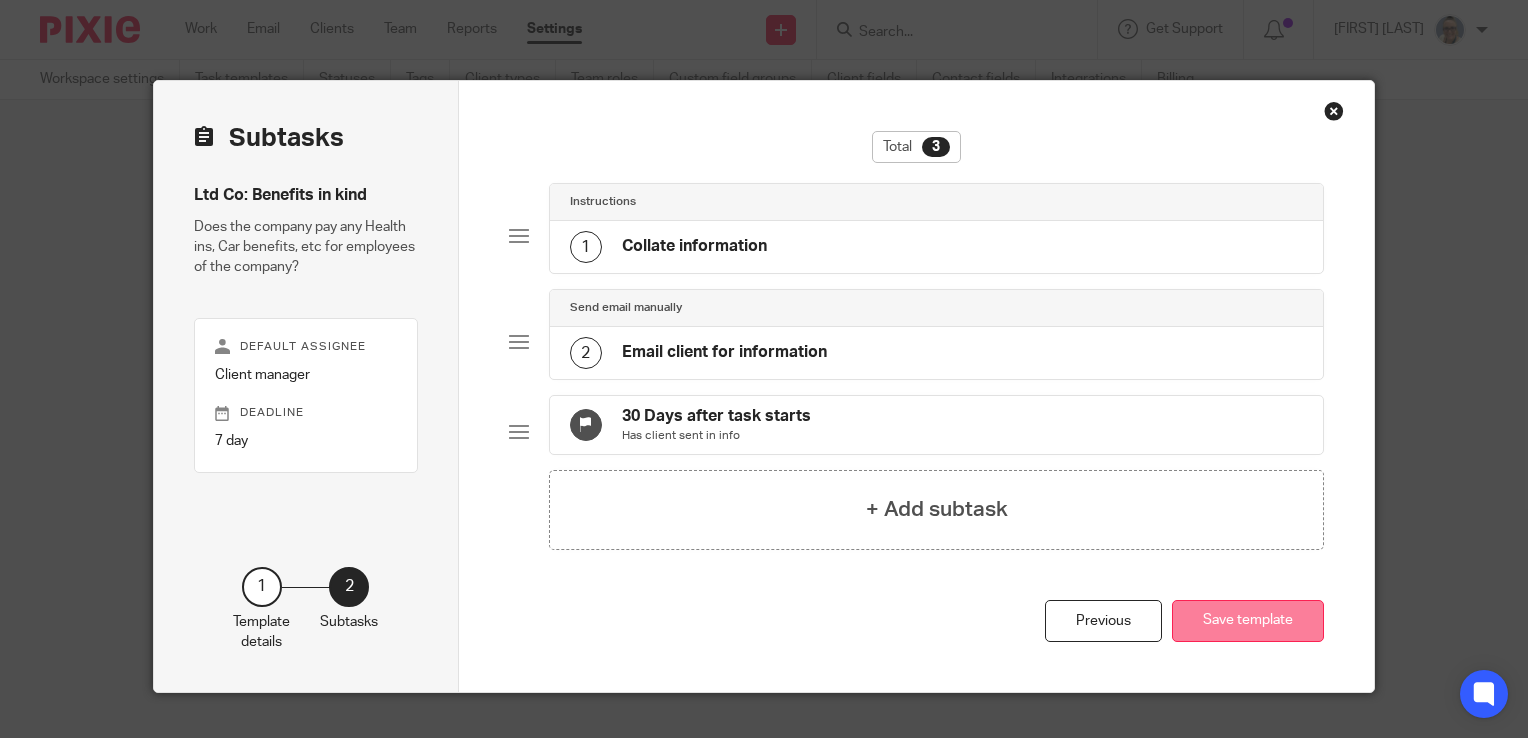 click on "Save template" at bounding box center [1248, 621] 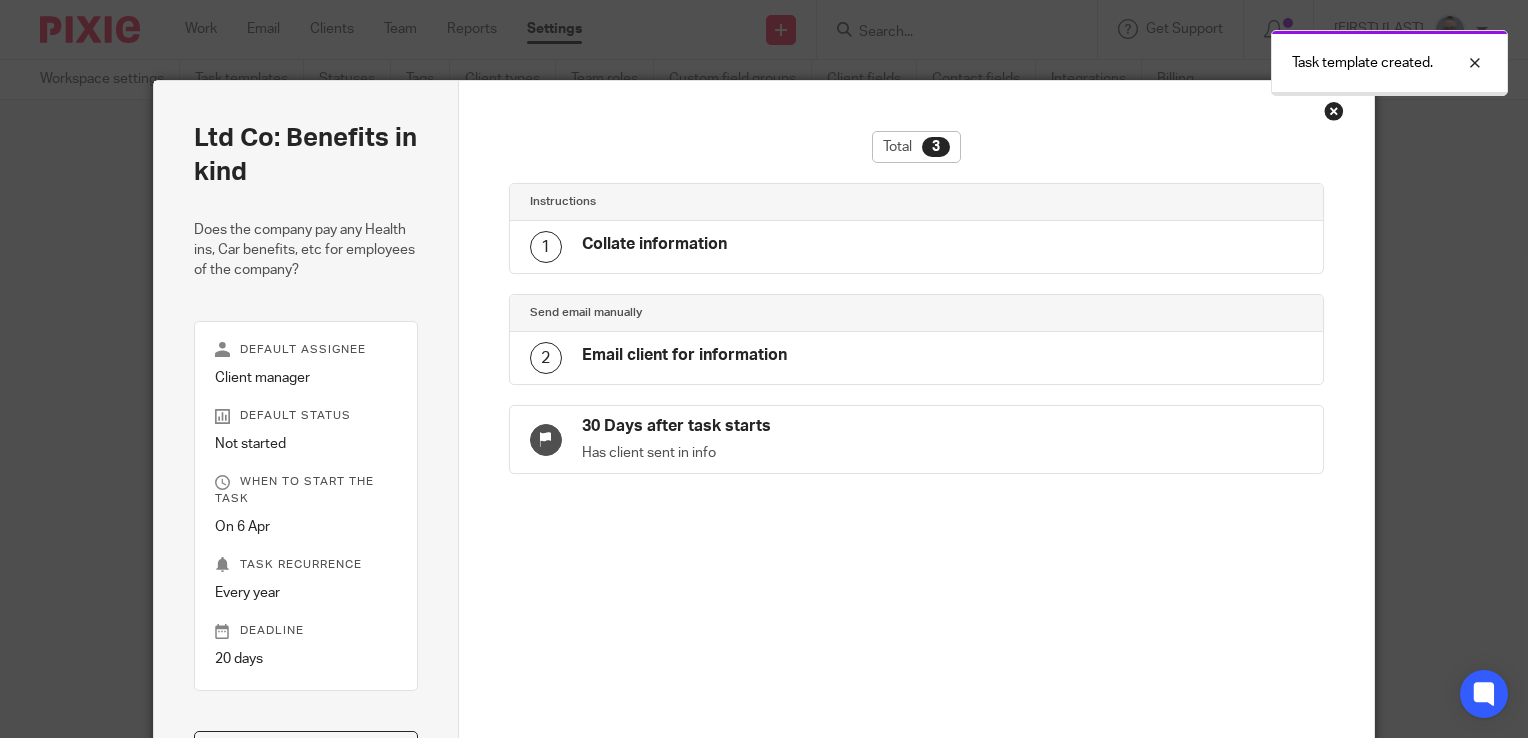 scroll, scrollTop: 0, scrollLeft: 0, axis: both 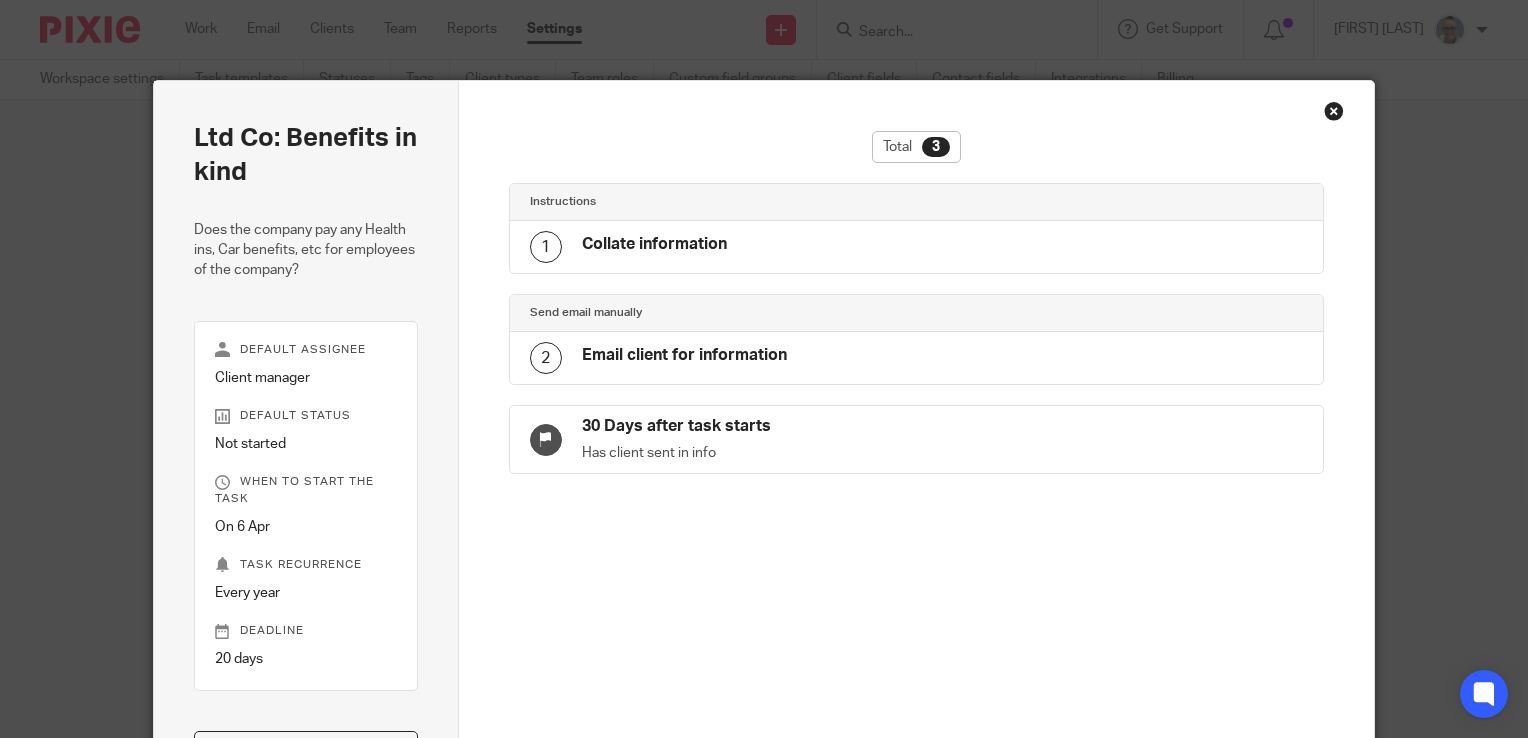 click at bounding box center (1334, 111) 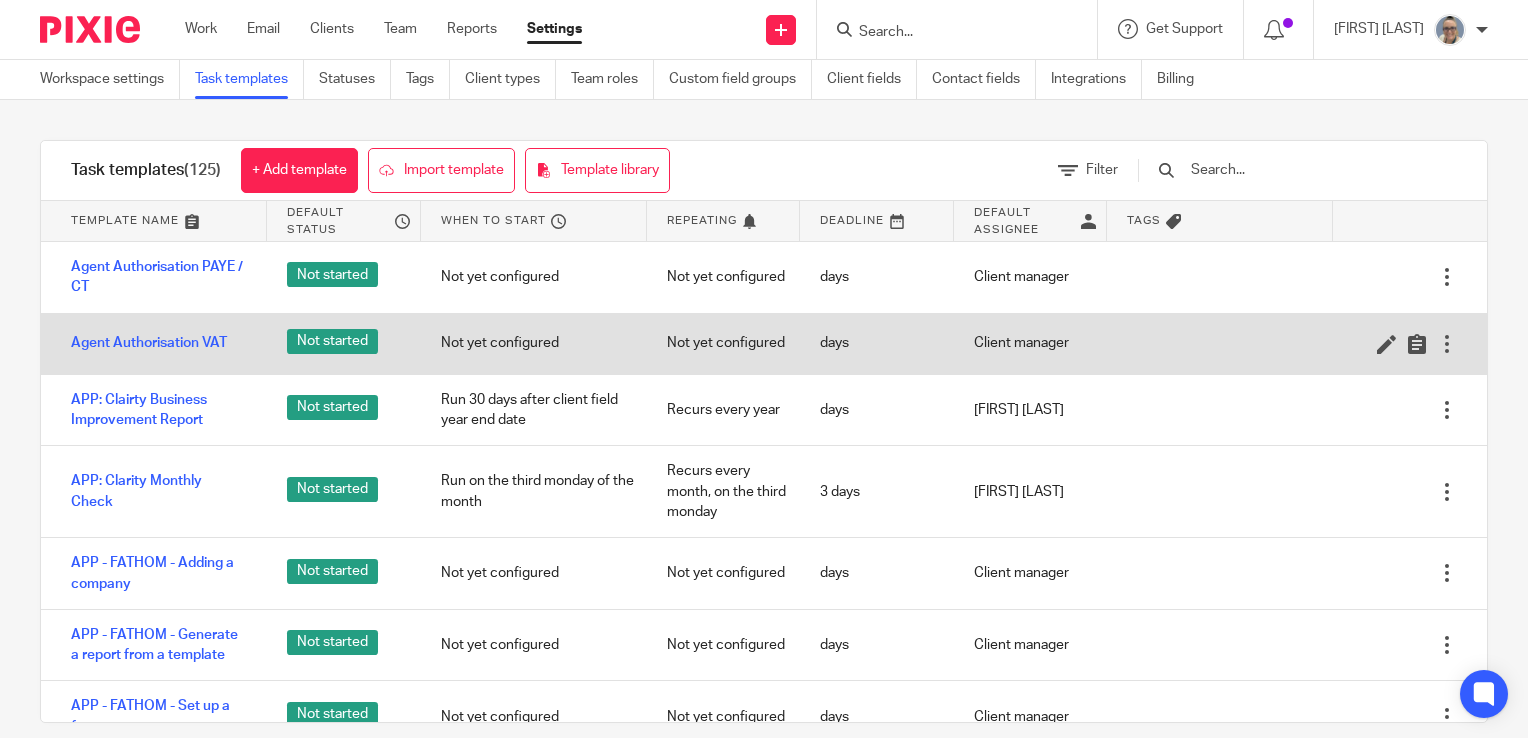 scroll, scrollTop: 0, scrollLeft: 0, axis: both 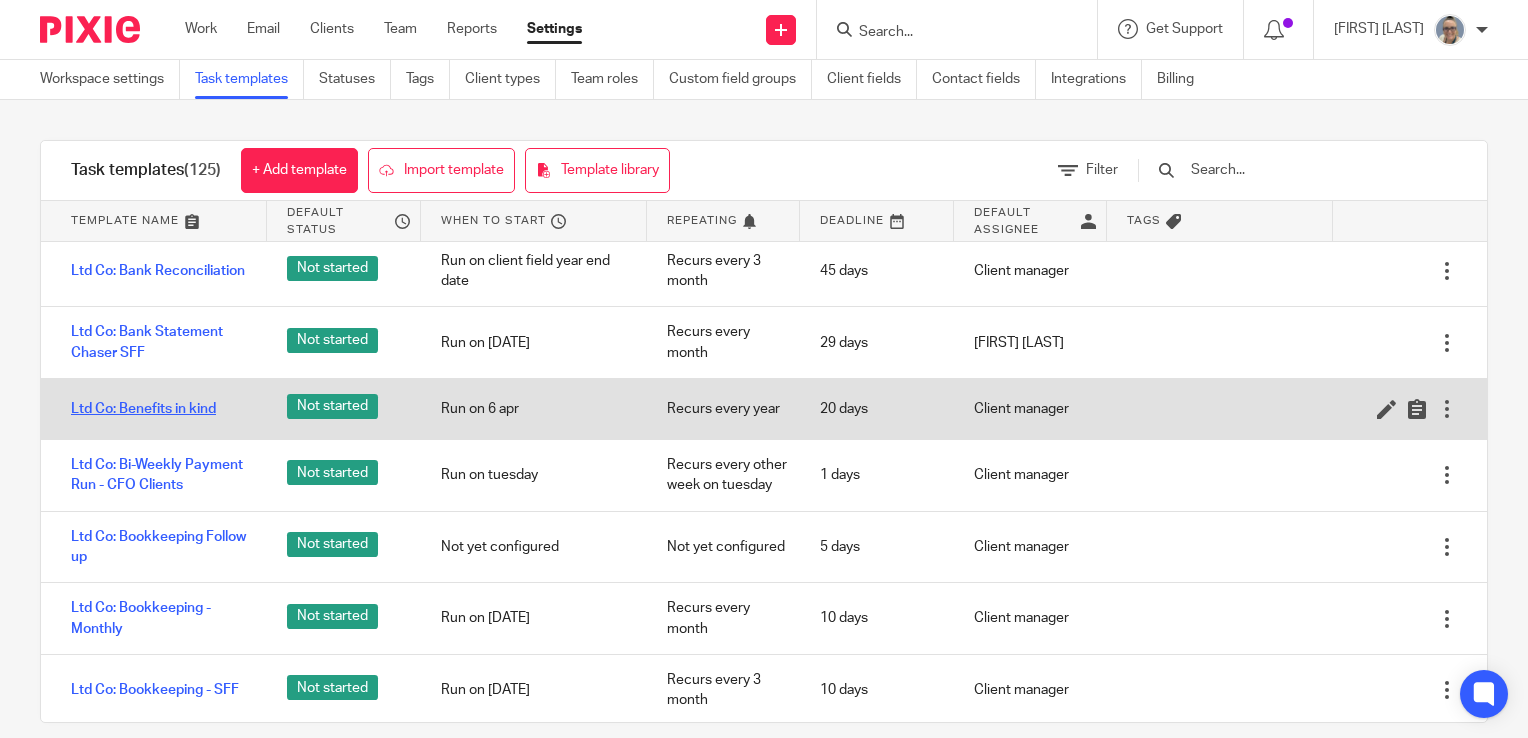 click on "Ltd Co: Benefits in kind" at bounding box center (143, 409) 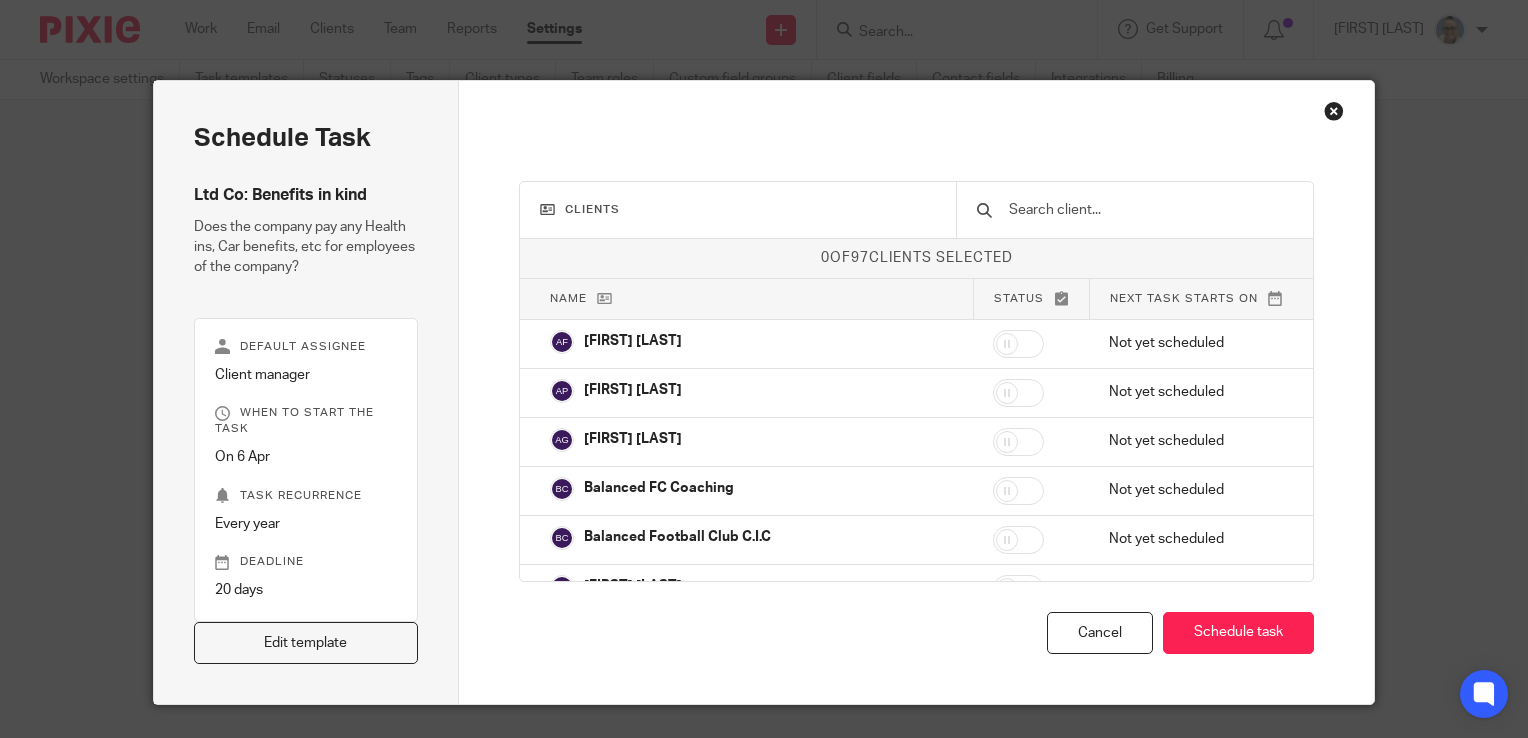scroll, scrollTop: 0, scrollLeft: 0, axis: both 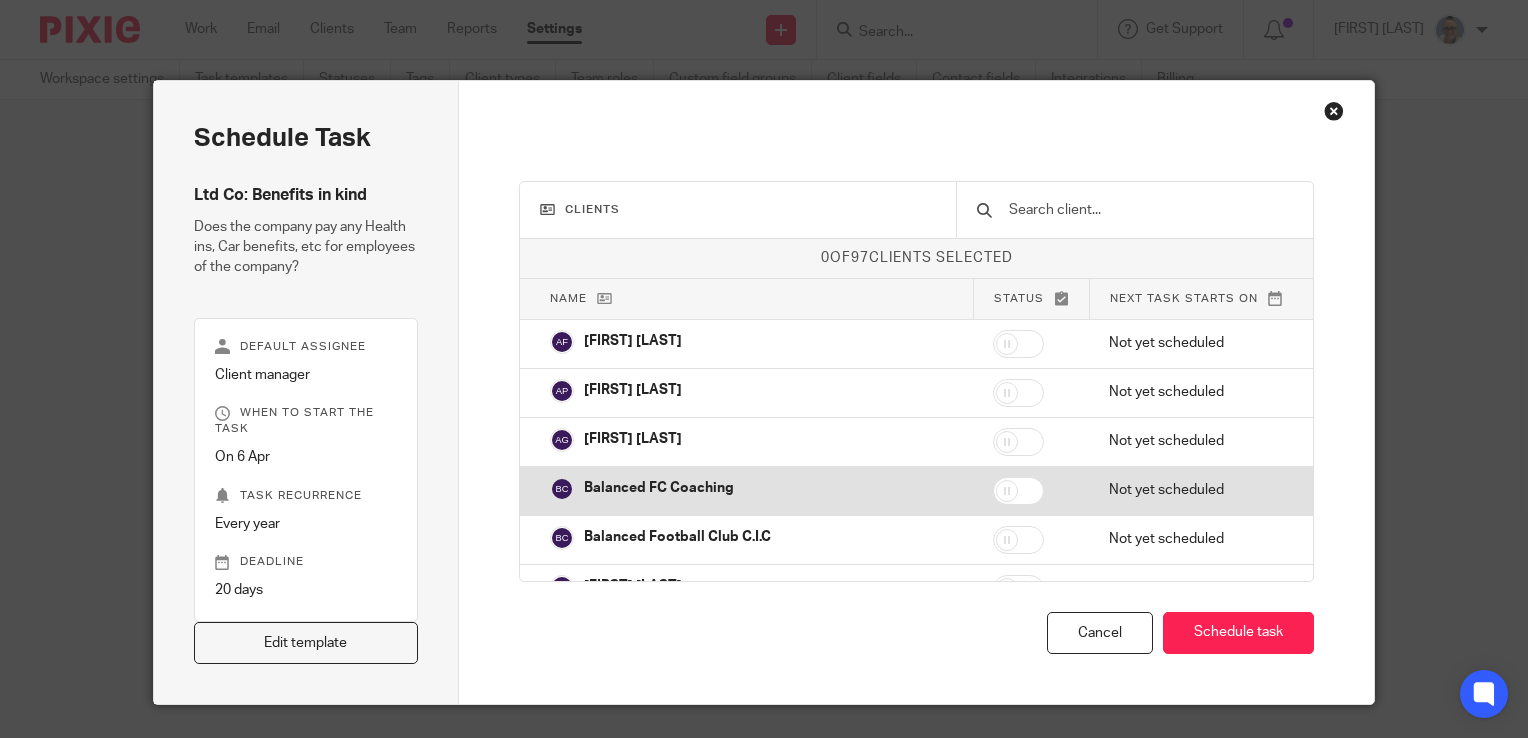 click at bounding box center (1018, 491) 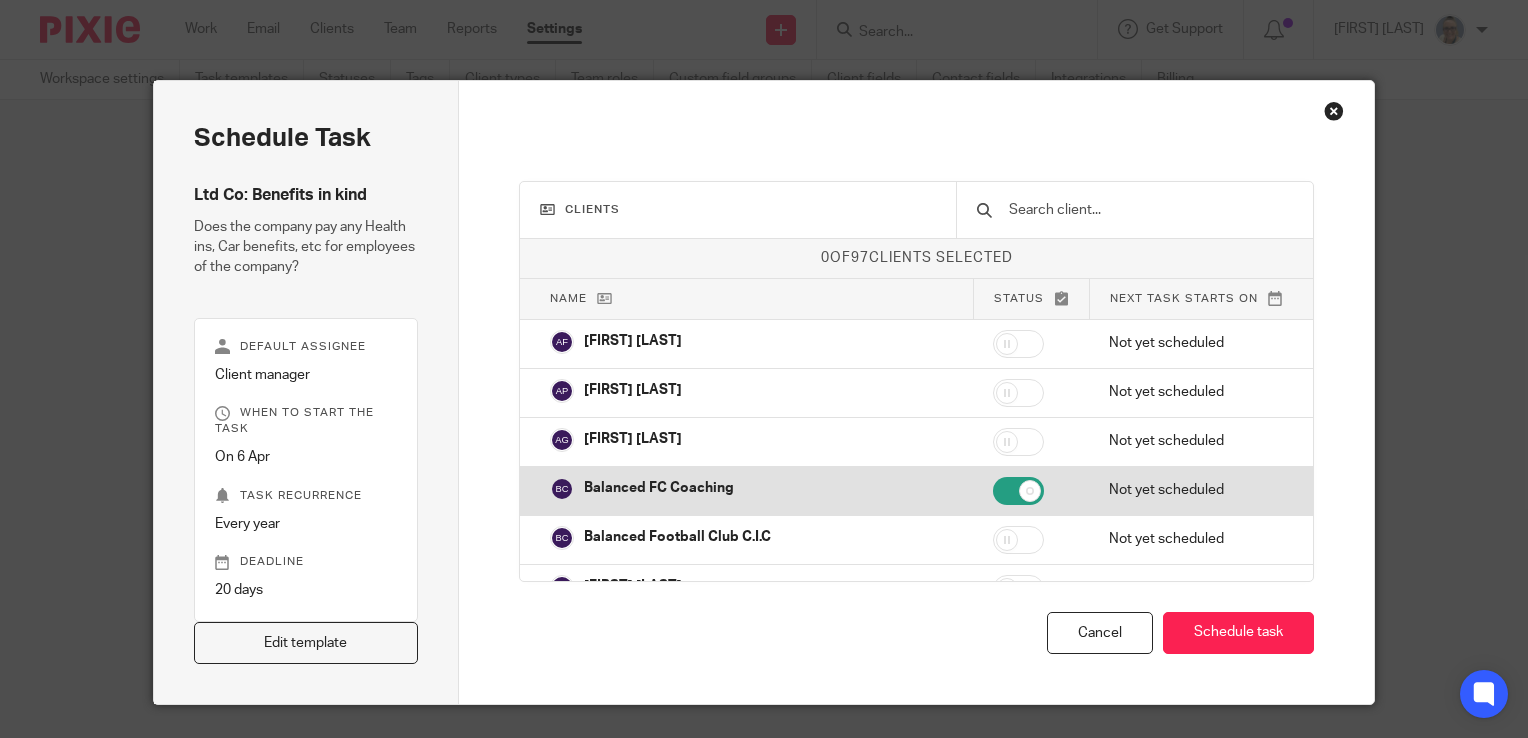 checkbox on "true" 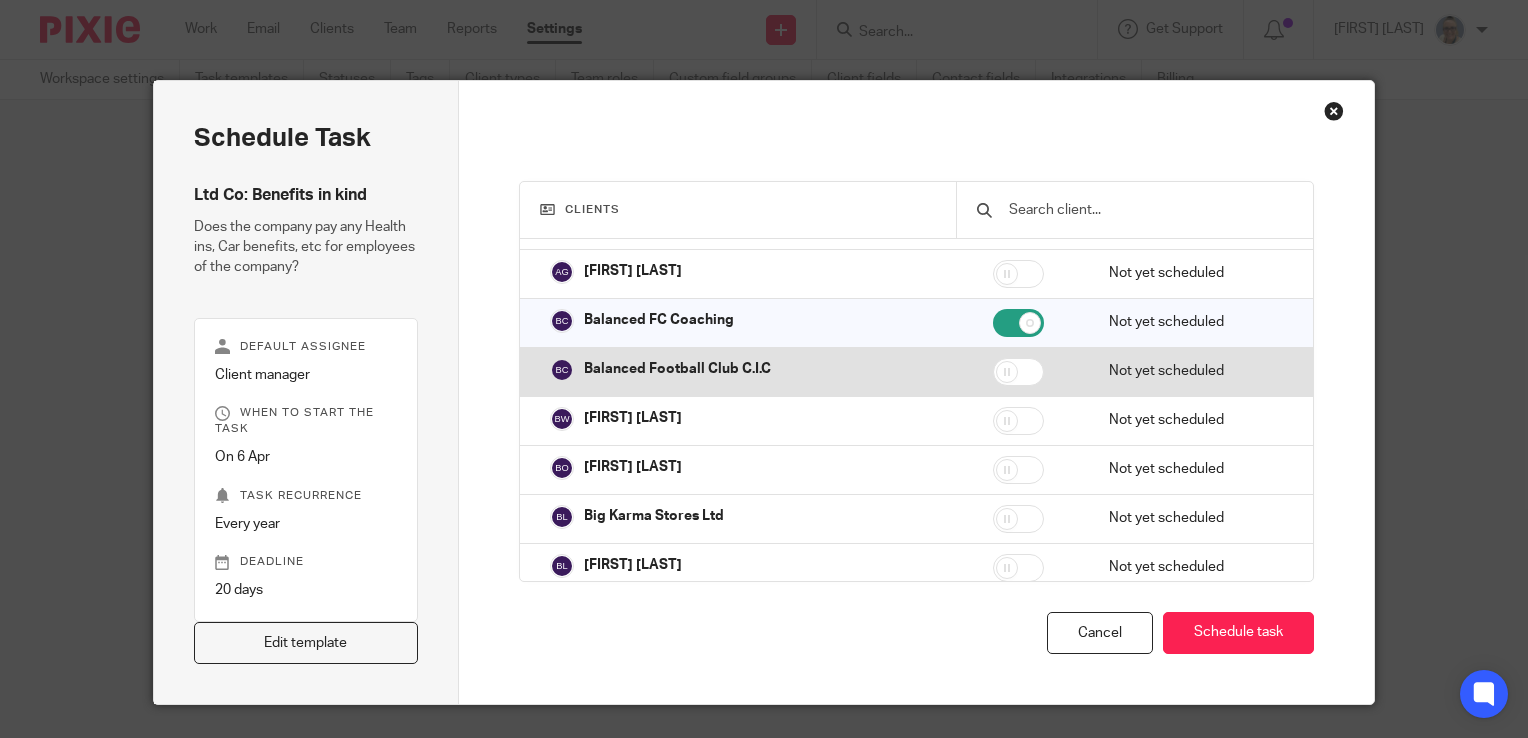 scroll, scrollTop: 200, scrollLeft: 0, axis: vertical 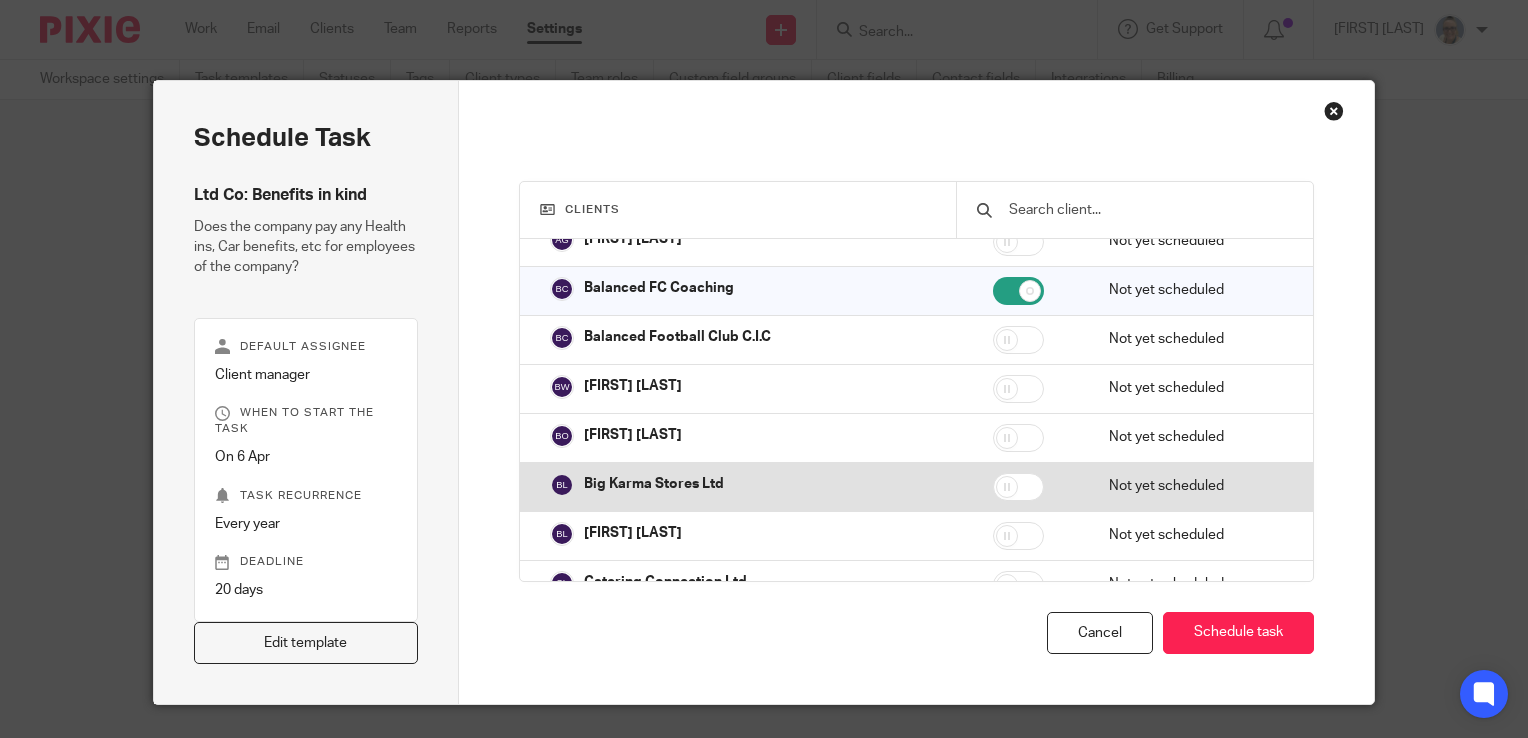 click at bounding box center [1018, 487] 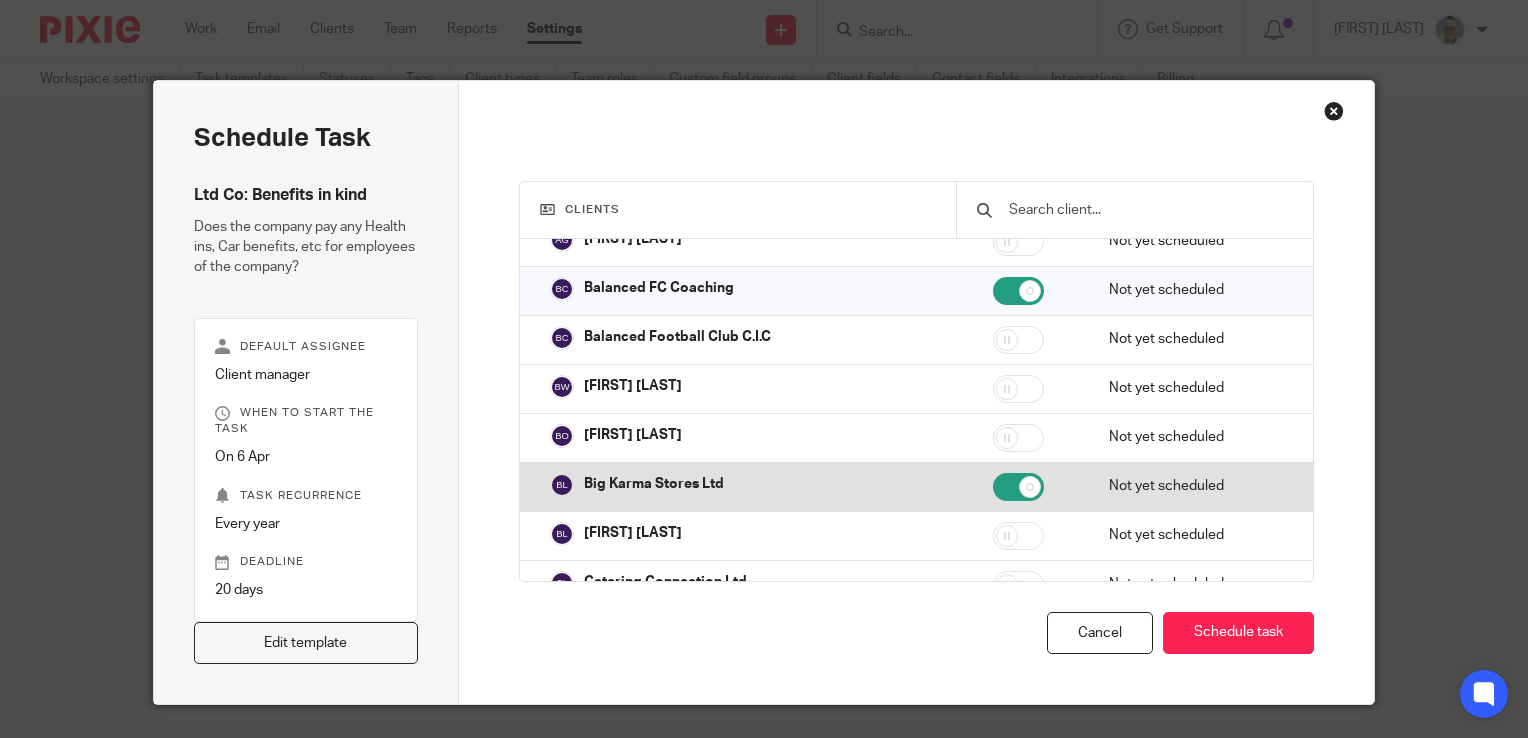 checkbox on "true" 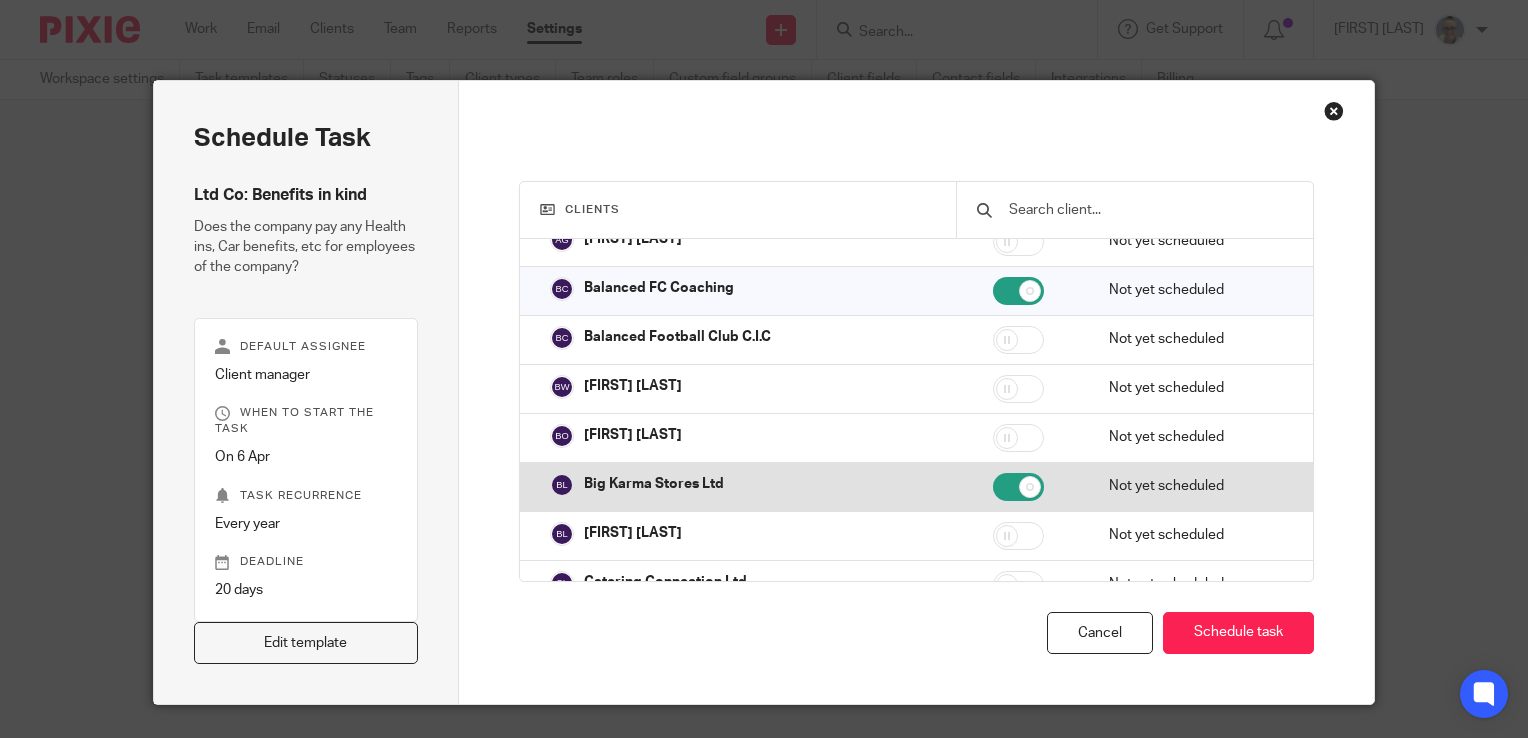scroll, scrollTop: 300, scrollLeft: 0, axis: vertical 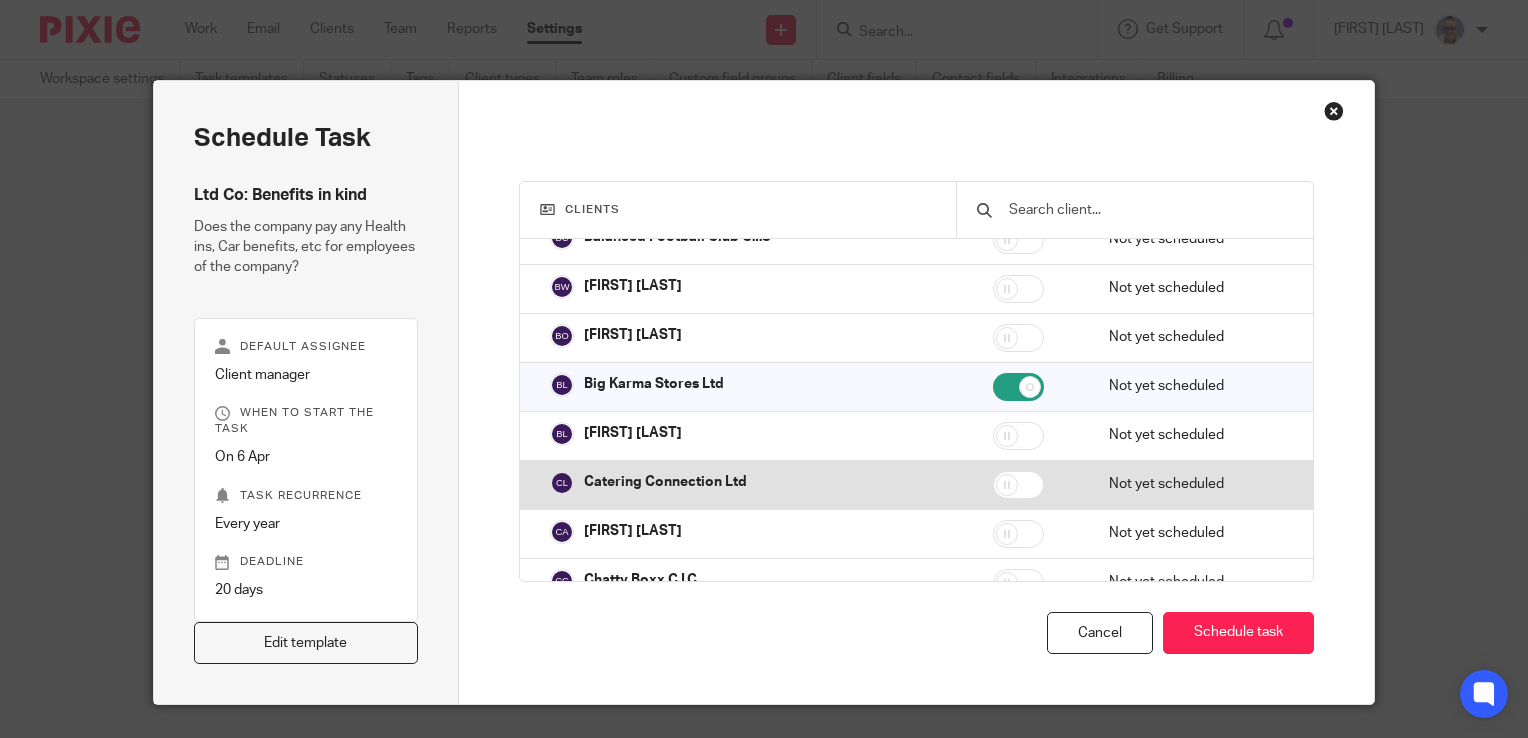 click at bounding box center [1018, 485] 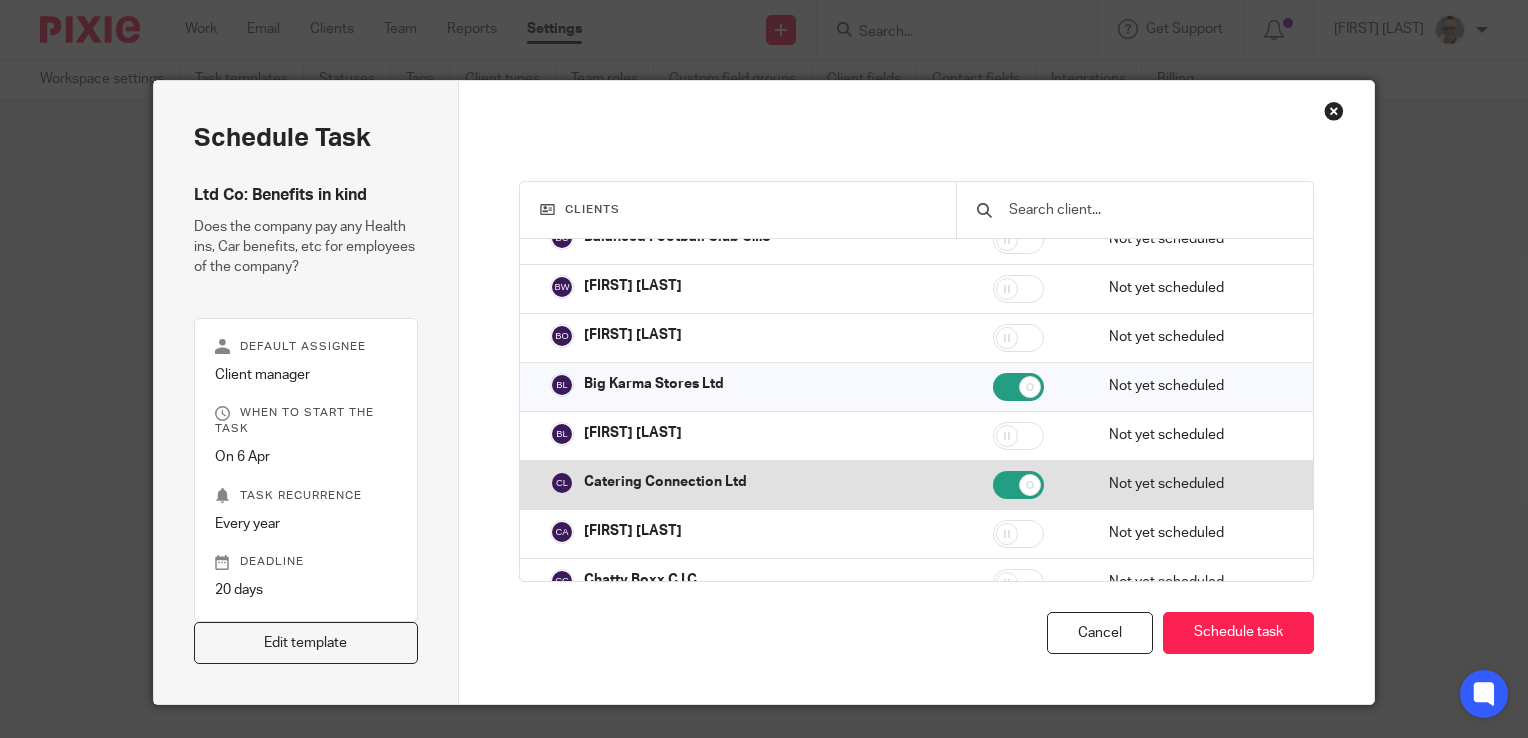 checkbox on "true" 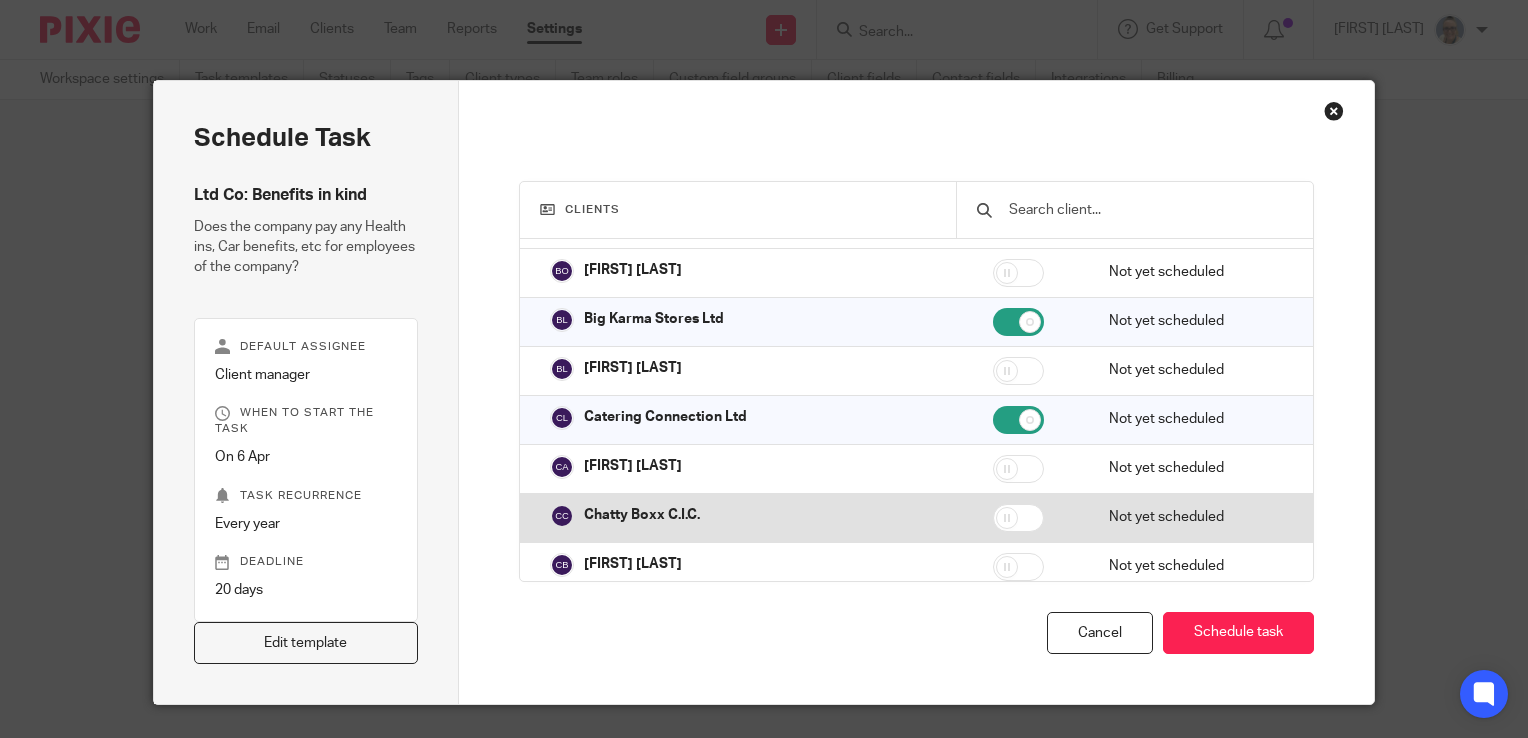 scroll, scrollTop: 400, scrollLeft: 0, axis: vertical 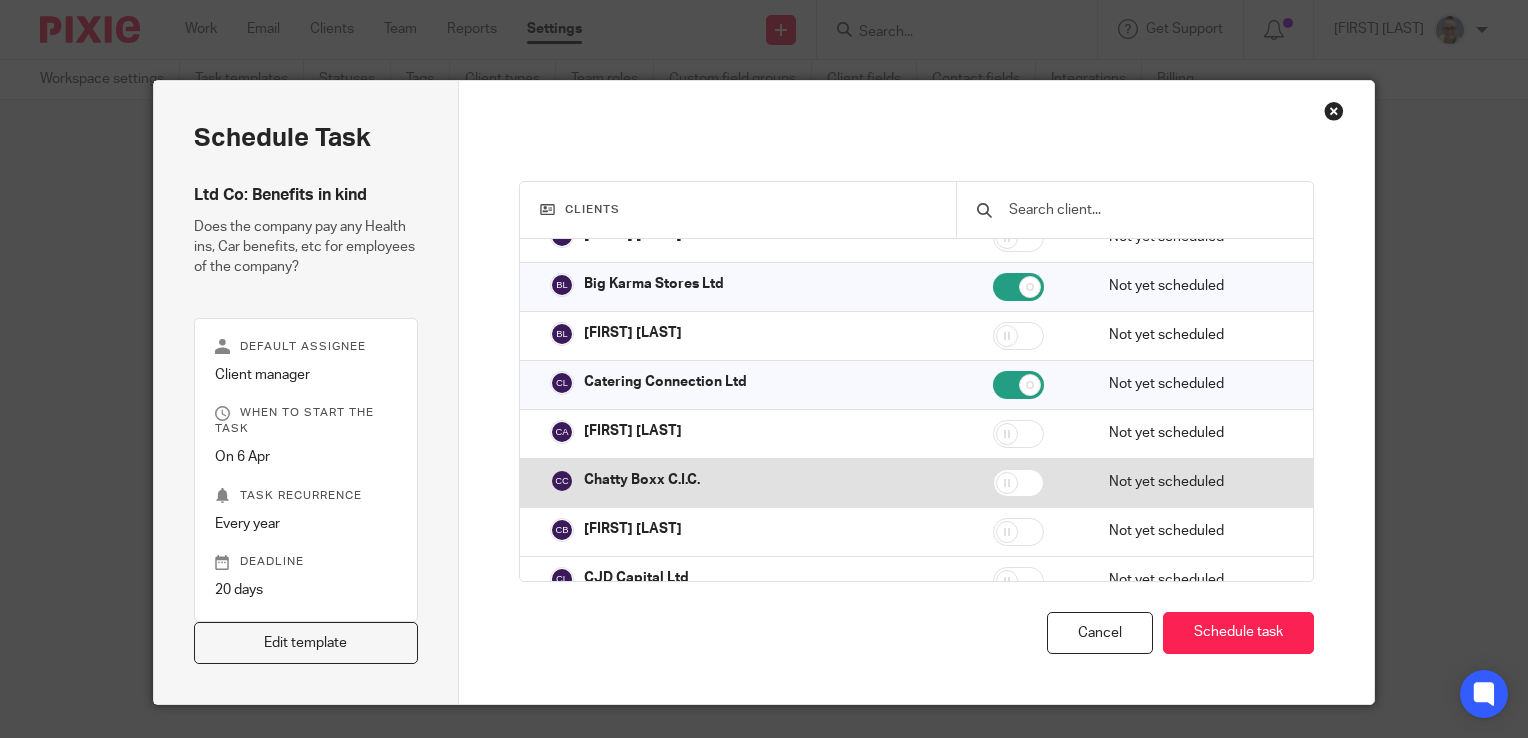 click at bounding box center (1018, 483) 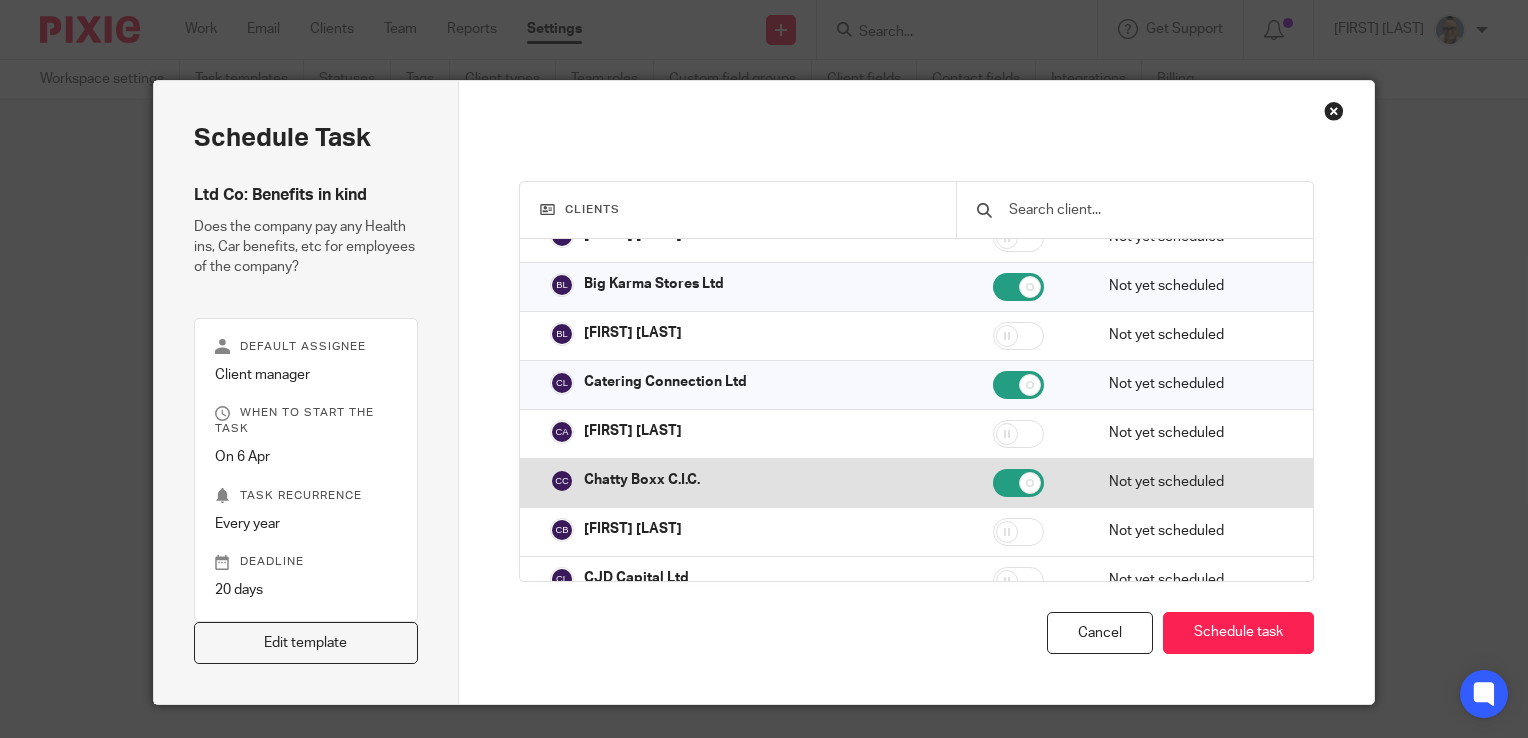 checkbox on "true" 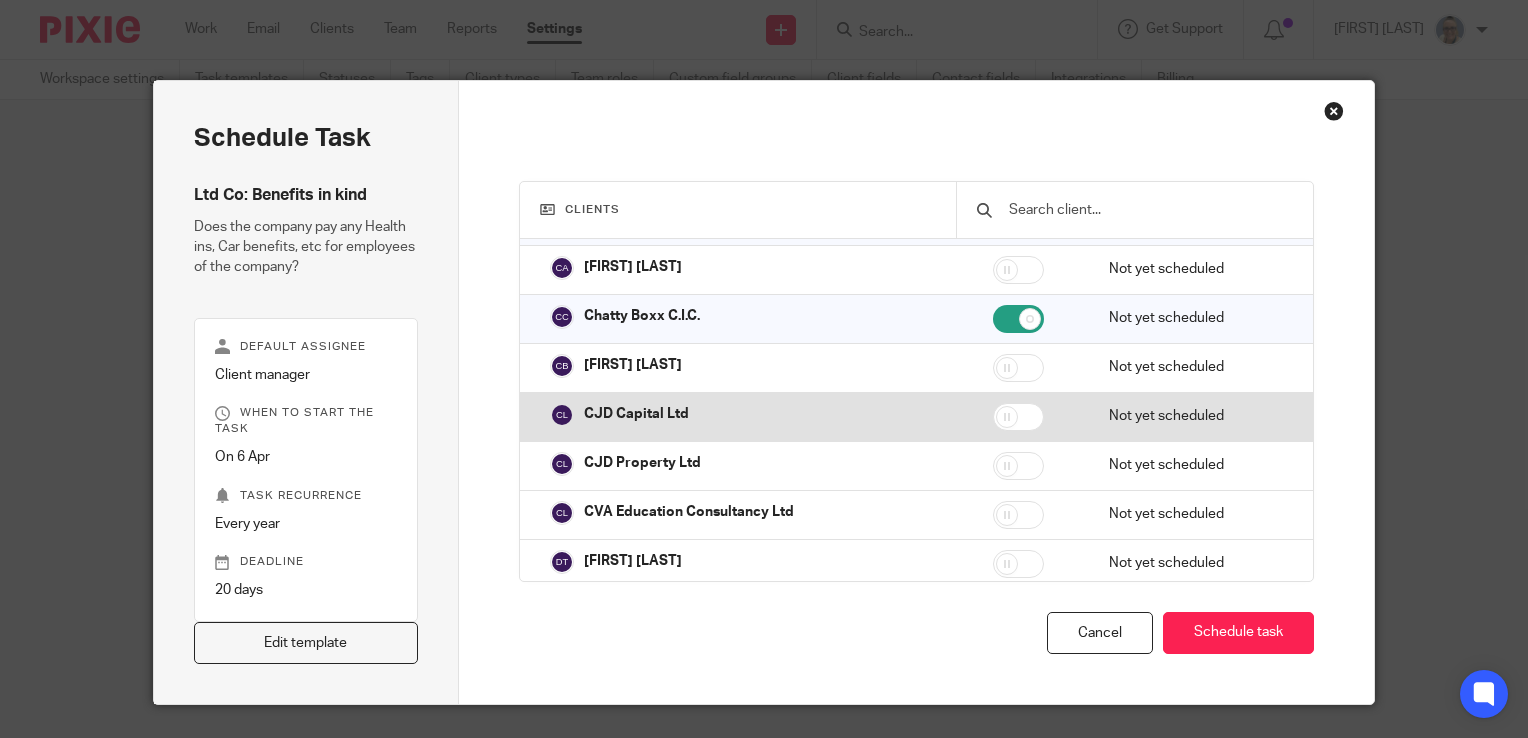 scroll, scrollTop: 600, scrollLeft: 0, axis: vertical 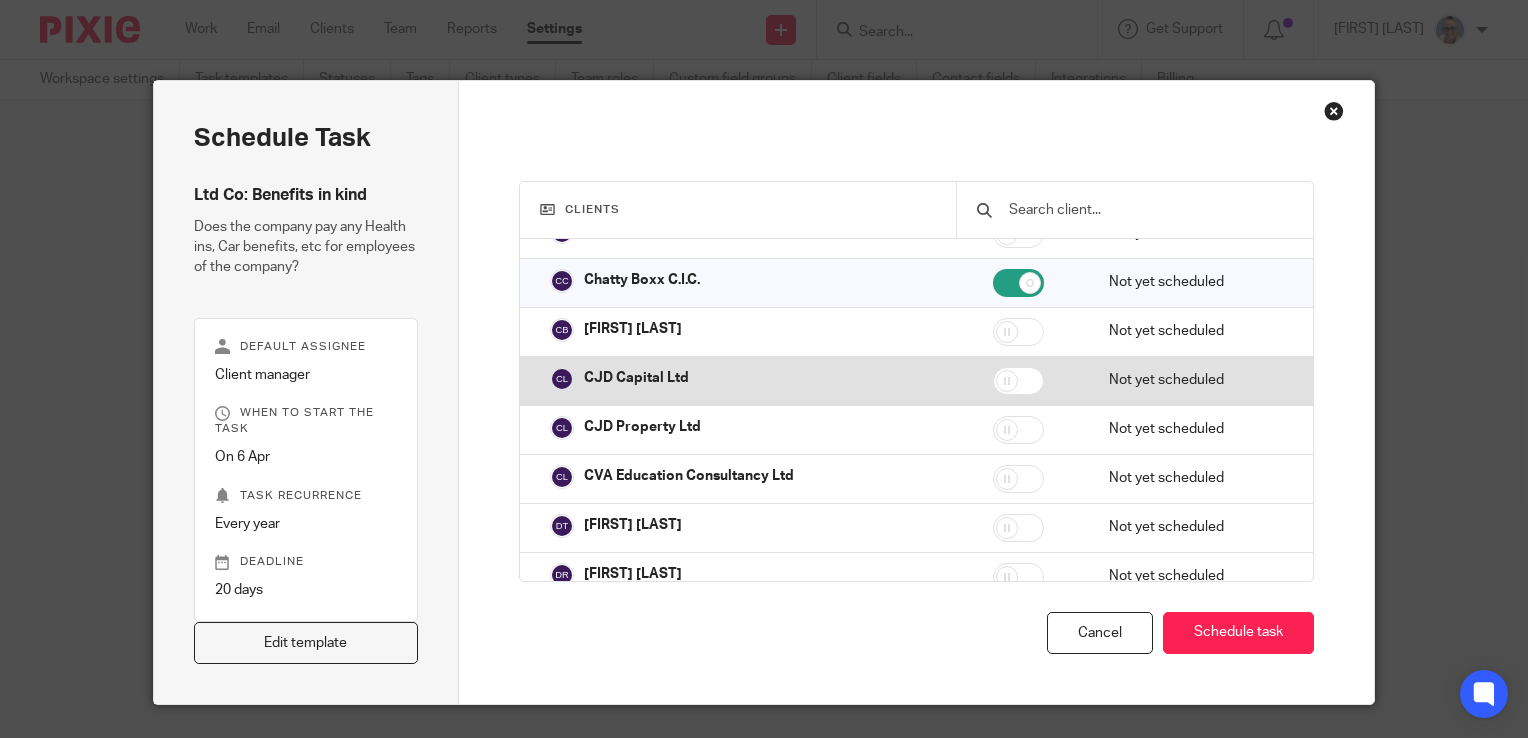 click at bounding box center (1018, 479) 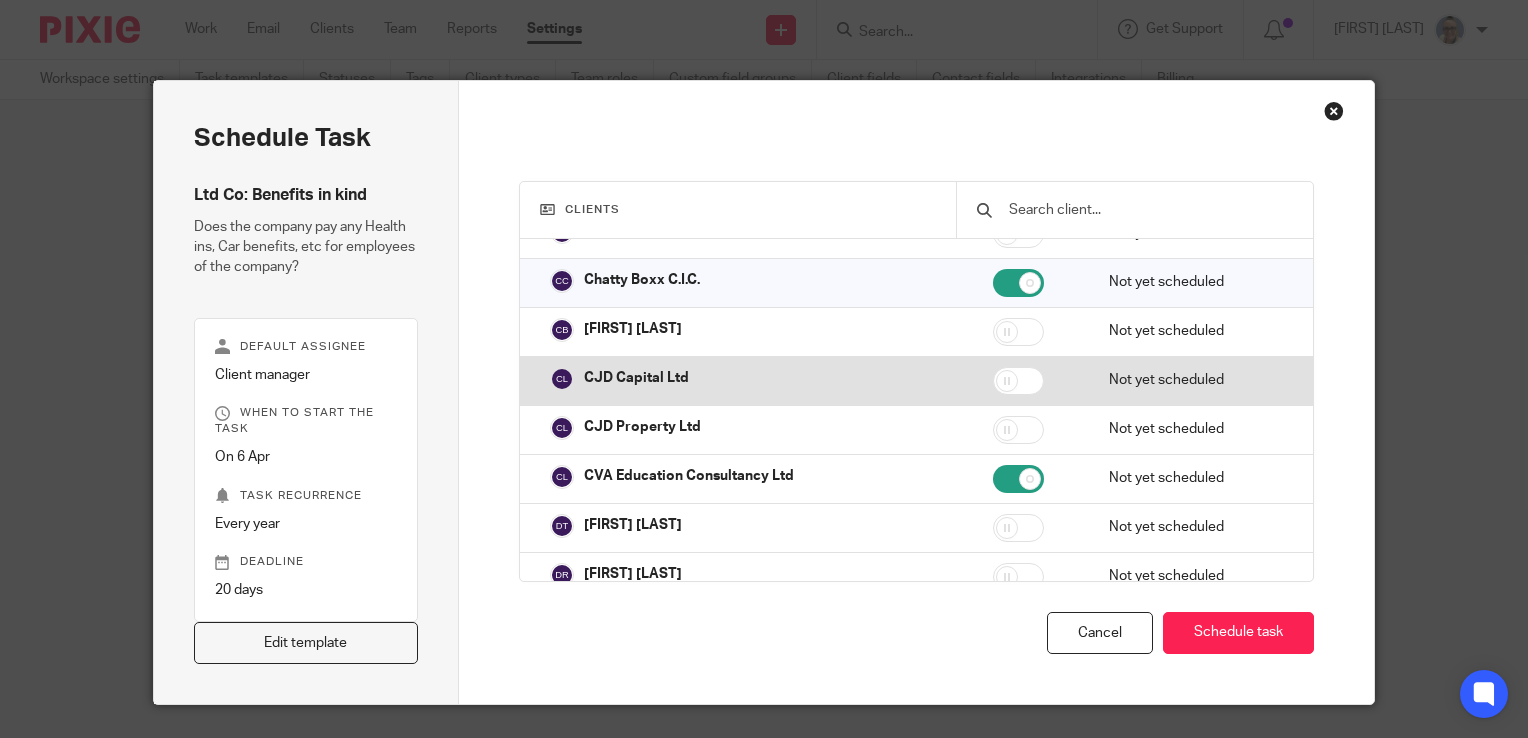 checkbox on "true" 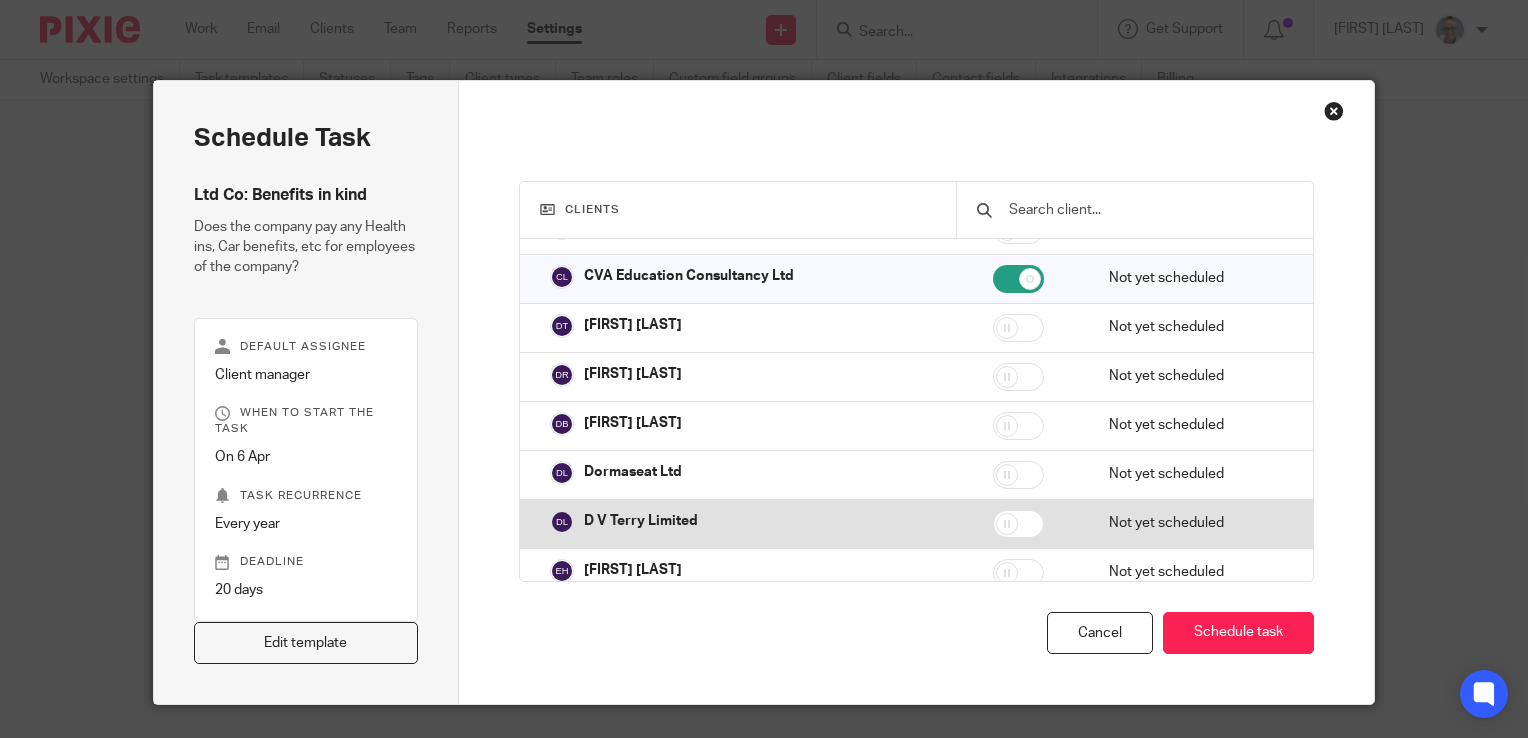 scroll, scrollTop: 900, scrollLeft: 0, axis: vertical 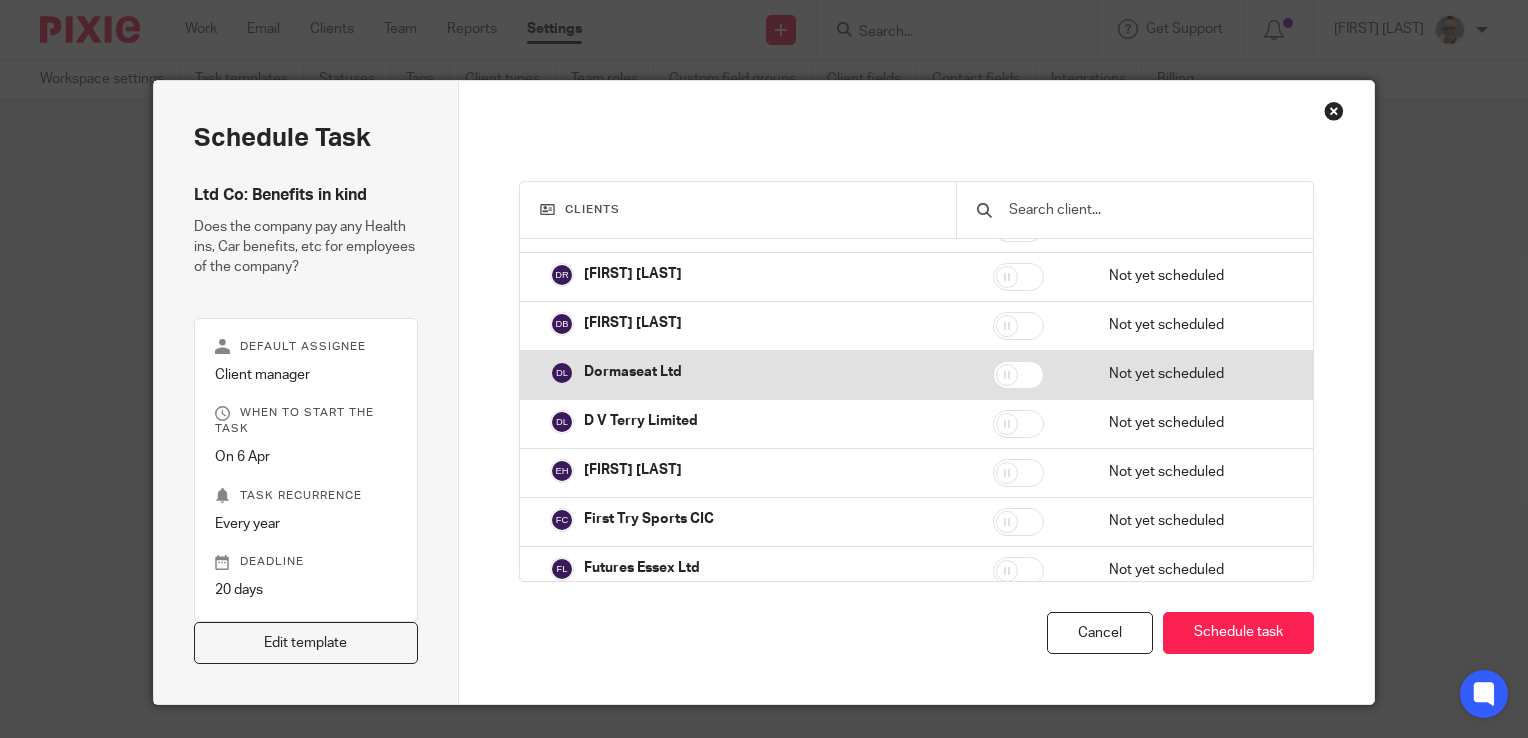 click at bounding box center [1018, 375] 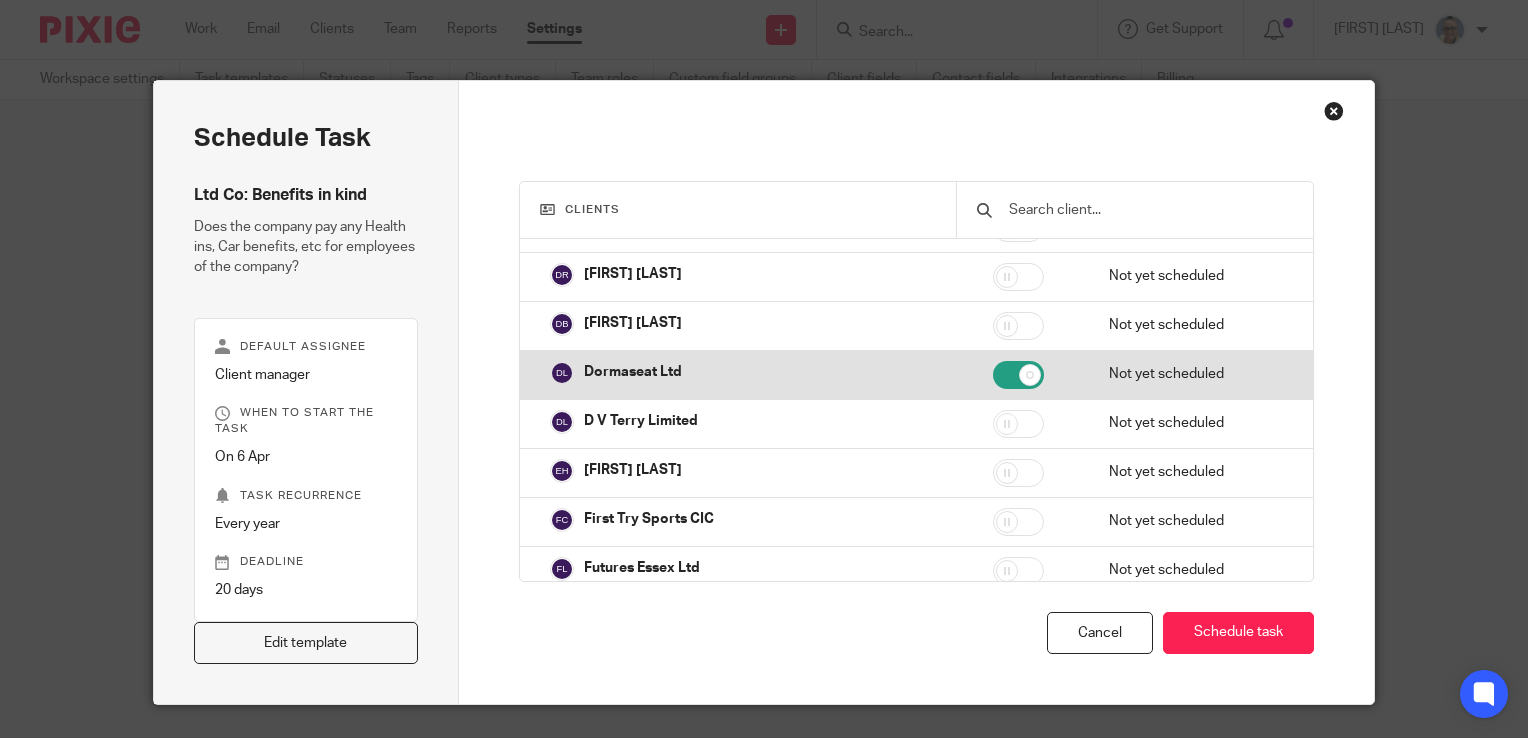 checkbox on "true" 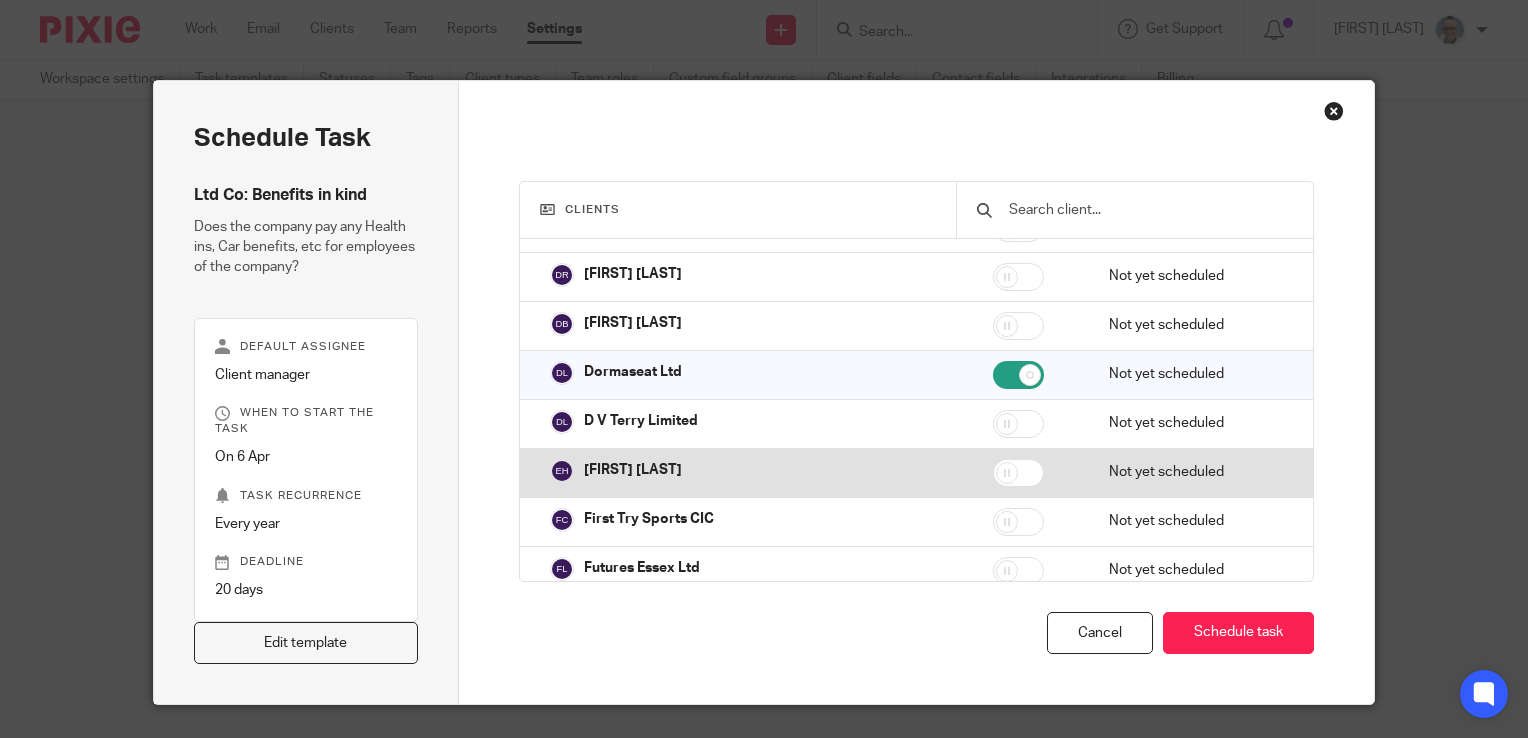 scroll, scrollTop: 1000, scrollLeft: 0, axis: vertical 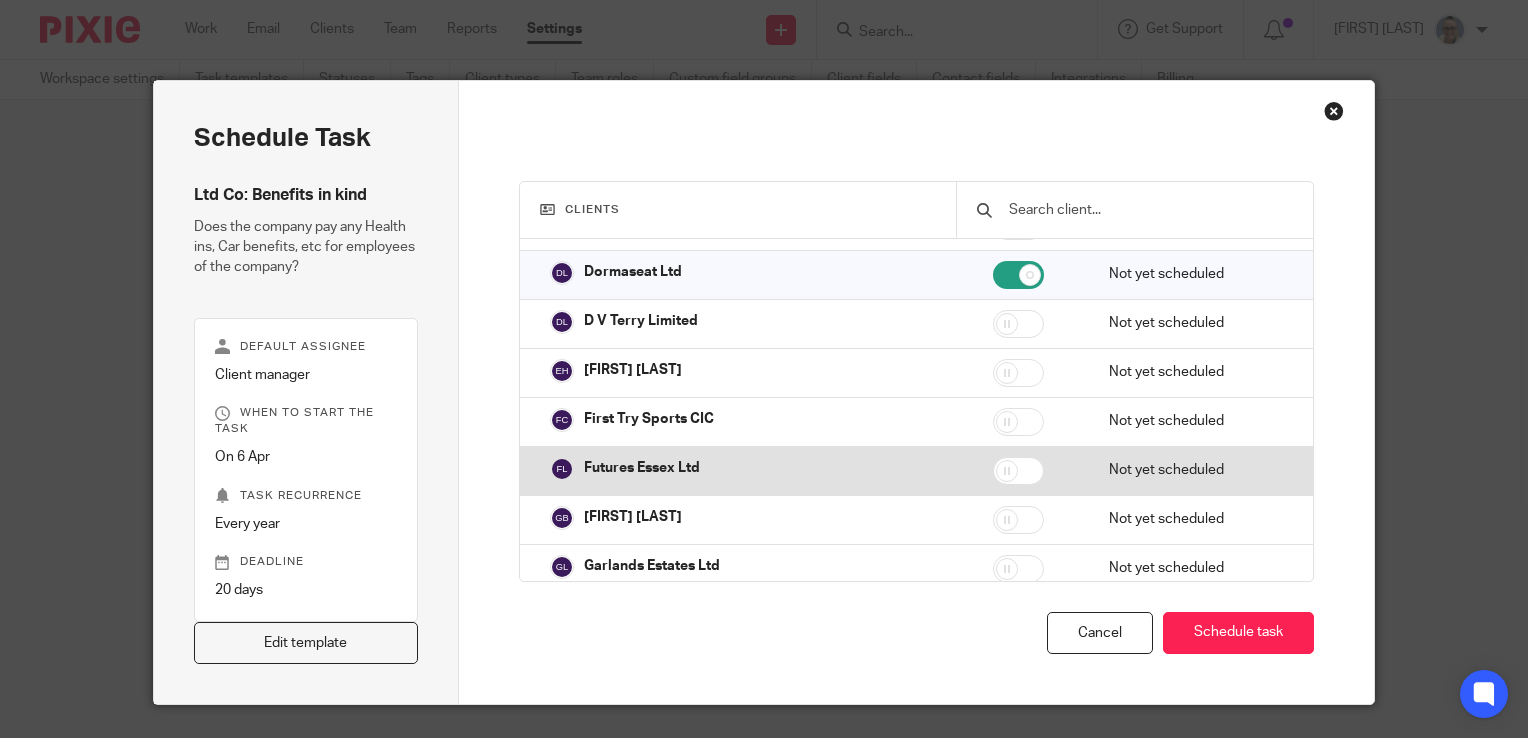 click at bounding box center (1018, 471) 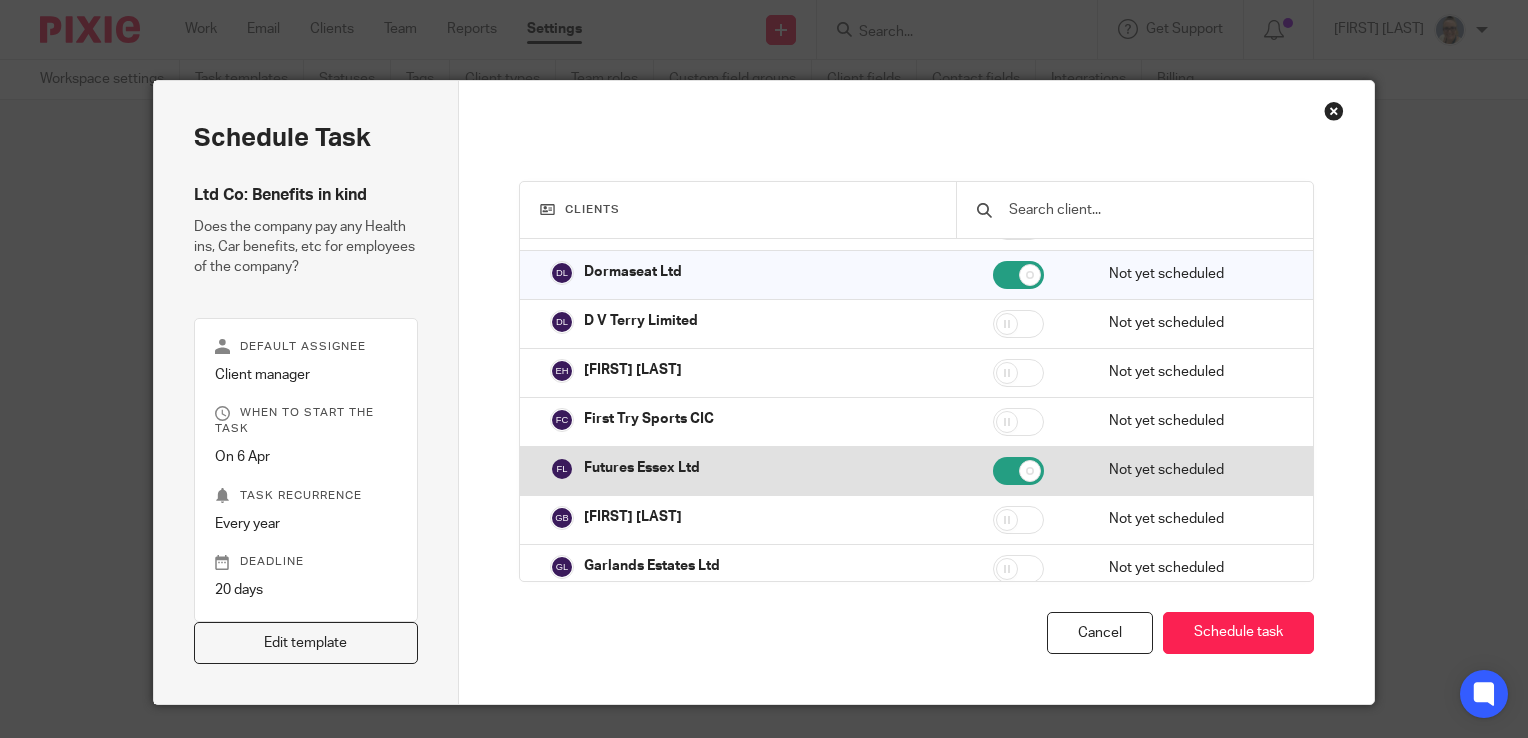checkbox on "true" 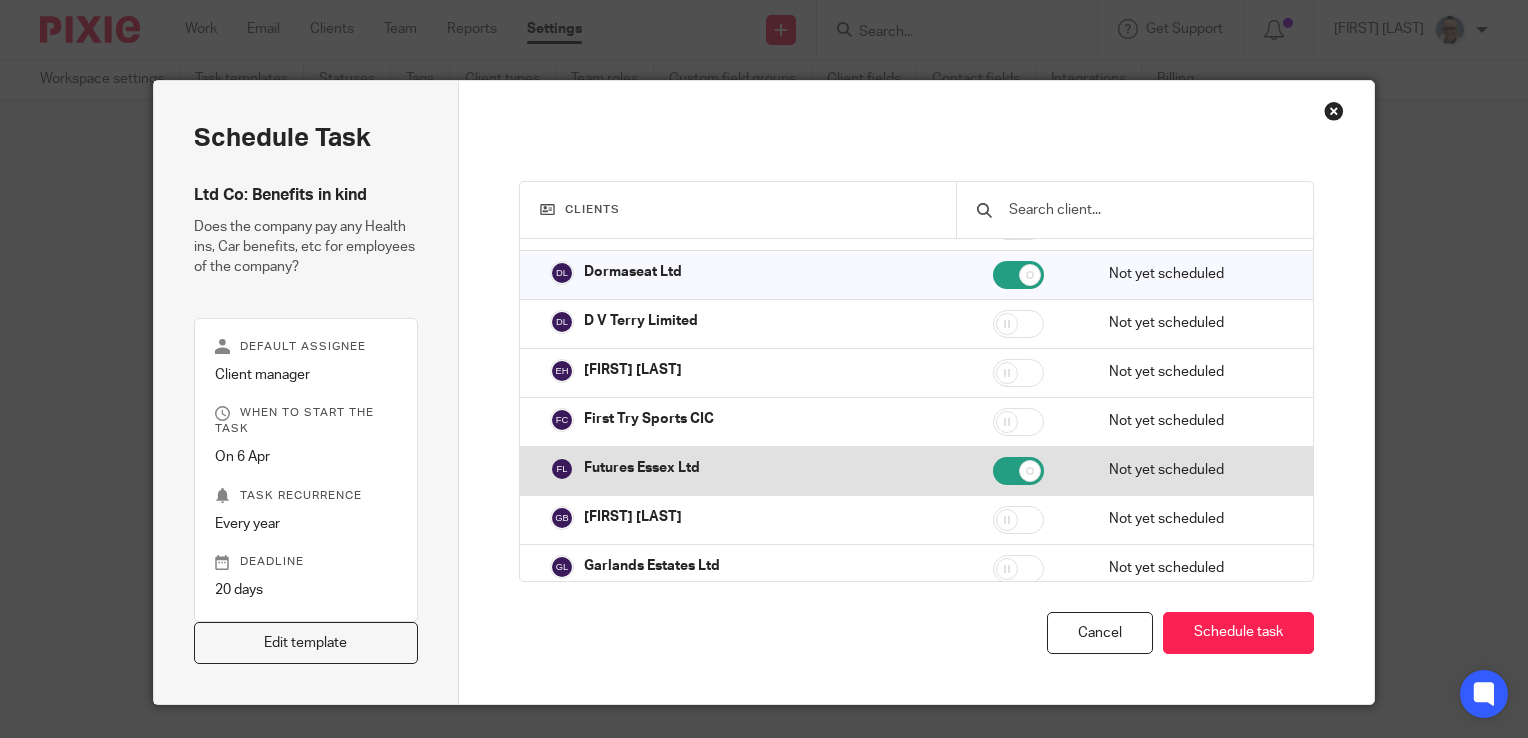scroll, scrollTop: 1100, scrollLeft: 0, axis: vertical 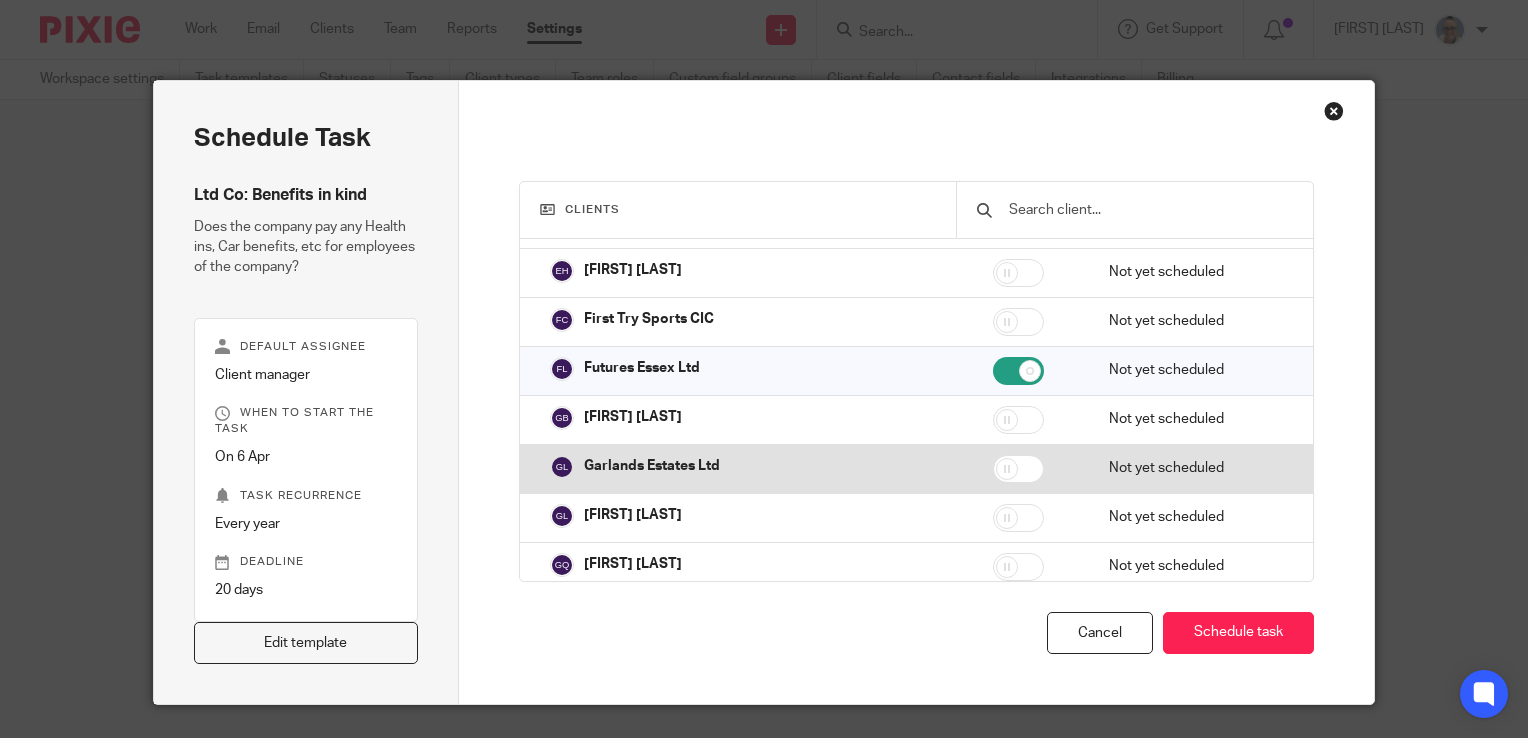 click at bounding box center [1018, 469] 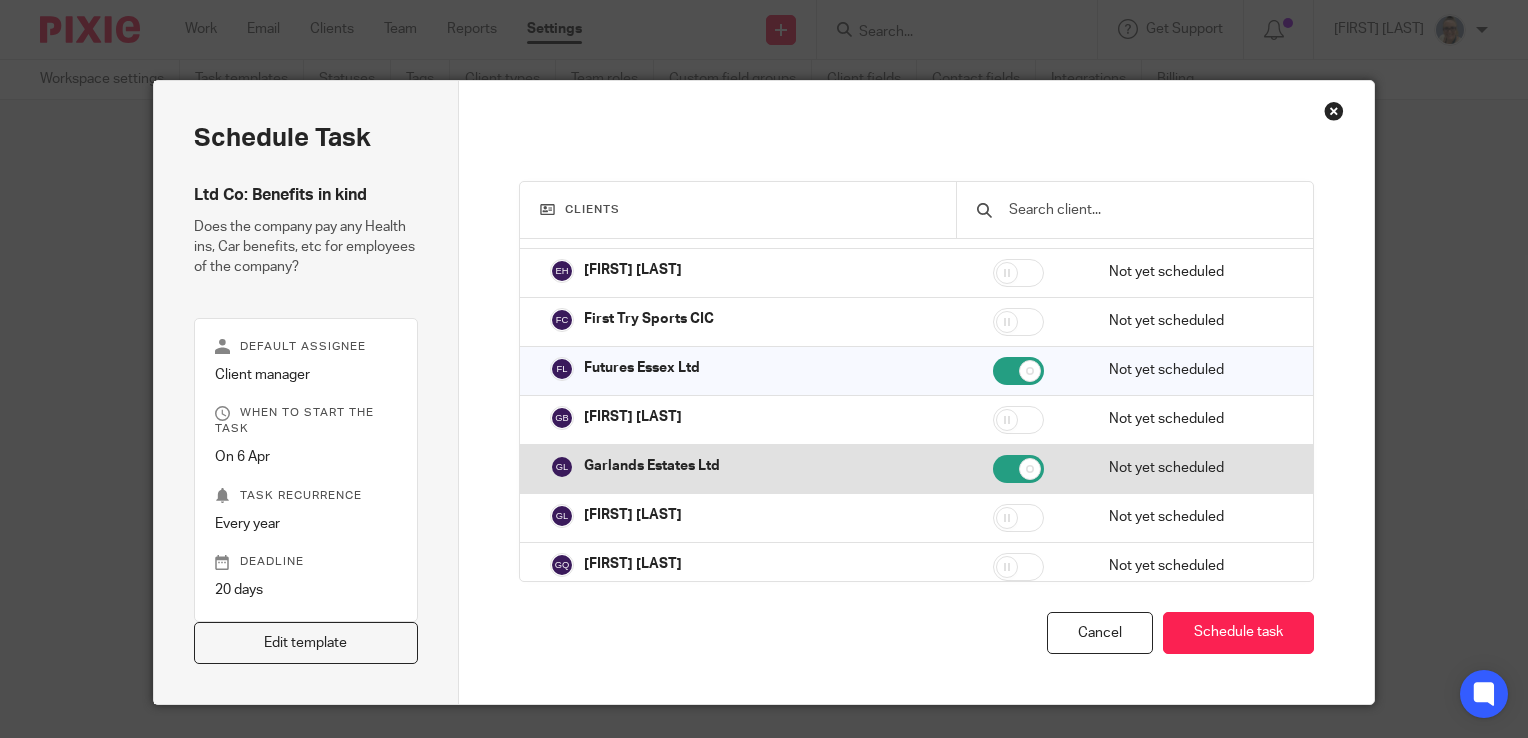 checkbox on "true" 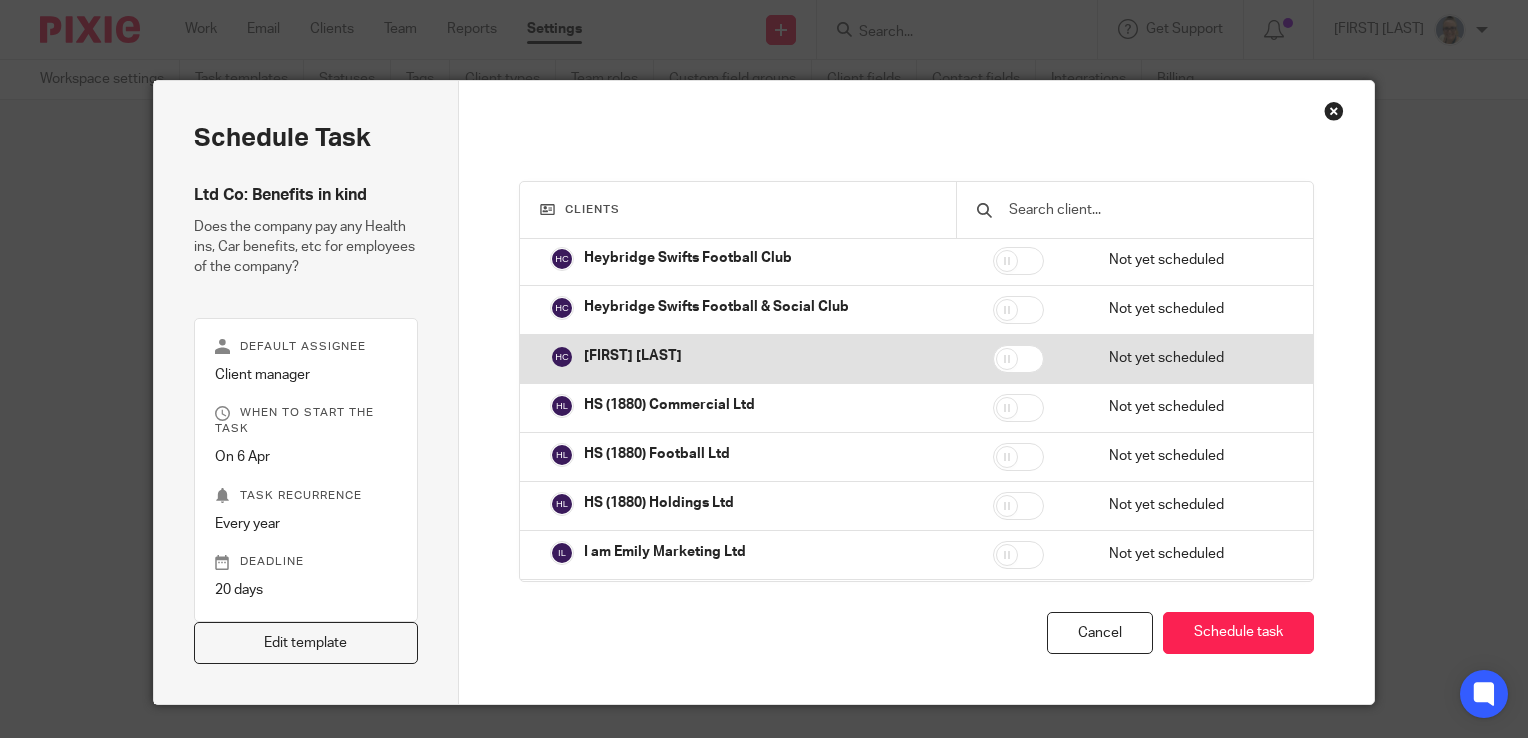 scroll, scrollTop: 1600, scrollLeft: 0, axis: vertical 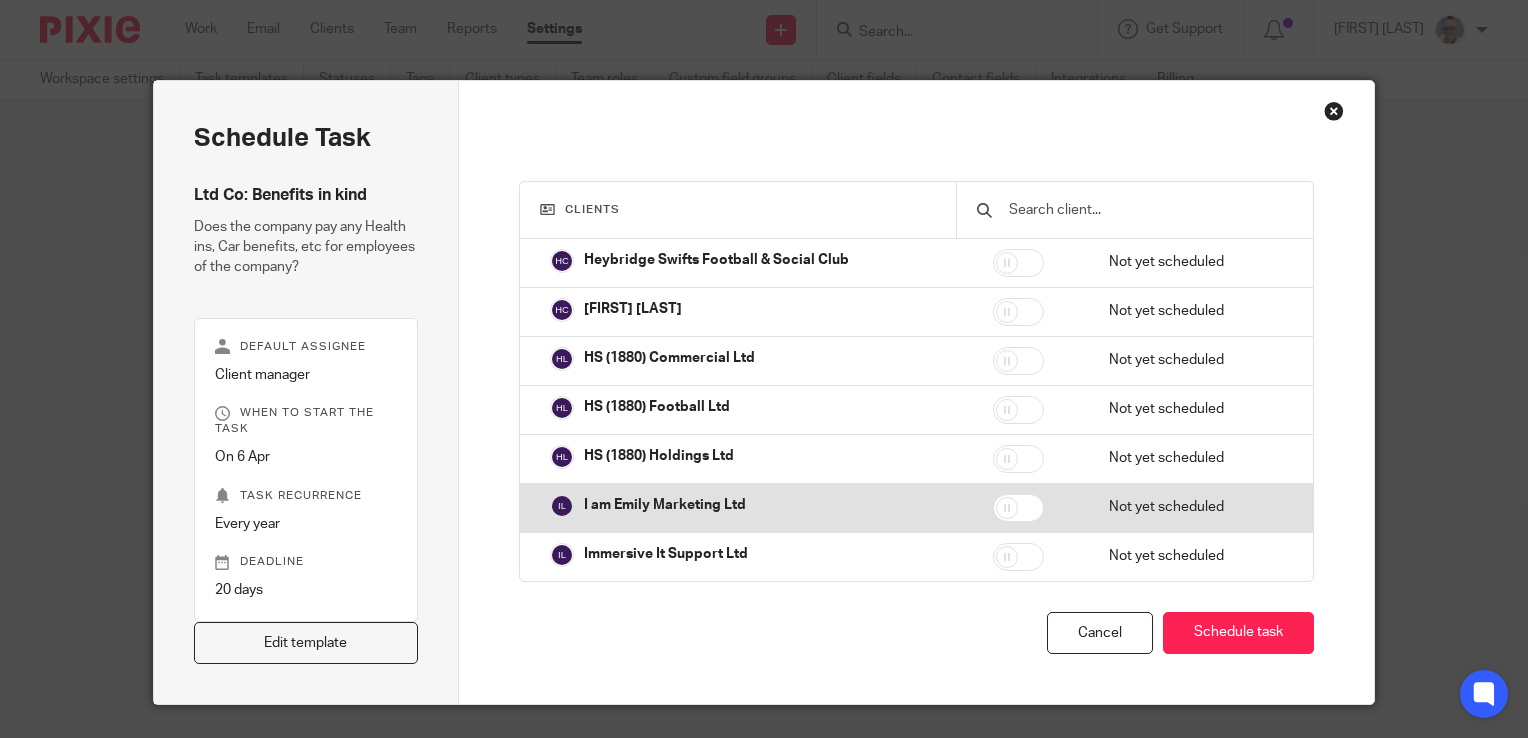 click at bounding box center (1018, 508) 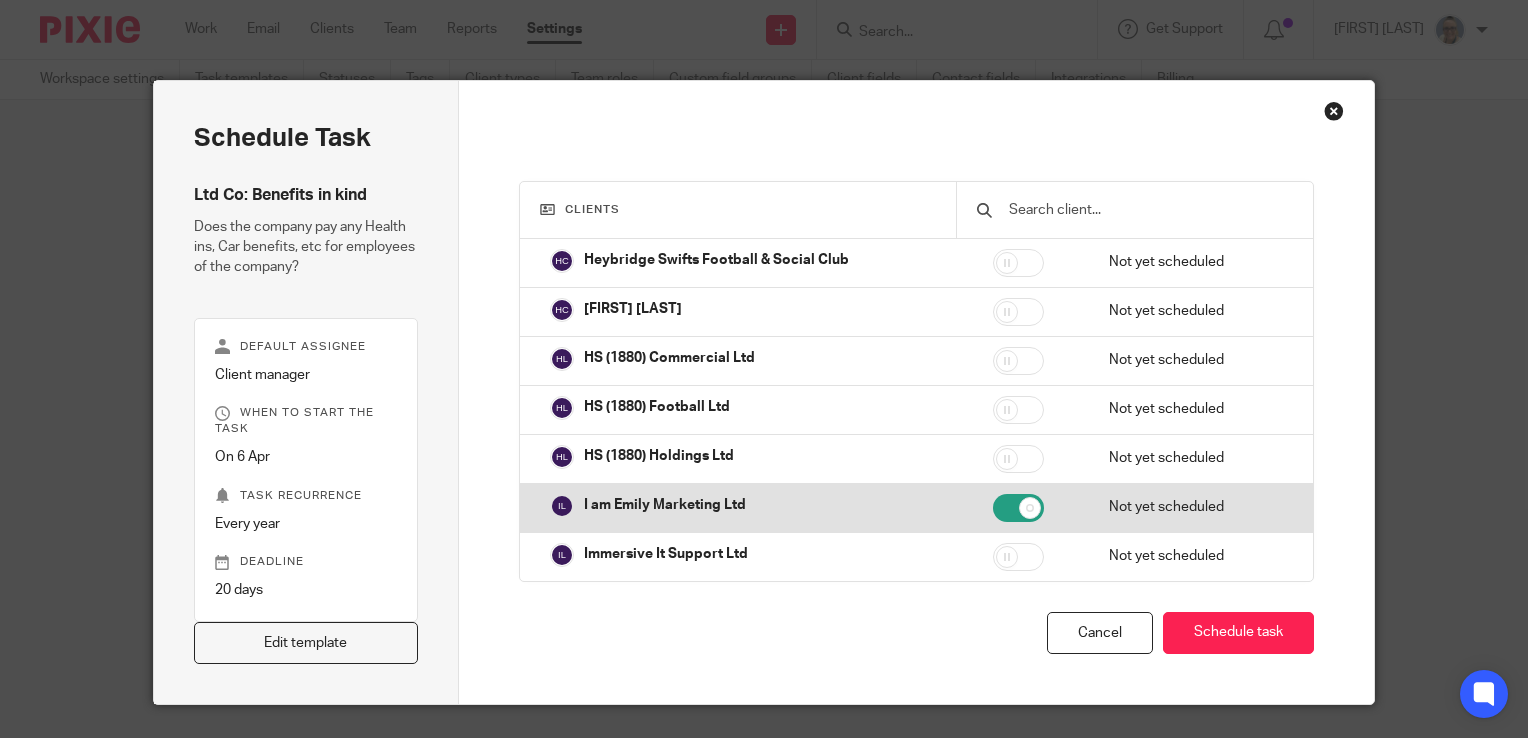 checkbox on "true" 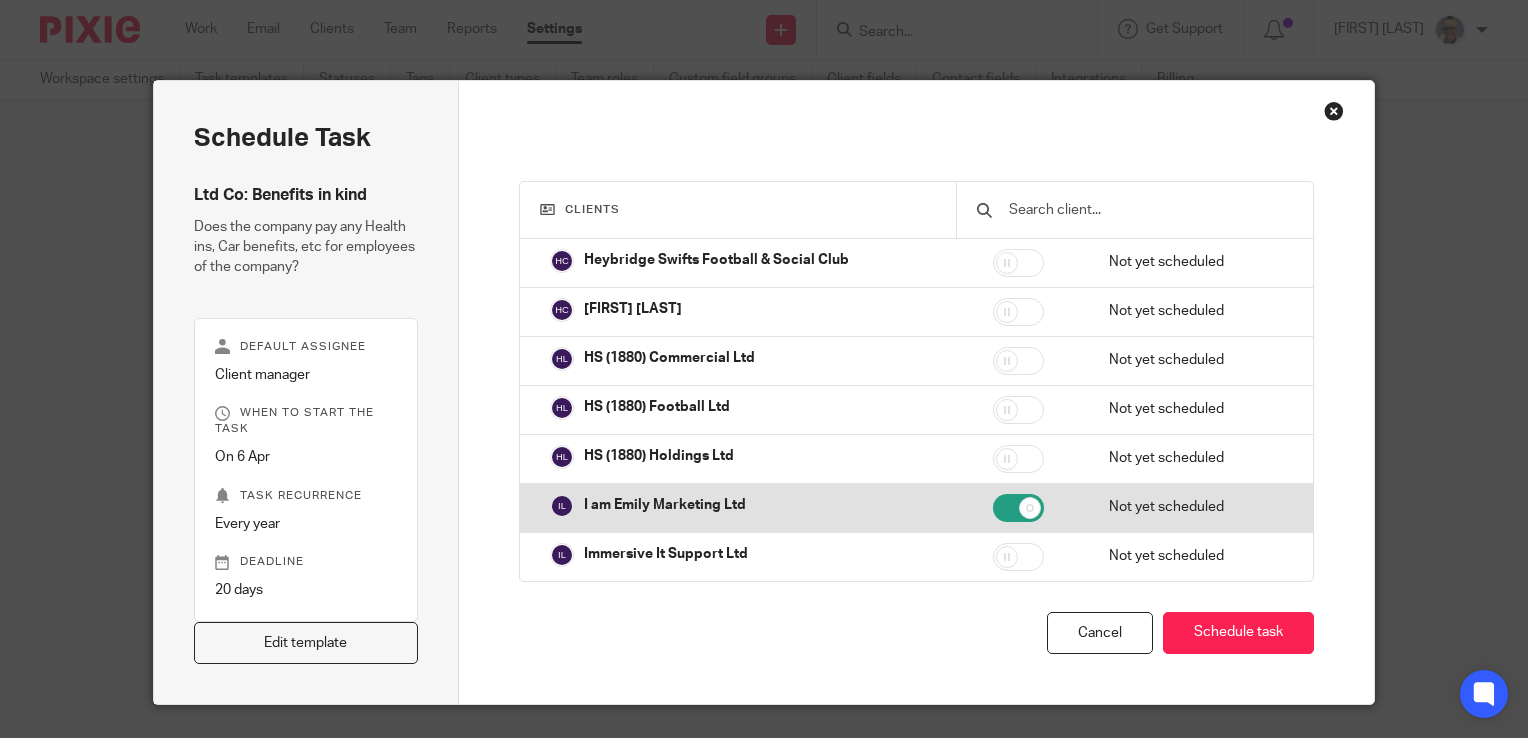 scroll, scrollTop: 1700, scrollLeft: 0, axis: vertical 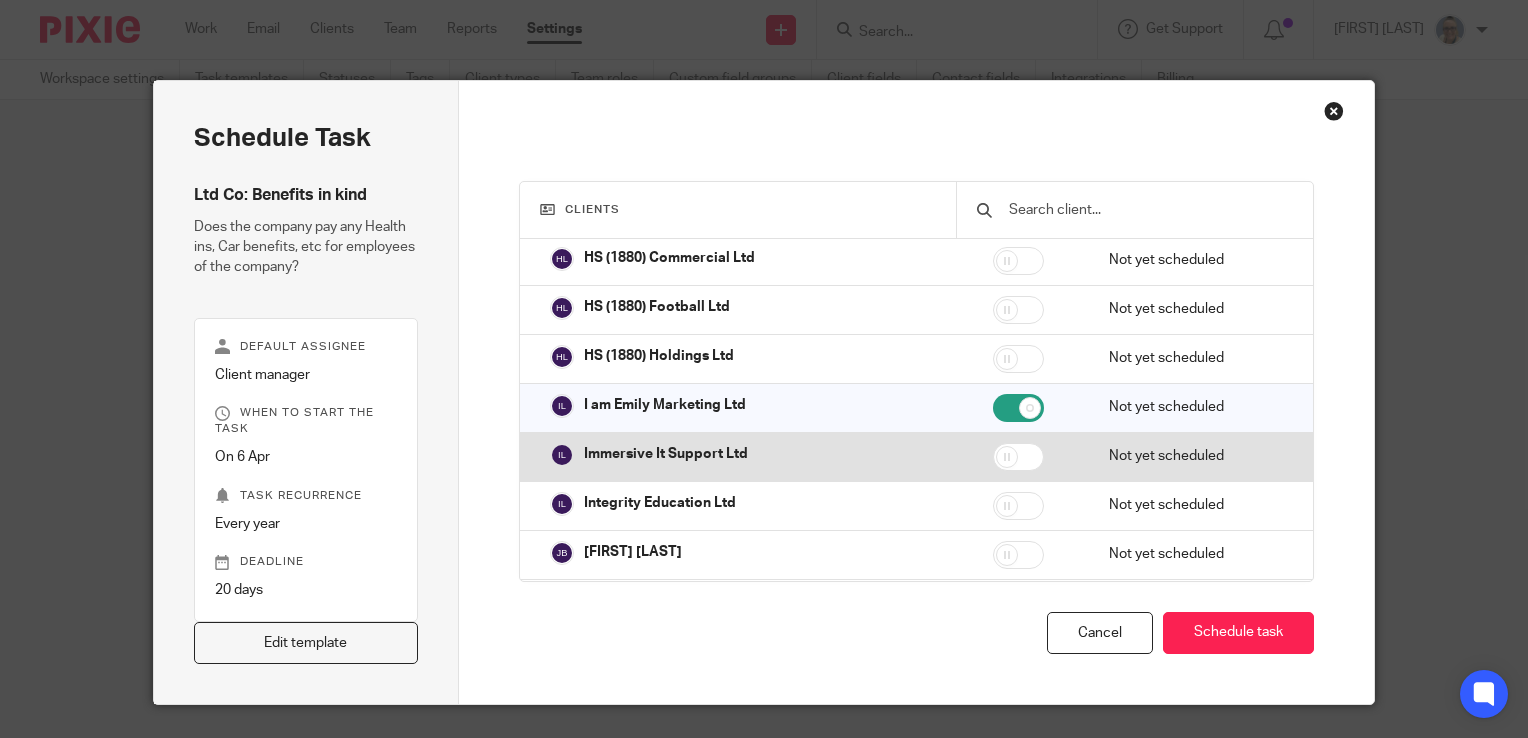 click at bounding box center (1018, 457) 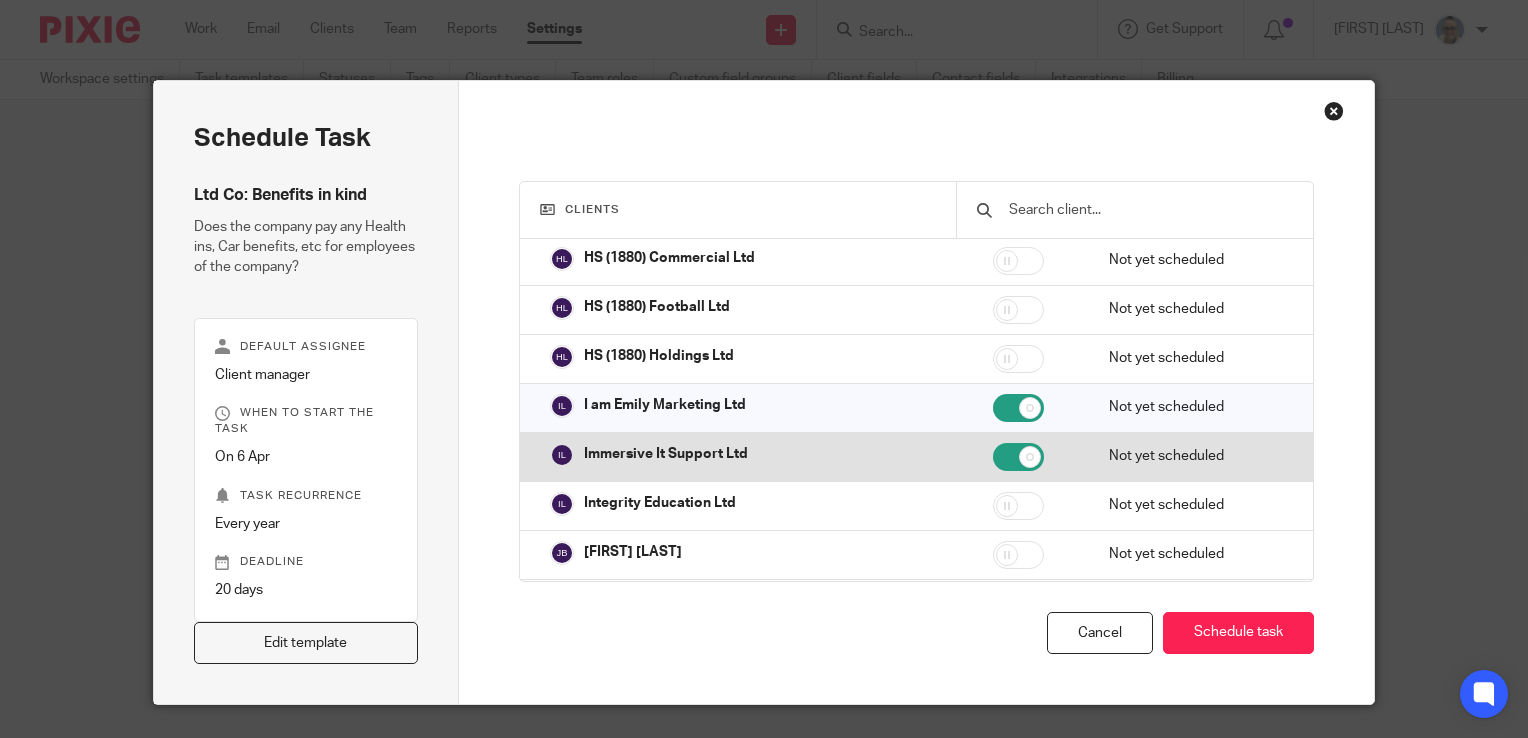checkbox on "true" 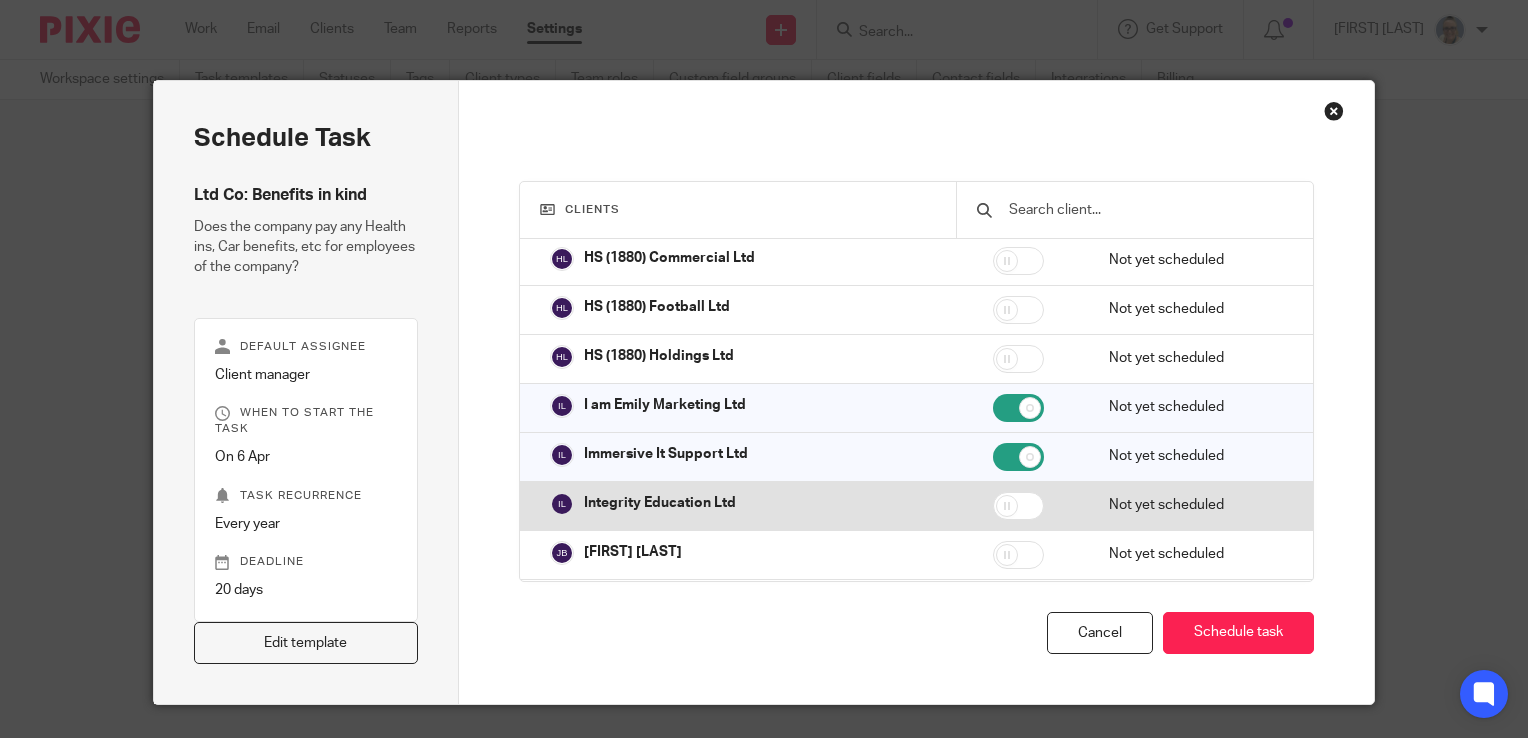 click at bounding box center [1018, 506] 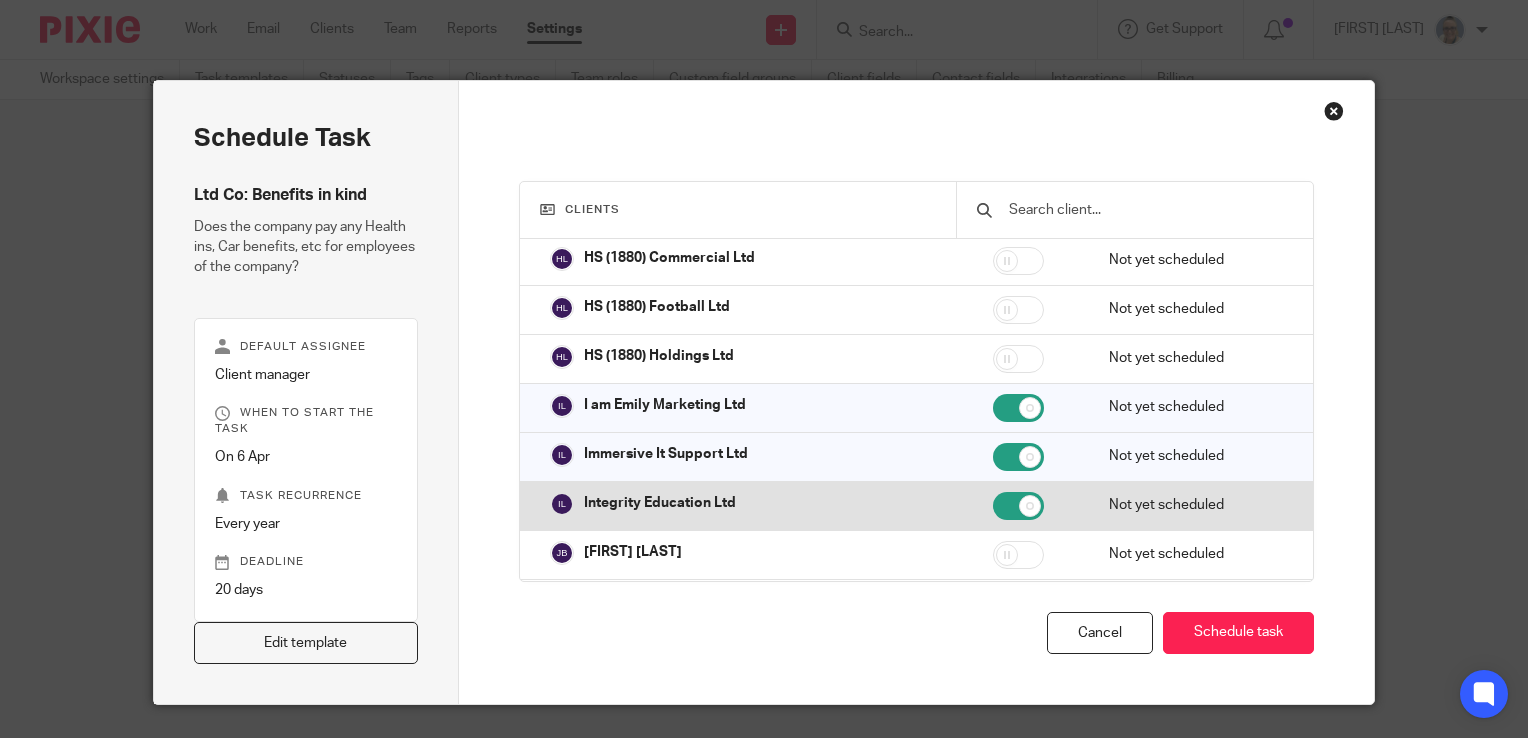 checkbox on "true" 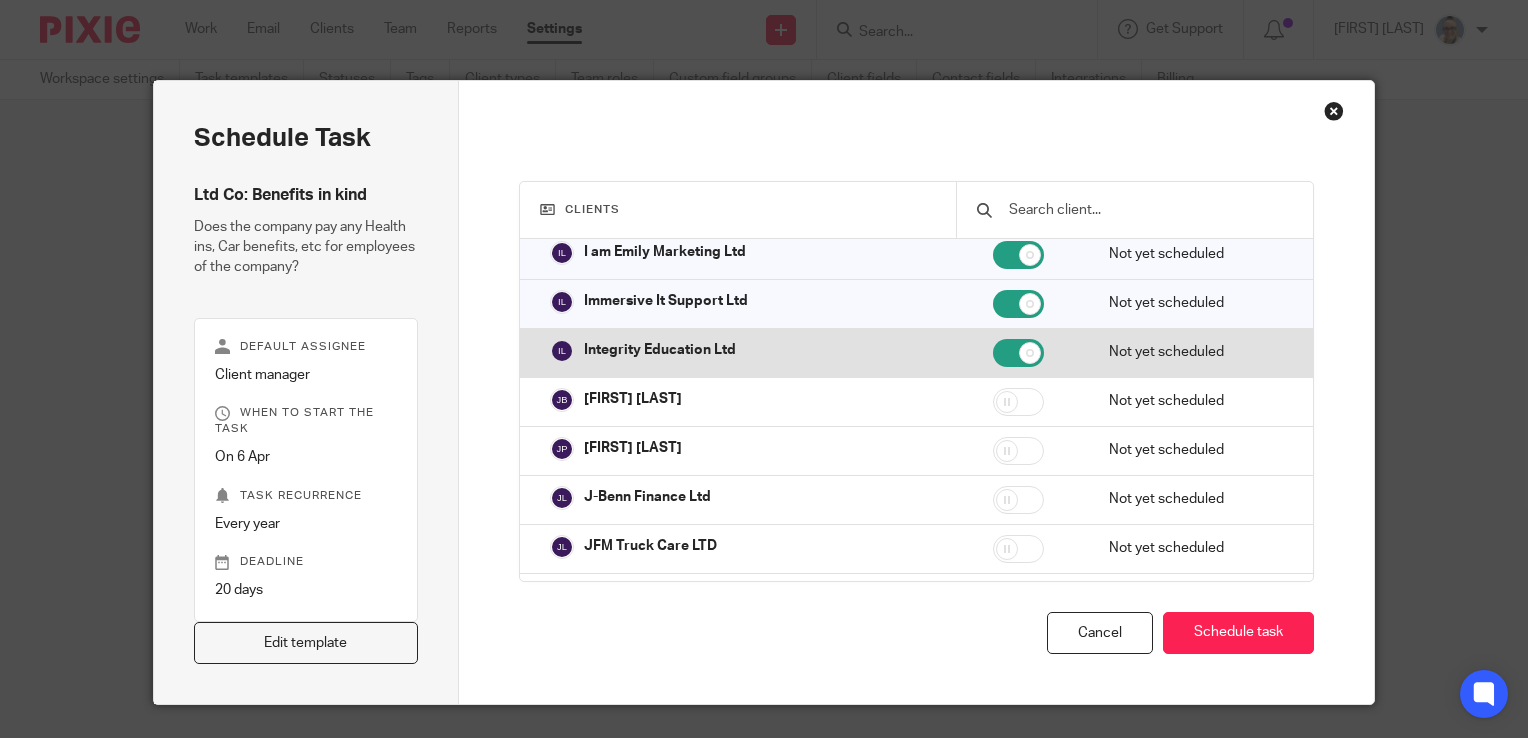 scroll, scrollTop: 1900, scrollLeft: 0, axis: vertical 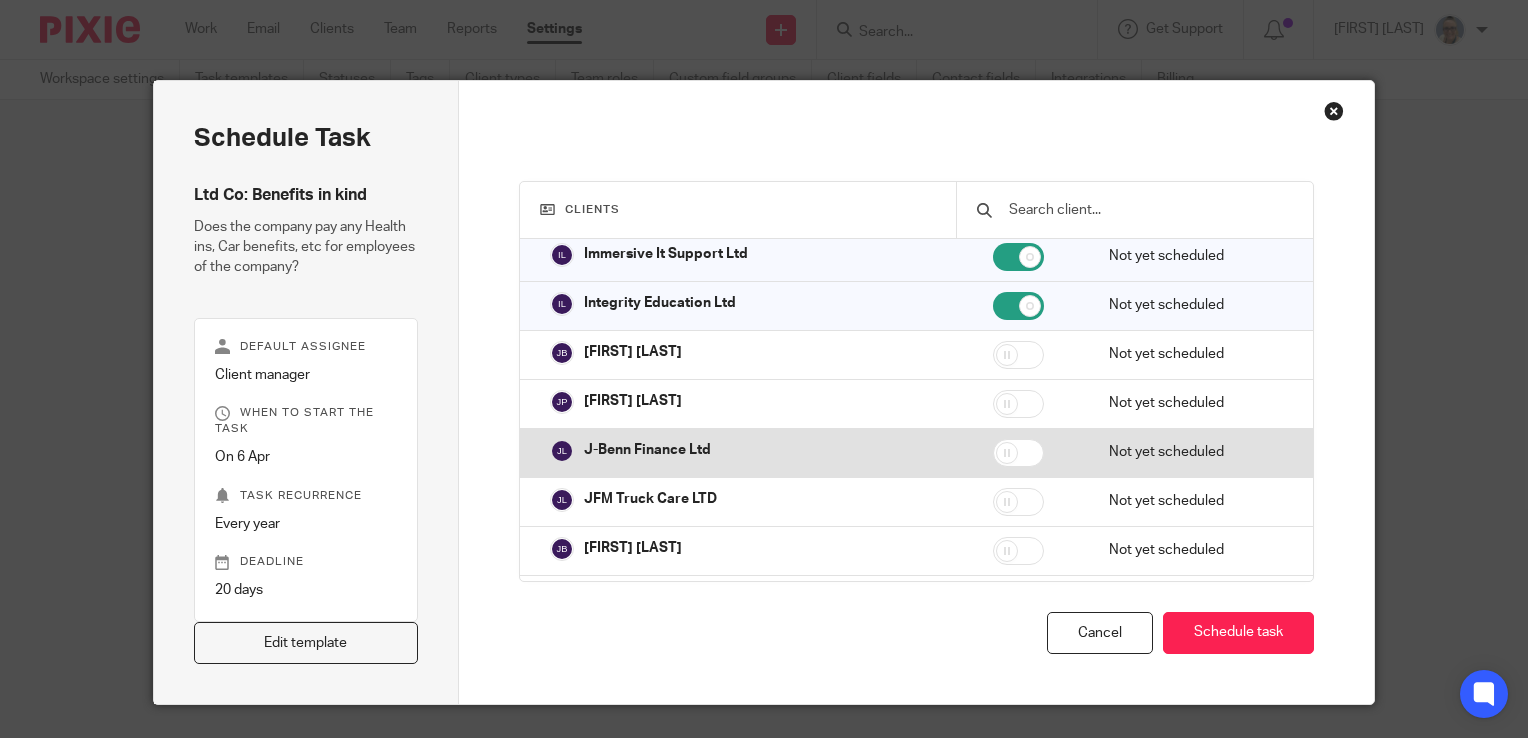 click at bounding box center (1018, 453) 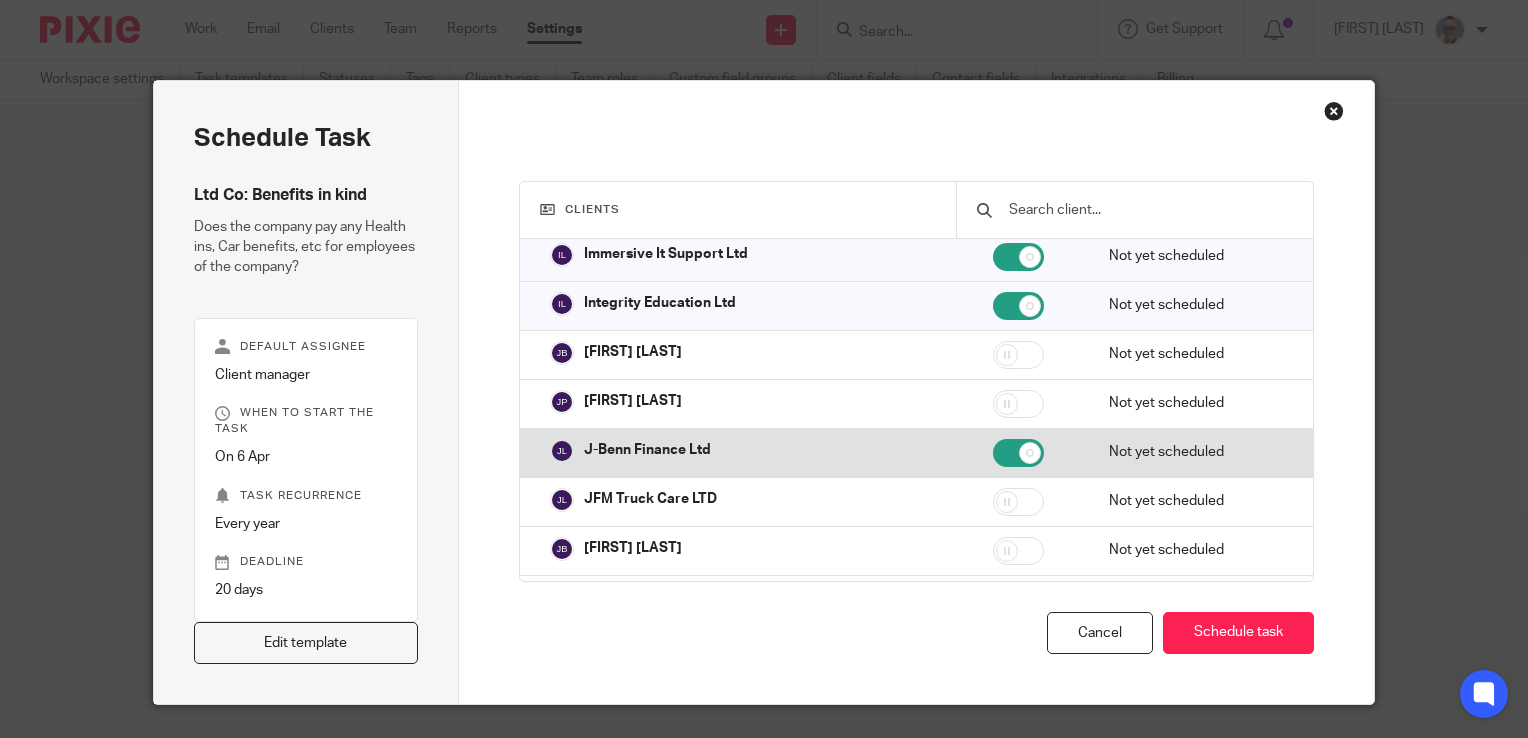 checkbox on "true" 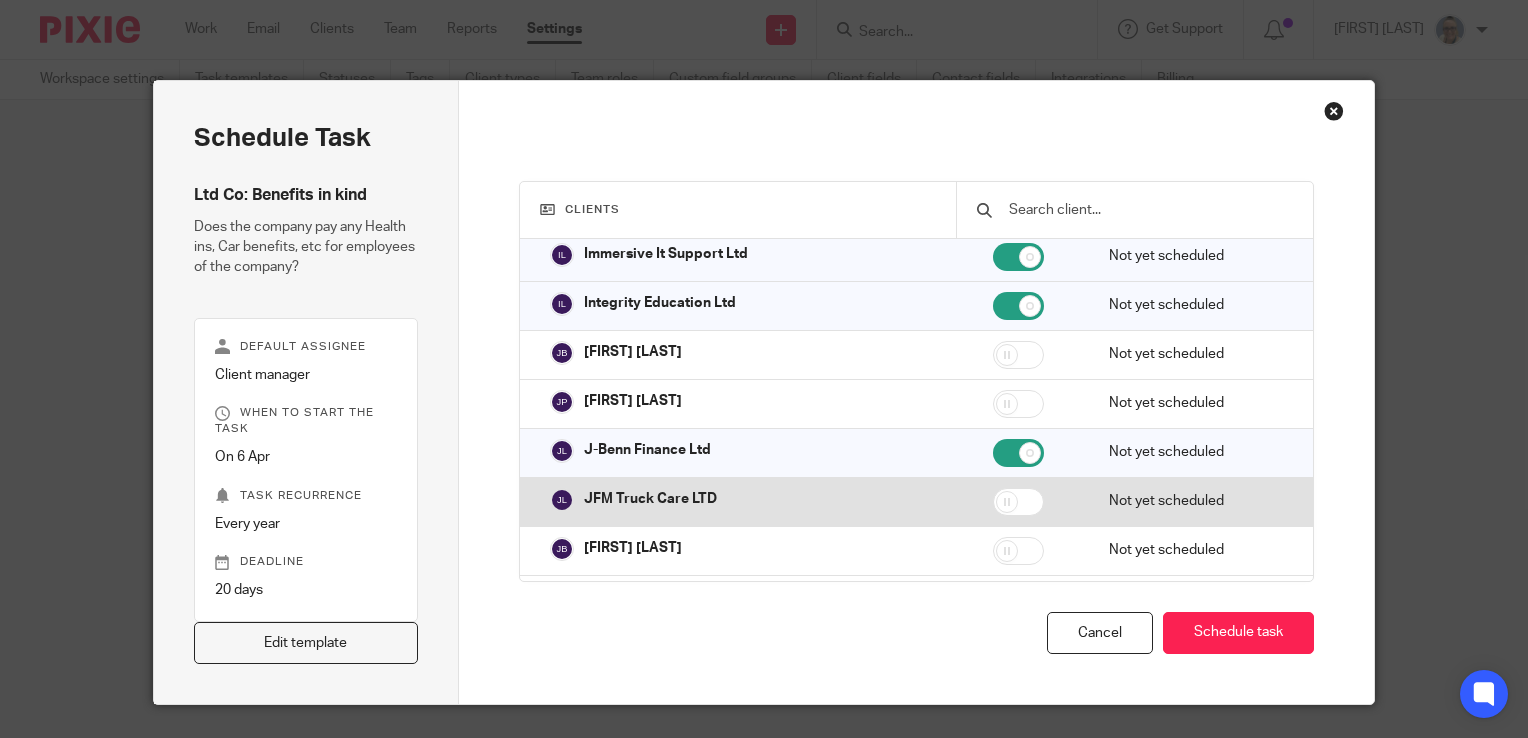 click at bounding box center [1018, 502] 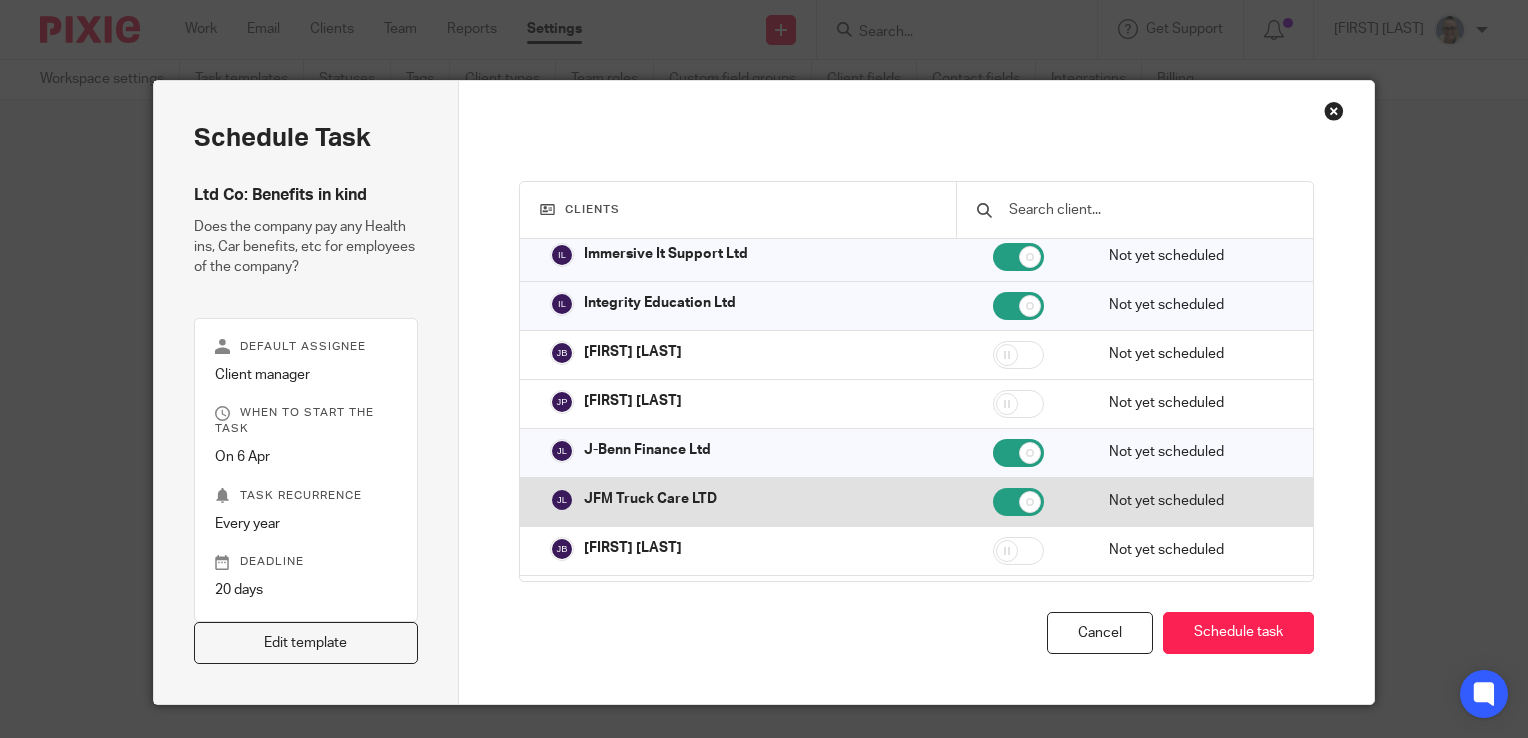 checkbox on "true" 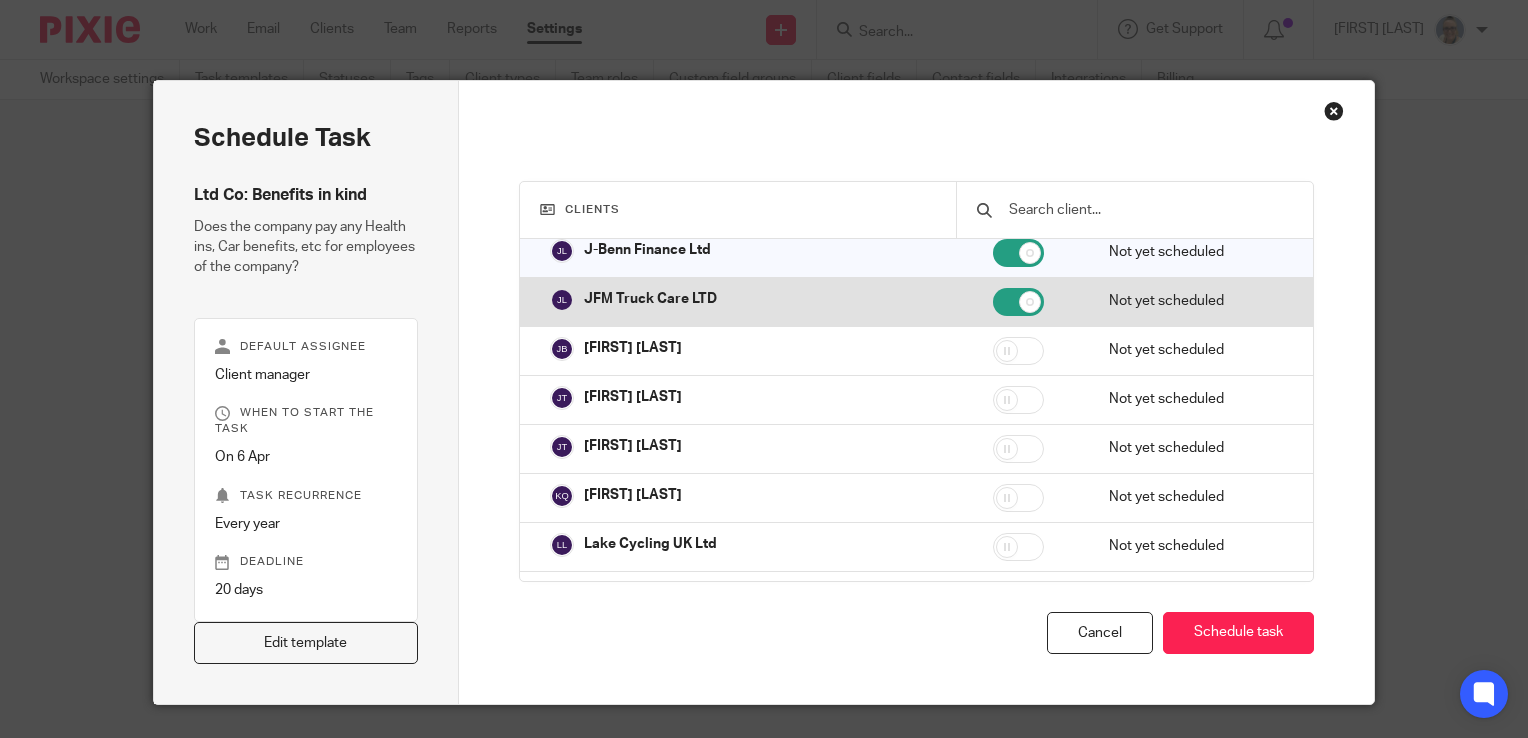 scroll, scrollTop: 2200, scrollLeft: 0, axis: vertical 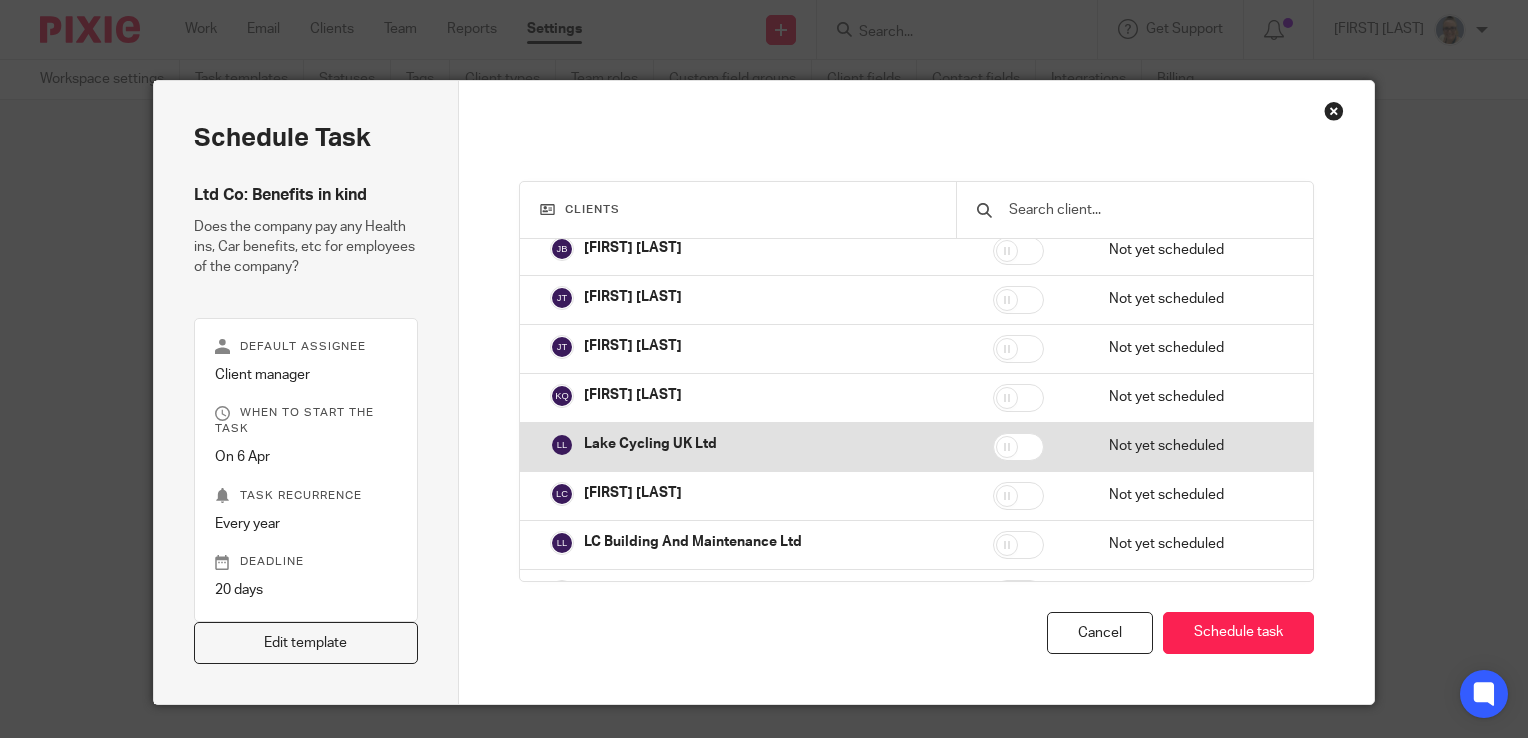 click at bounding box center [1018, 447] 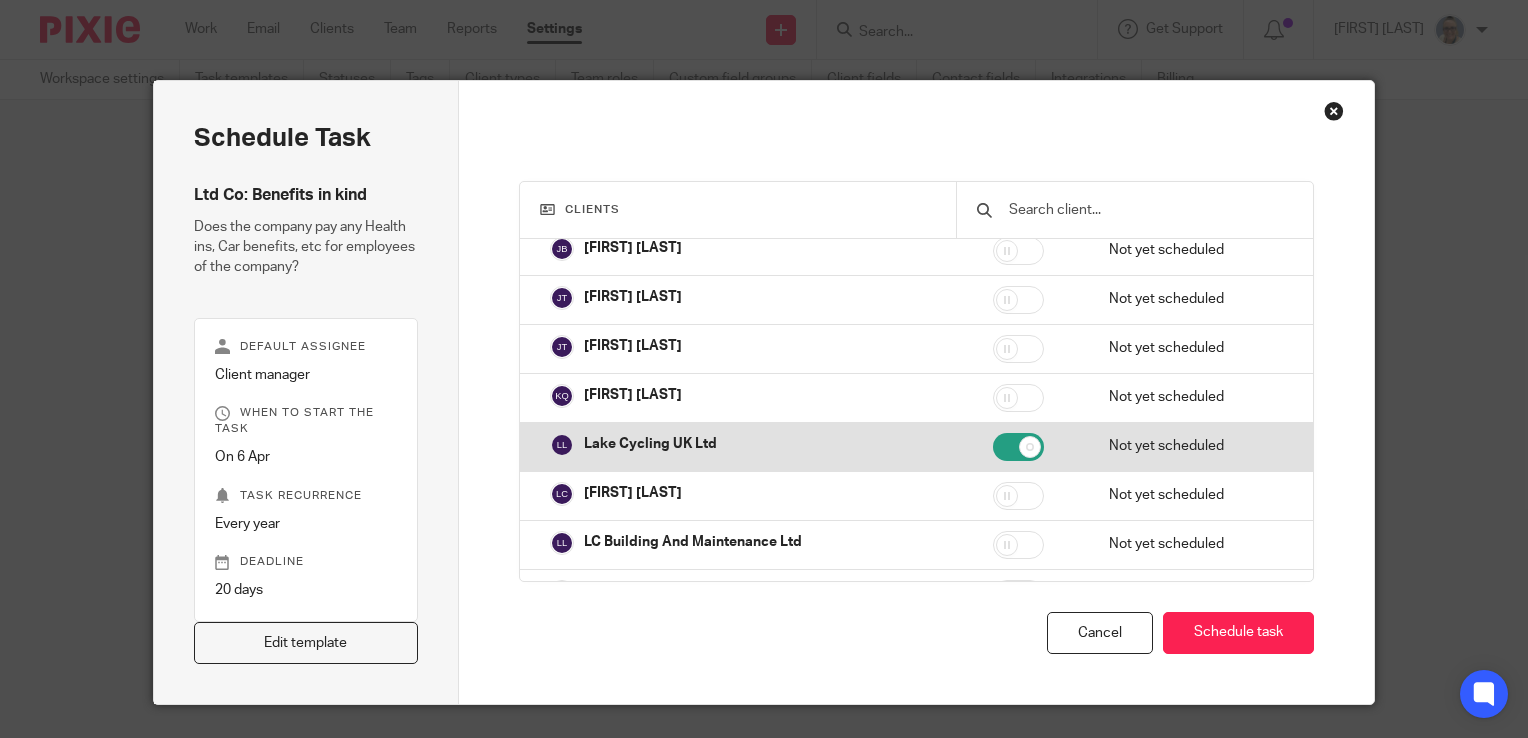checkbox on "true" 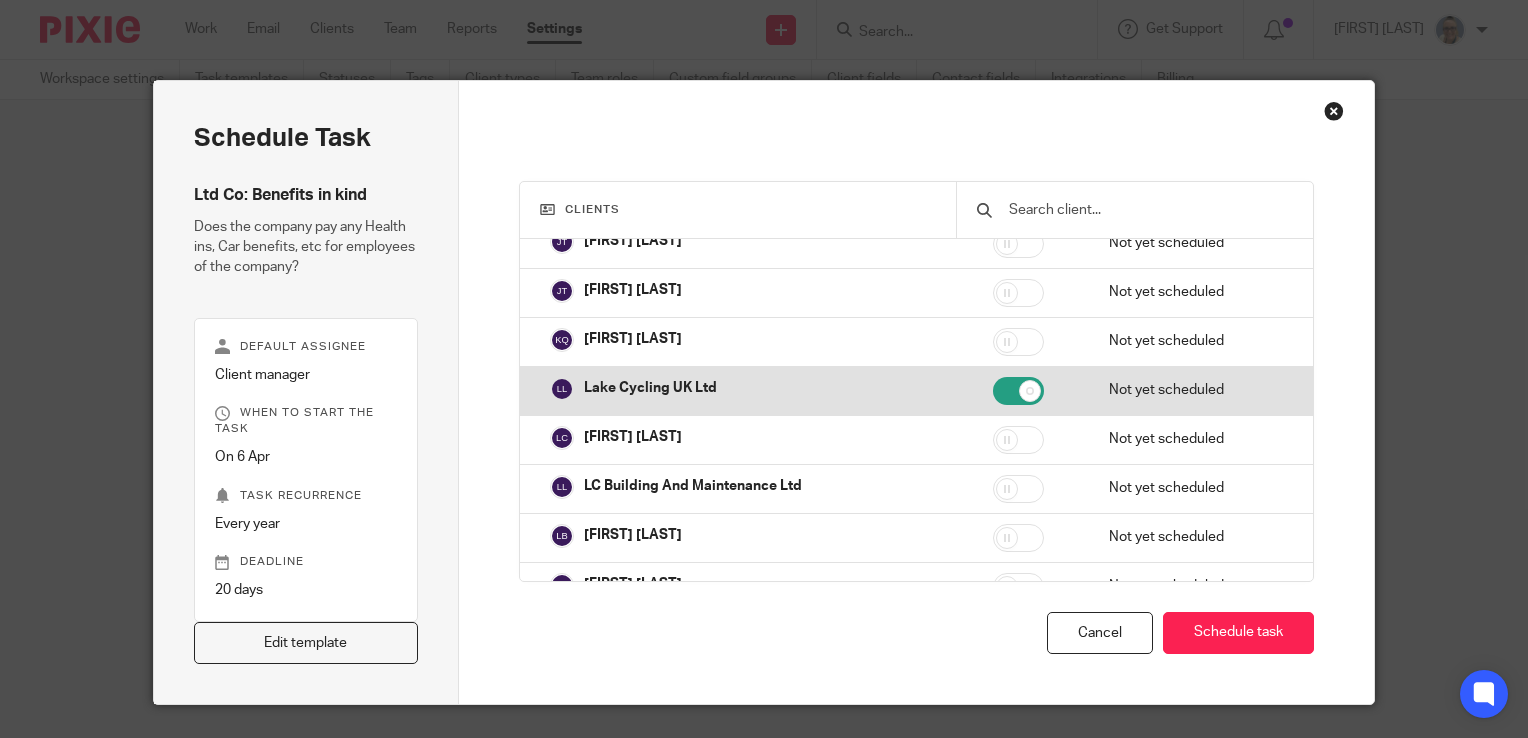 scroll, scrollTop: 2300, scrollLeft: 0, axis: vertical 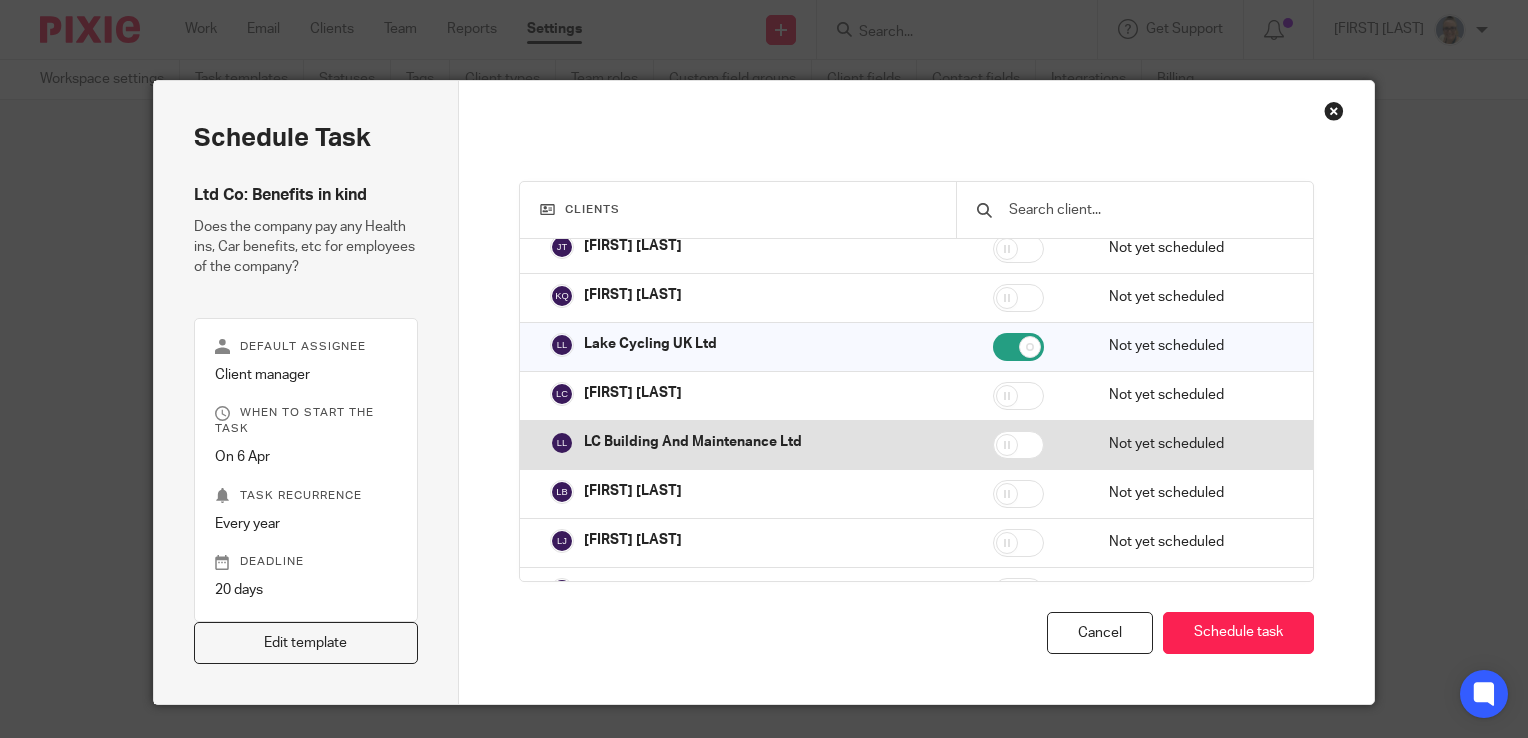 click at bounding box center (1018, 445) 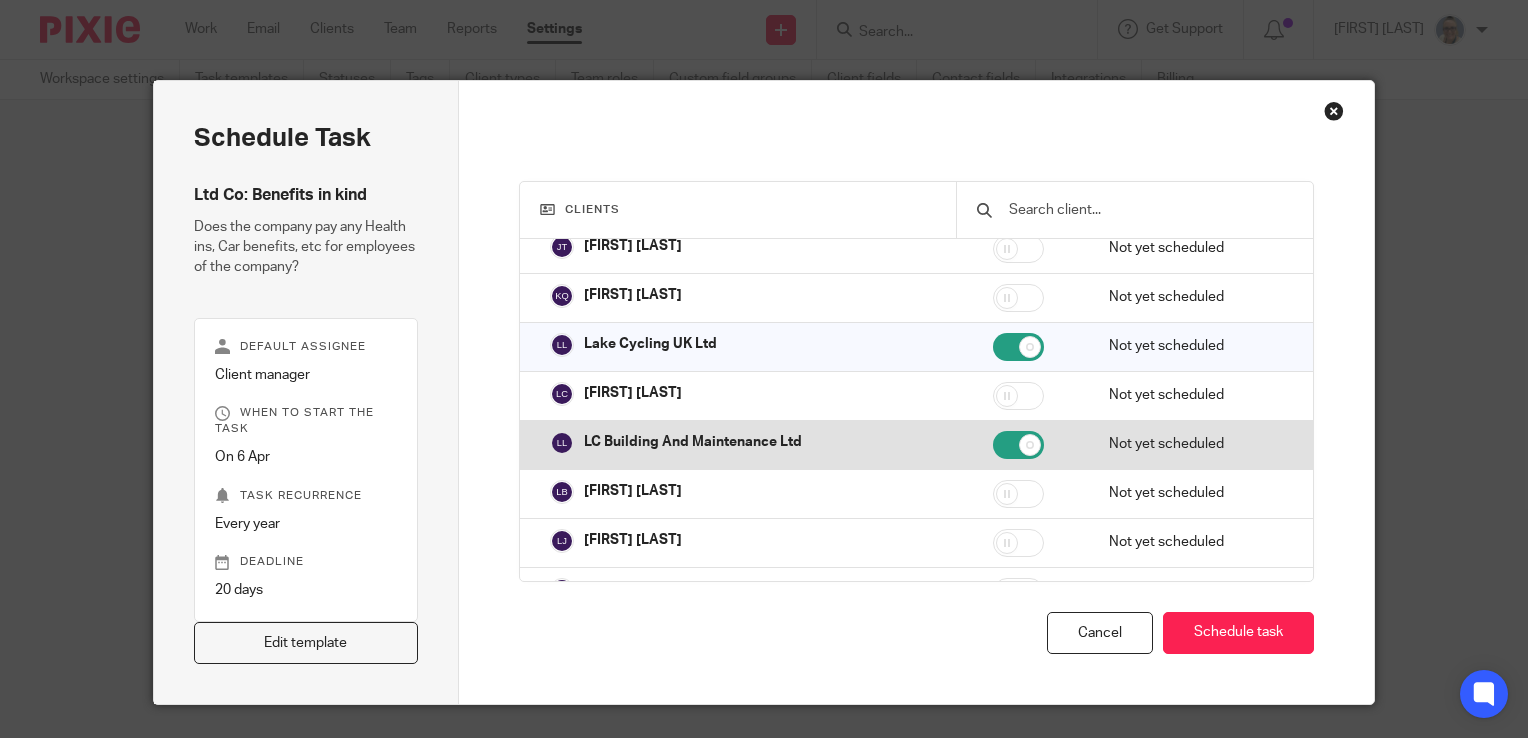 checkbox on "true" 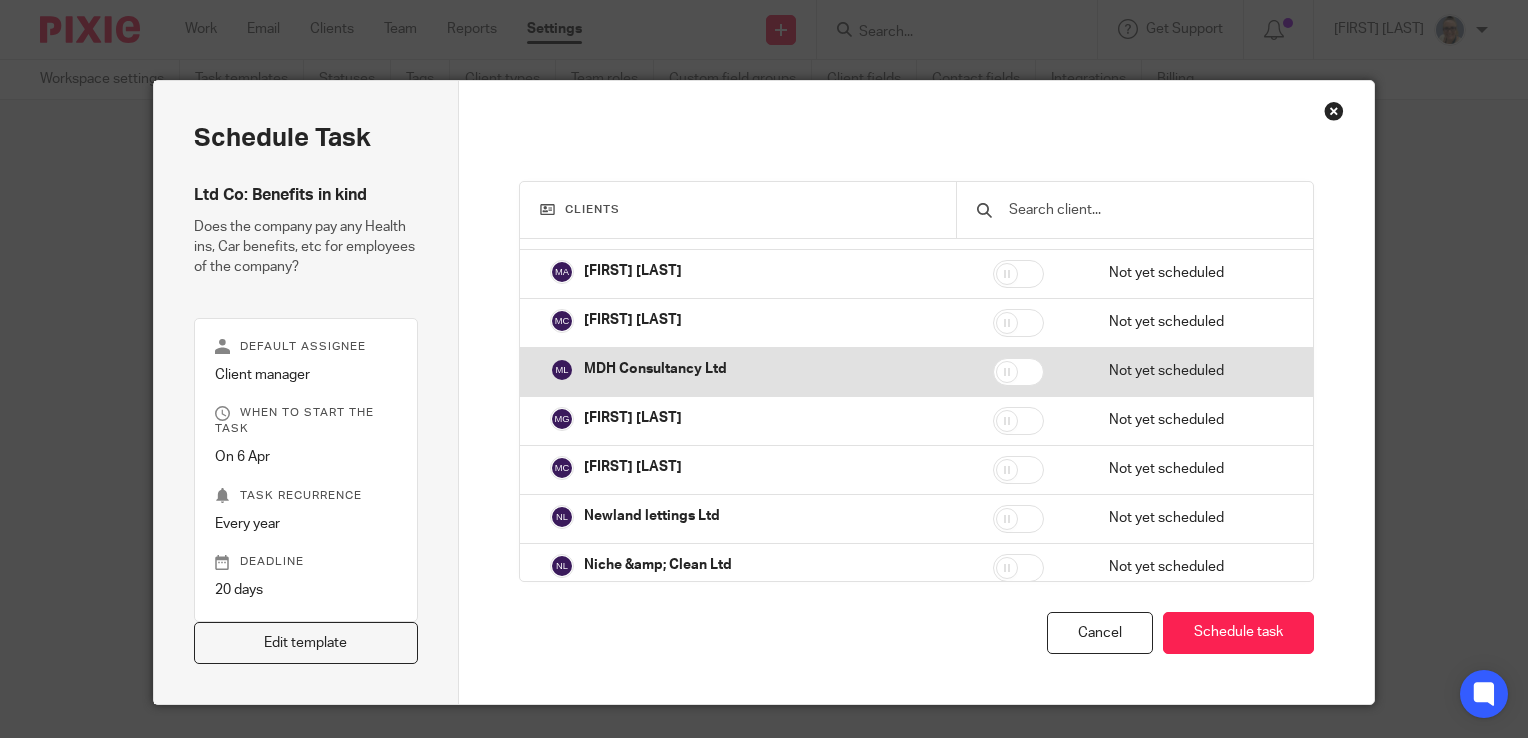 scroll, scrollTop: 2800, scrollLeft: 0, axis: vertical 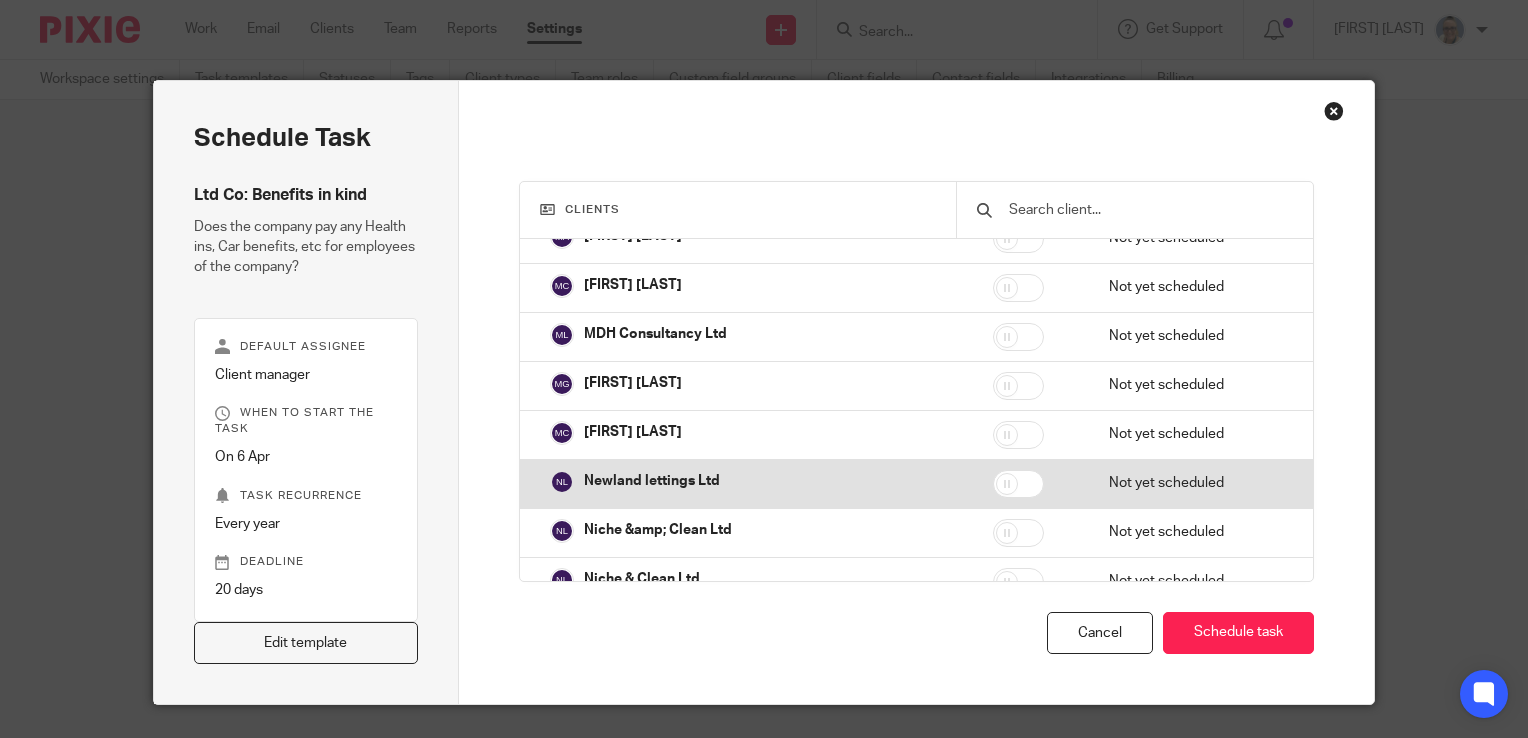 click at bounding box center [1018, 484] 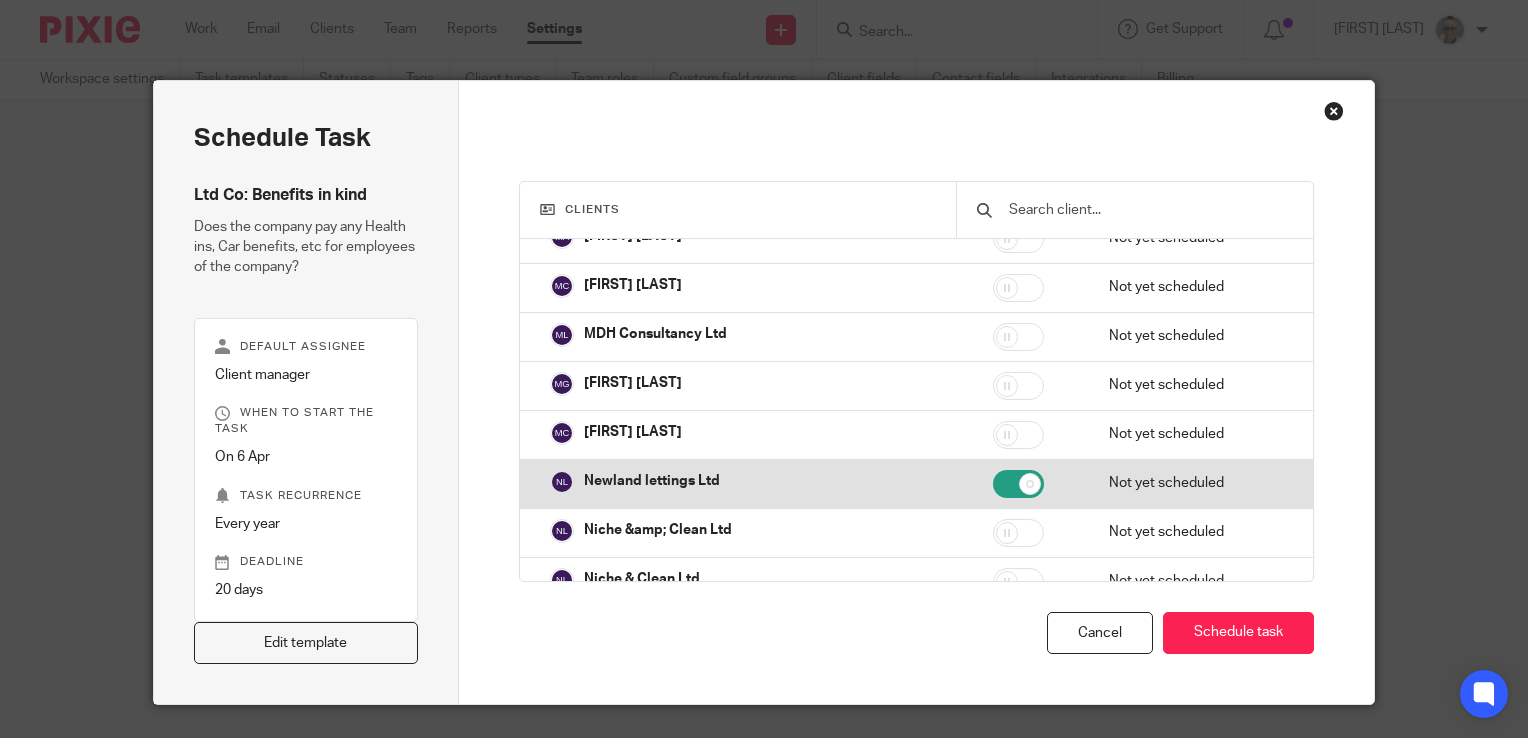checkbox on "true" 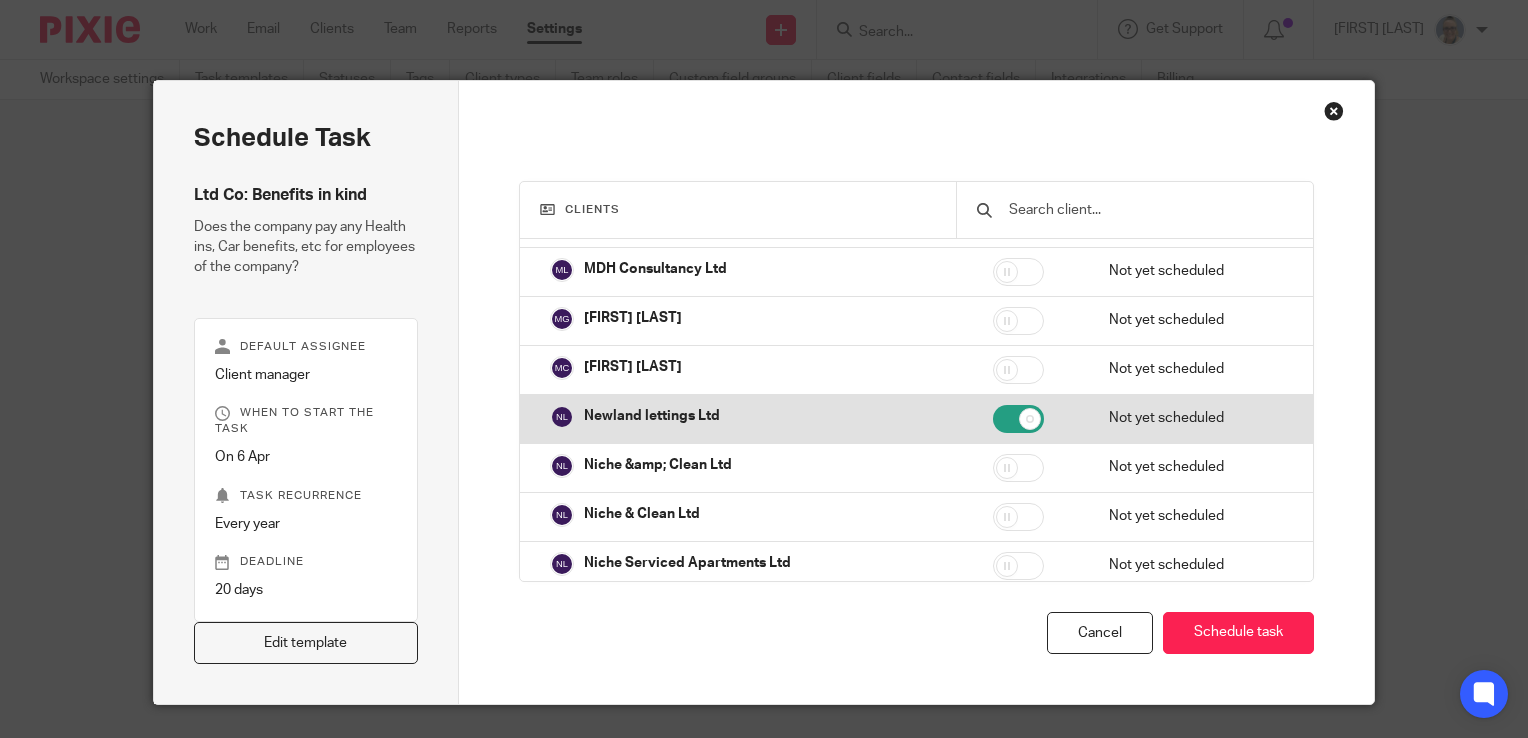 scroll, scrollTop: 2900, scrollLeft: 0, axis: vertical 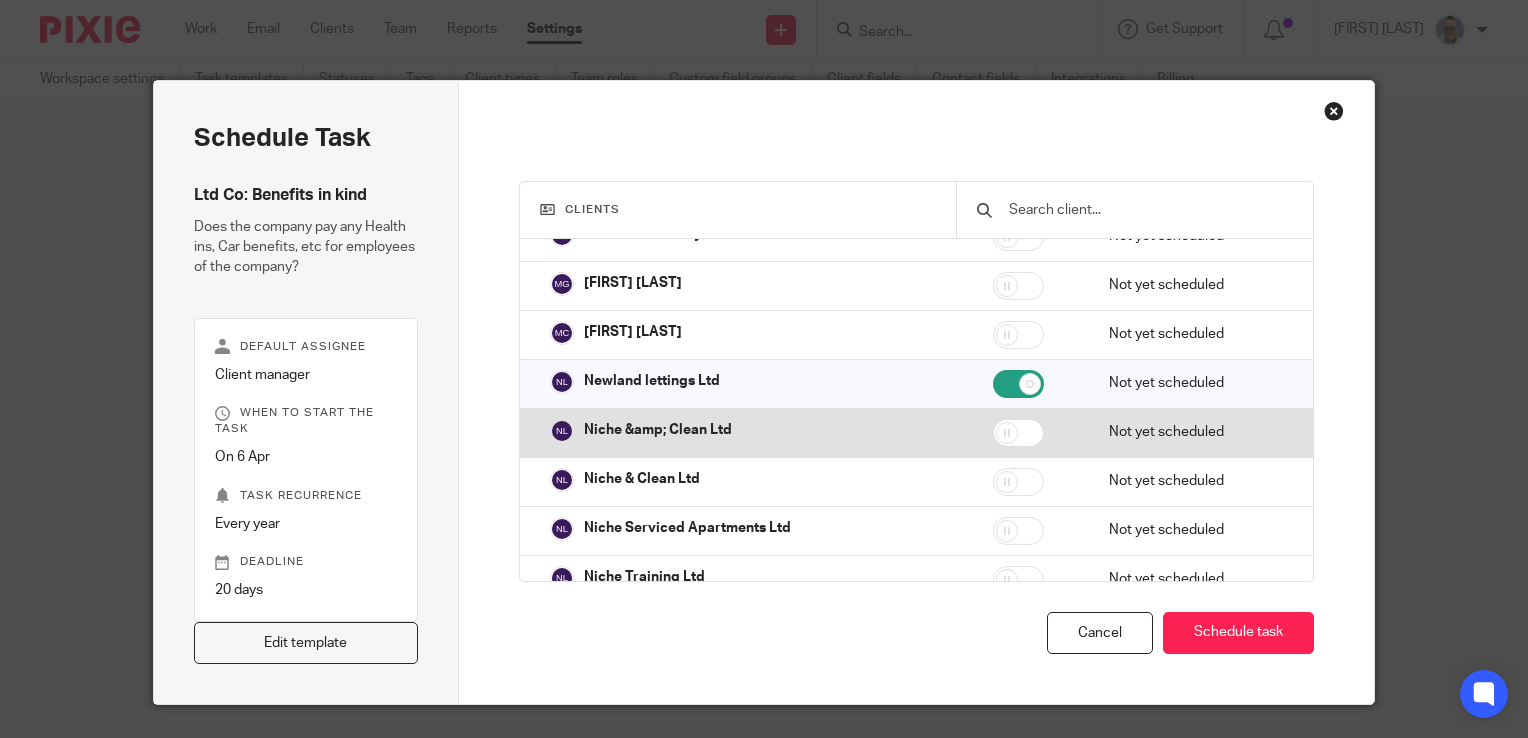 click at bounding box center [1018, 433] 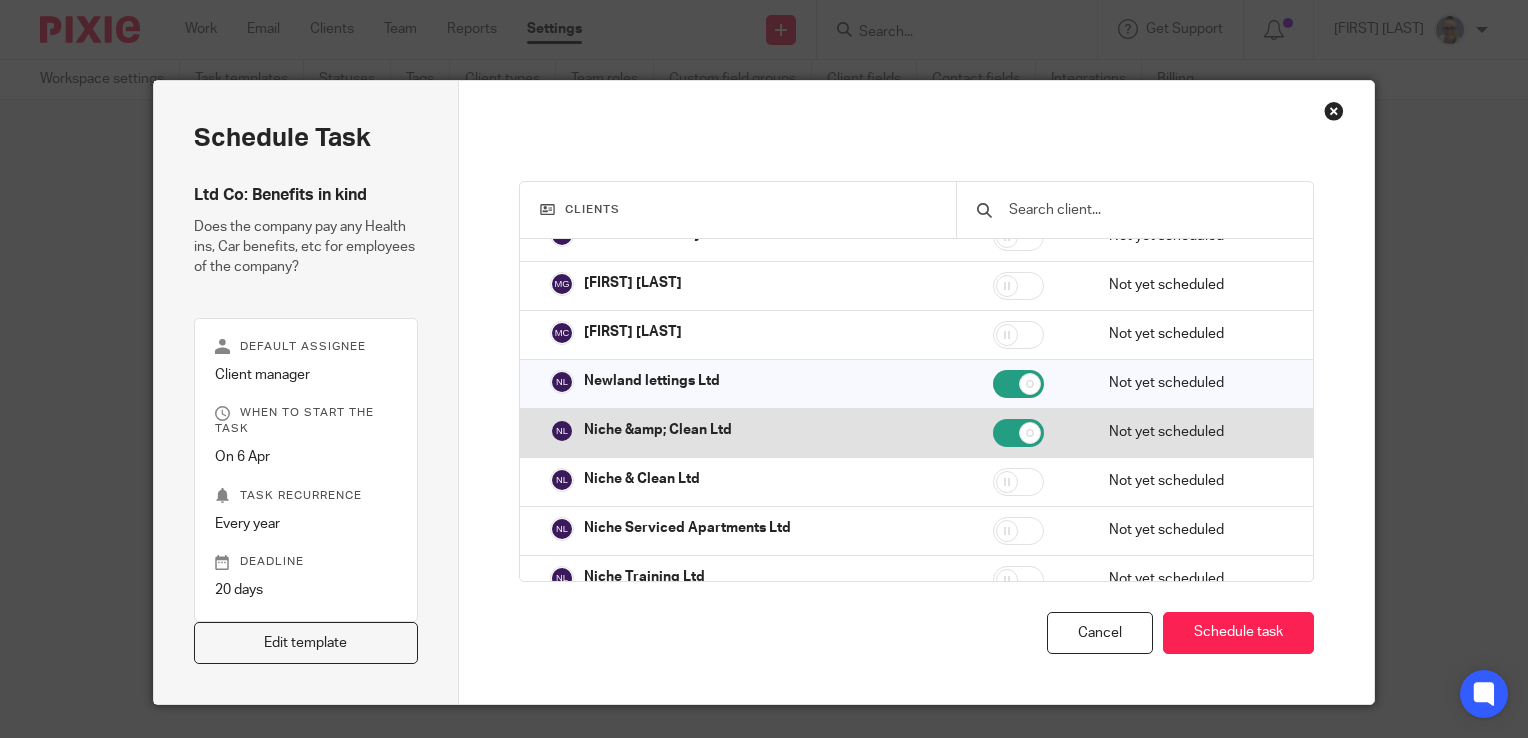 checkbox on "true" 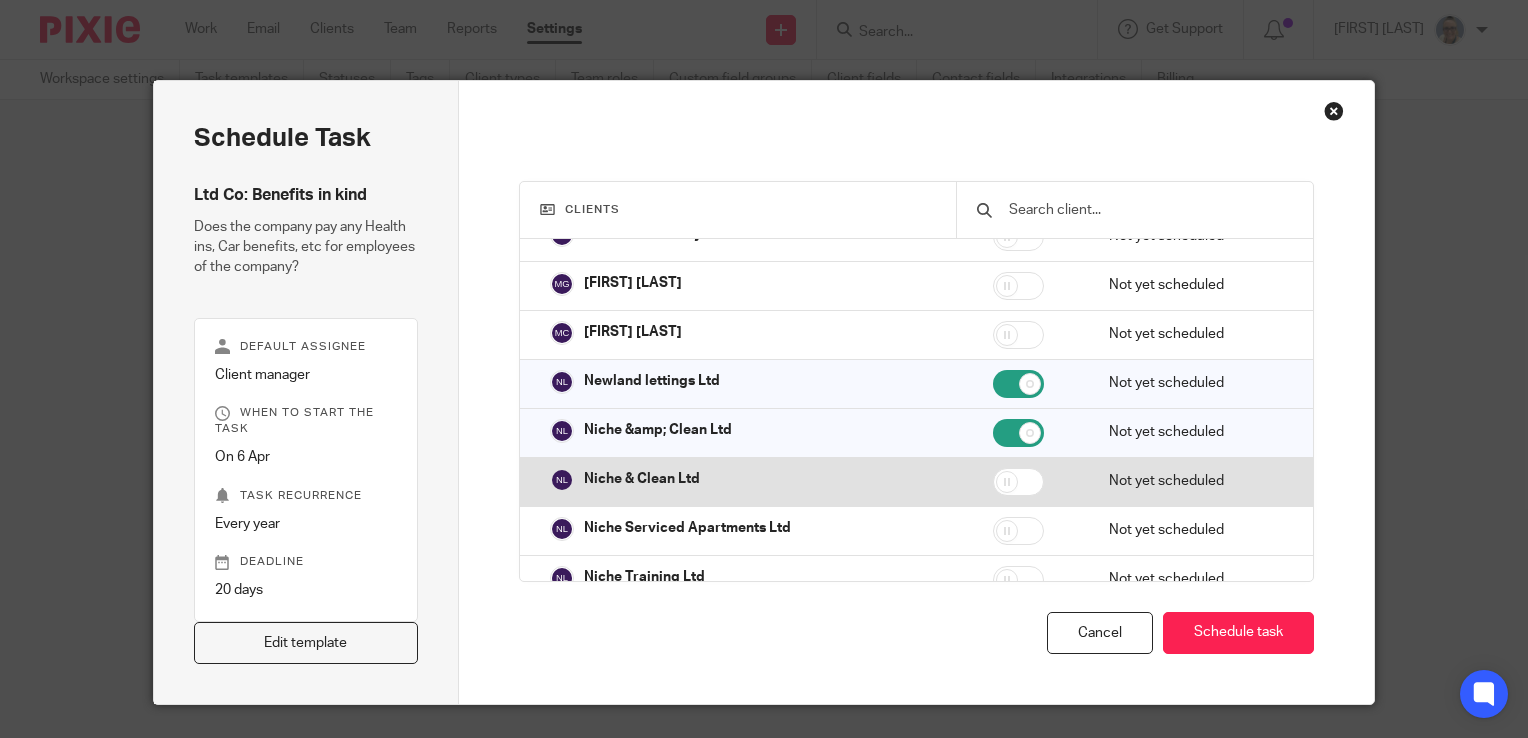 click at bounding box center [1018, 482] 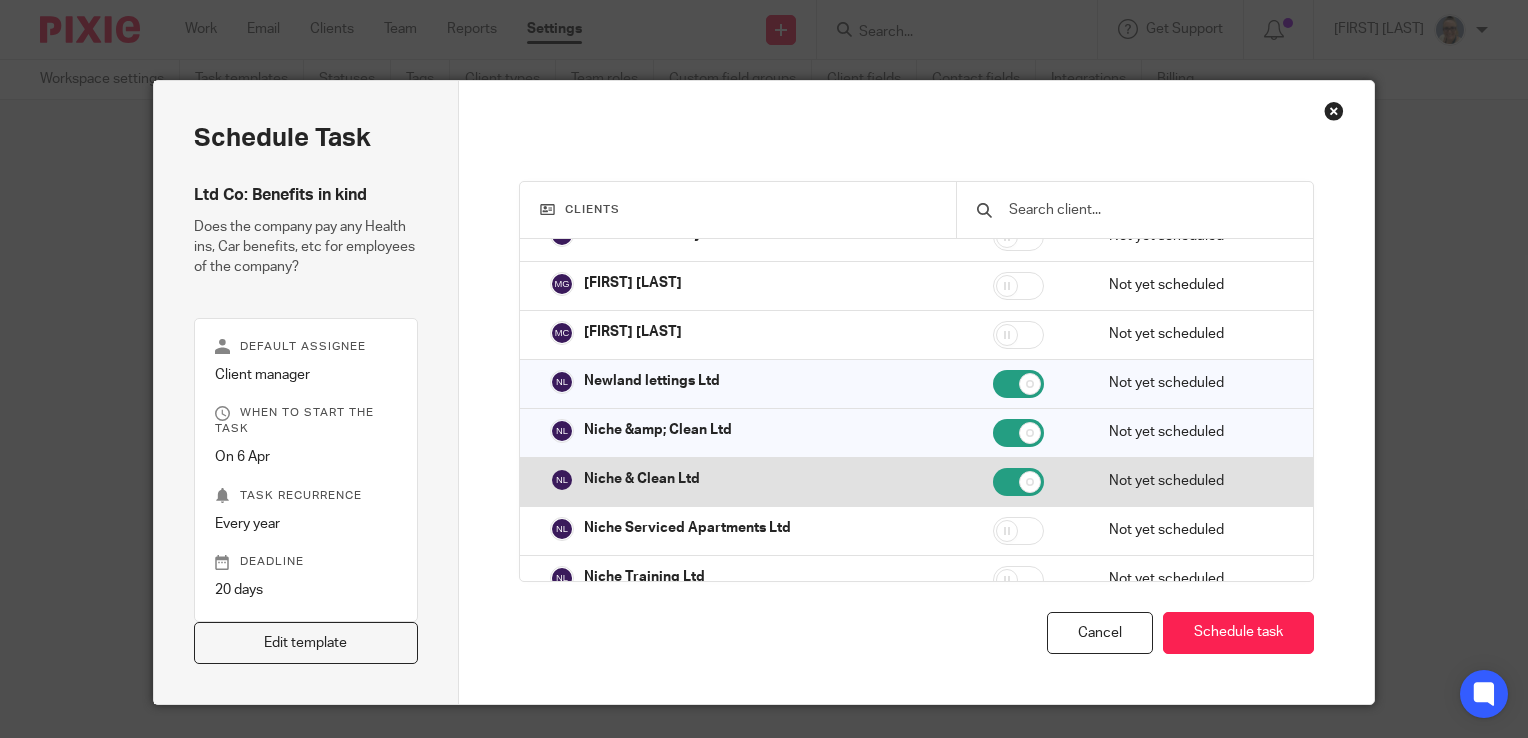 checkbox on "true" 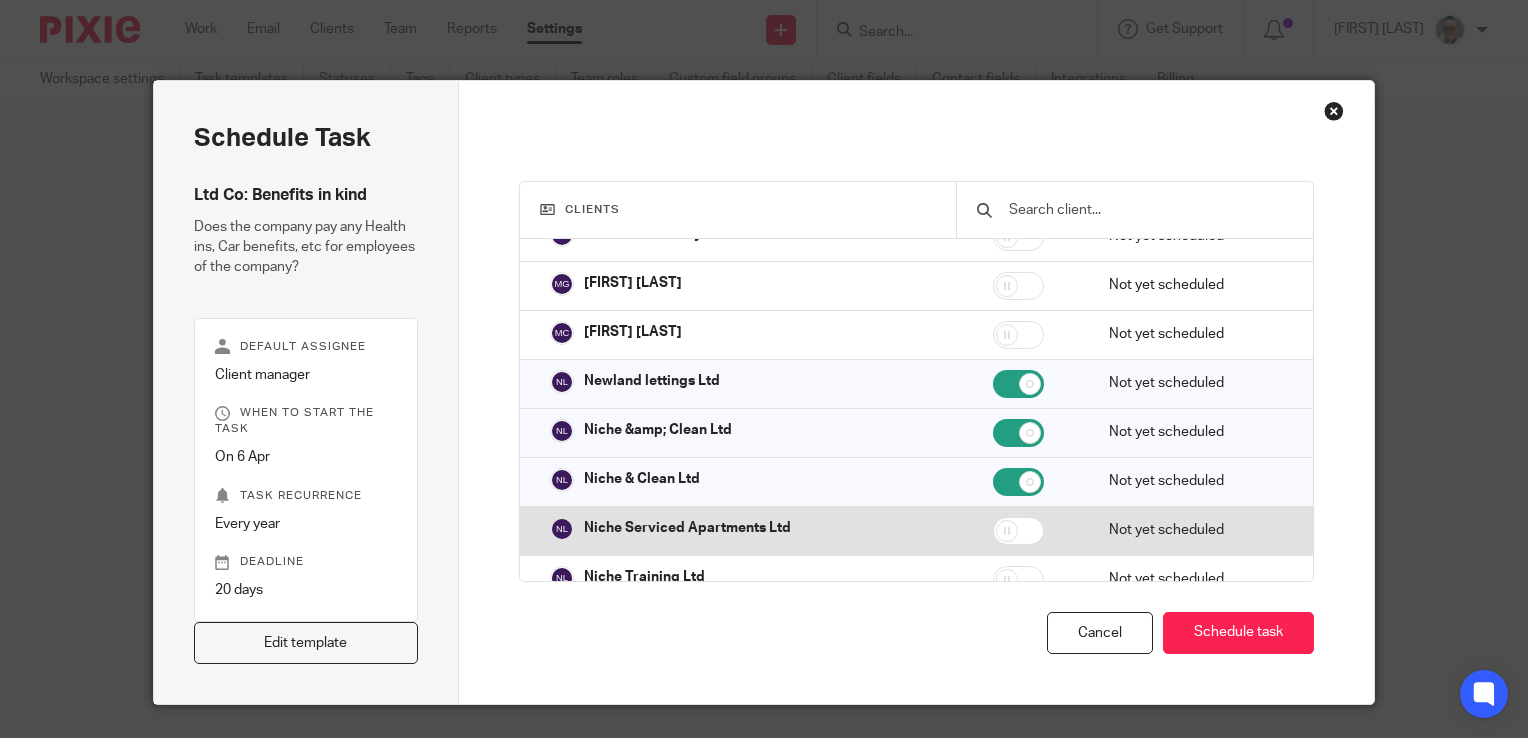 click at bounding box center [1018, 531] 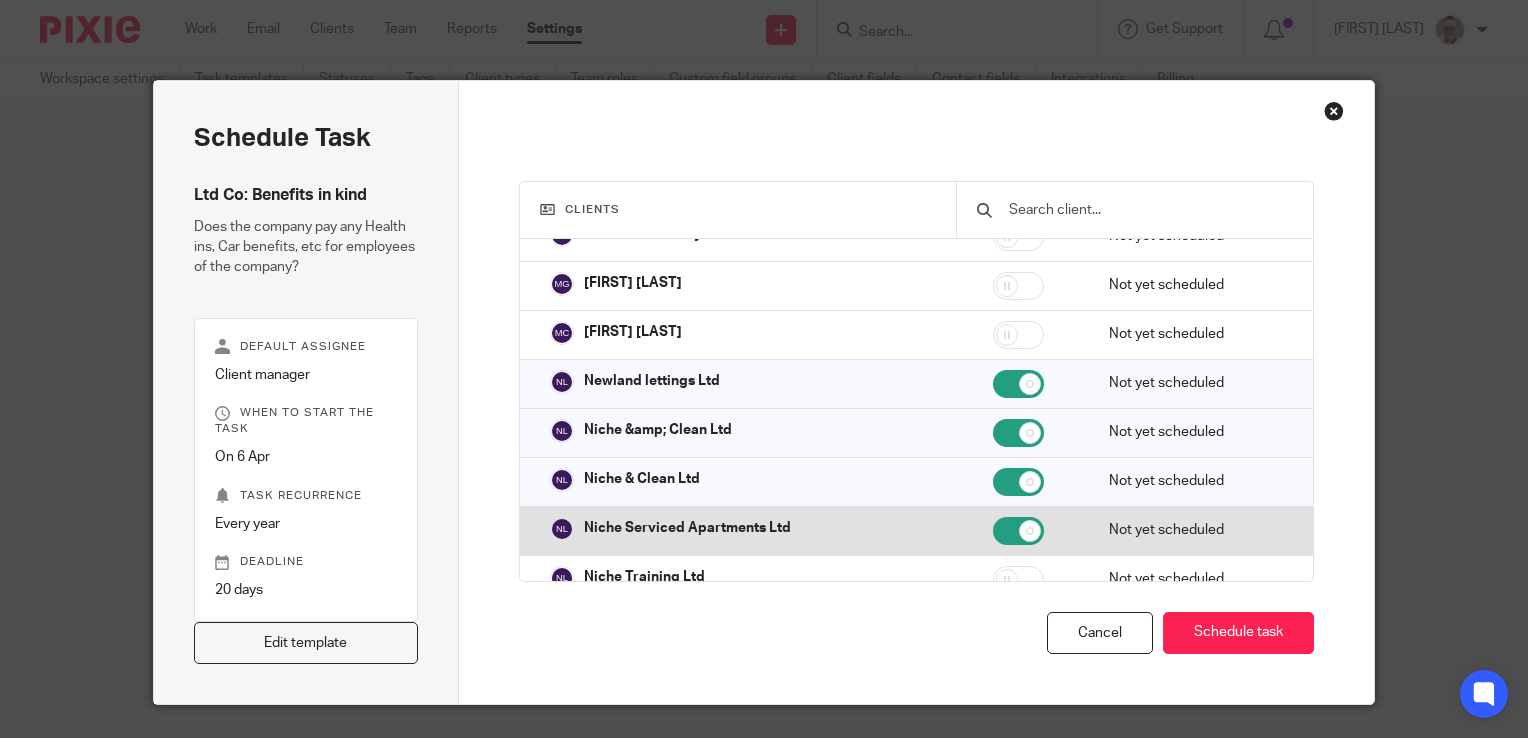 checkbox on "true" 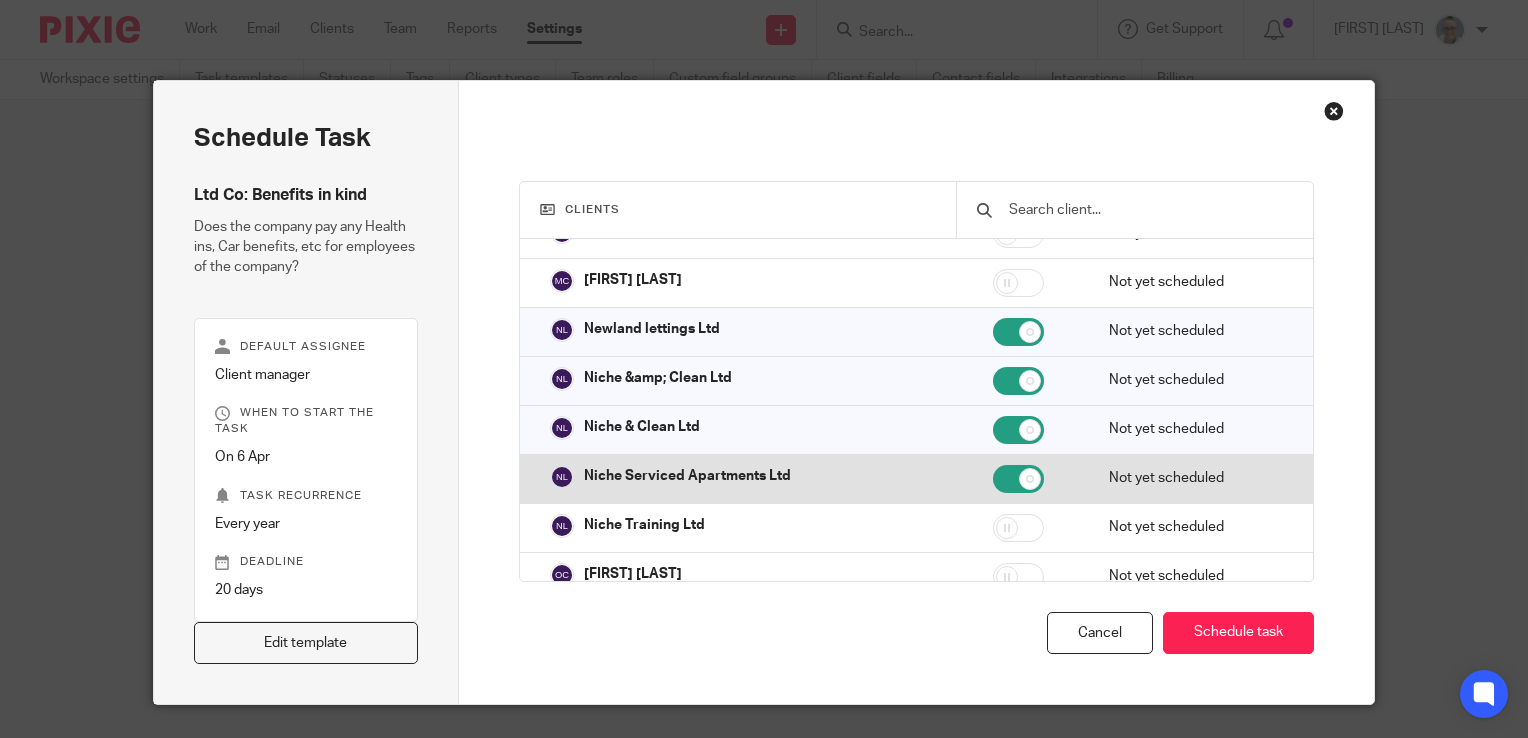 scroll, scrollTop: 3000, scrollLeft: 0, axis: vertical 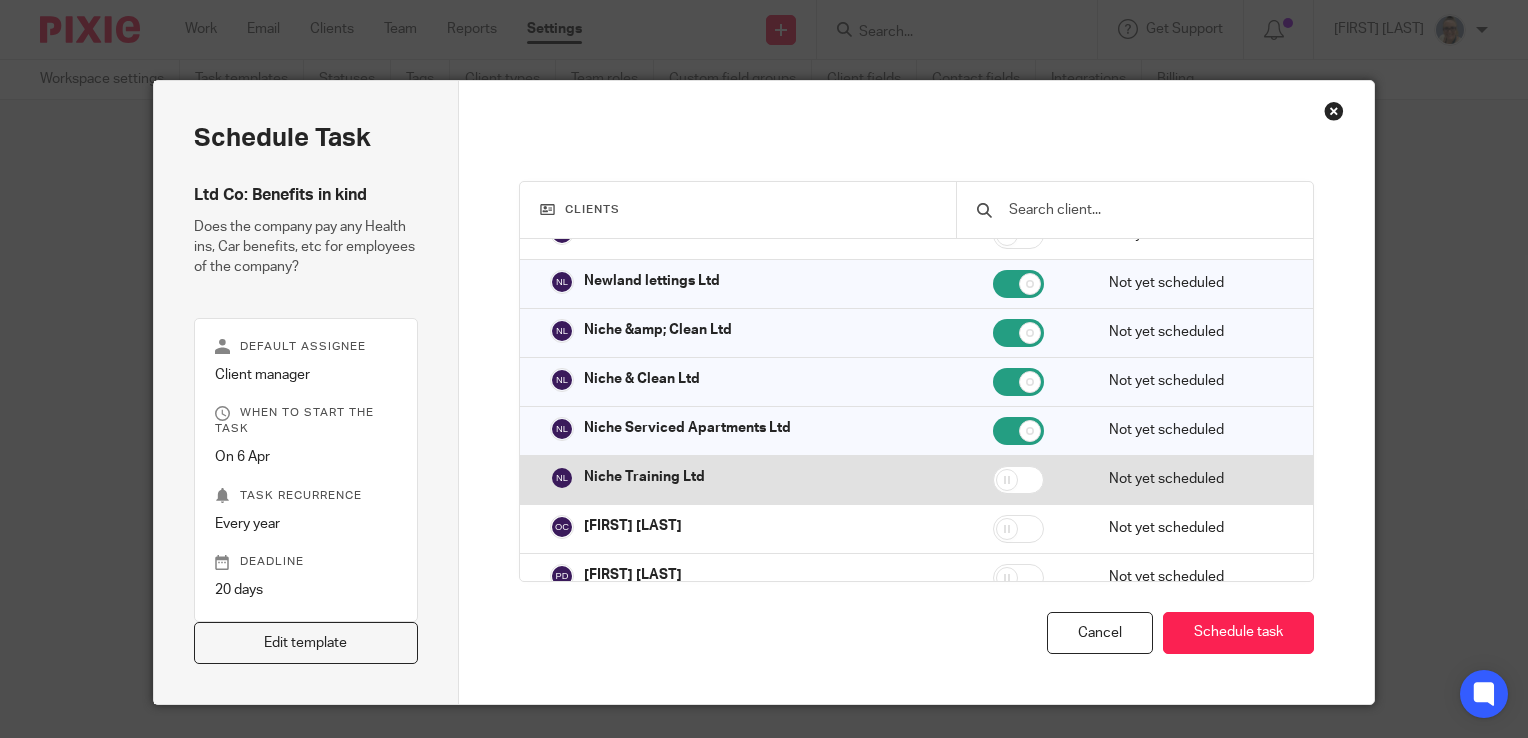 click at bounding box center [1018, 480] 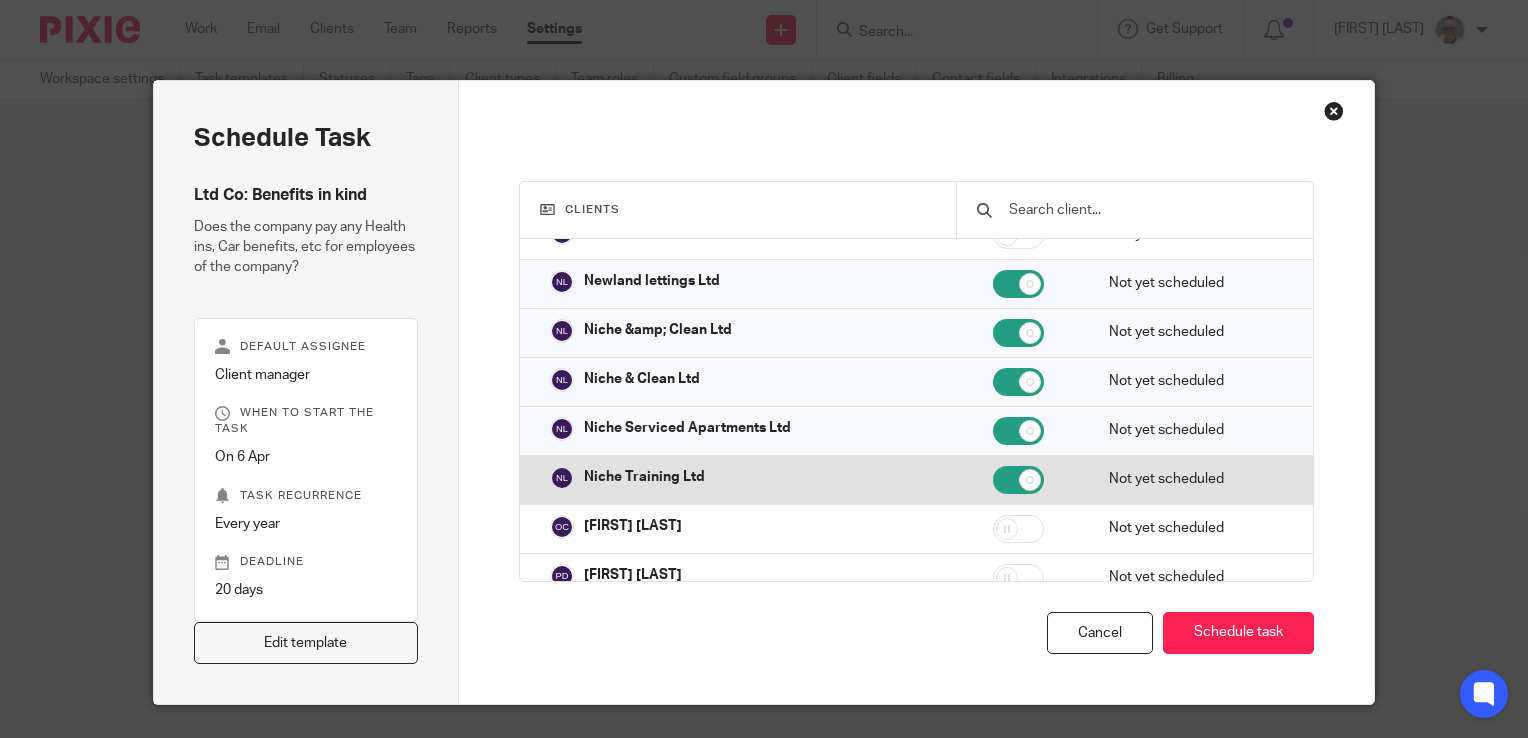 checkbox on "true" 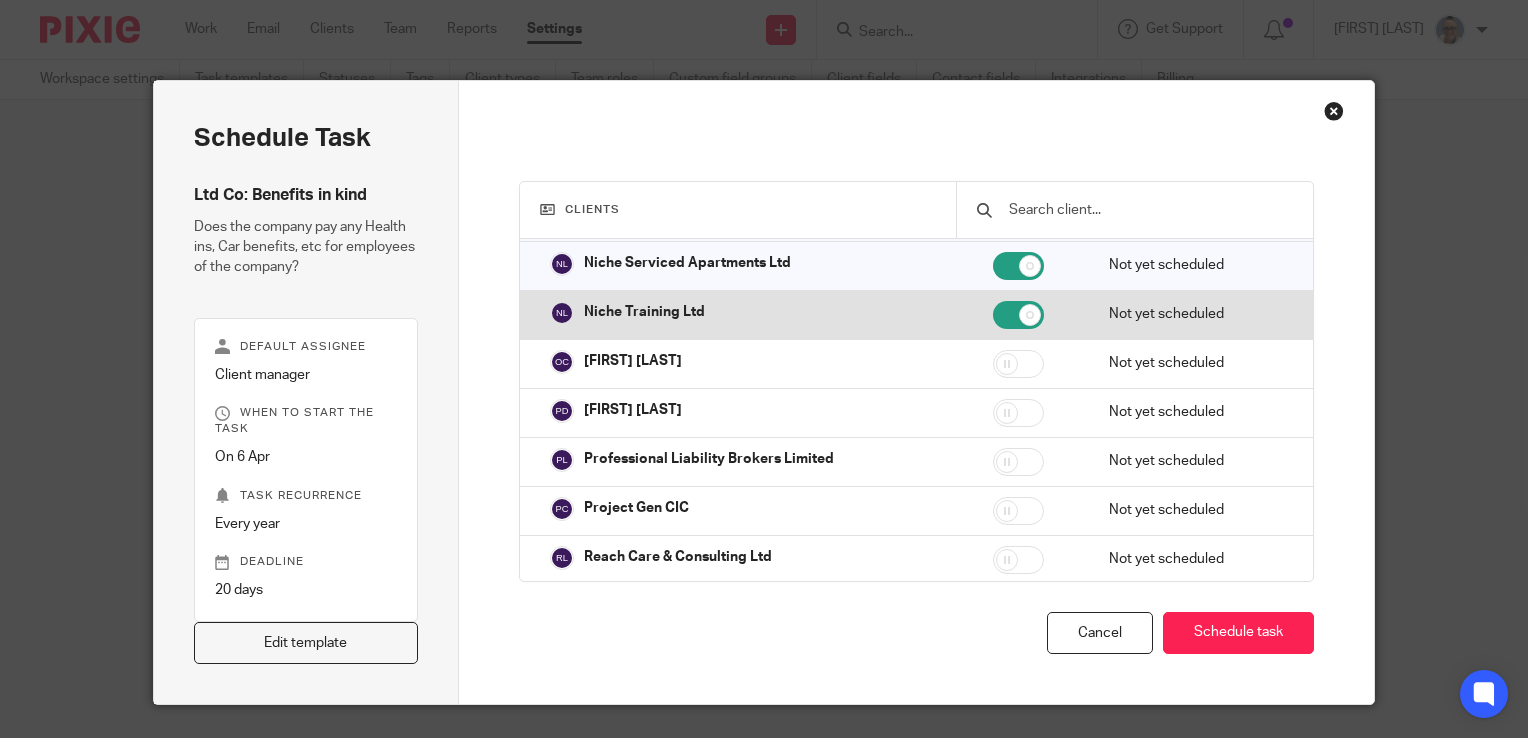 scroll, scrollTop: 3200, scrollLeft: 0, axis: vertical 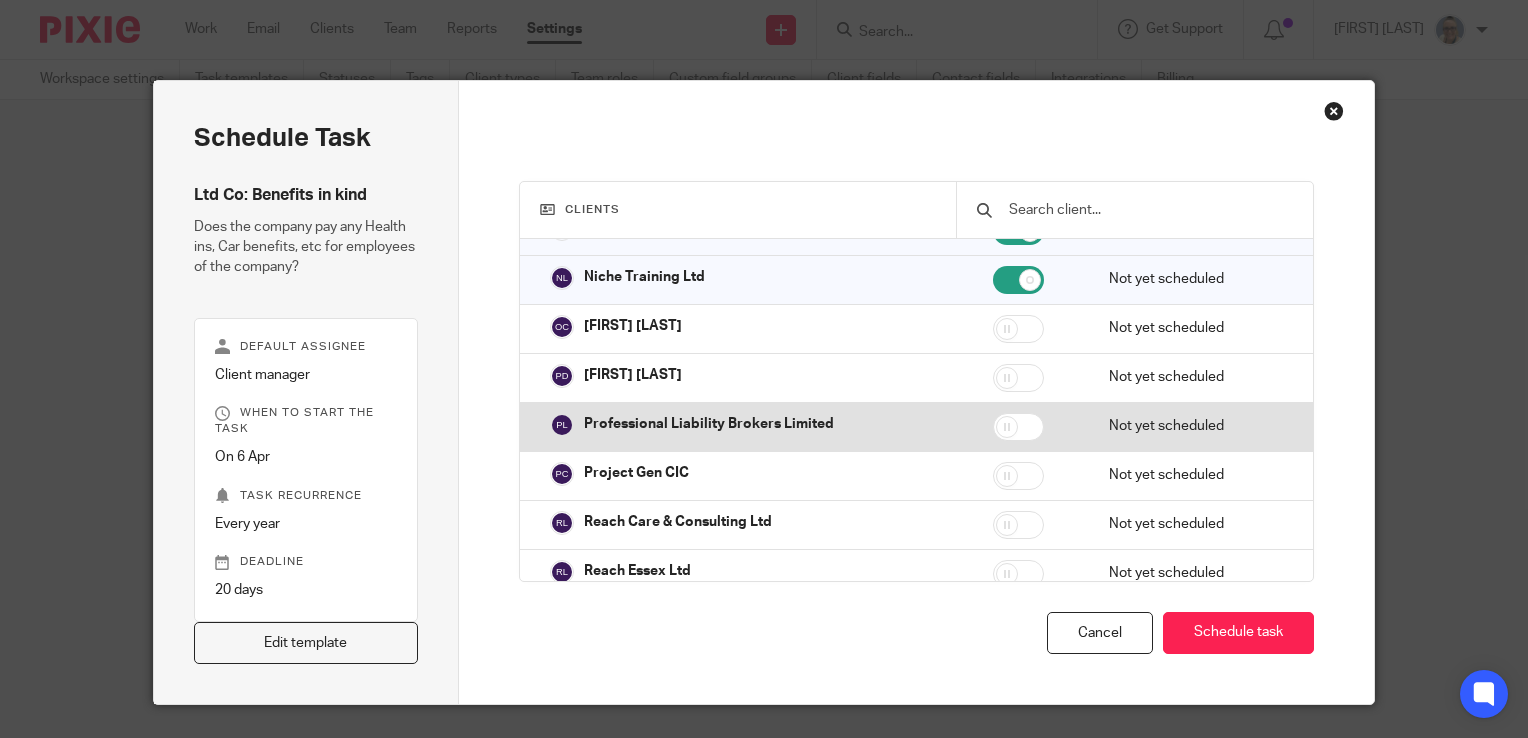 click at bounding box center (1018, 427) 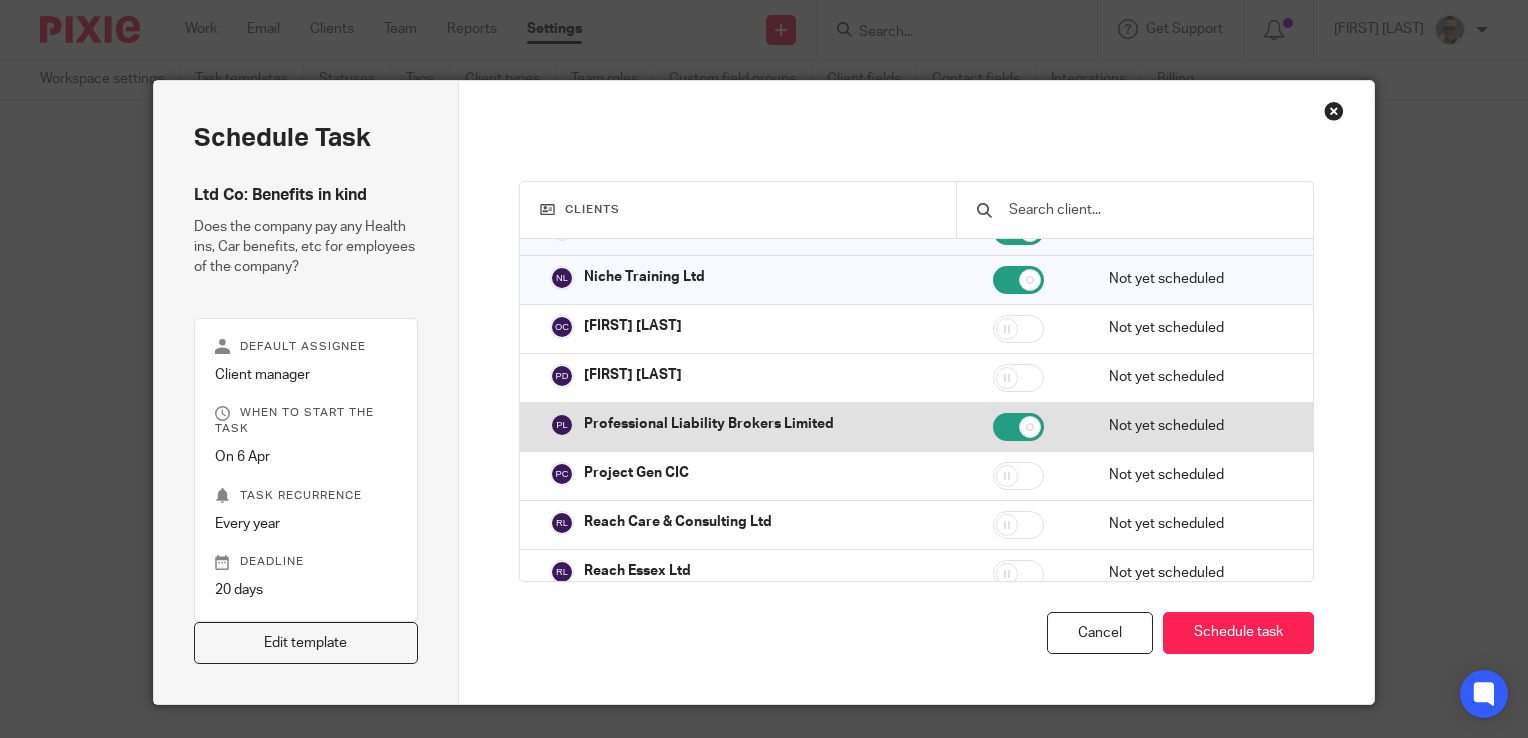 checkbox on "true" 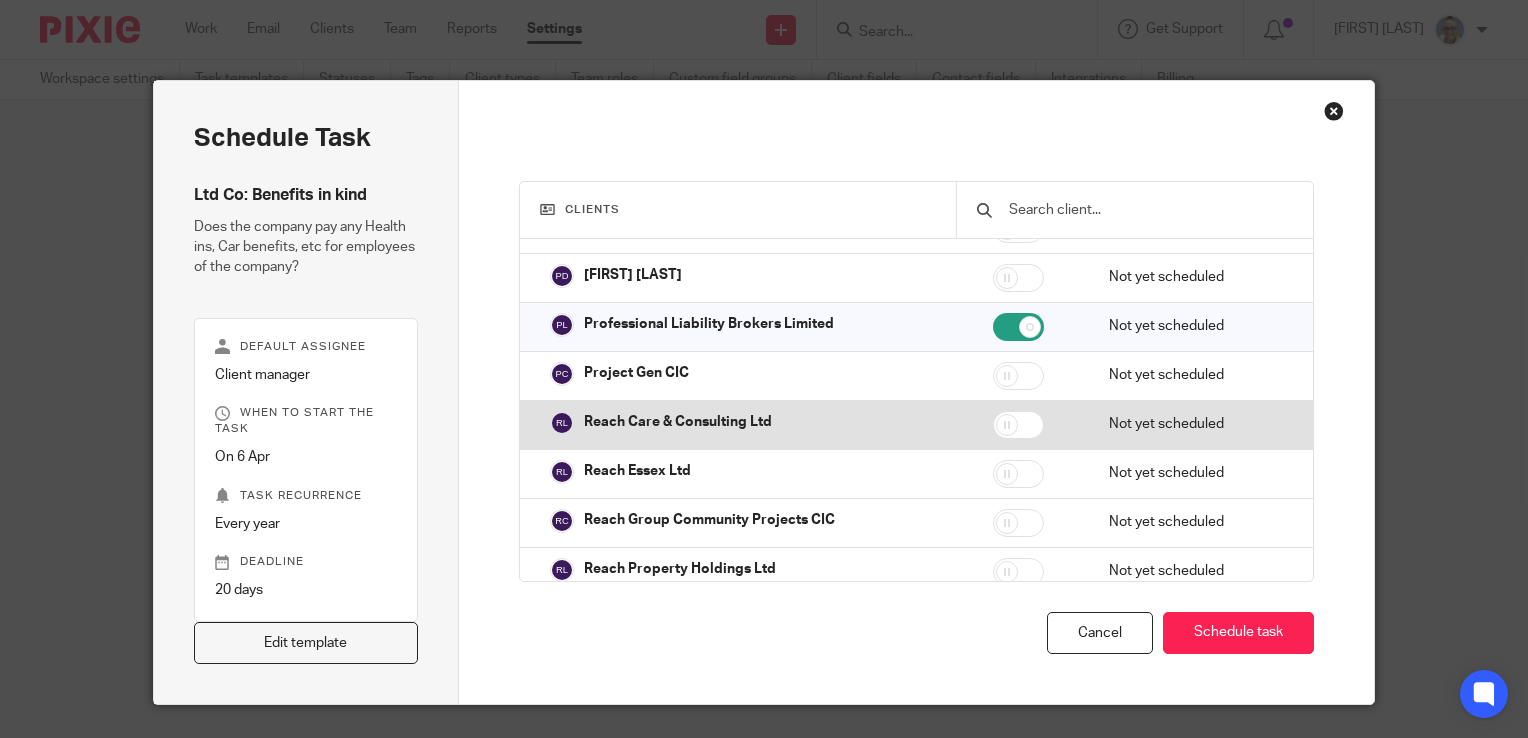 click at bounding box center (1018, 425) 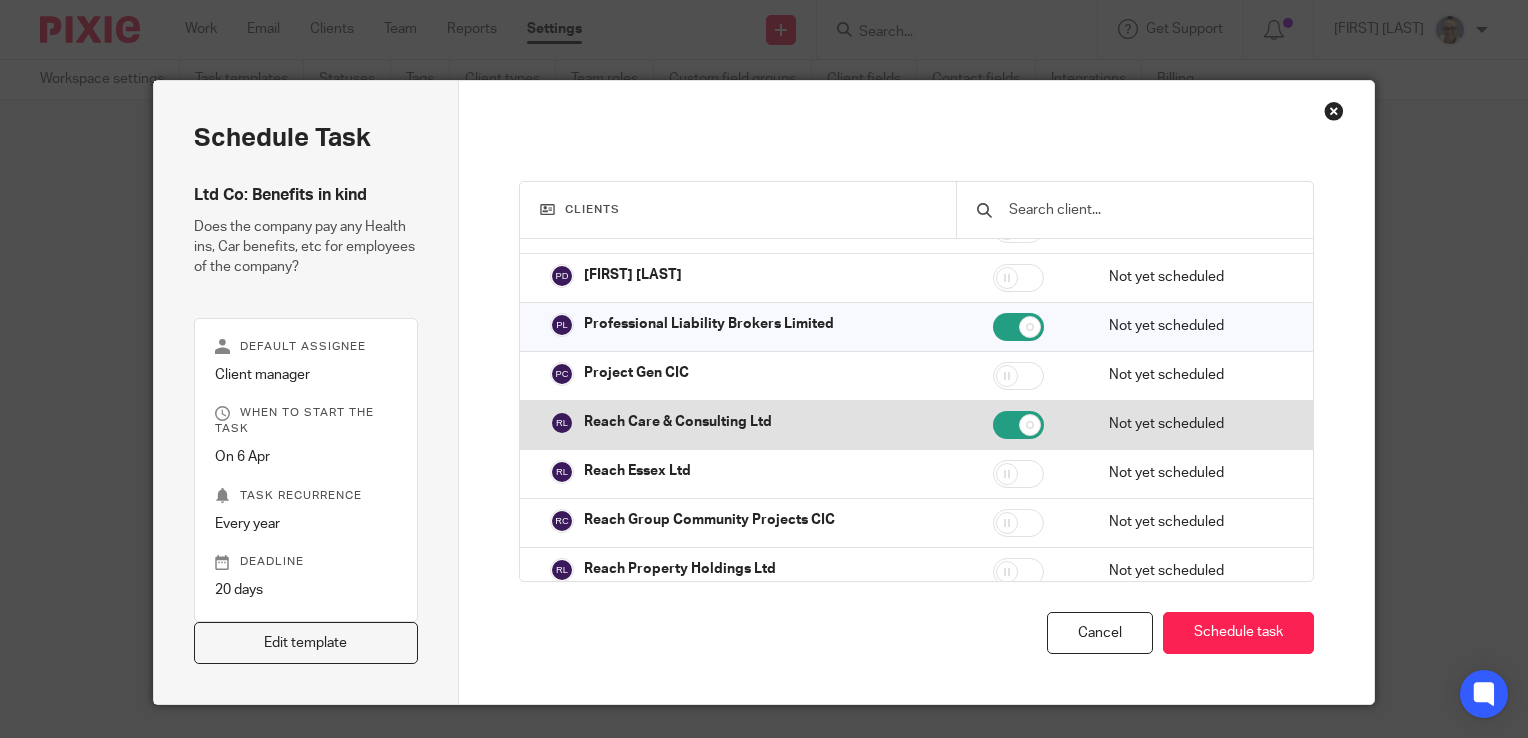 checkbox on "true" 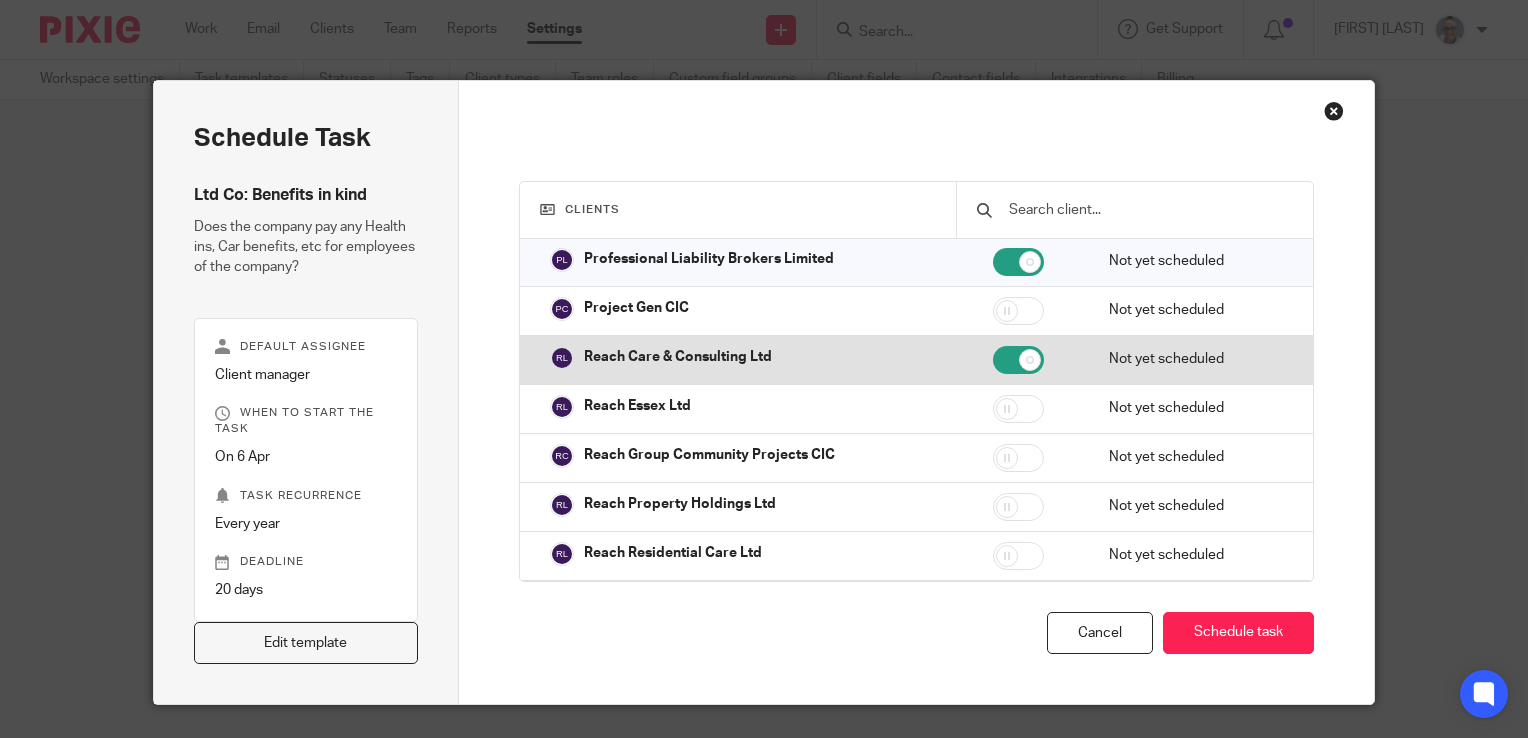 scroll, scrollTop: 3400, scrollLeft: 0, axis: vertical 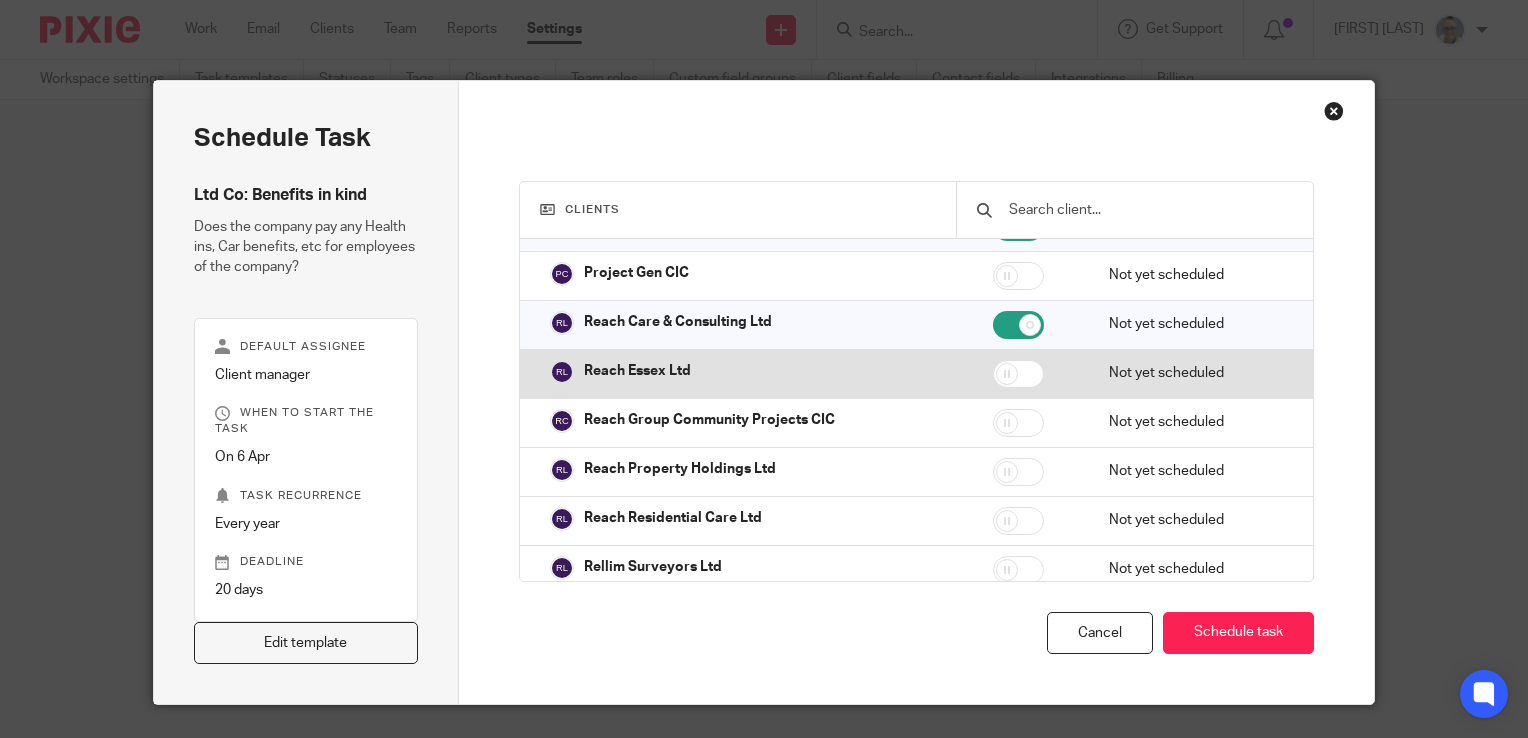 click at bounding box center (1018, 374) 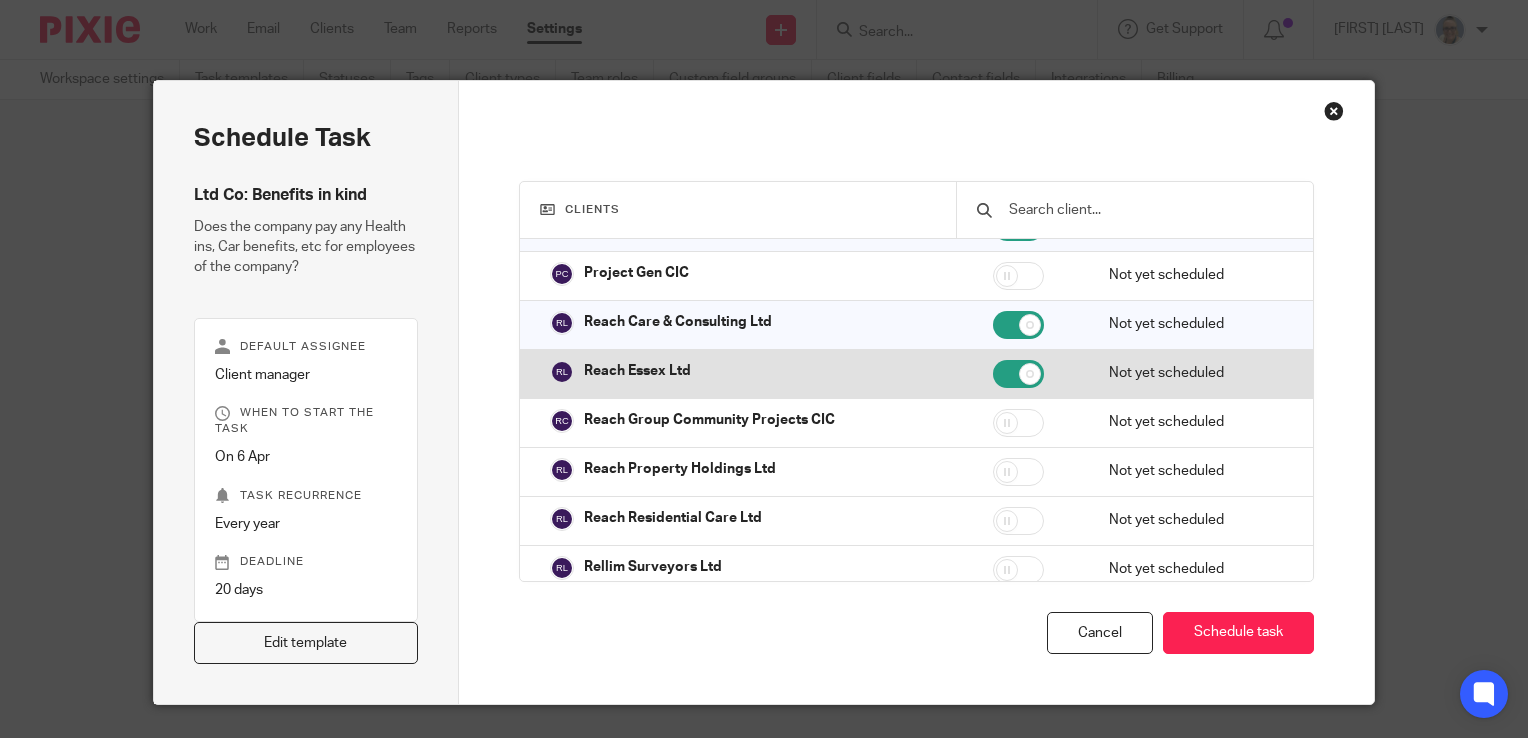 checkbox on "true" 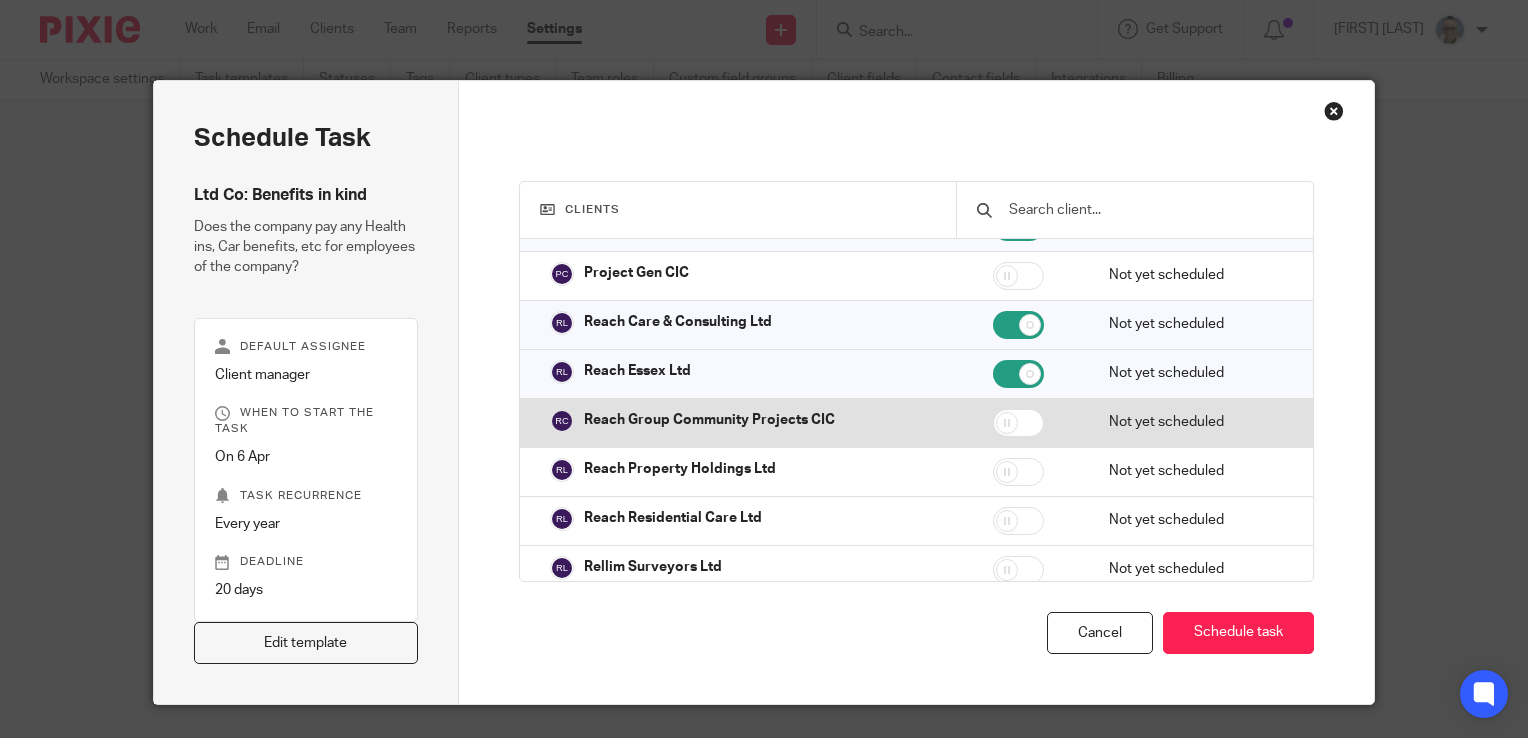 click at bounding box center (1018, 423) 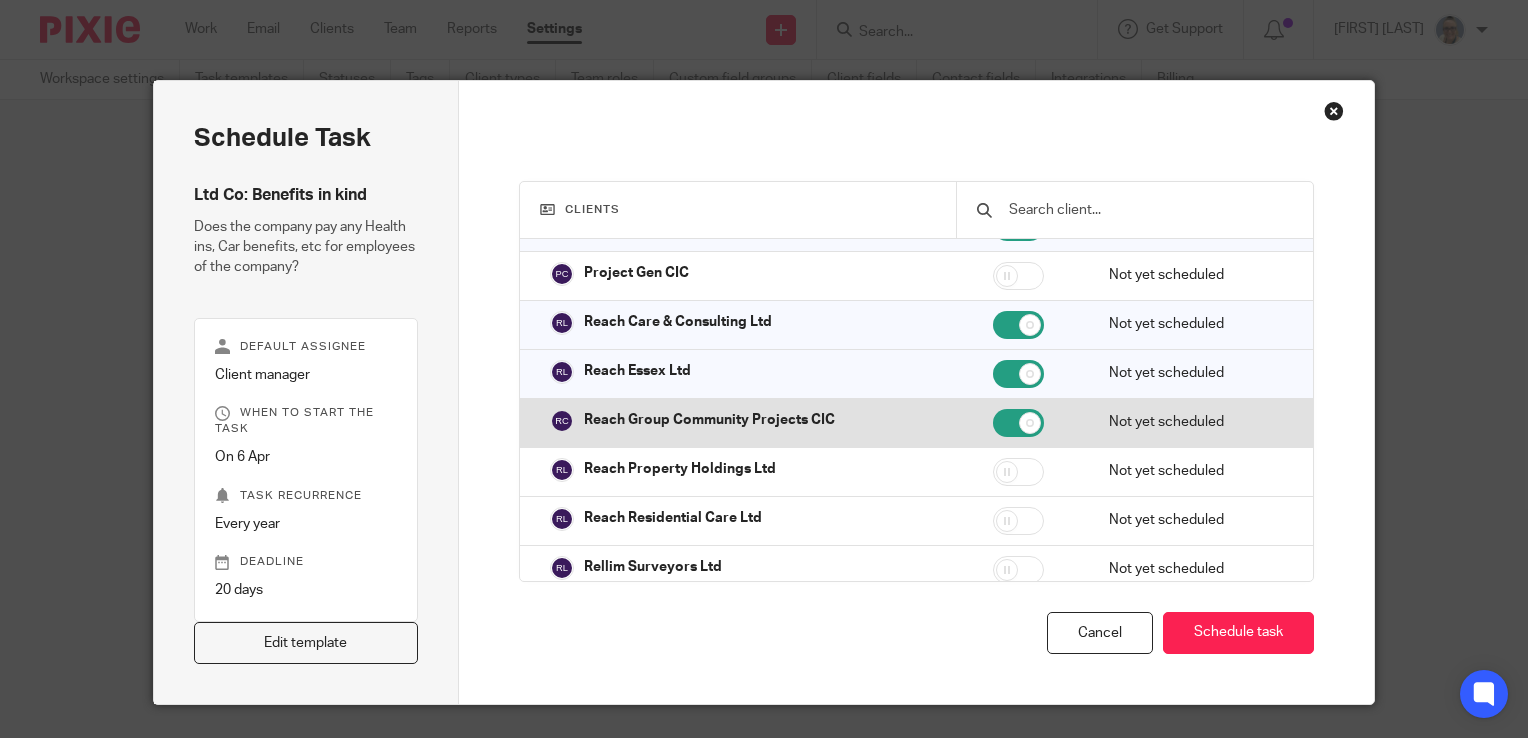 checkbox on "true" 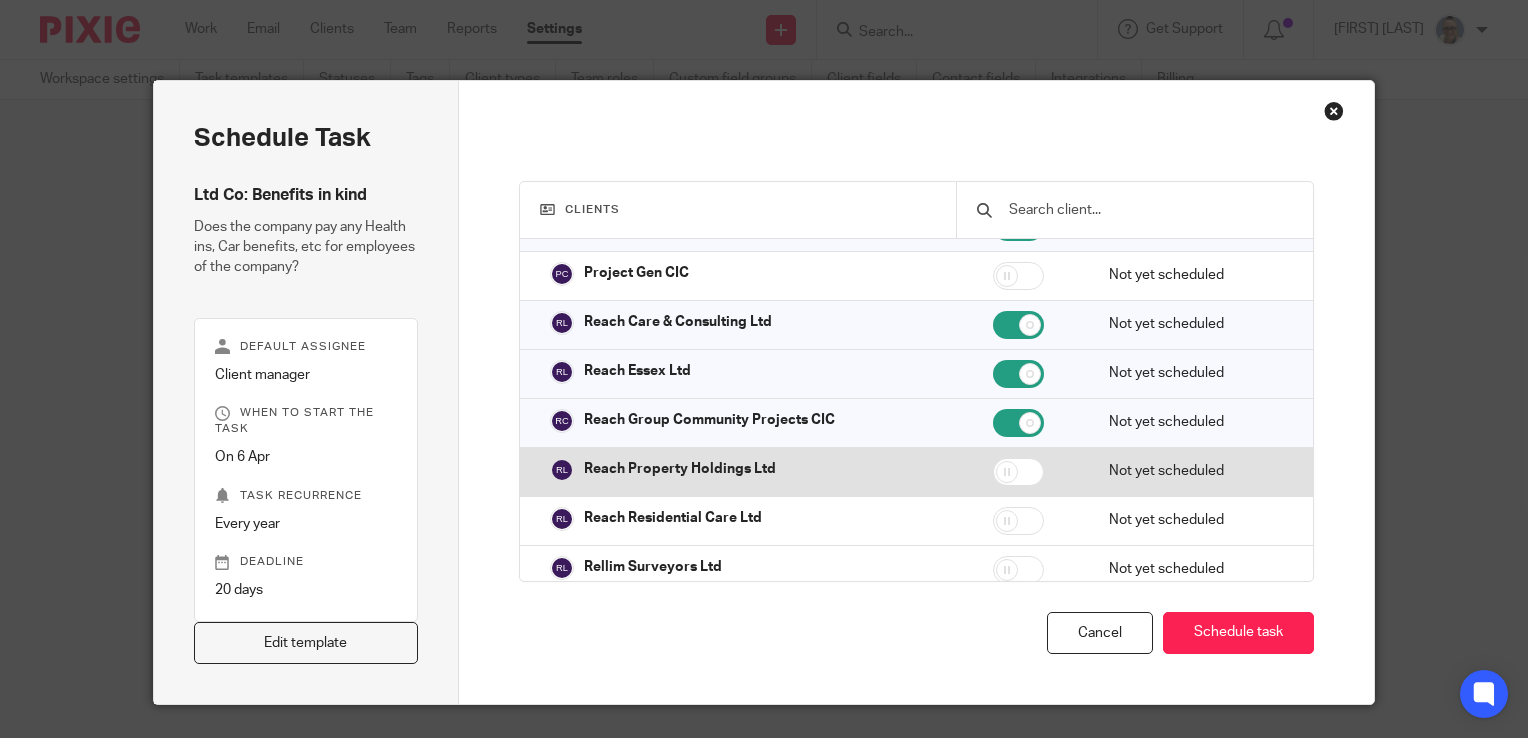 click at bounding box center (1018, 472) 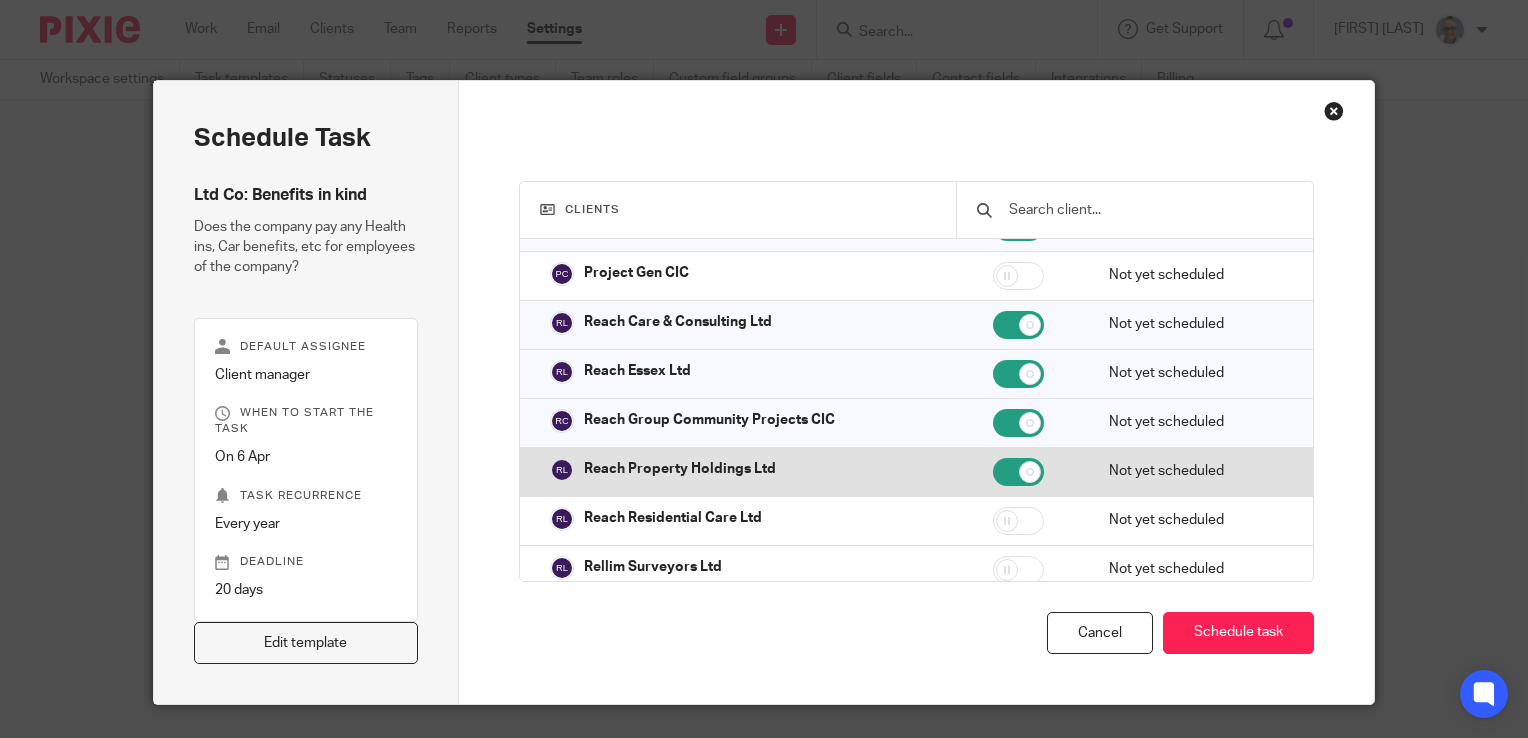 checkbox on "true" 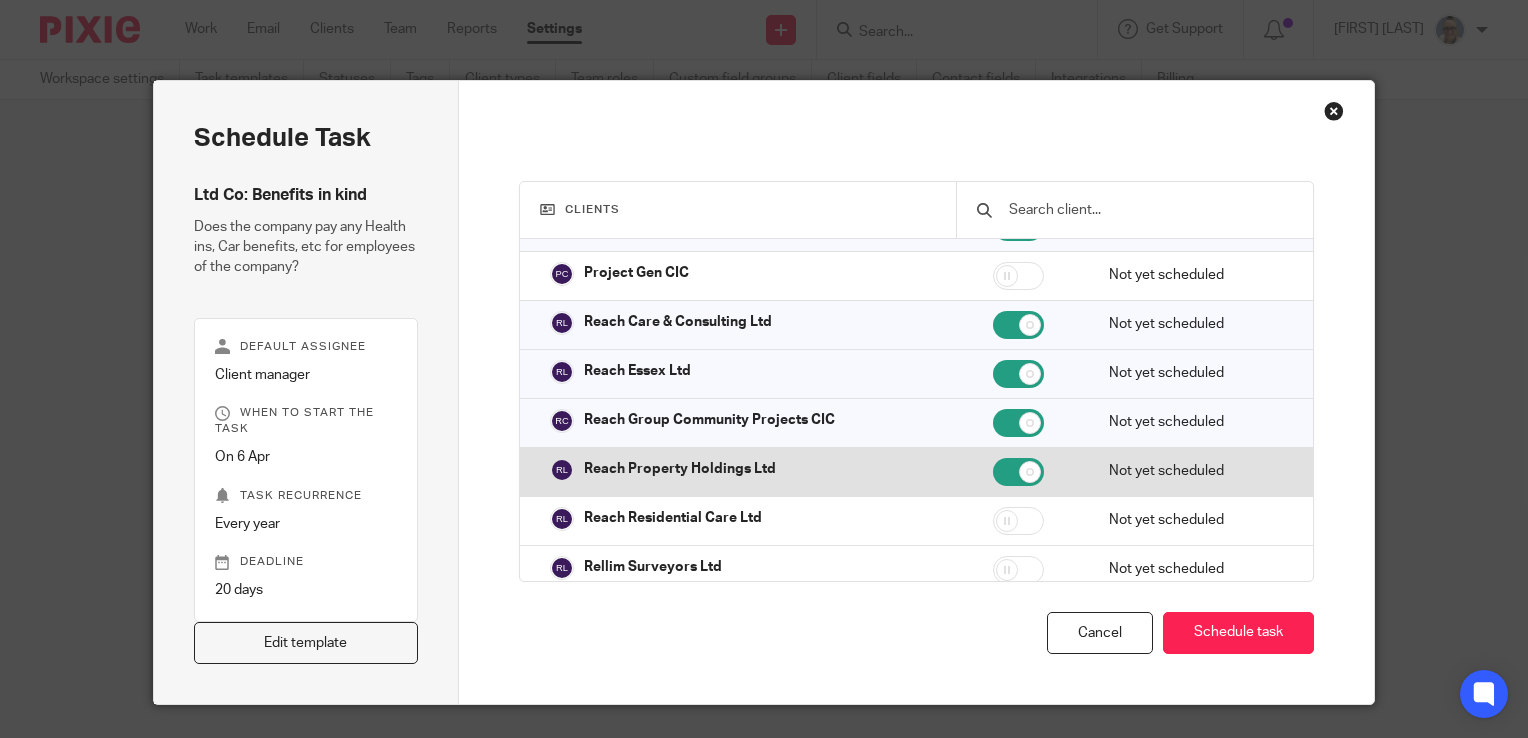 scroll, scrollTop: 3500, scrollLeft: 0, axis: vertical 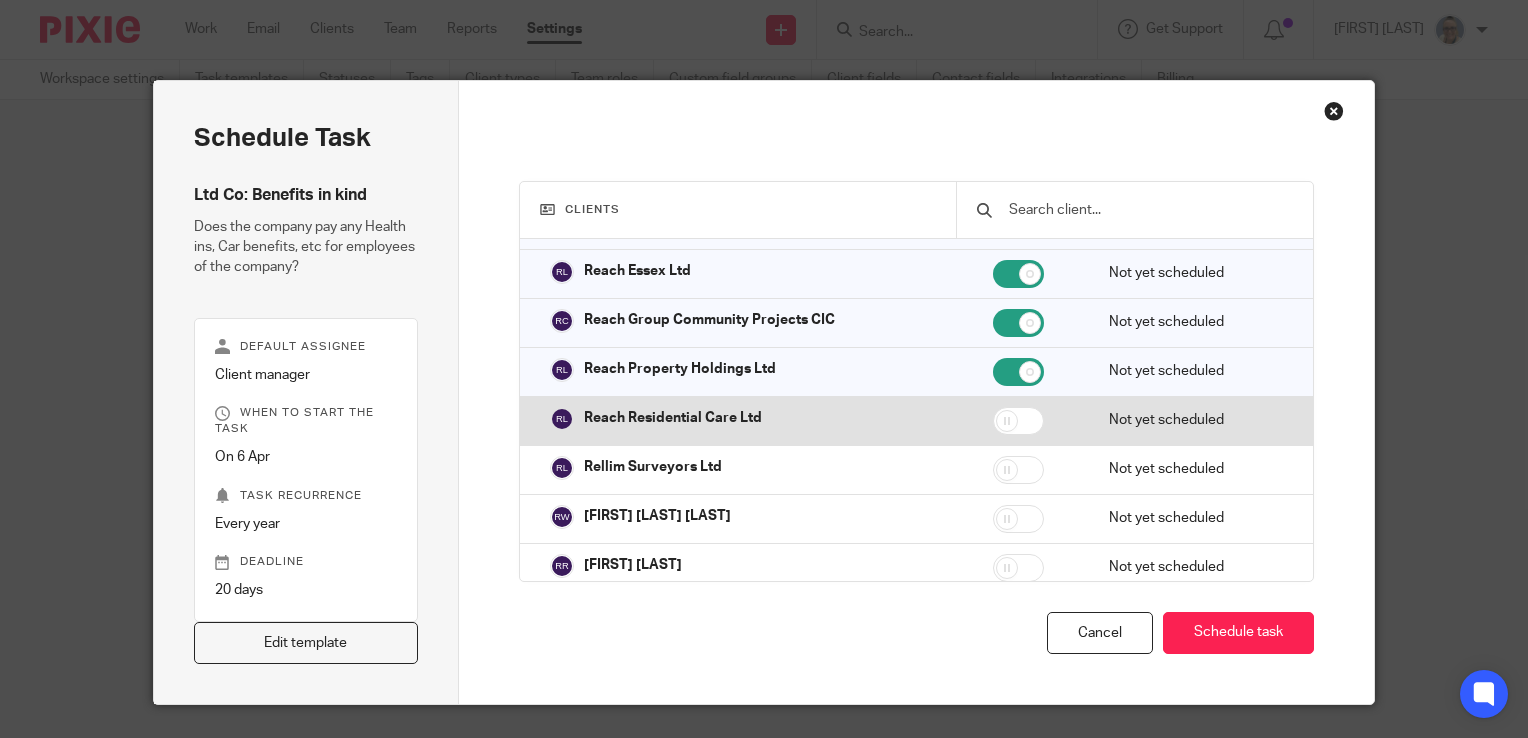 click at bounding box center (1018, 421) 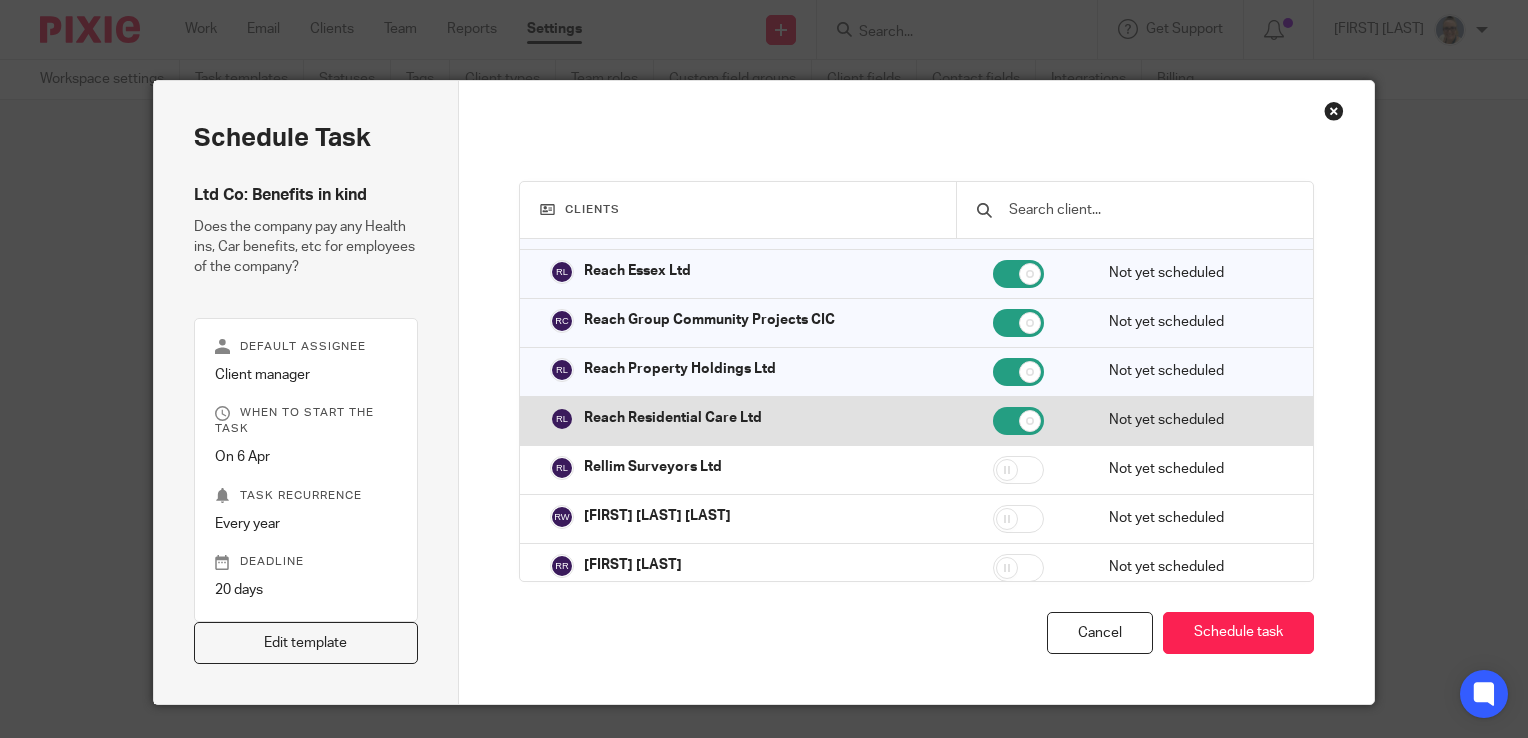 checkbox on "true" 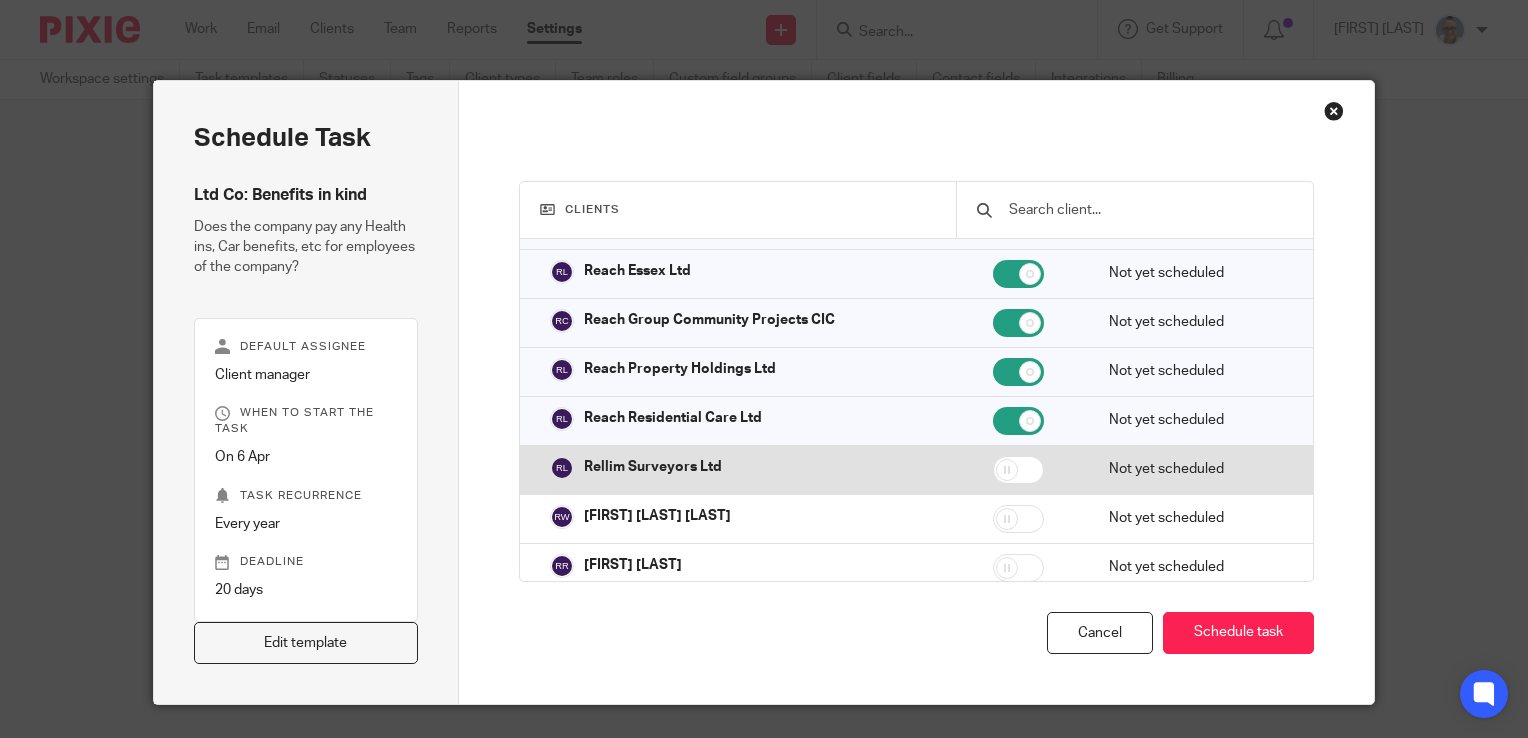 click at bounding box center [1018, 470] 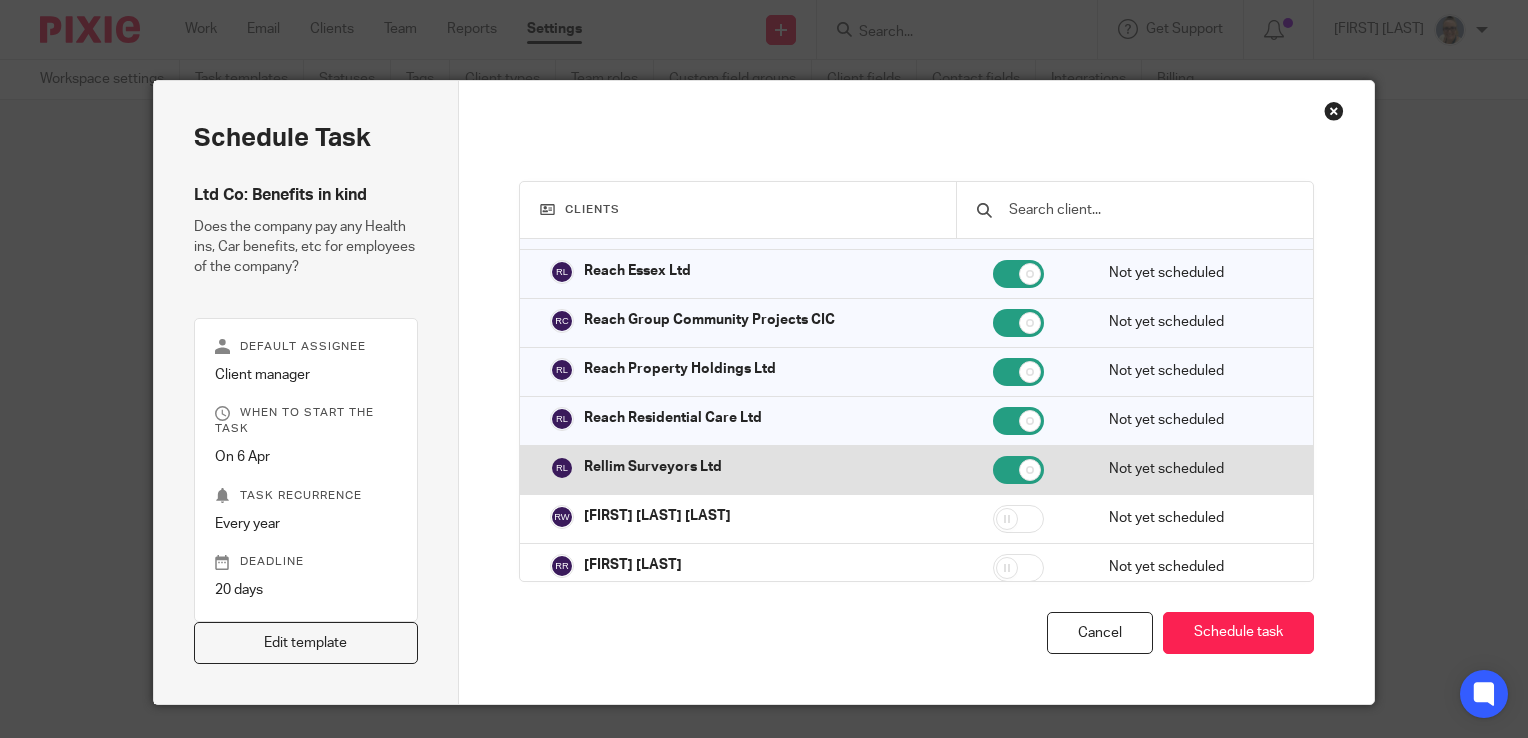 checkbox on "true" 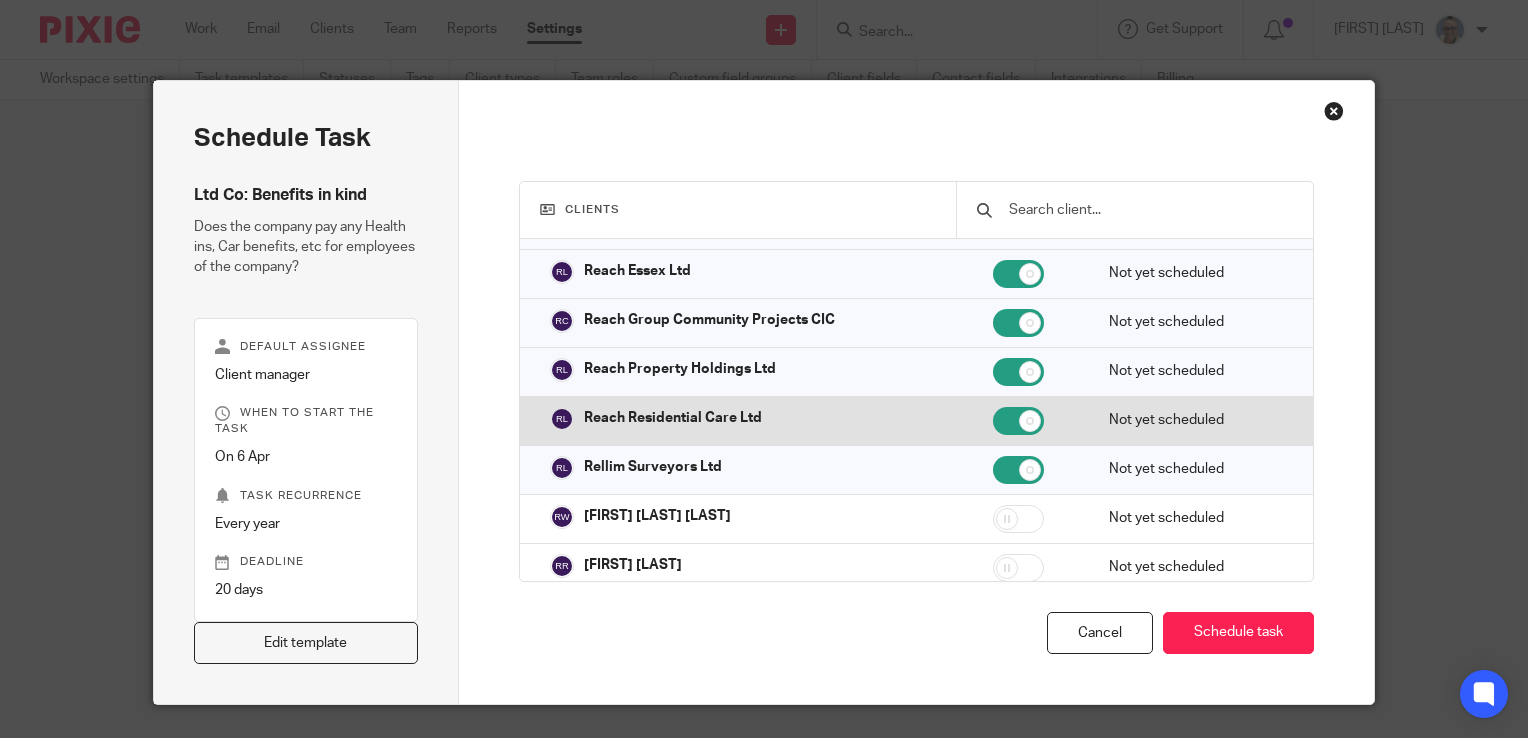 click at bounding box center [1018, 421] 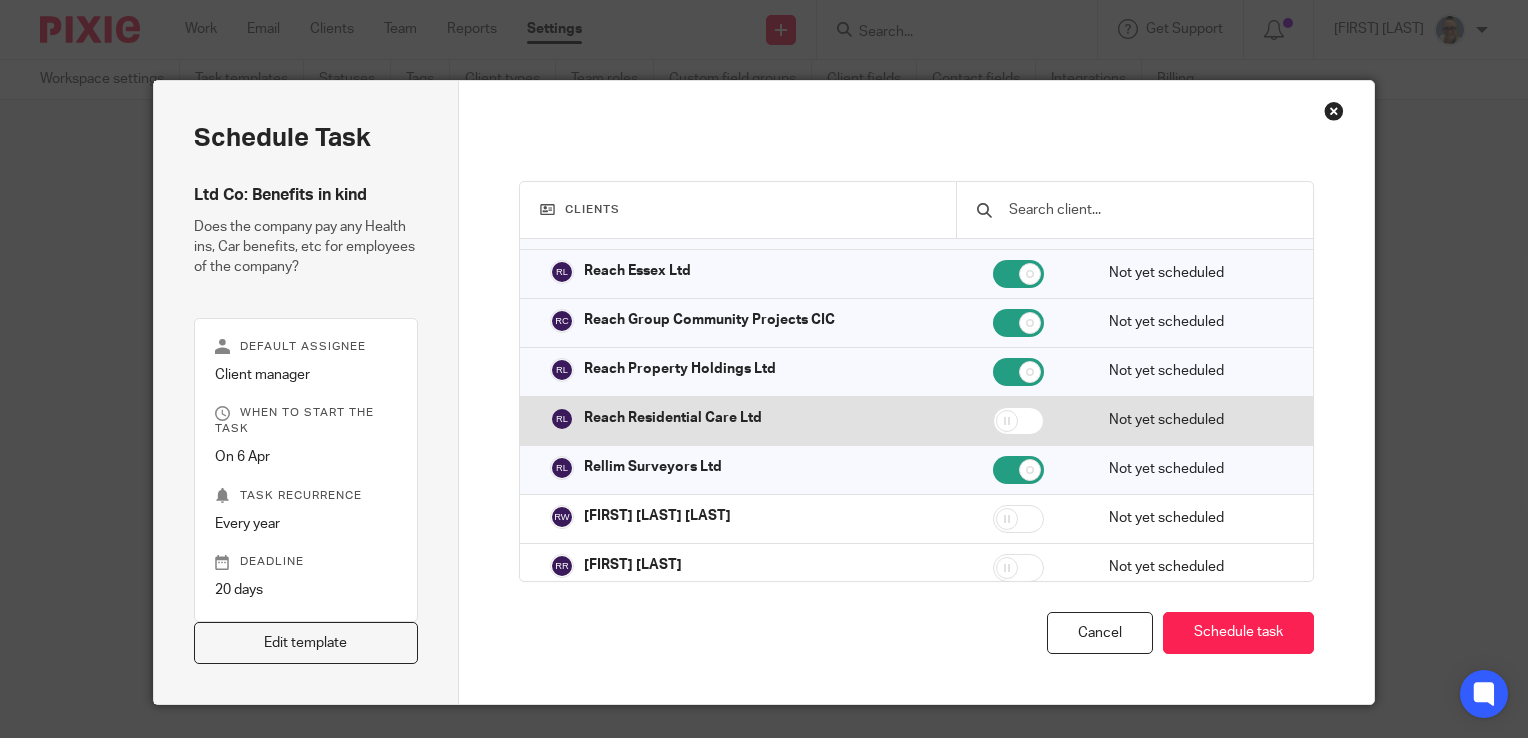 checkbox on "false" 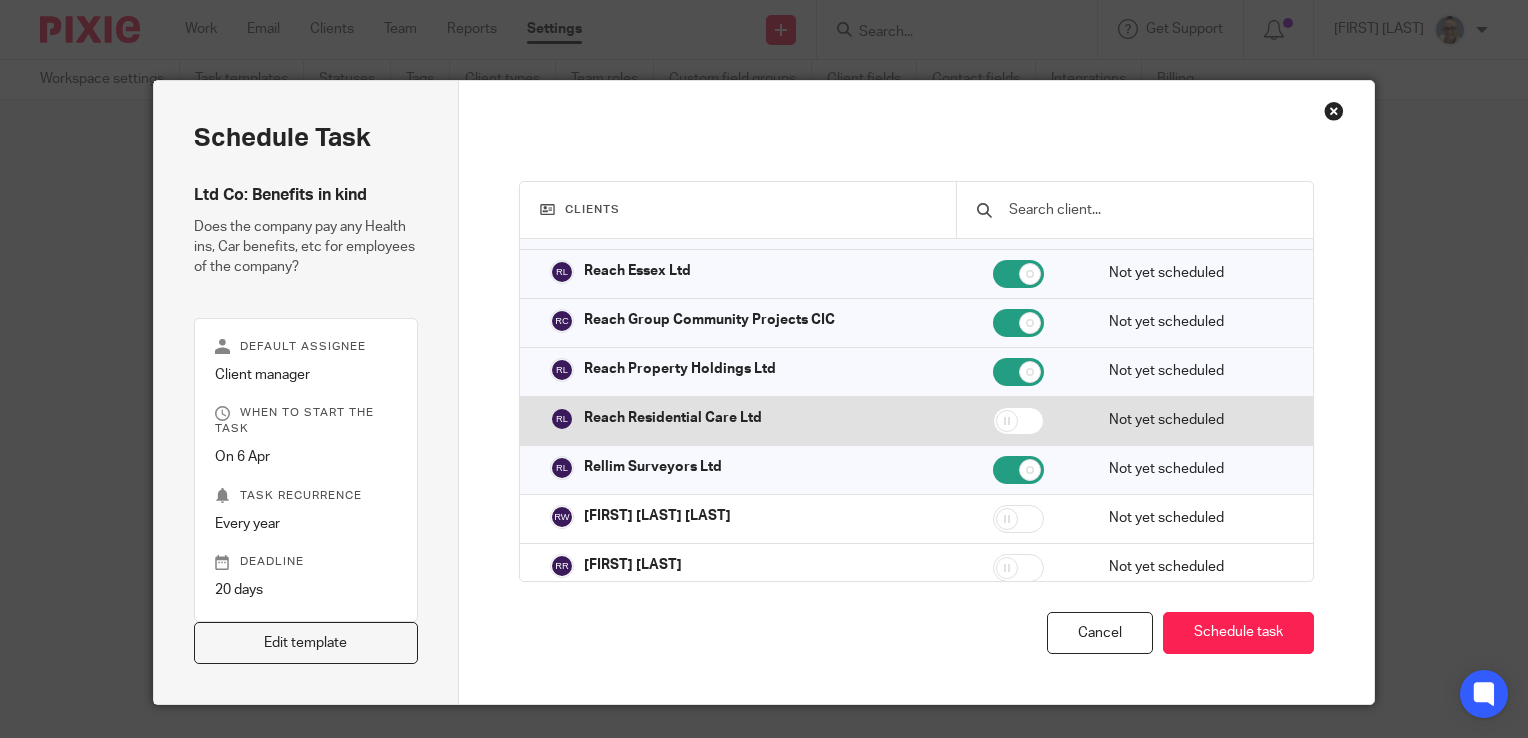 scroll, scrollTop: 3600, scrollLeft: 0, axis: vertical 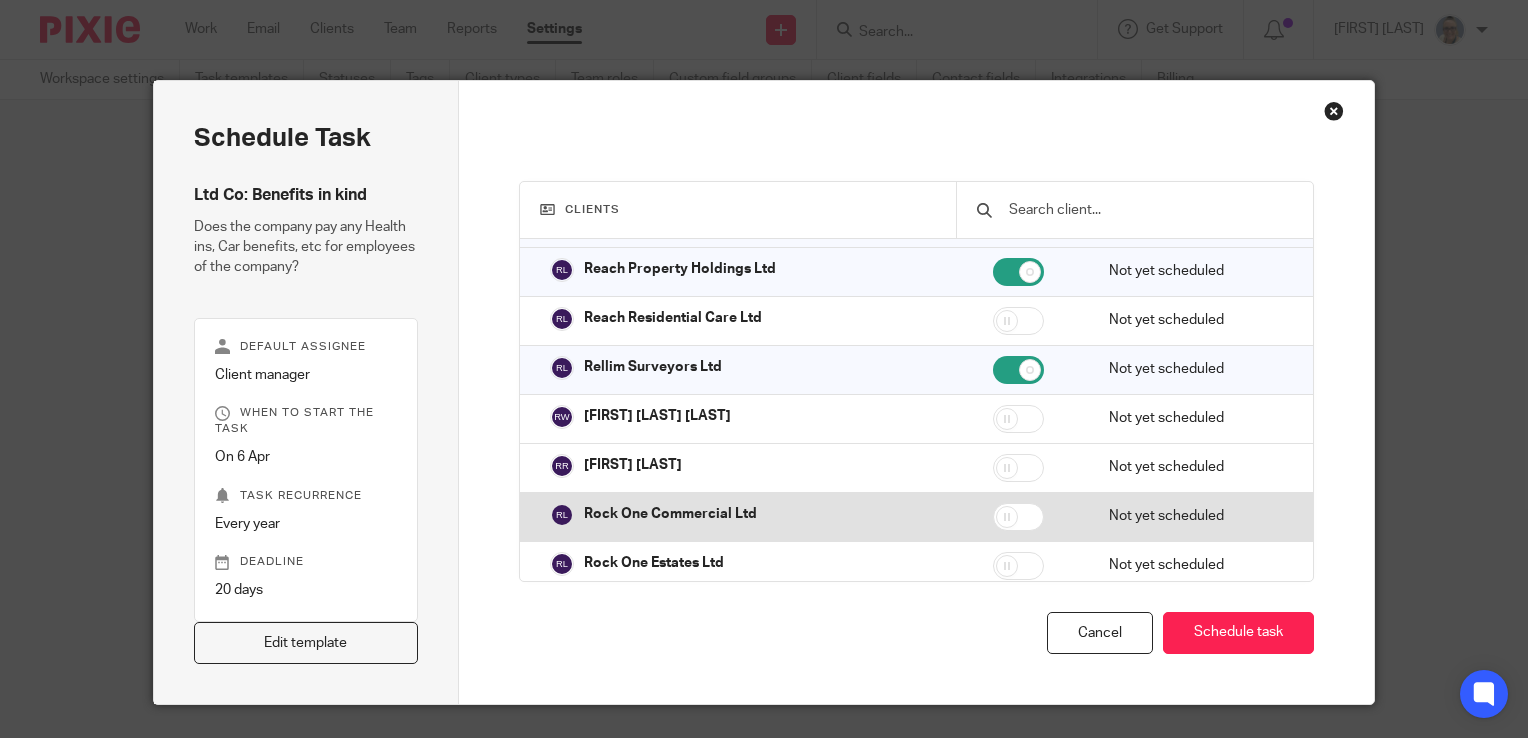 click at bounding box center (1018, 517) 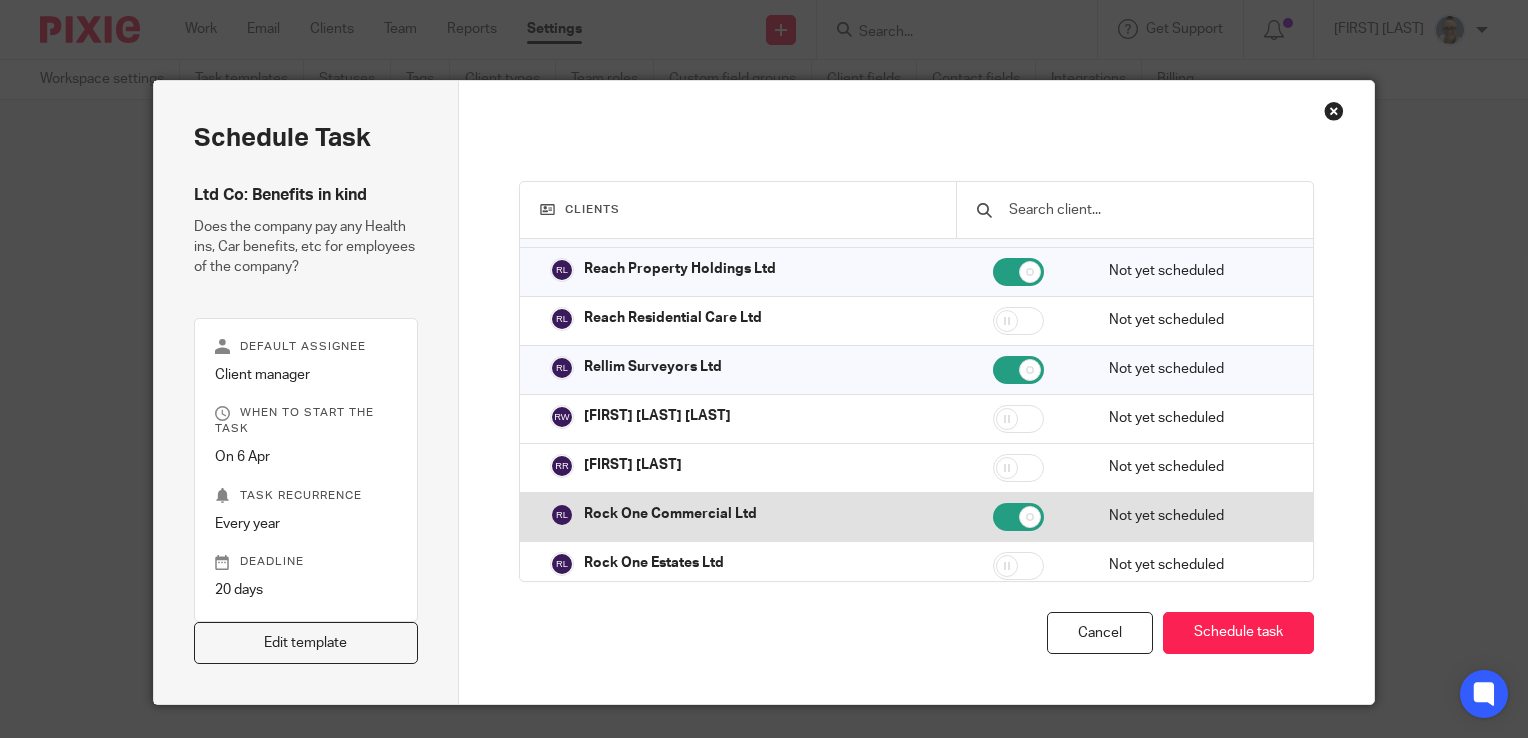 checkbox on "true" 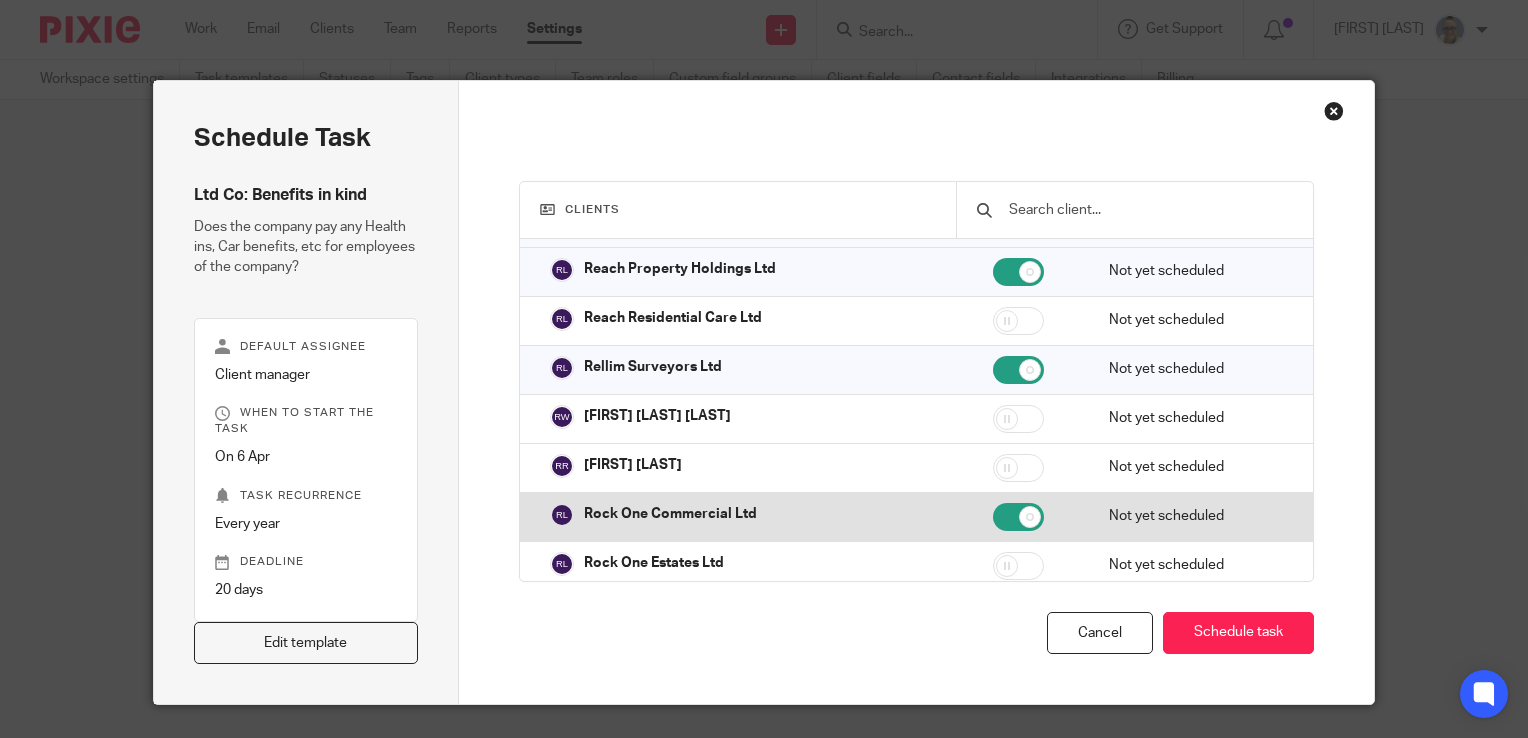 scroll, scrollTop: 3700, scrollLeft: 0, axis: vertical 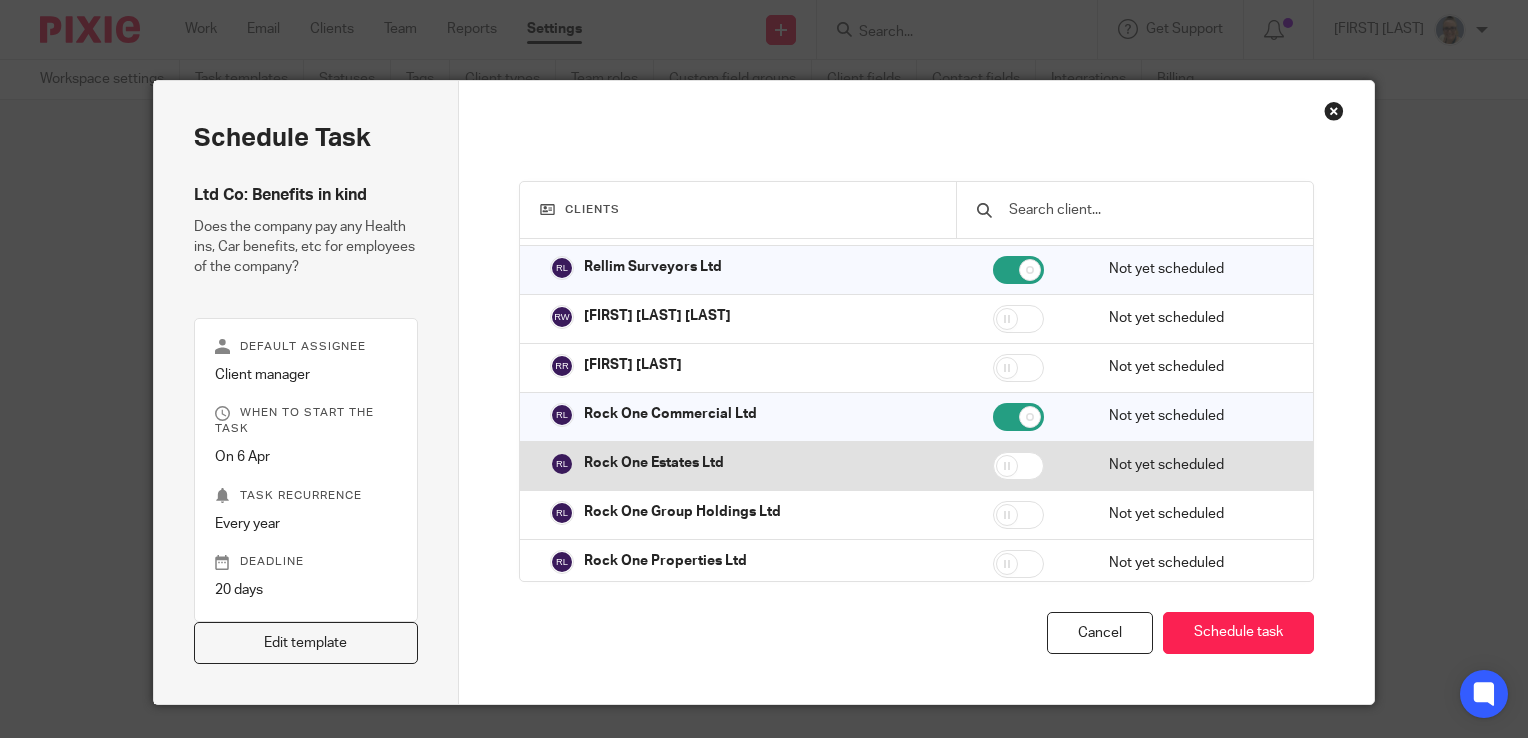 click at bounding box center [1018, 466] 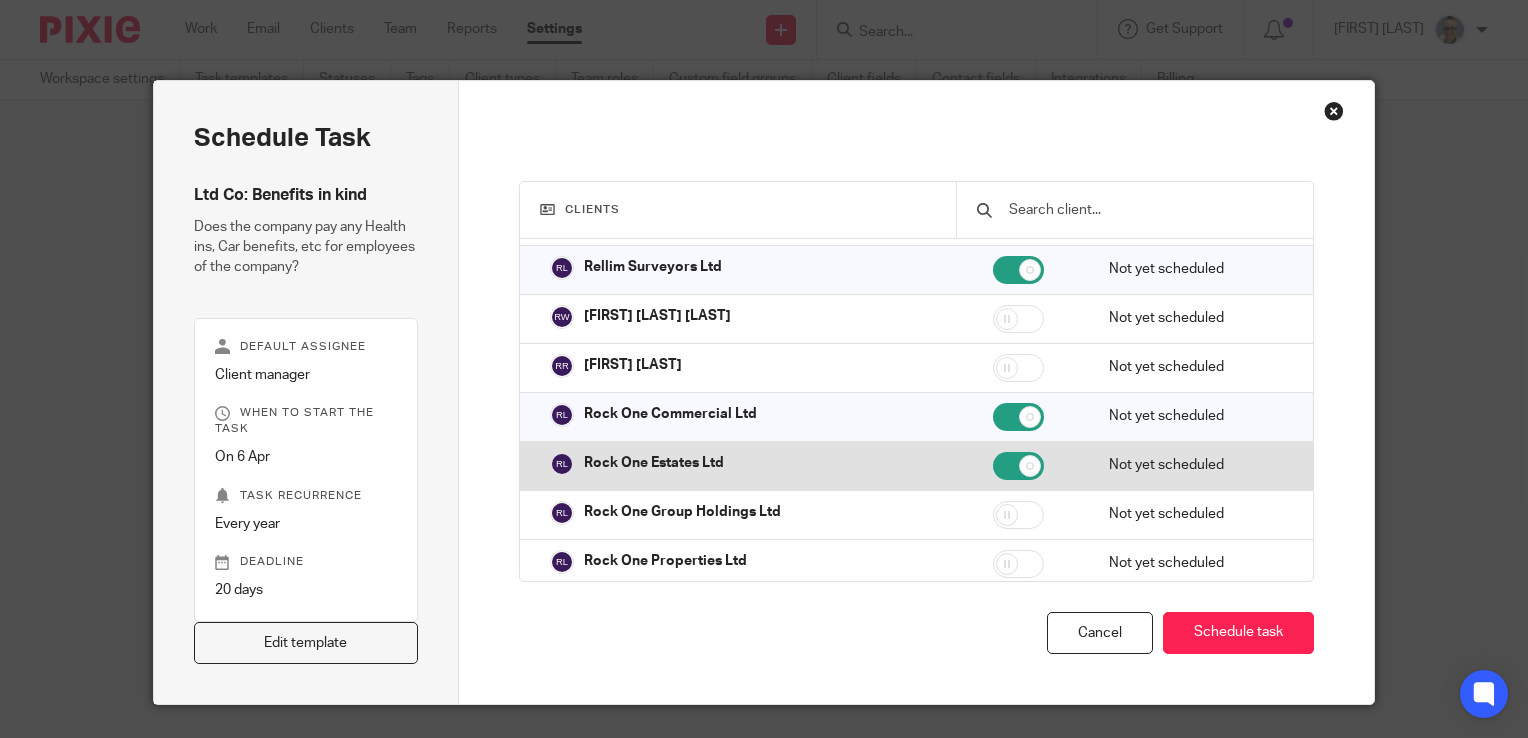 checkbox on "true" 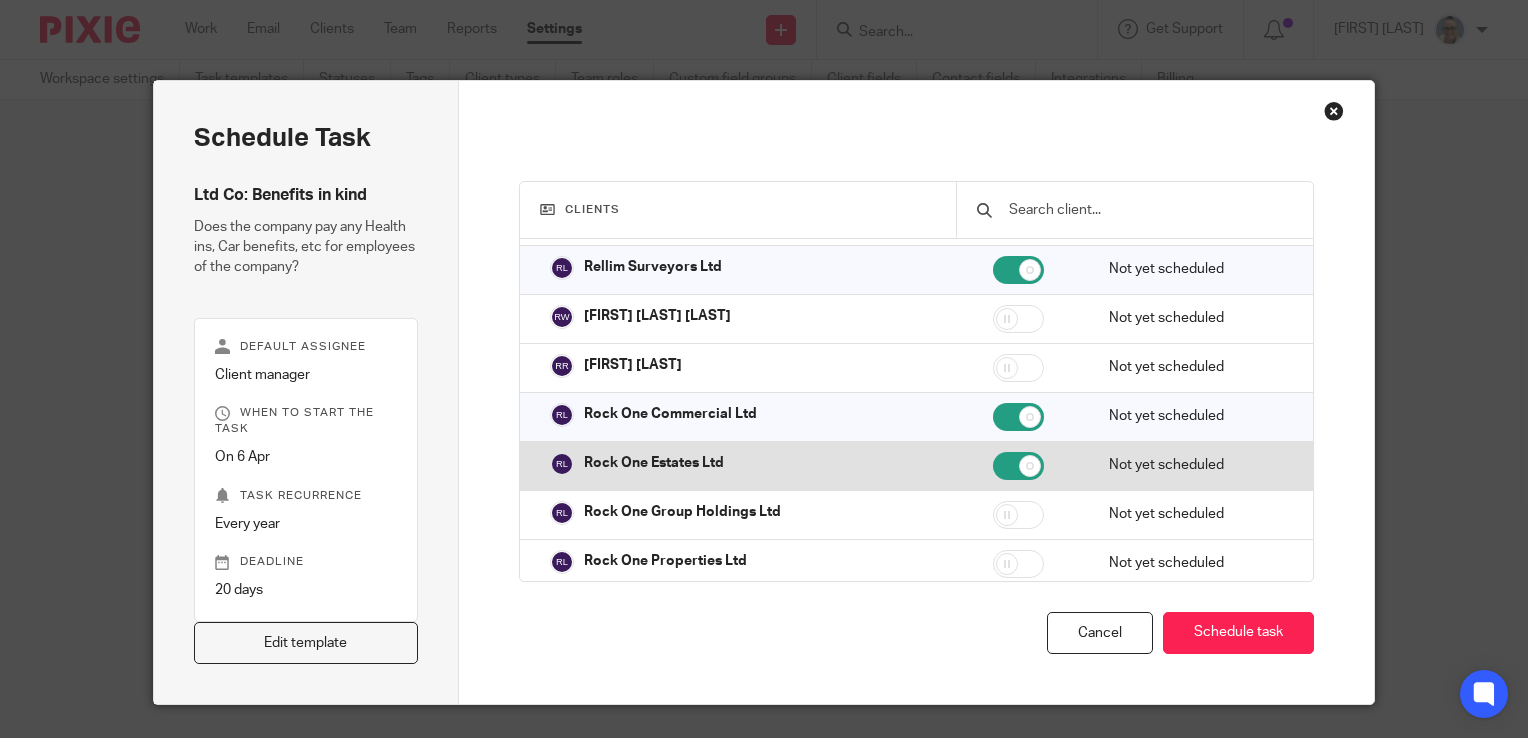 scroll, scrollTop: 3800, scrollLeft: 0, axis: vertical 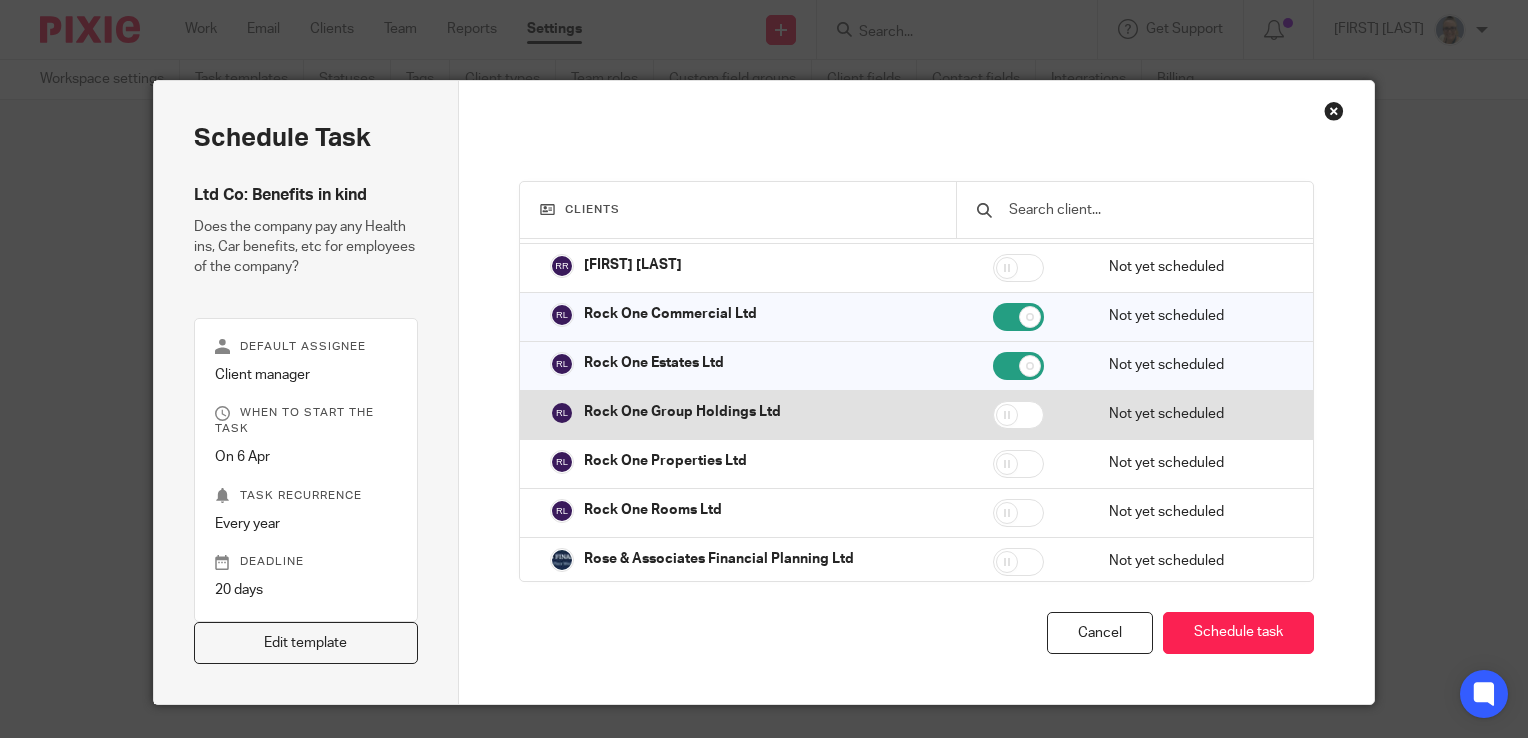 click at bounding box center [1018, 415] 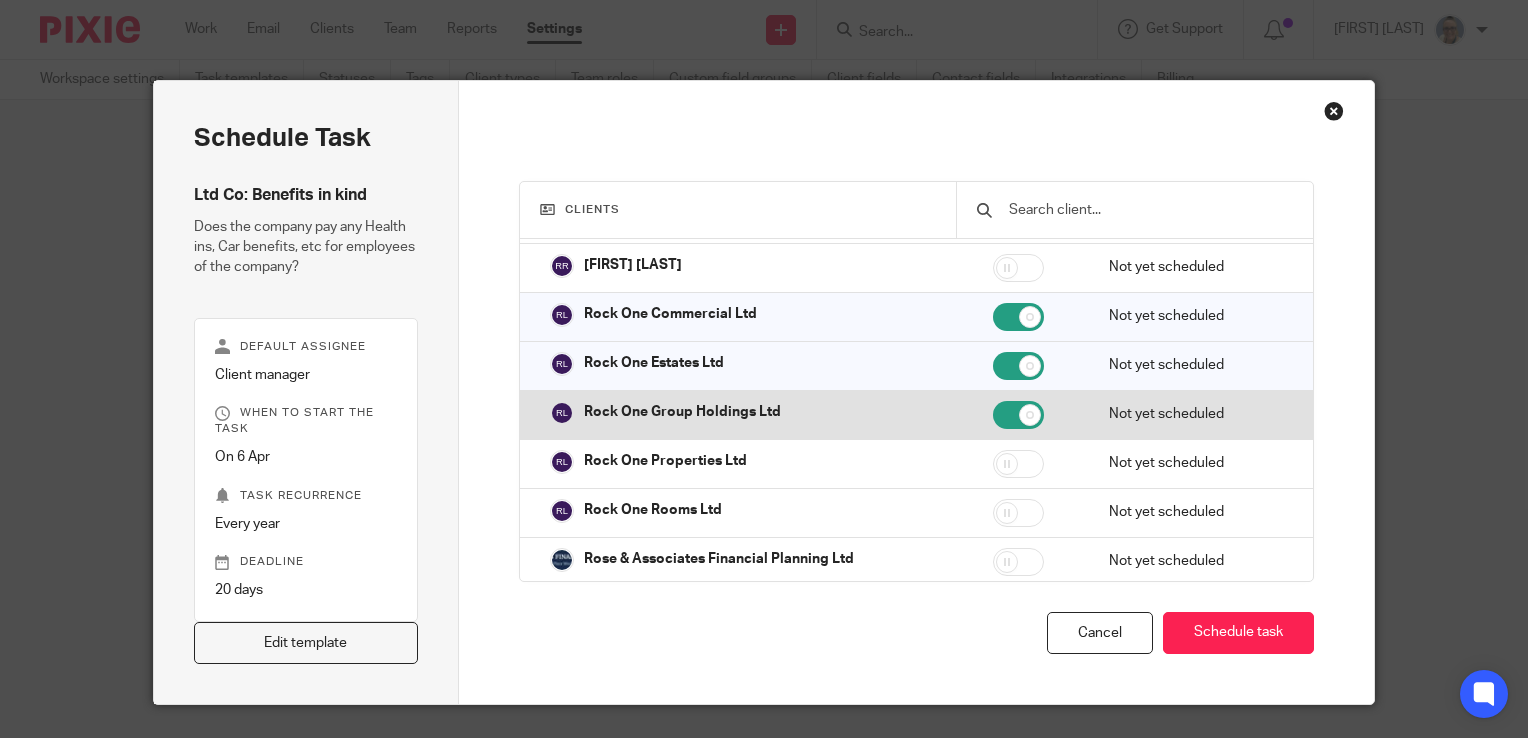 checkbox on "true" 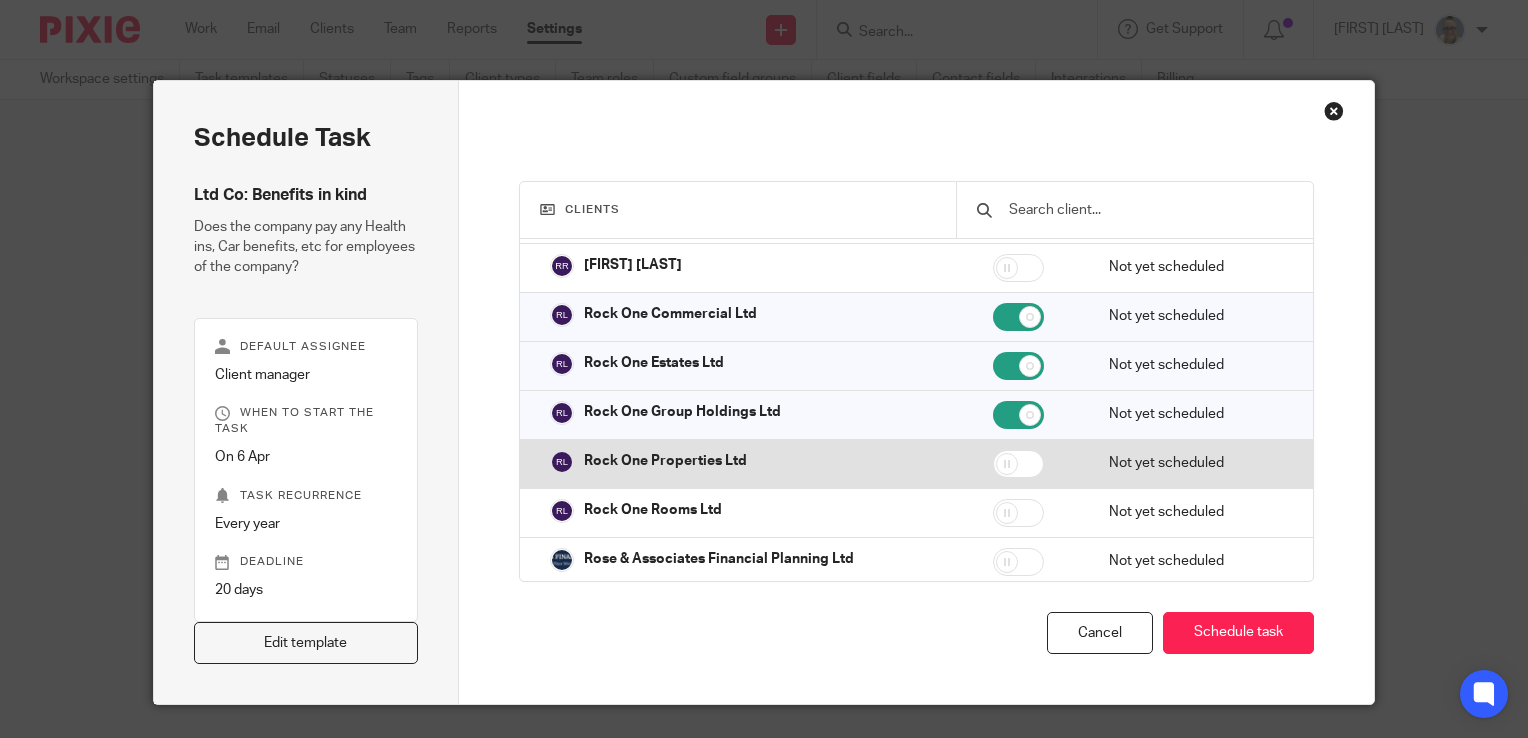 click at bounding box center (1018, 464) 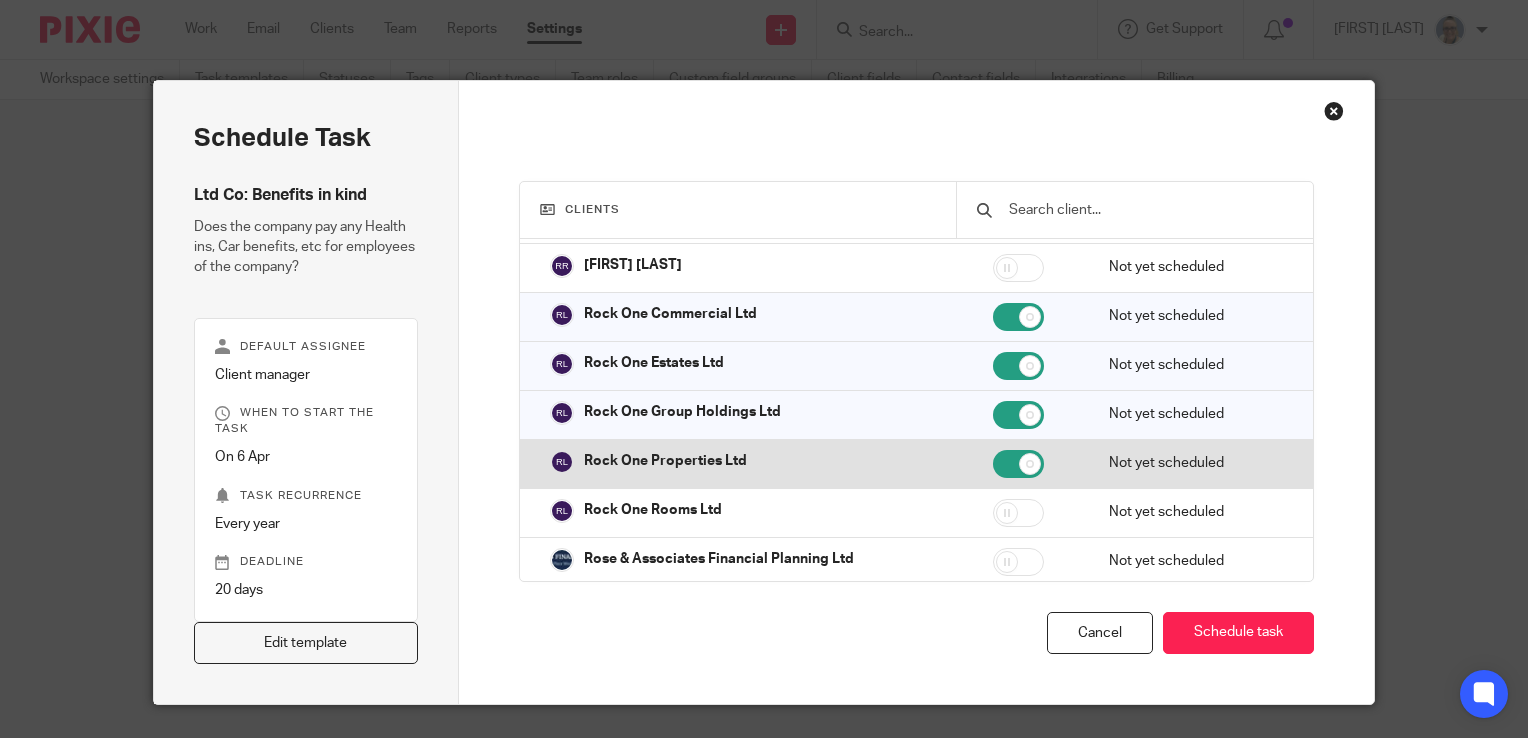 checkbox on "true" 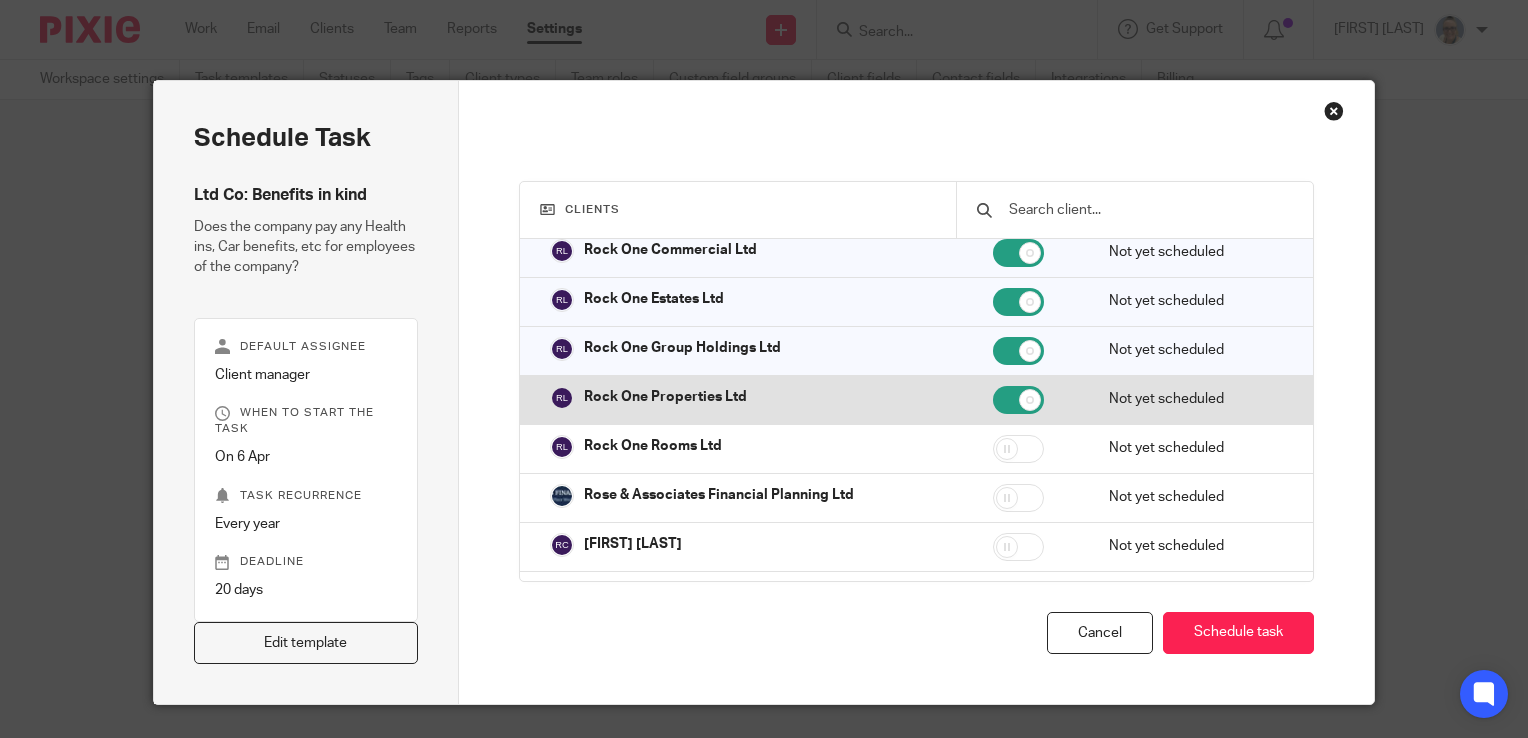 scroll, scrollTop: 3900, scrollLeft: 0, axis: vertical 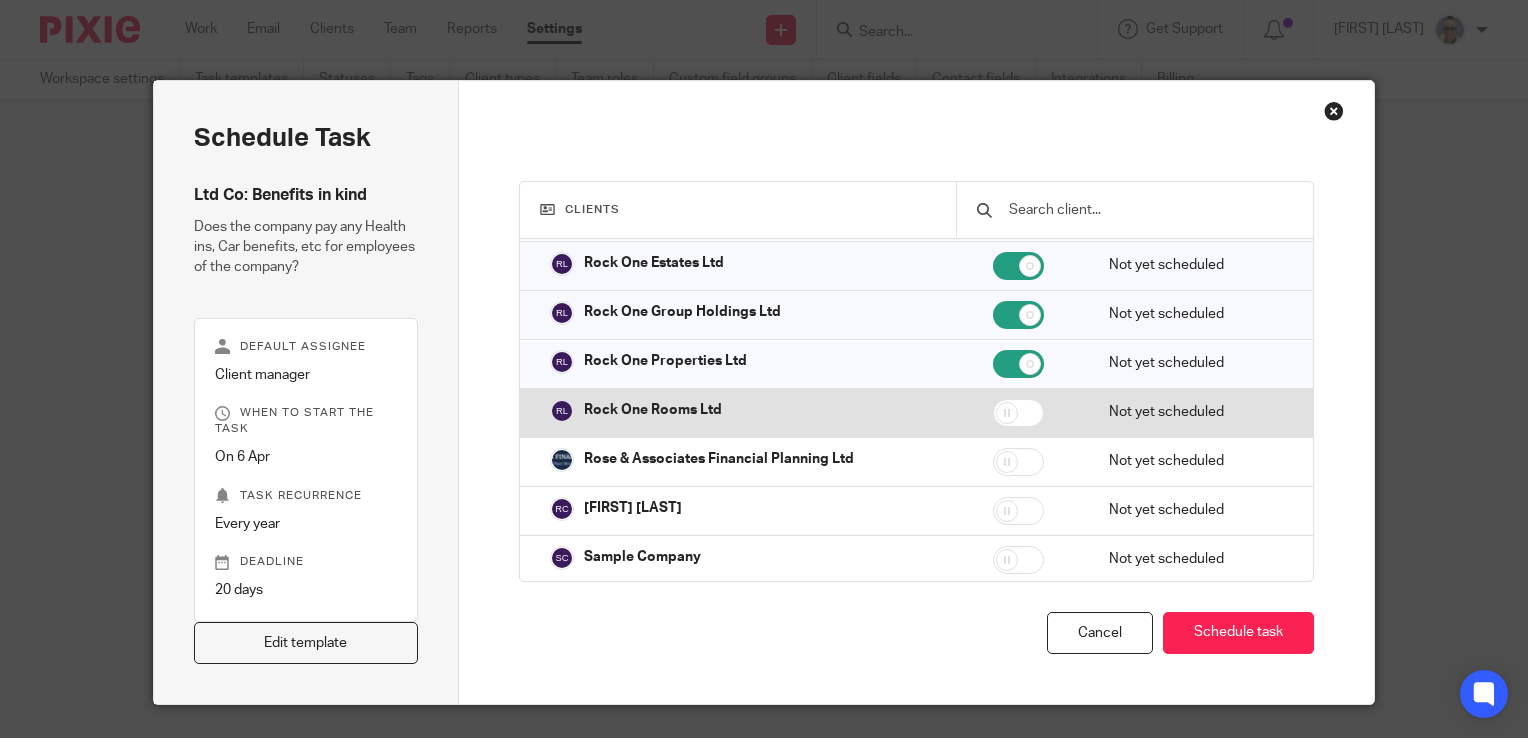 click at bounding box center (1018, 413) 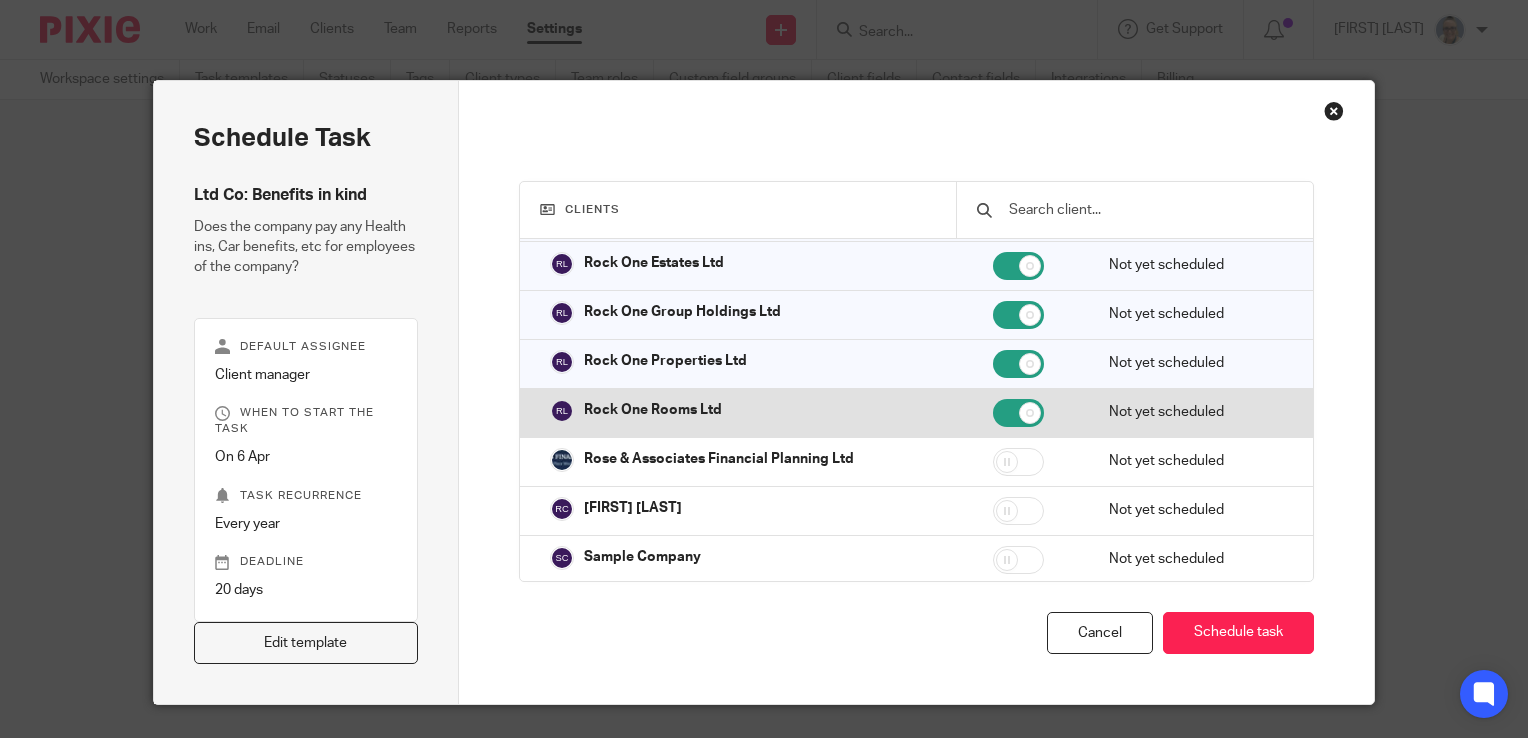 checkbox on "true" 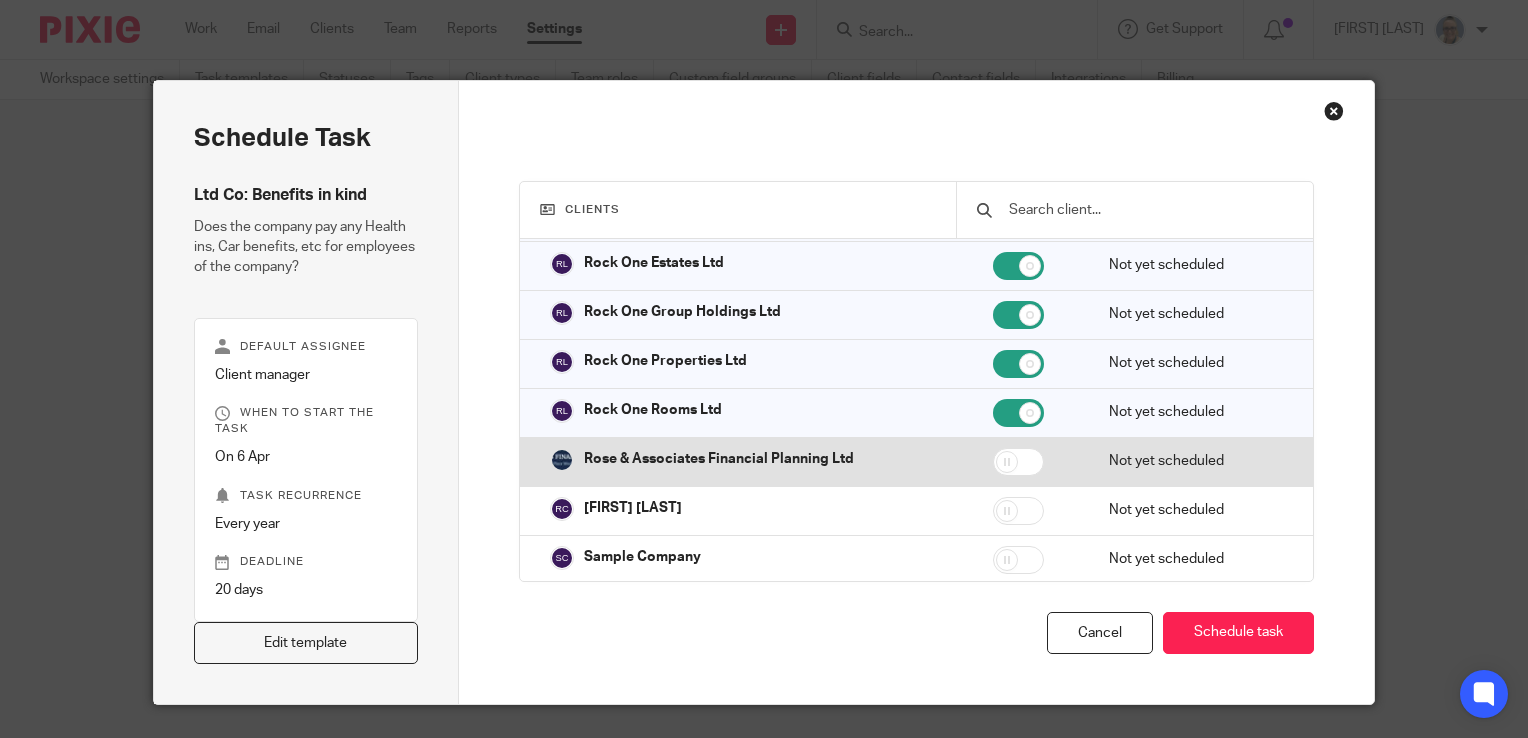 click at bounding box center [1018, 462] 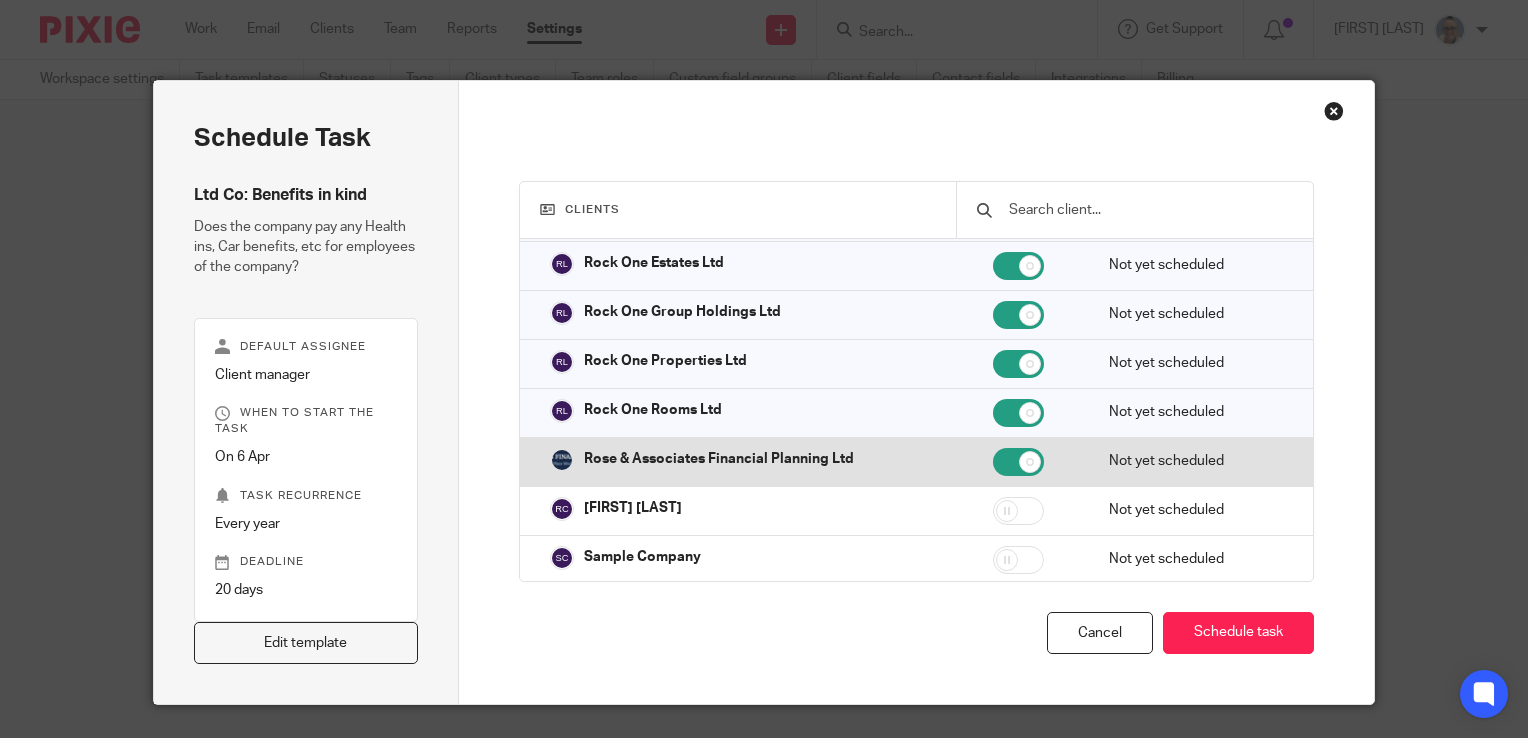 checkbox on "true" 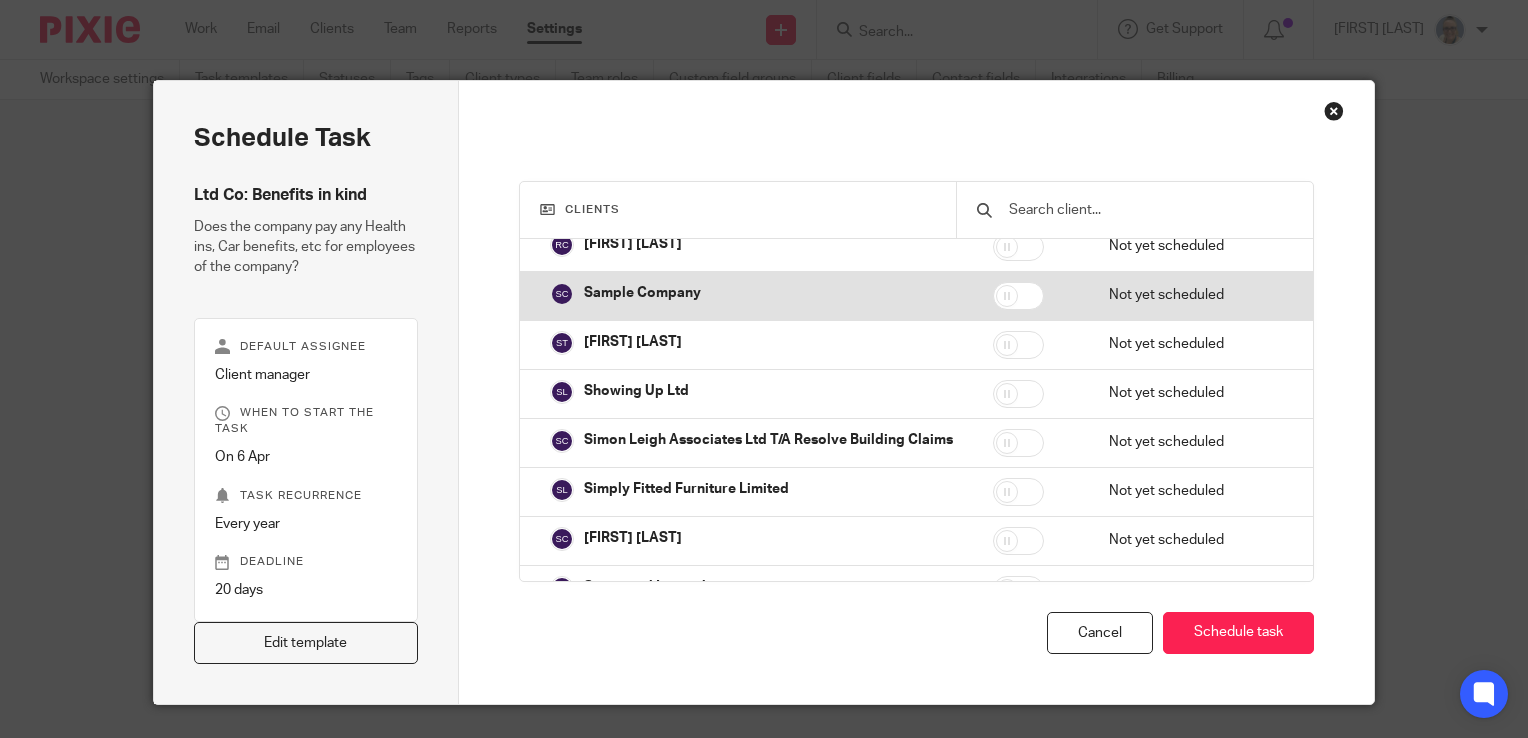 scroll, scrollTop: 4200, scrollLeft: 0, axis: vertical 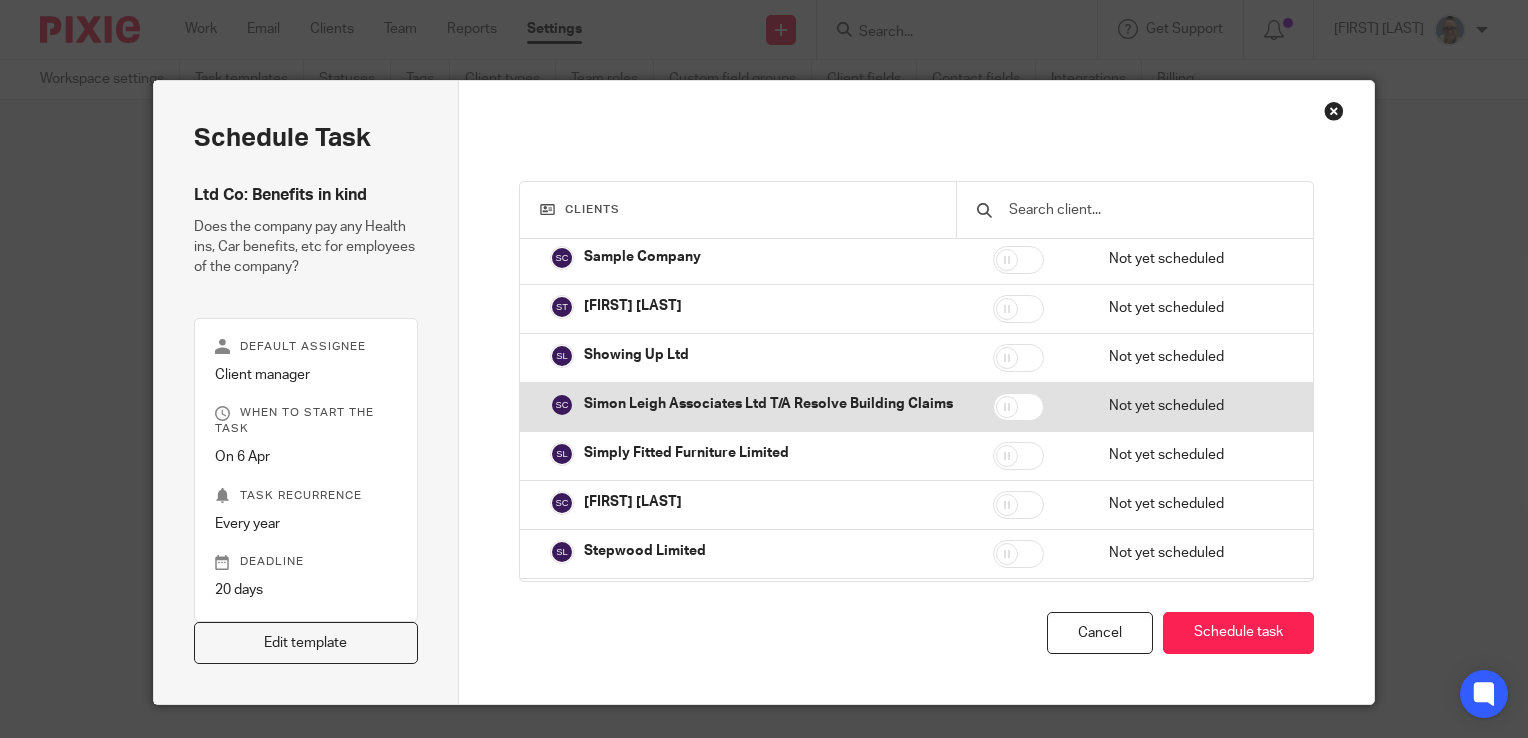 click at bounding box center [1018, 407] 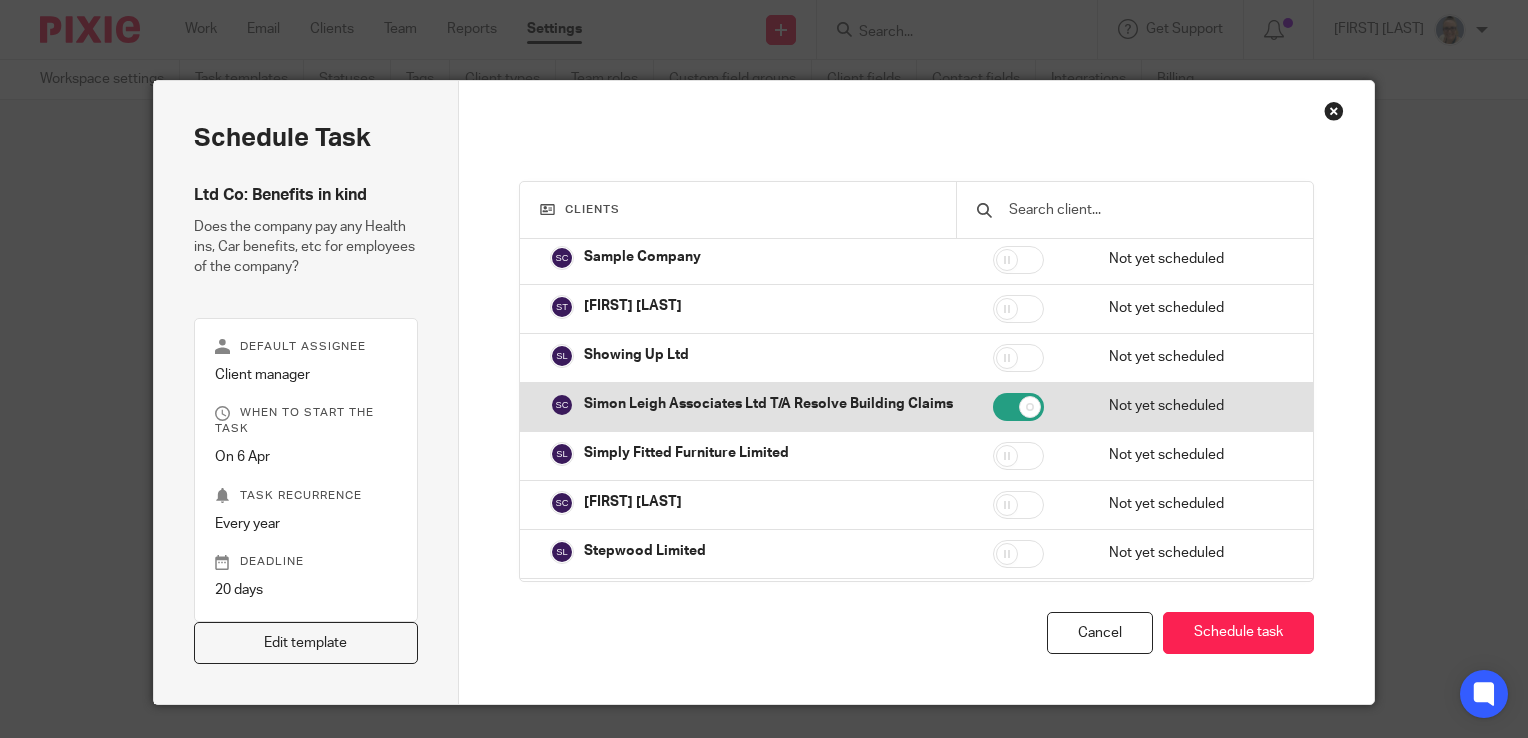 checkbox on "true" 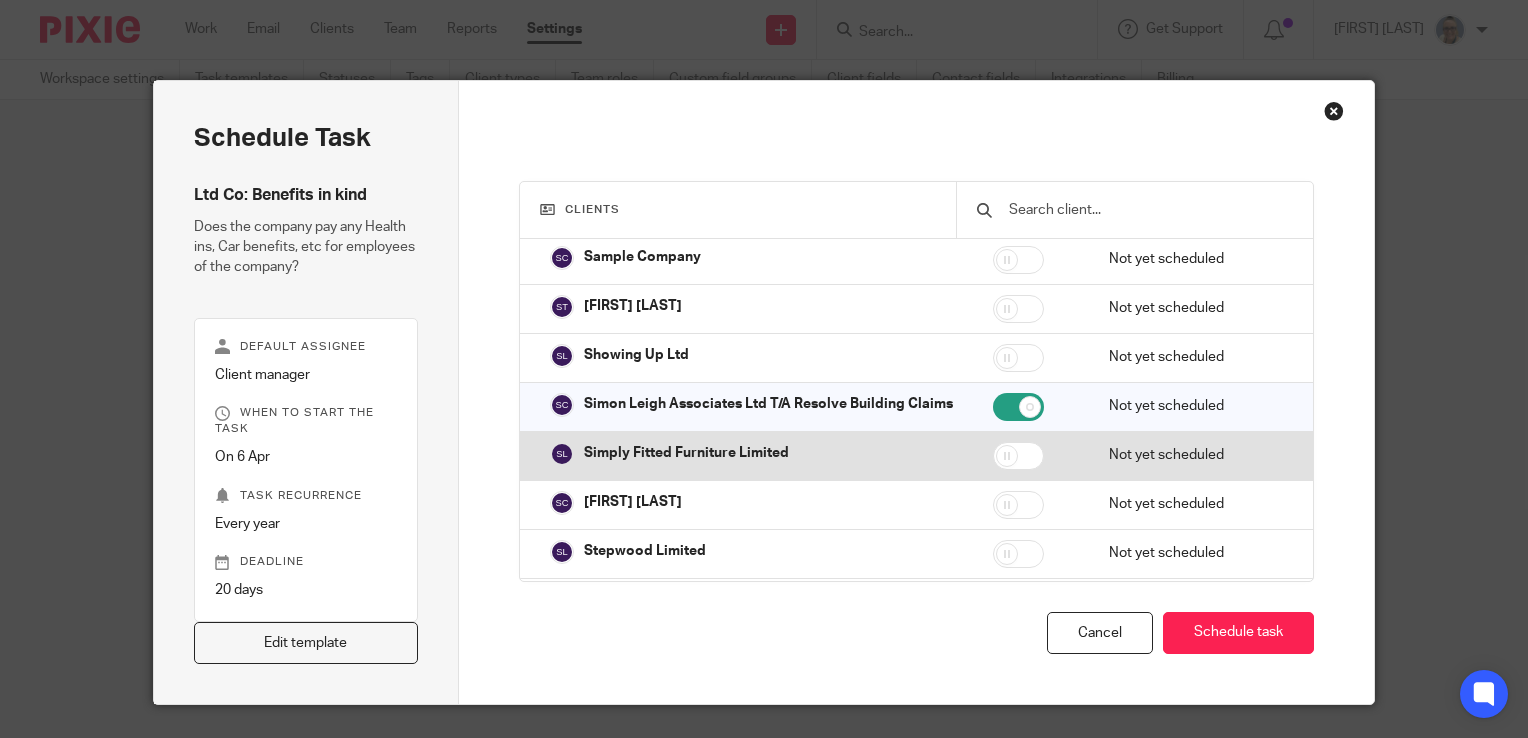 click at bounding box center [1018, 456] 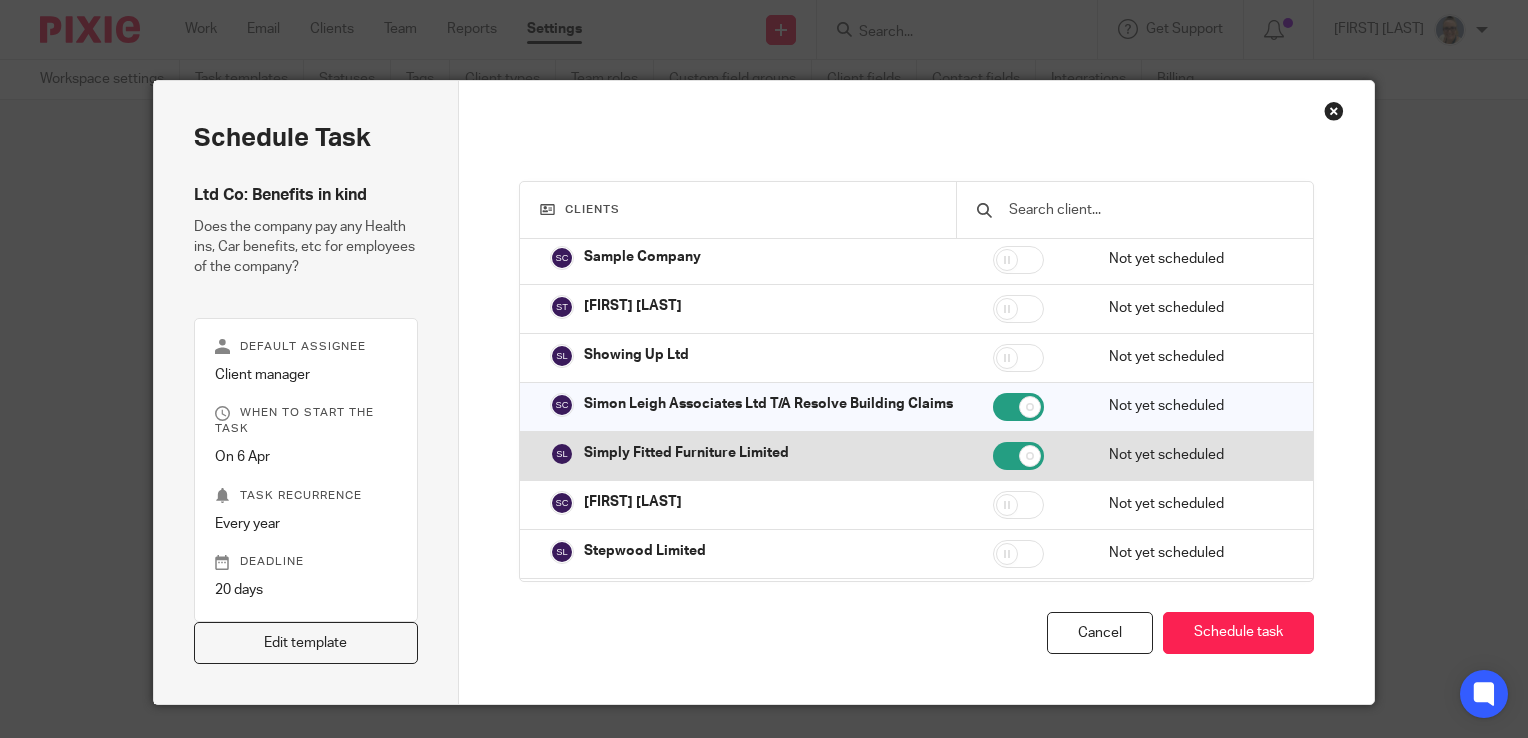 checkbox on "true" 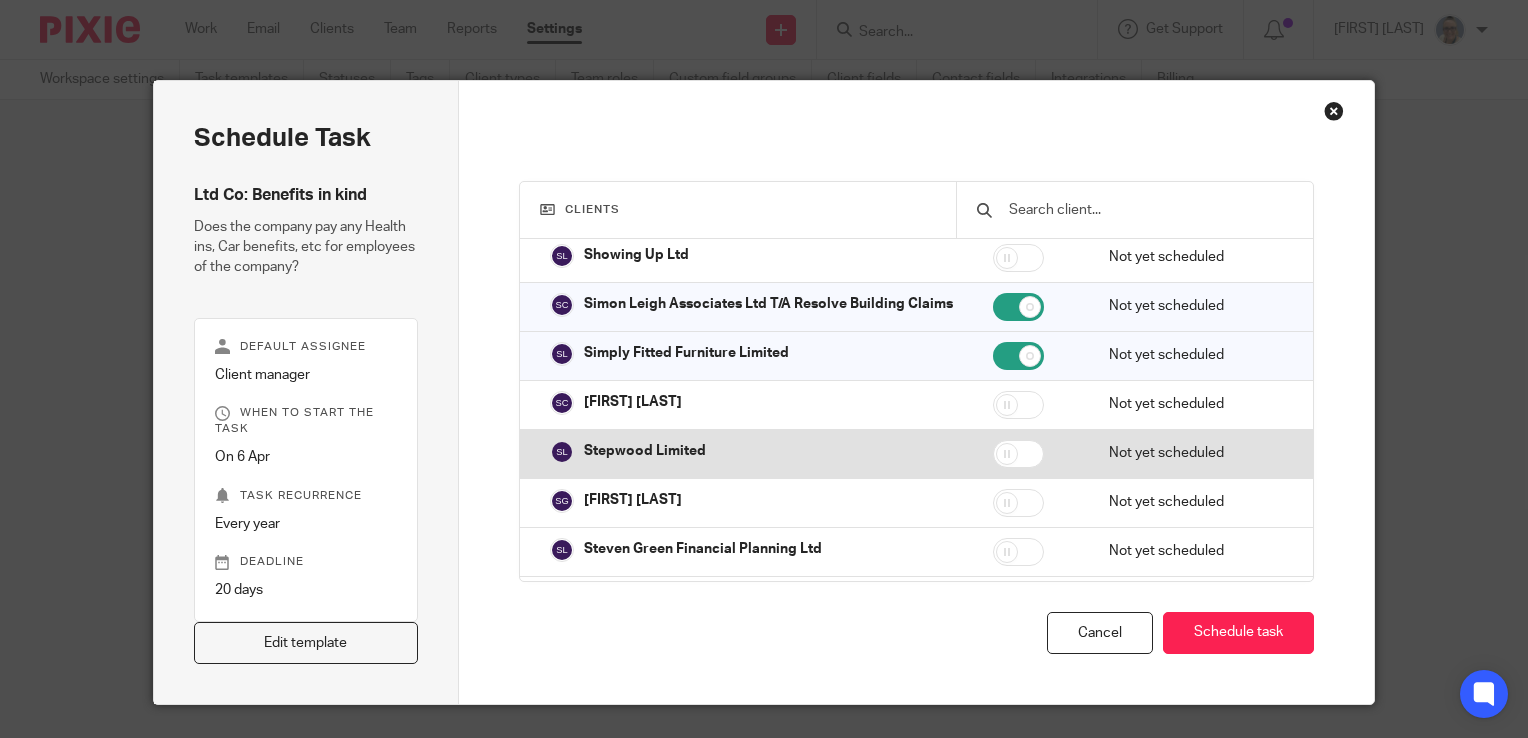 scroll, scrollTop: 4400, scrollLeft: 0, axis: vertical 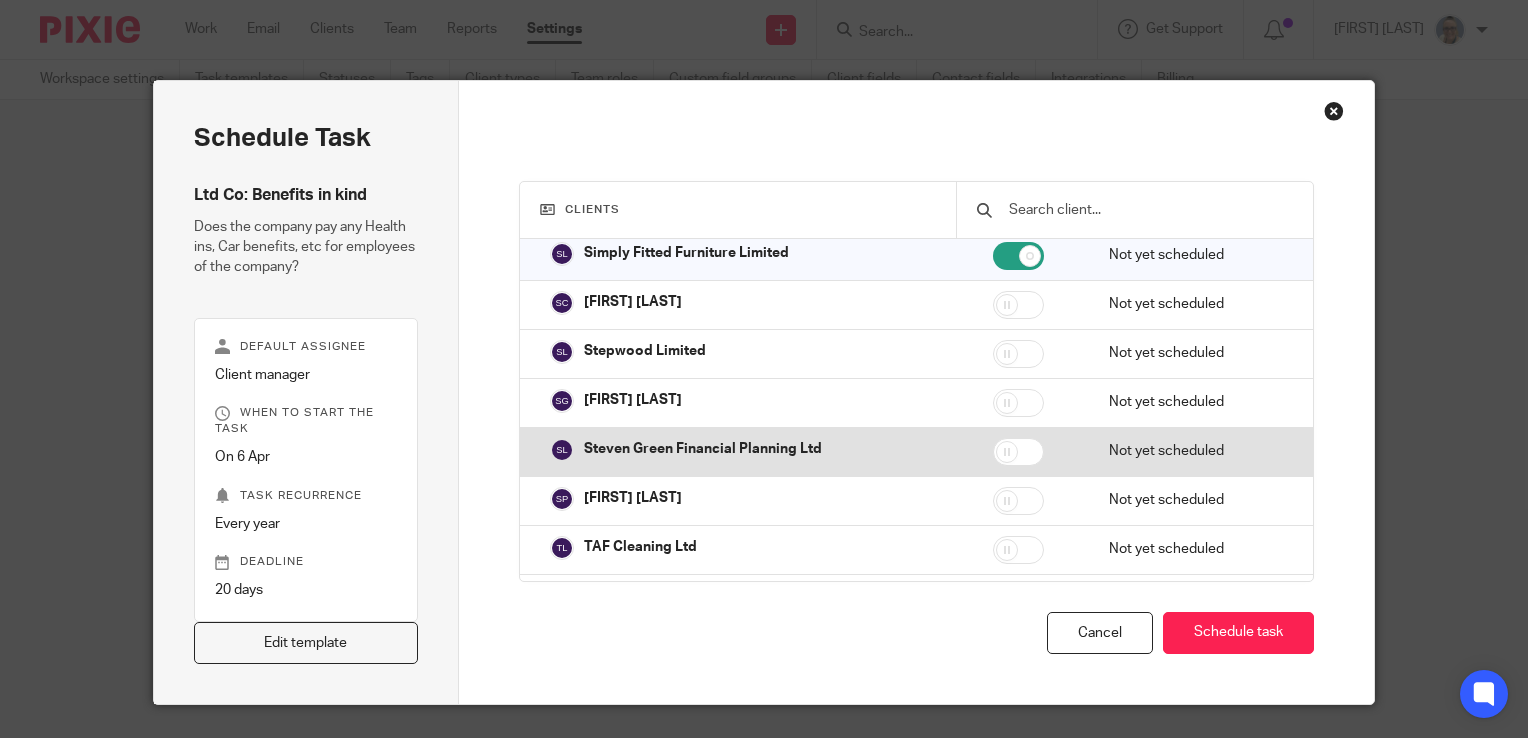 click at bounding box center [1018, 452] 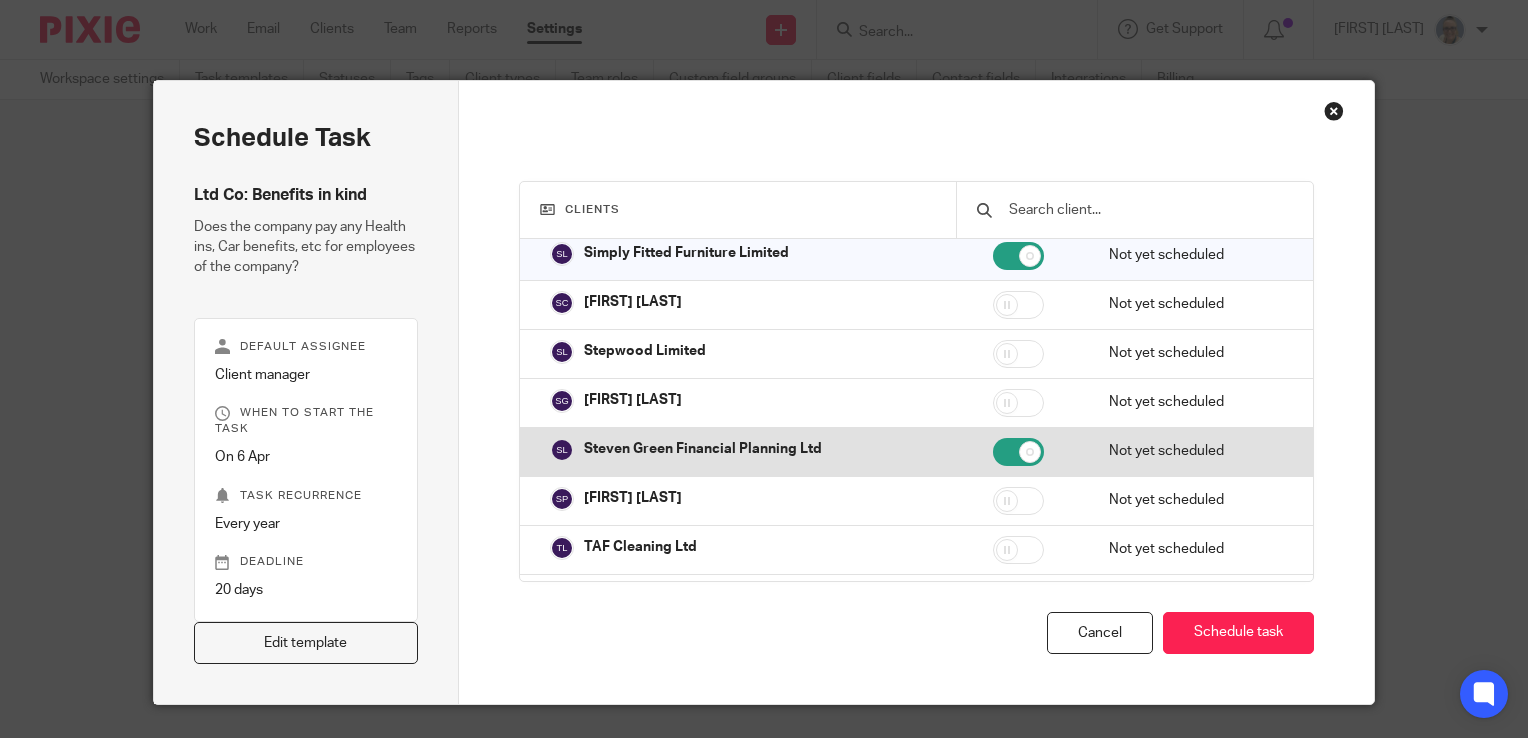 checkbox on "true" 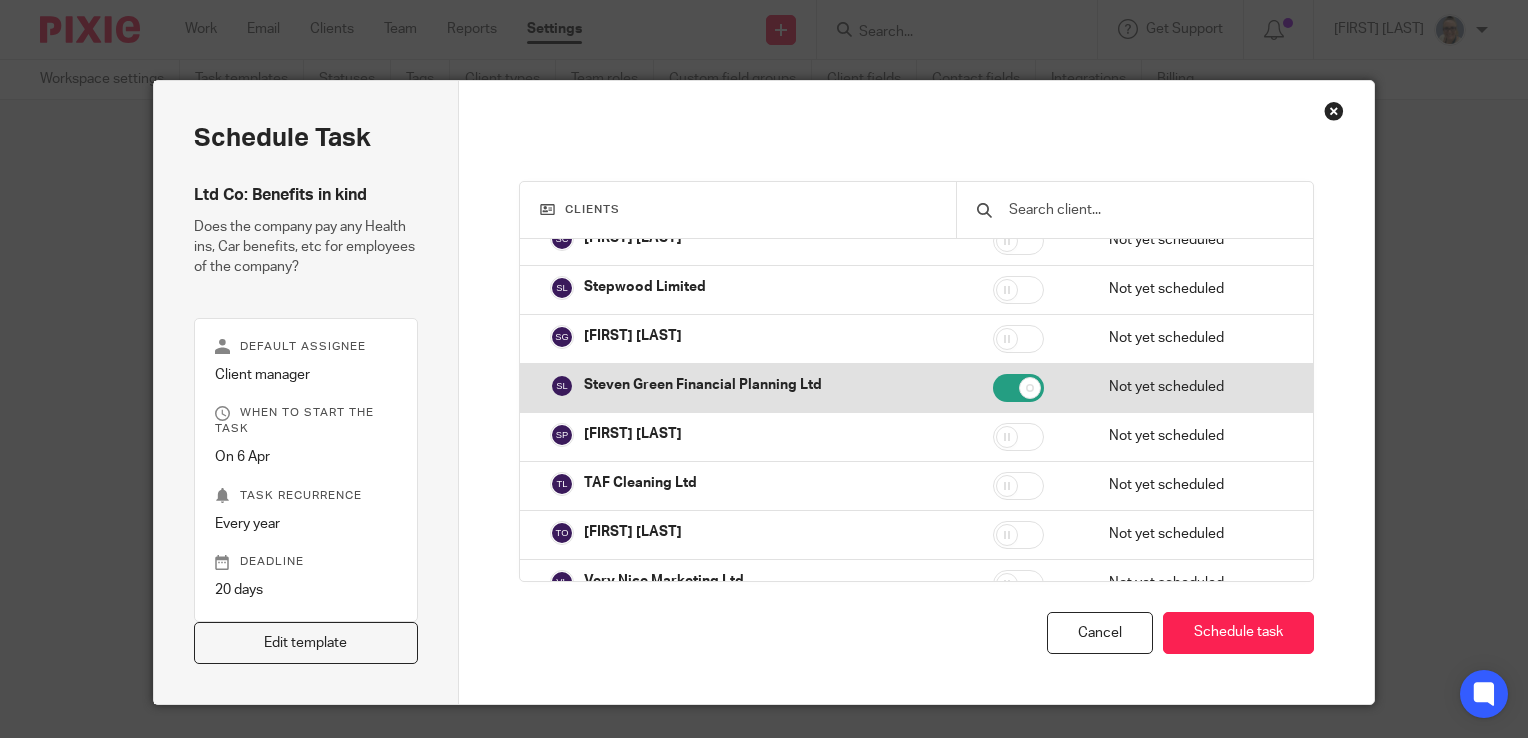 scroll, scrollTop: 4500, scrollLeft: 0, axis: vertical 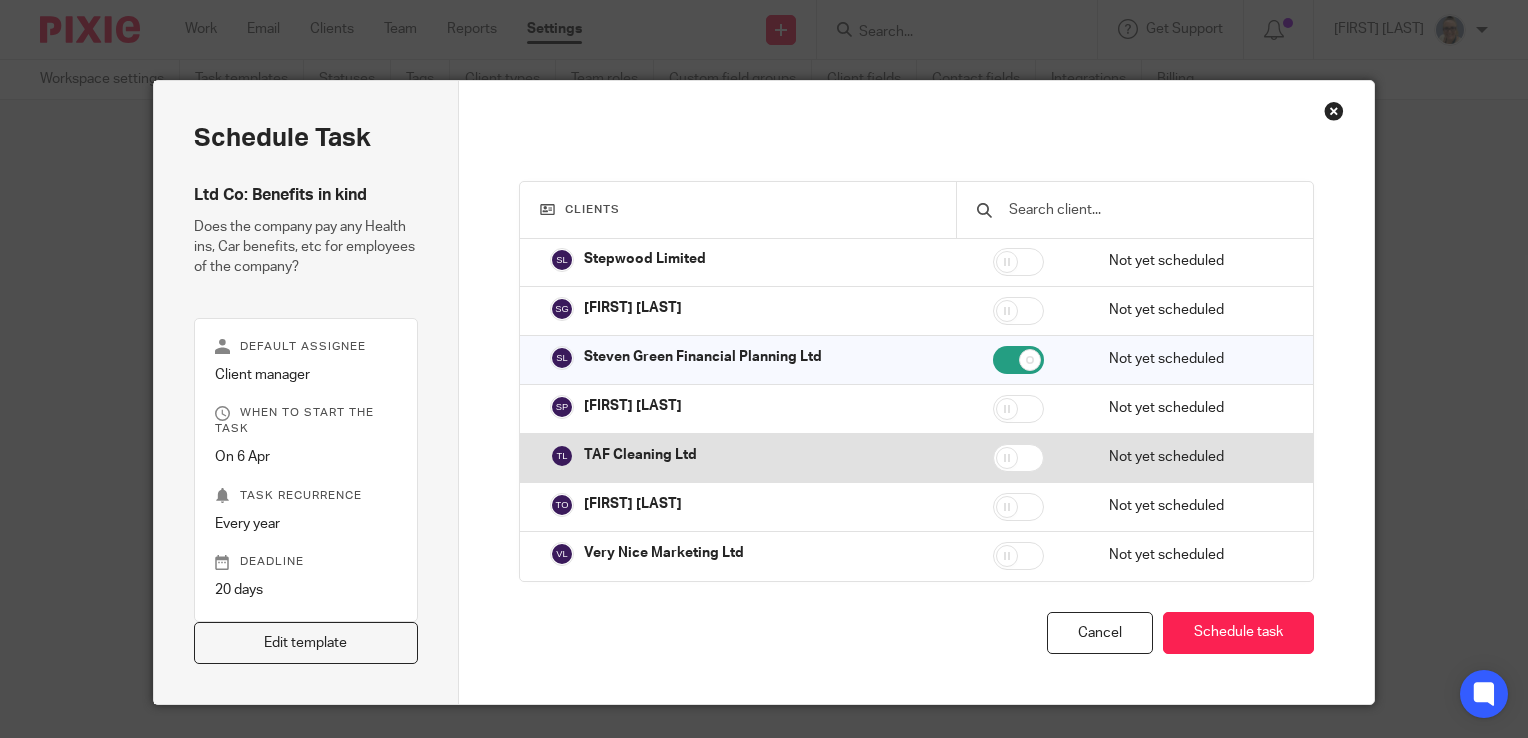 click at bounding box center [1018, 458] 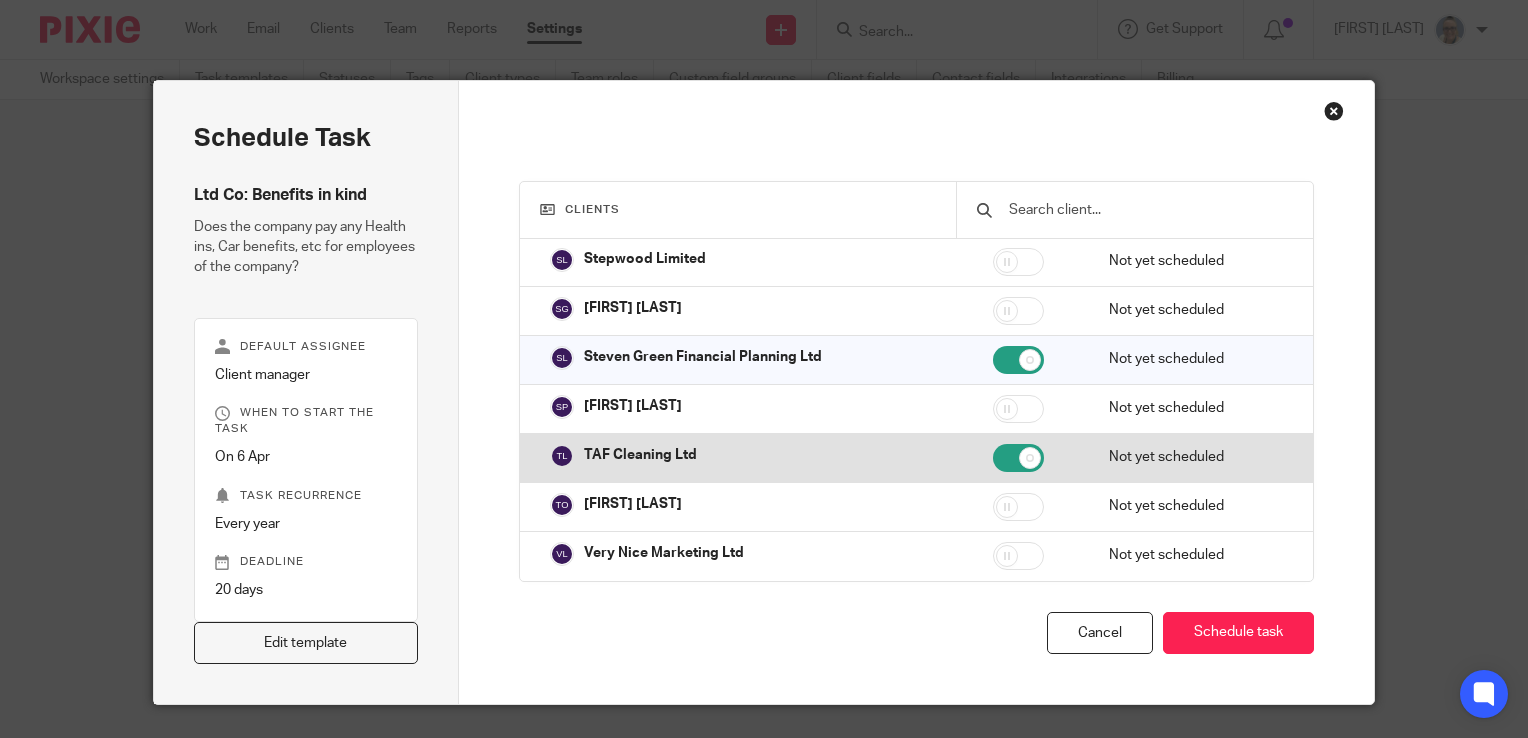 checkbox on "true" 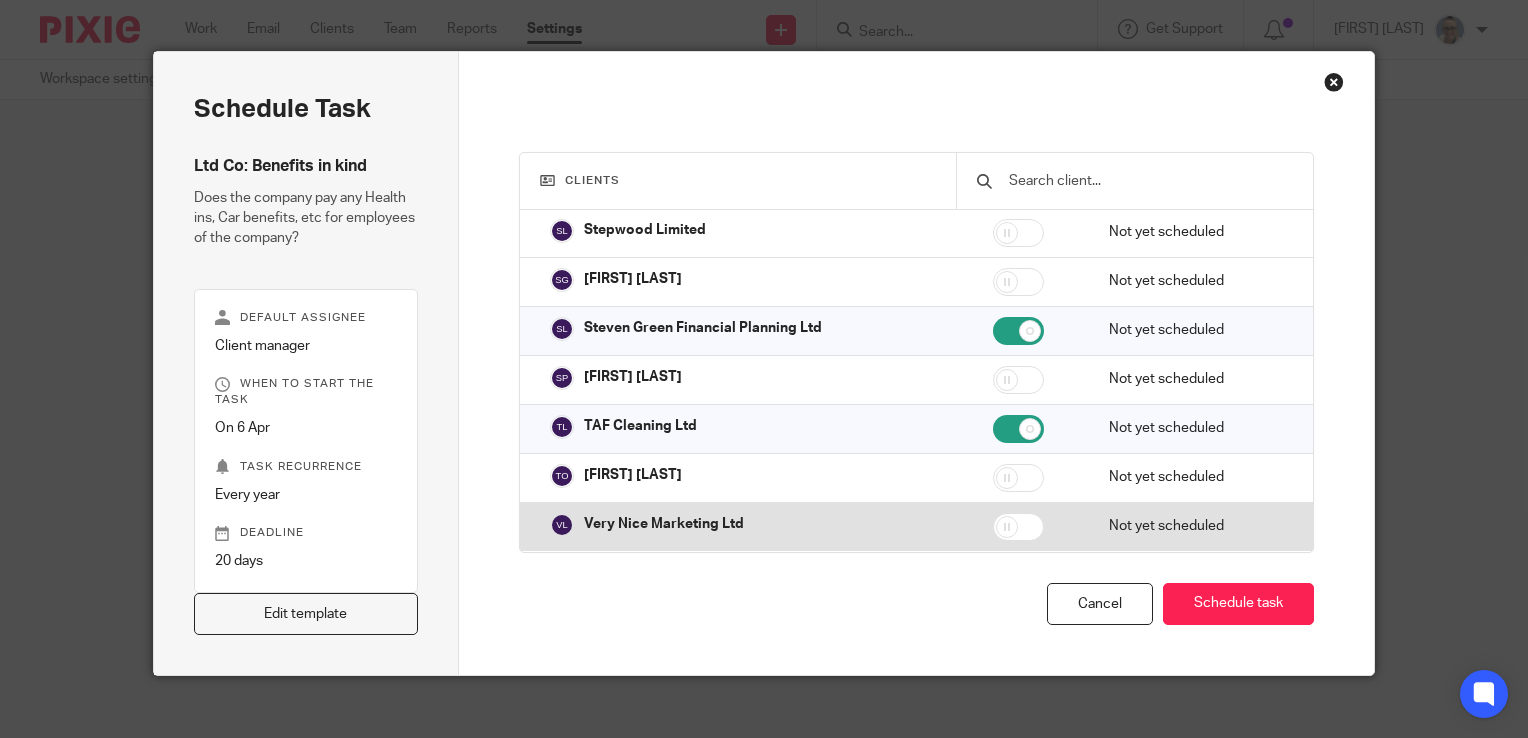 scroll, scrollTop: 46, scrollLeft: 0, axis: vertical 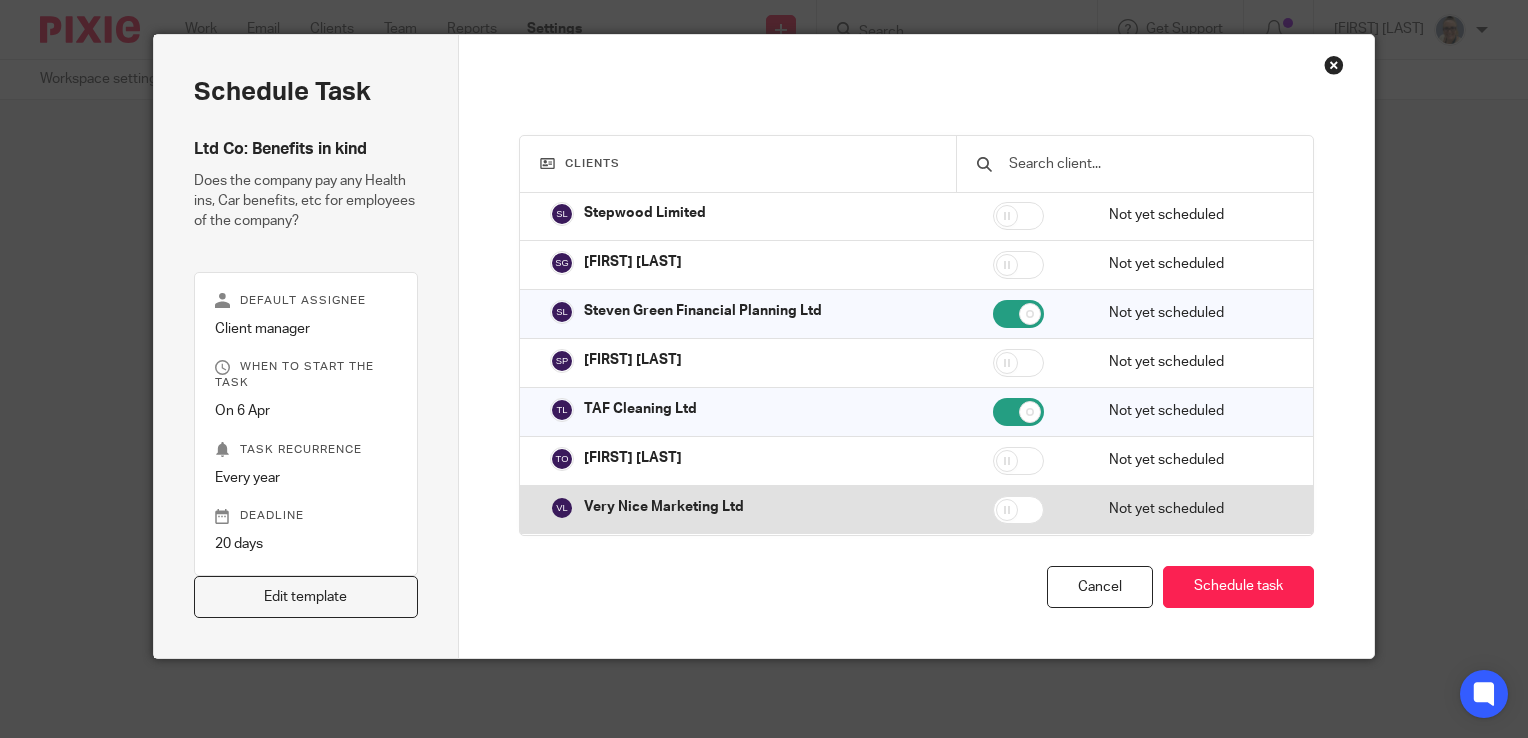 click at bounding box center [1018, 510] 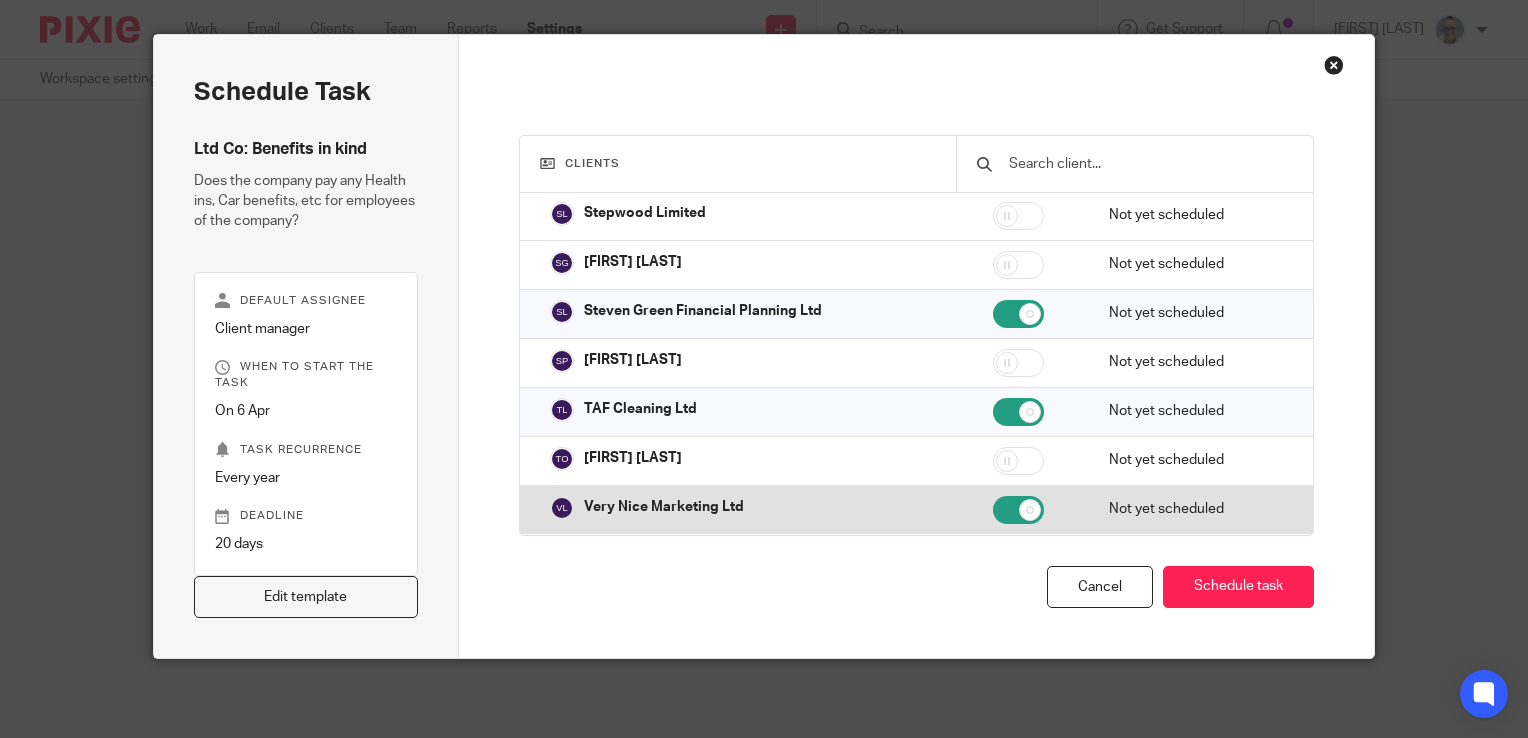 checkbox on "true" 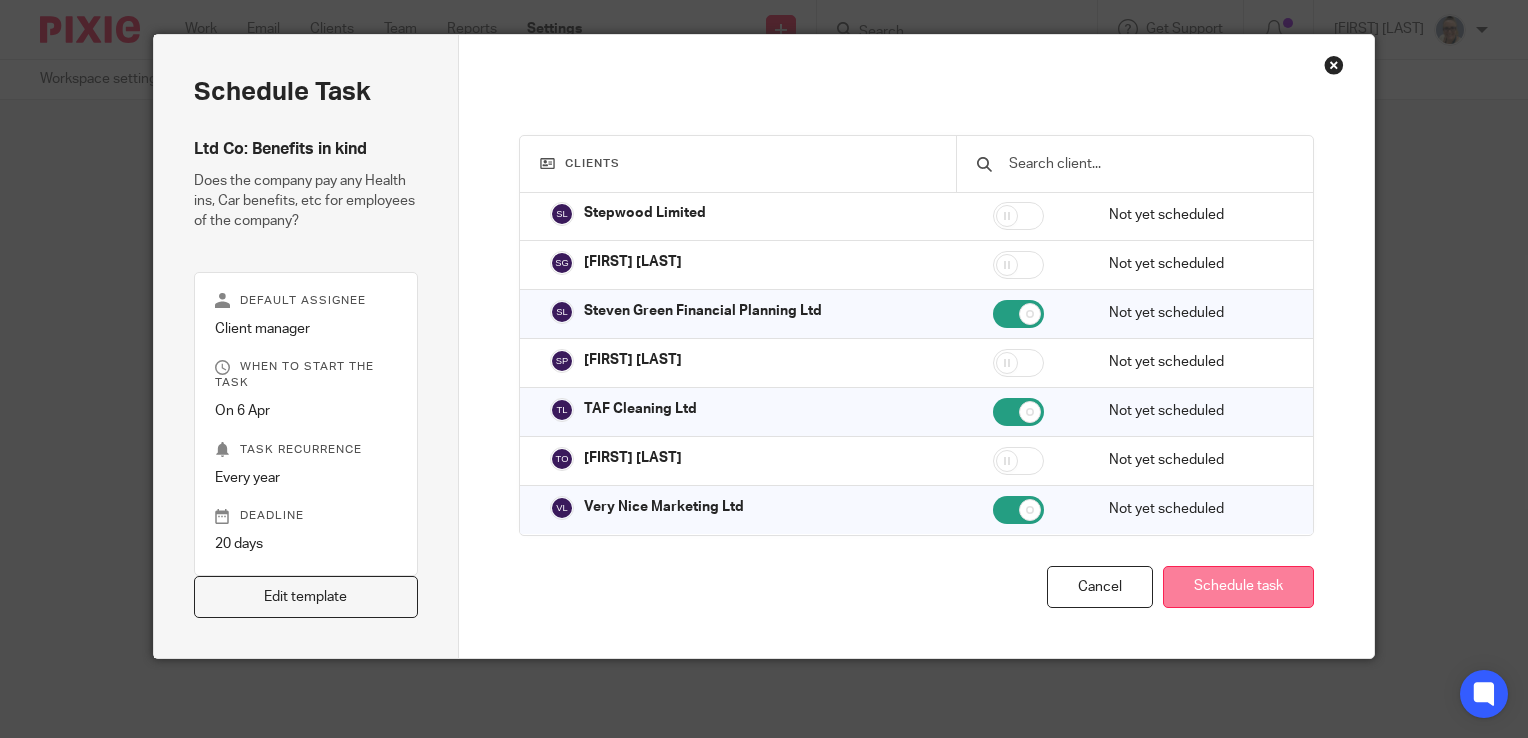 click on "Schedule task" at bounding box center (1238, 587) 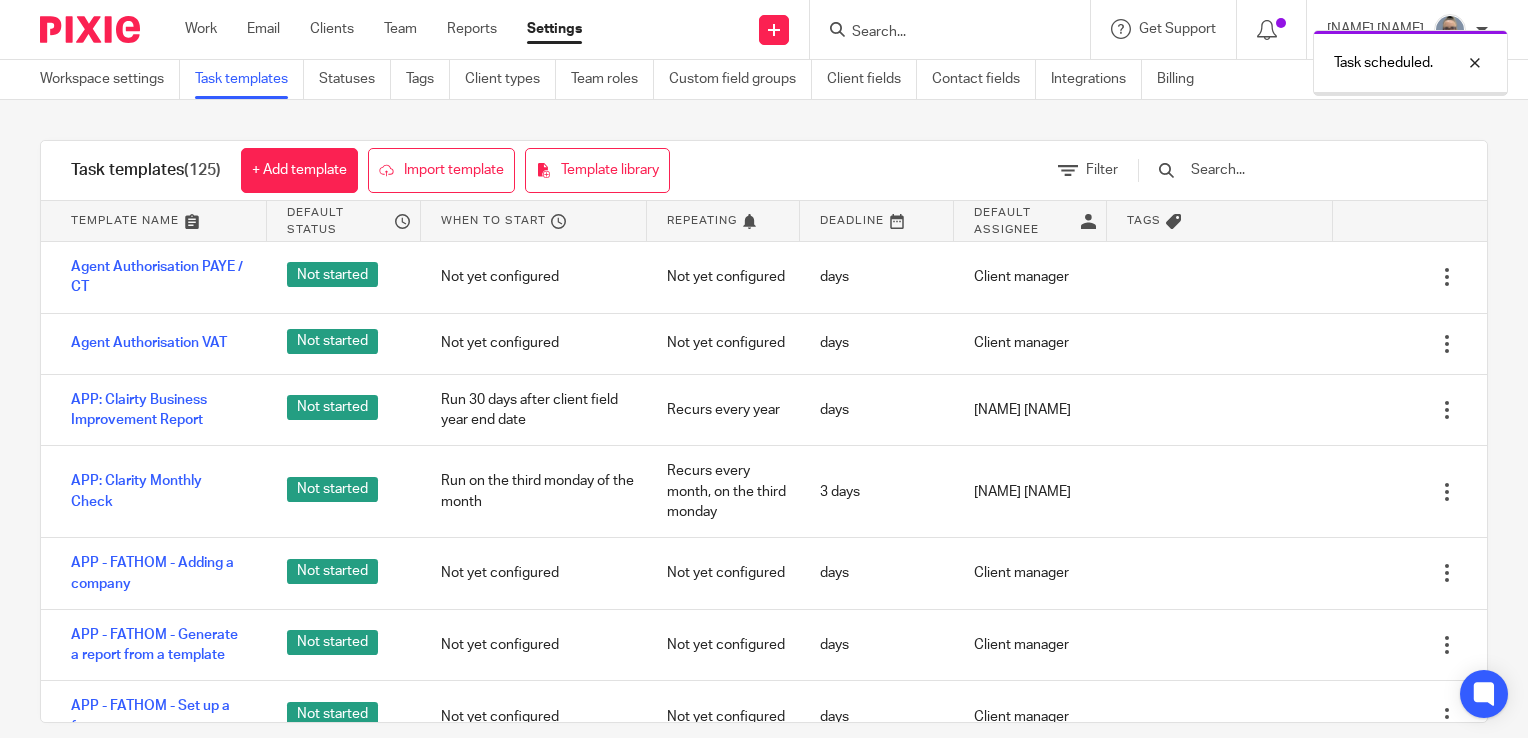 scroll, scrollTop: 0, scrollLeft: 0, axis: both 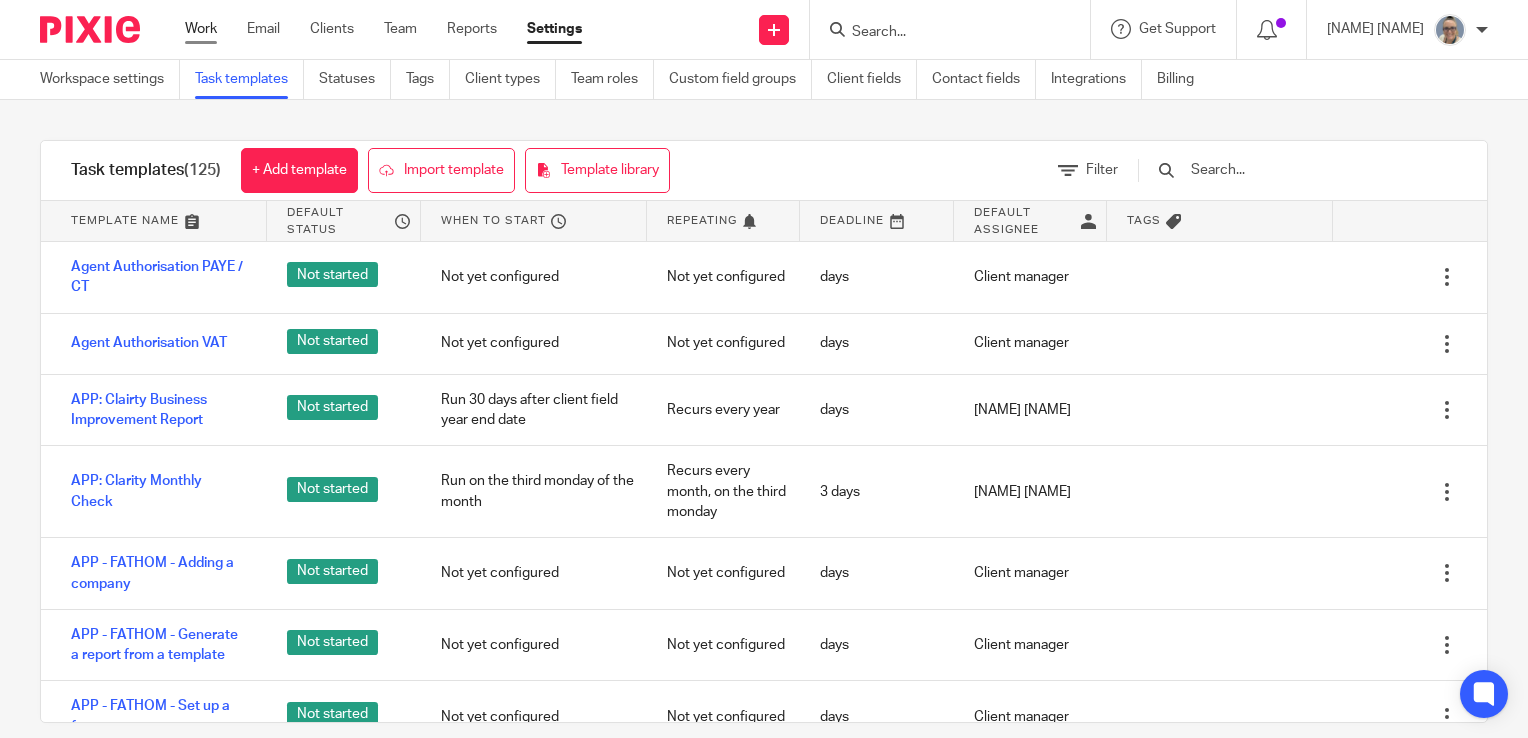 click on "Work" at bounding box center (201, 29) 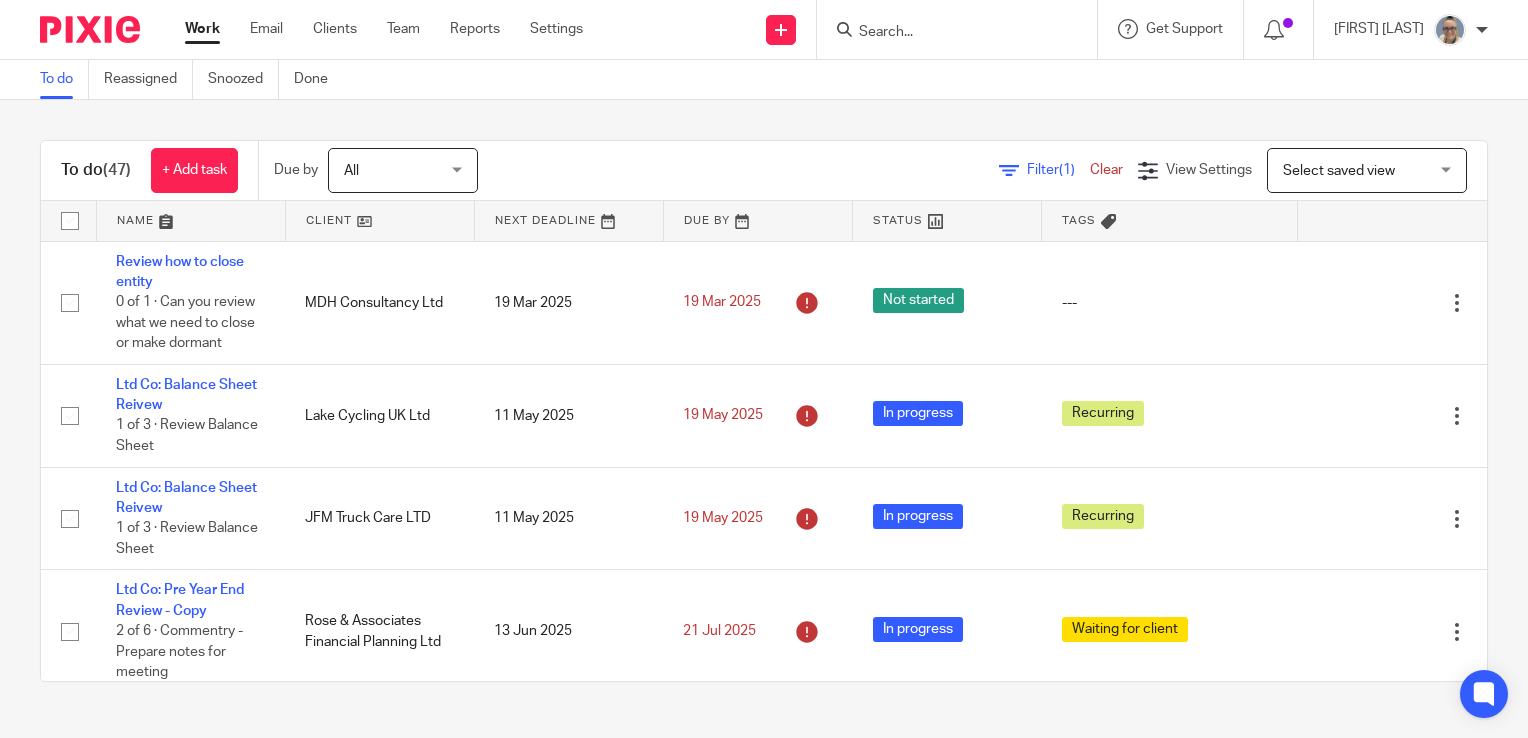 scroll, scrollTop: 0, scrollLeft: 0, axis: both 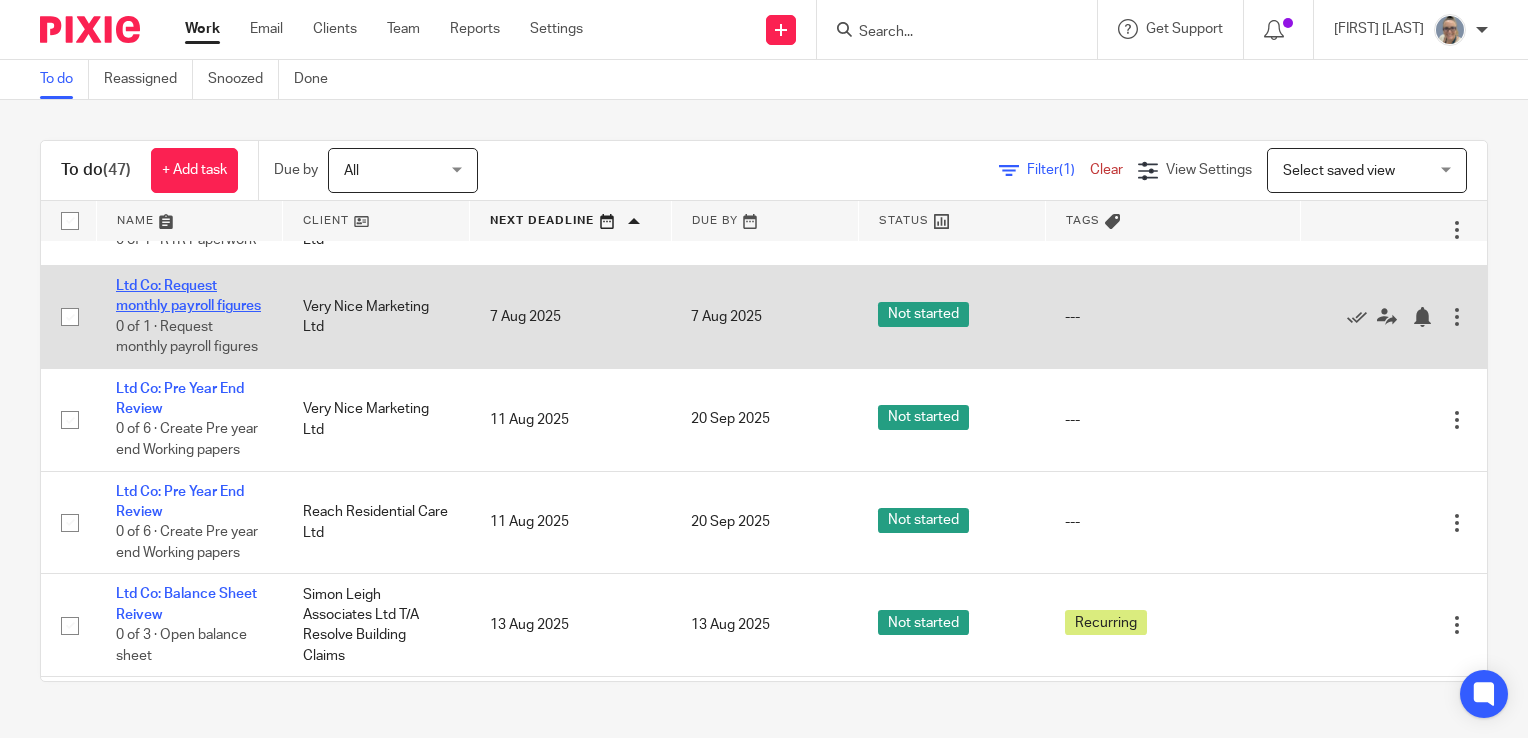 click on "Ltd Co: Request monthly payroll figures" at bounding box center (188, 296) 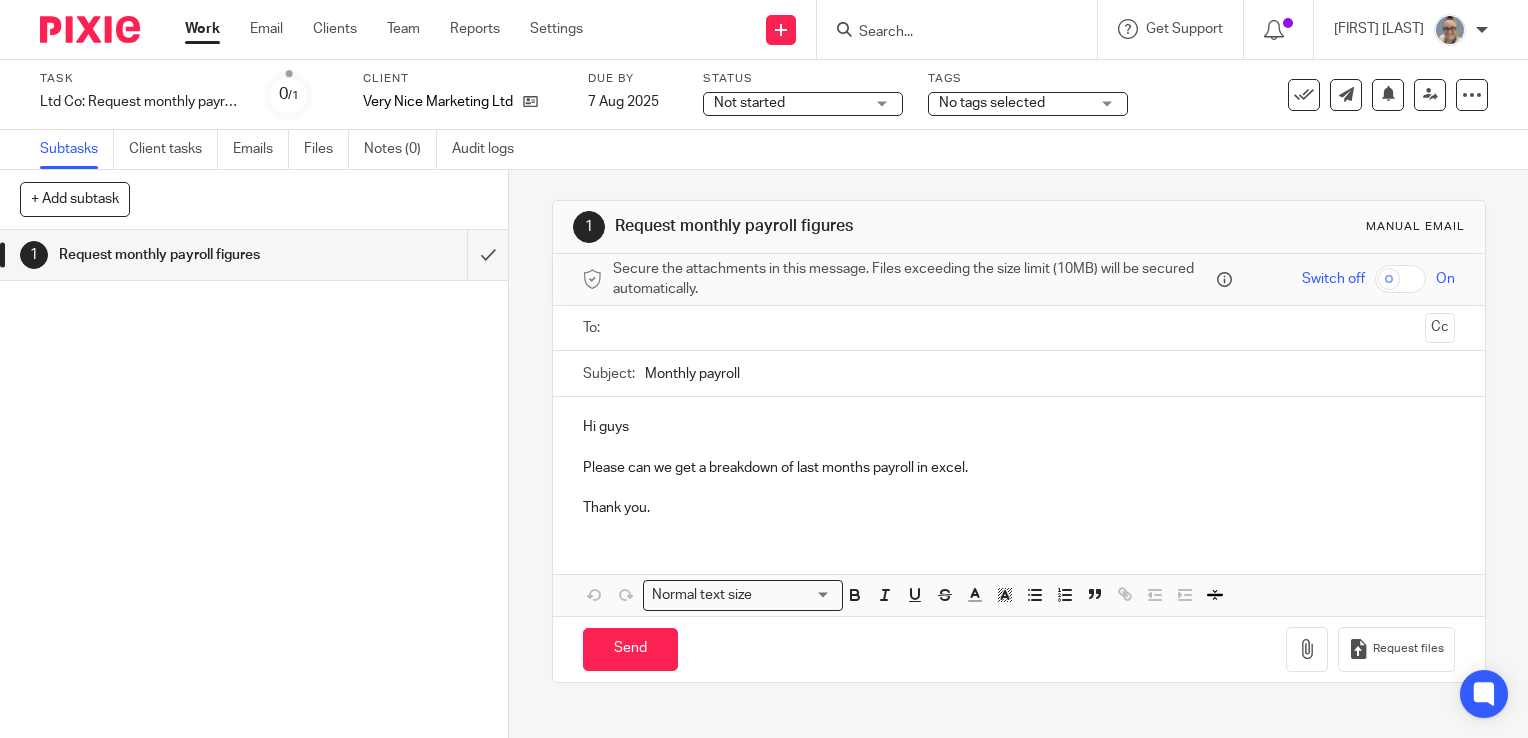 scroll, scrollTop: 0, scrollLeft: 0, axis: both 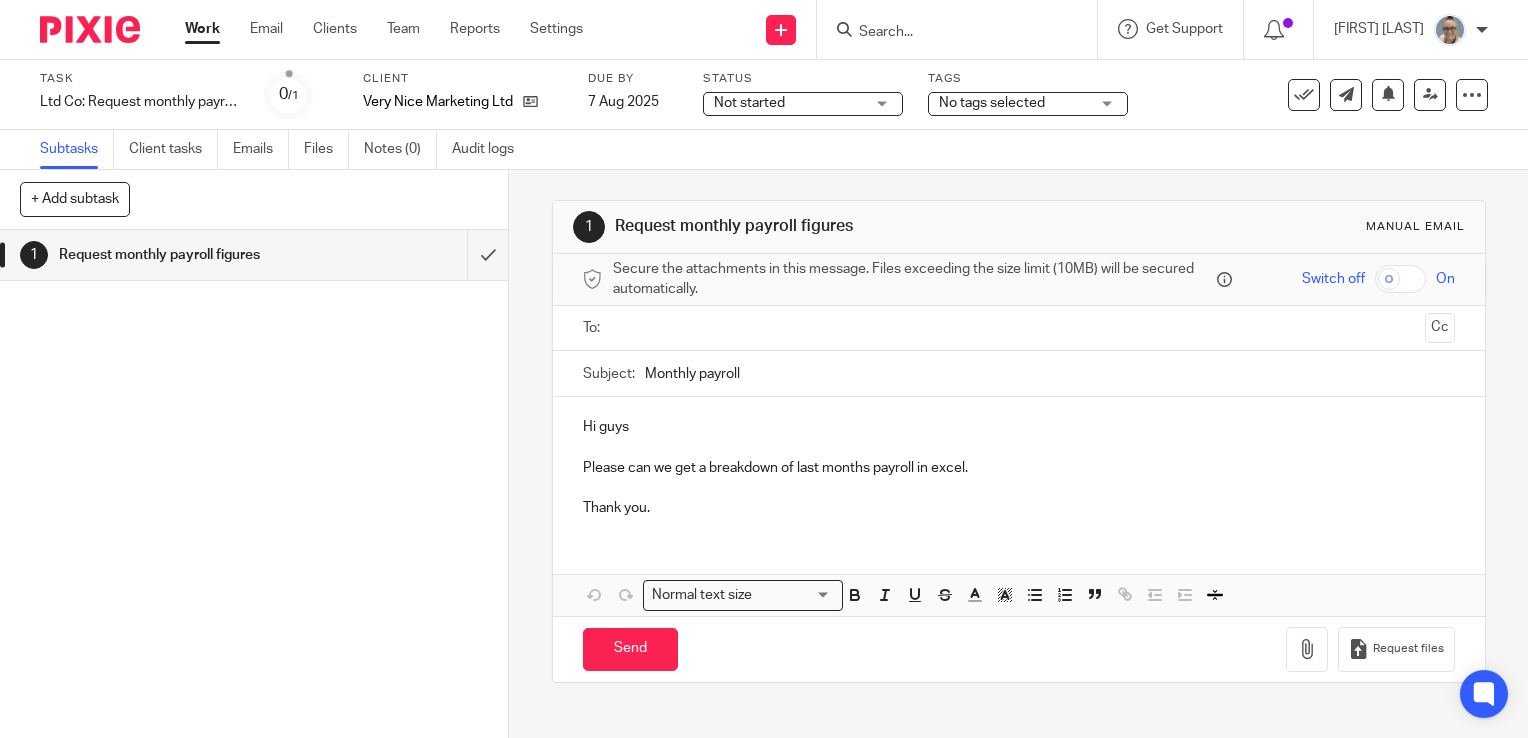 click at bounding box center [1018, 328] 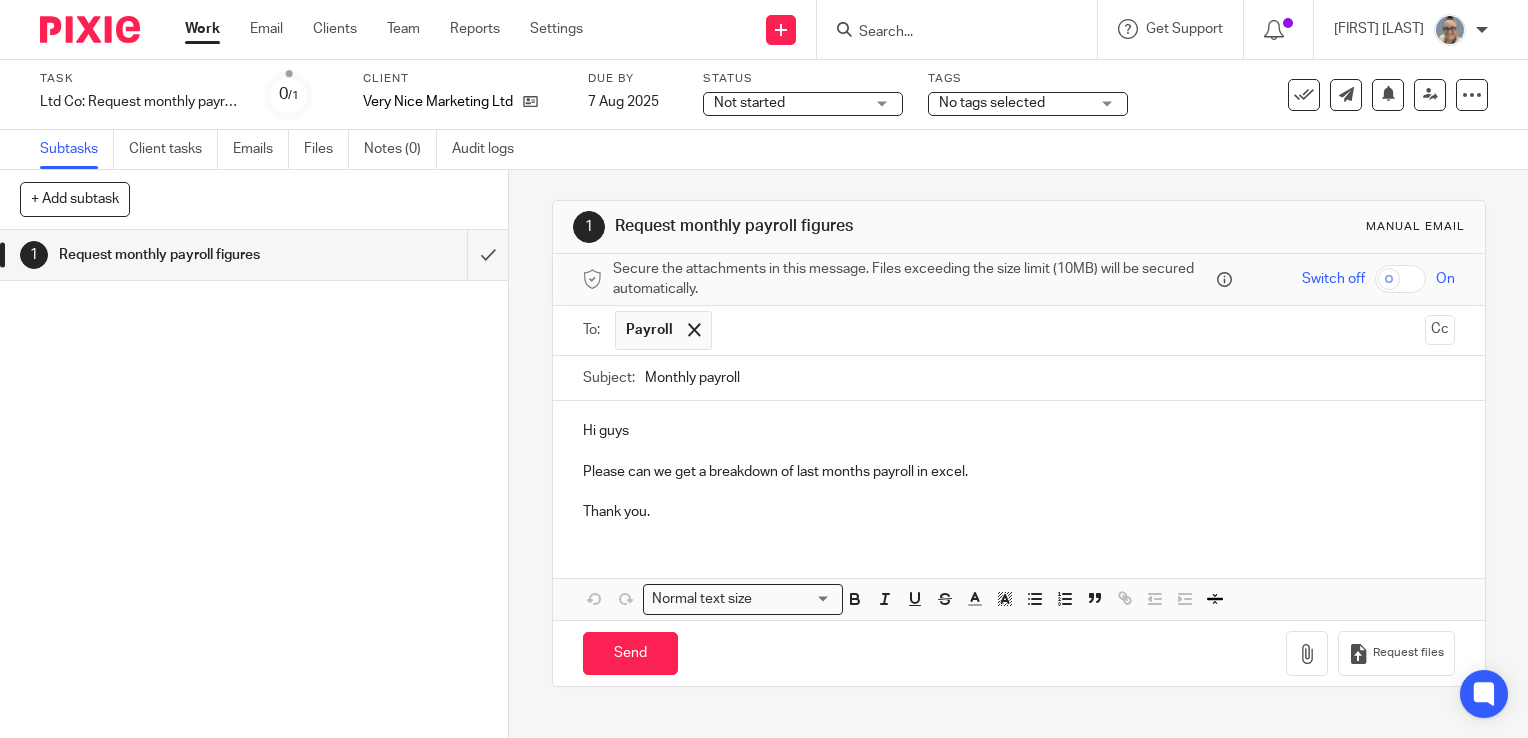 click on "Monthly payroll" at bounding box center (1050, 378) 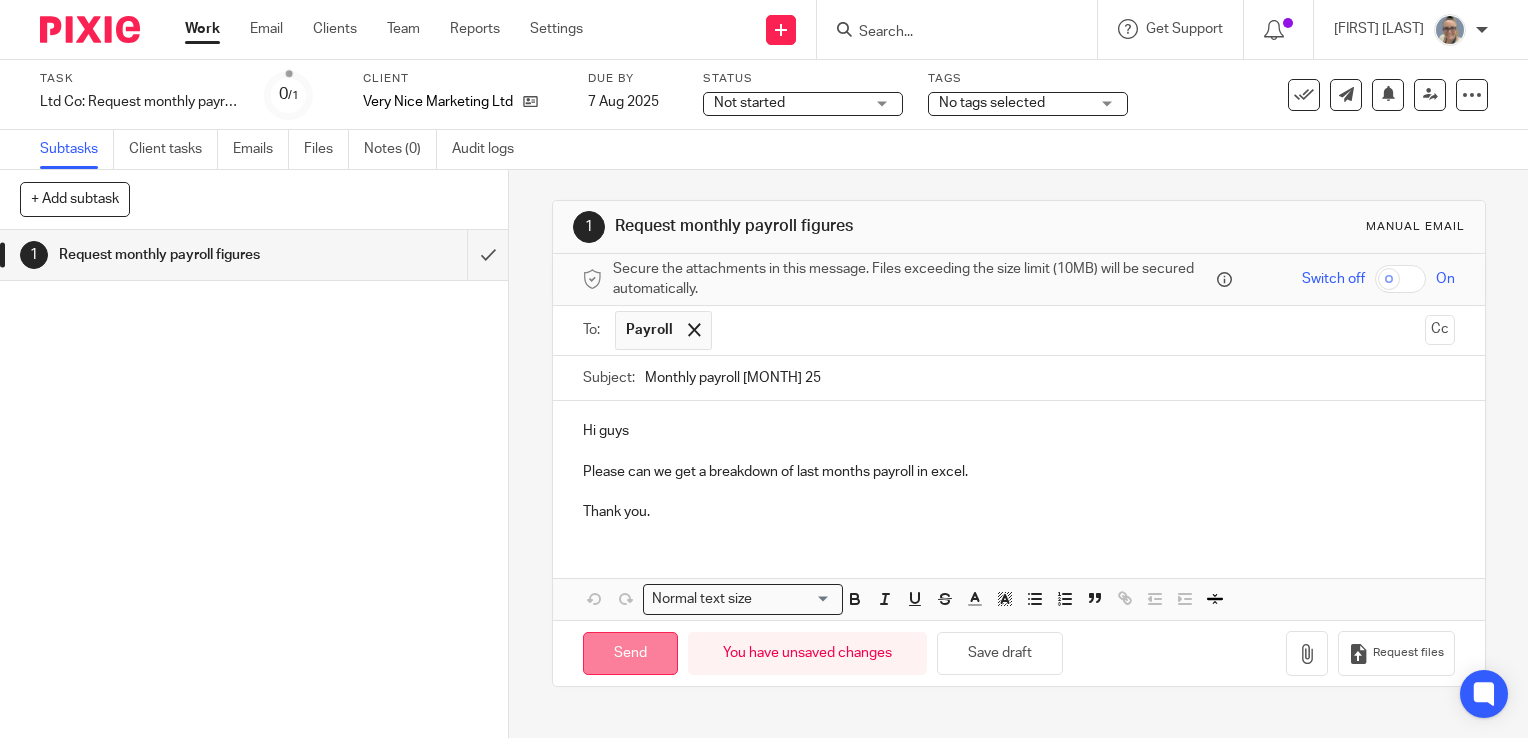 type on "Monthly payroll July 25" 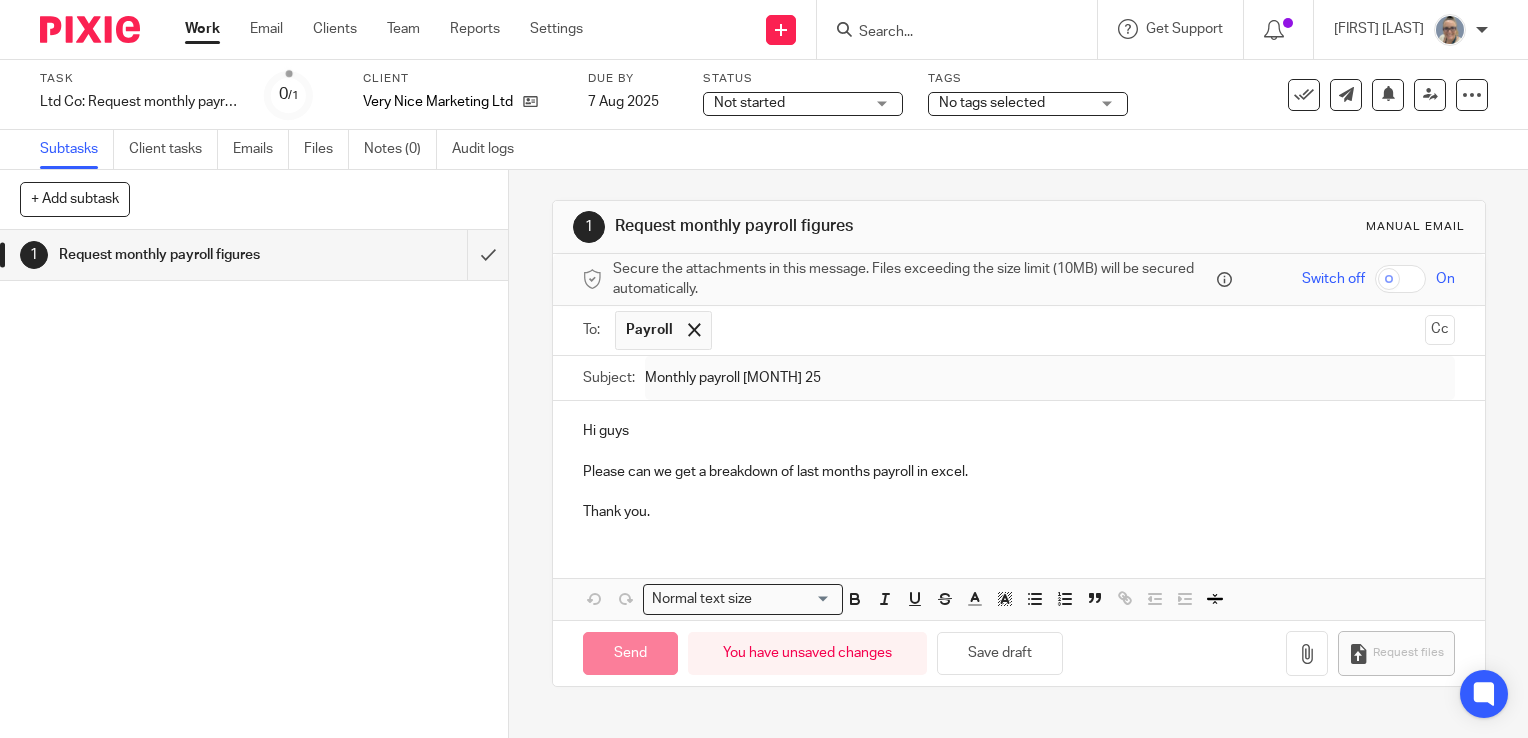type on "Sent" 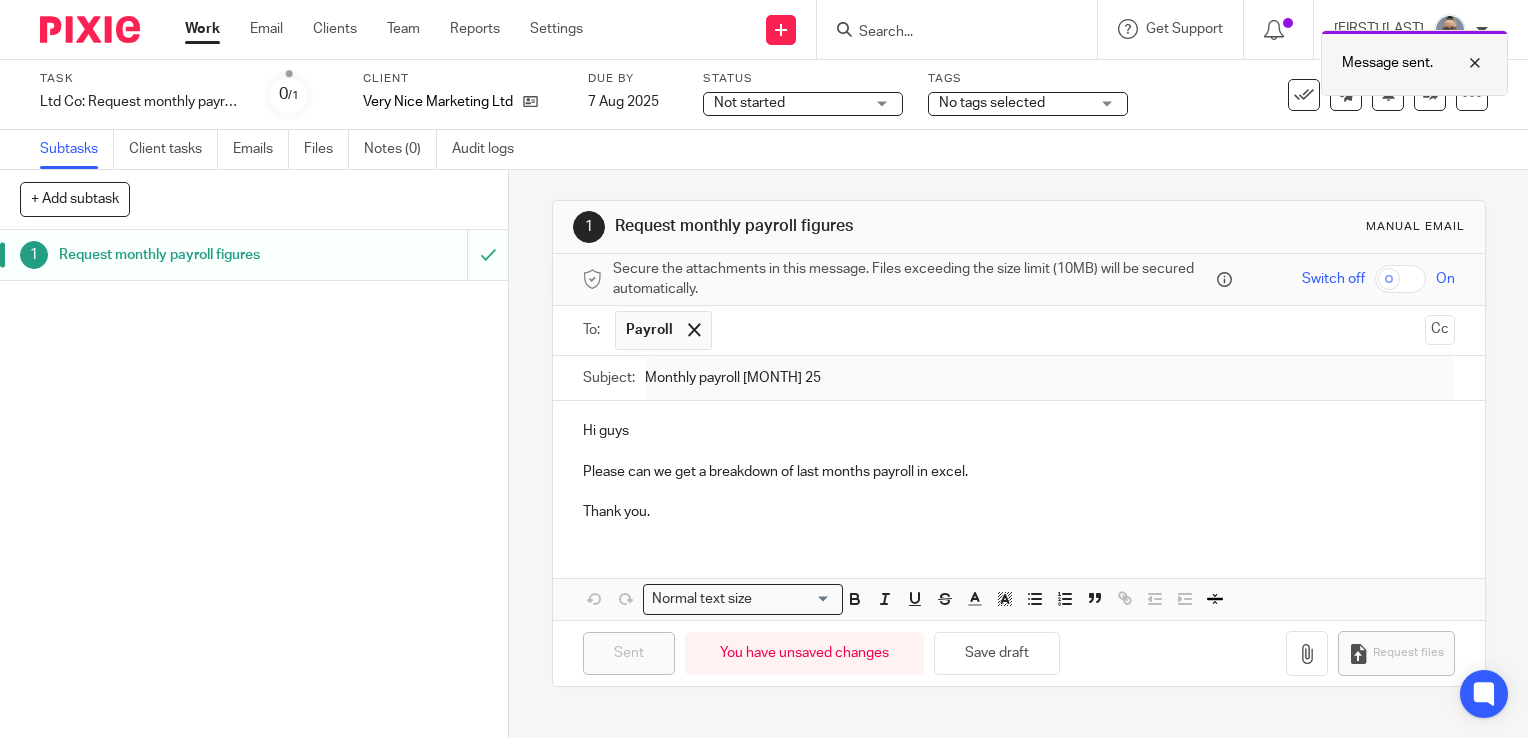 click at bounding box center [1460, 63] 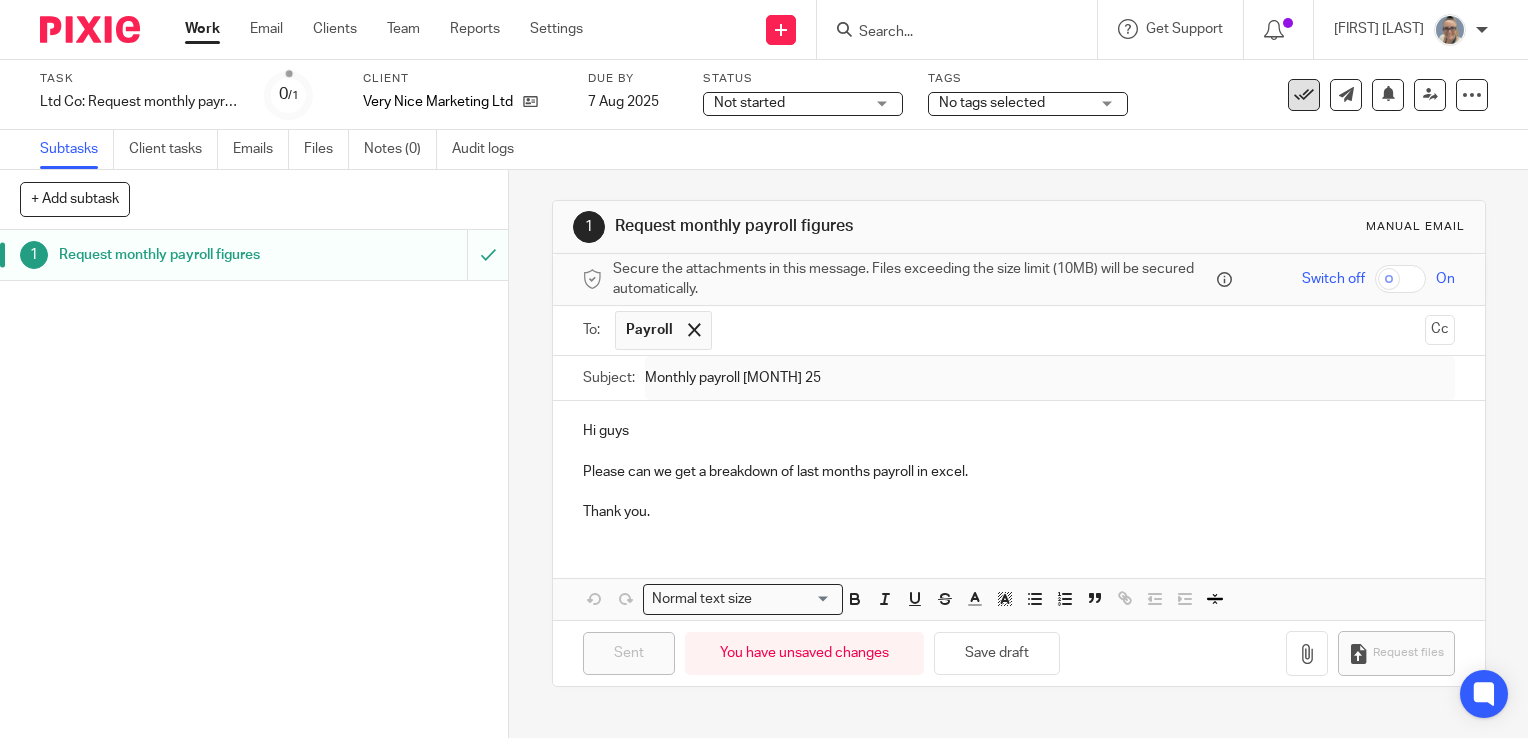 click at bounding box center (1304, 95) 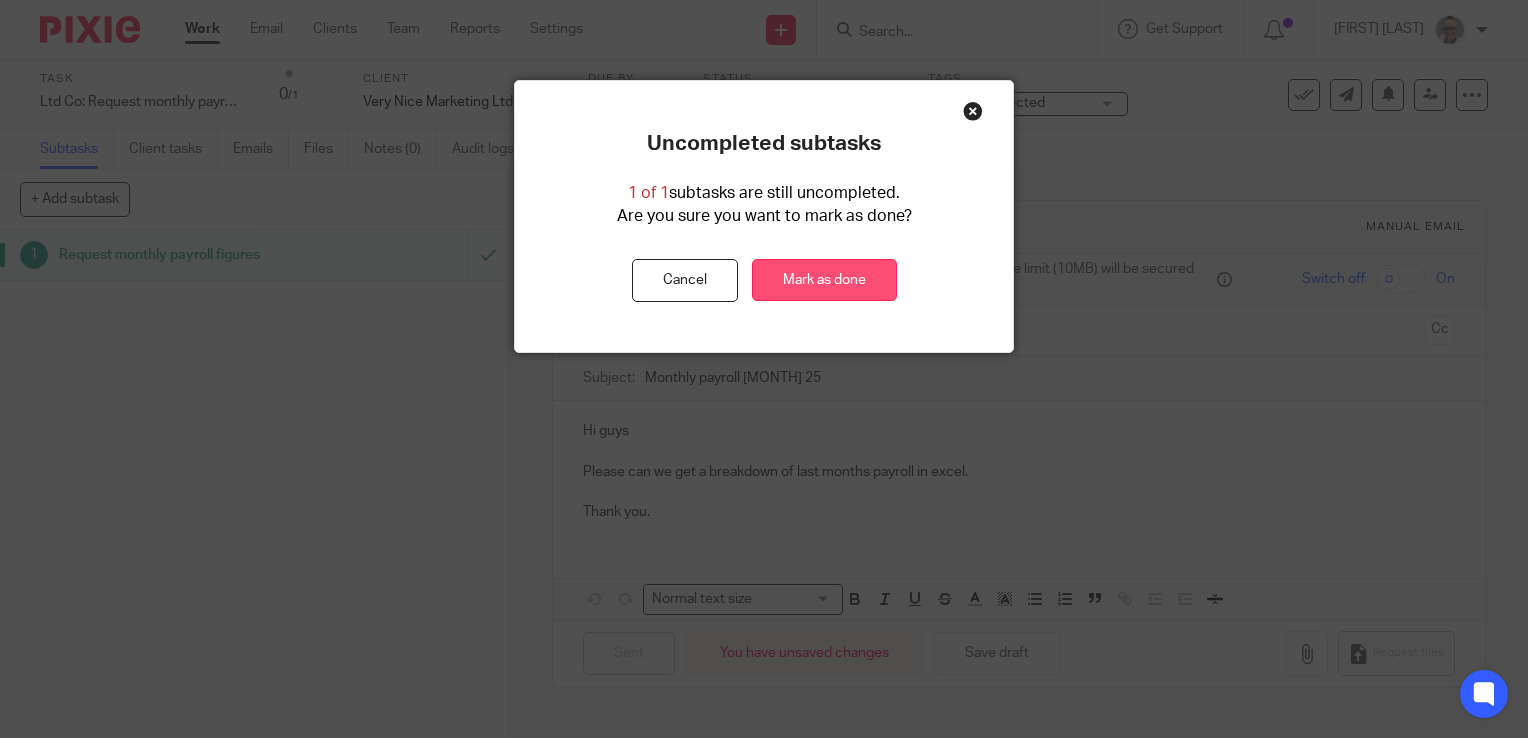 click on "Mark as done" at bounding box center [824, 280] 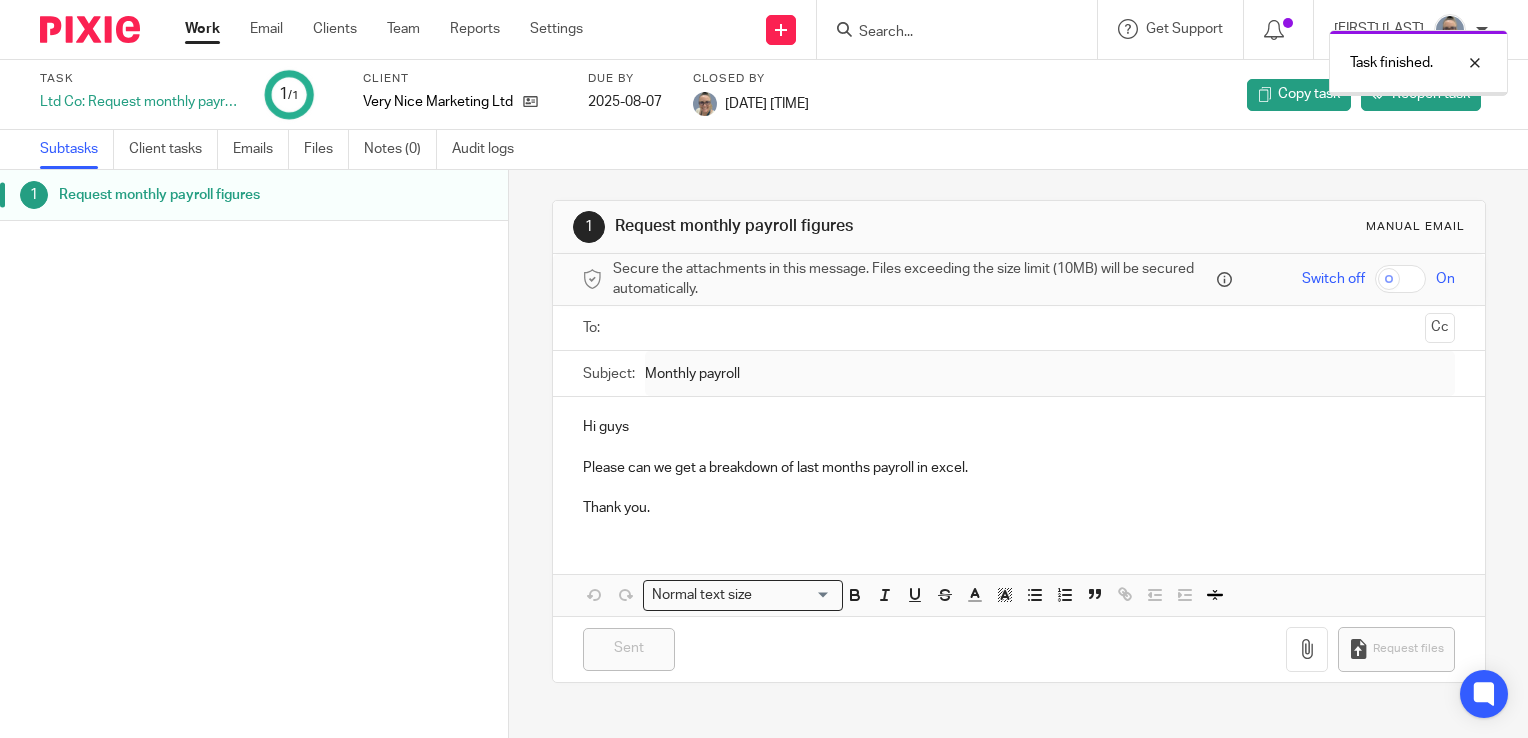 scroll, scrollTop: 0, scrollLeft: 0, axis: both 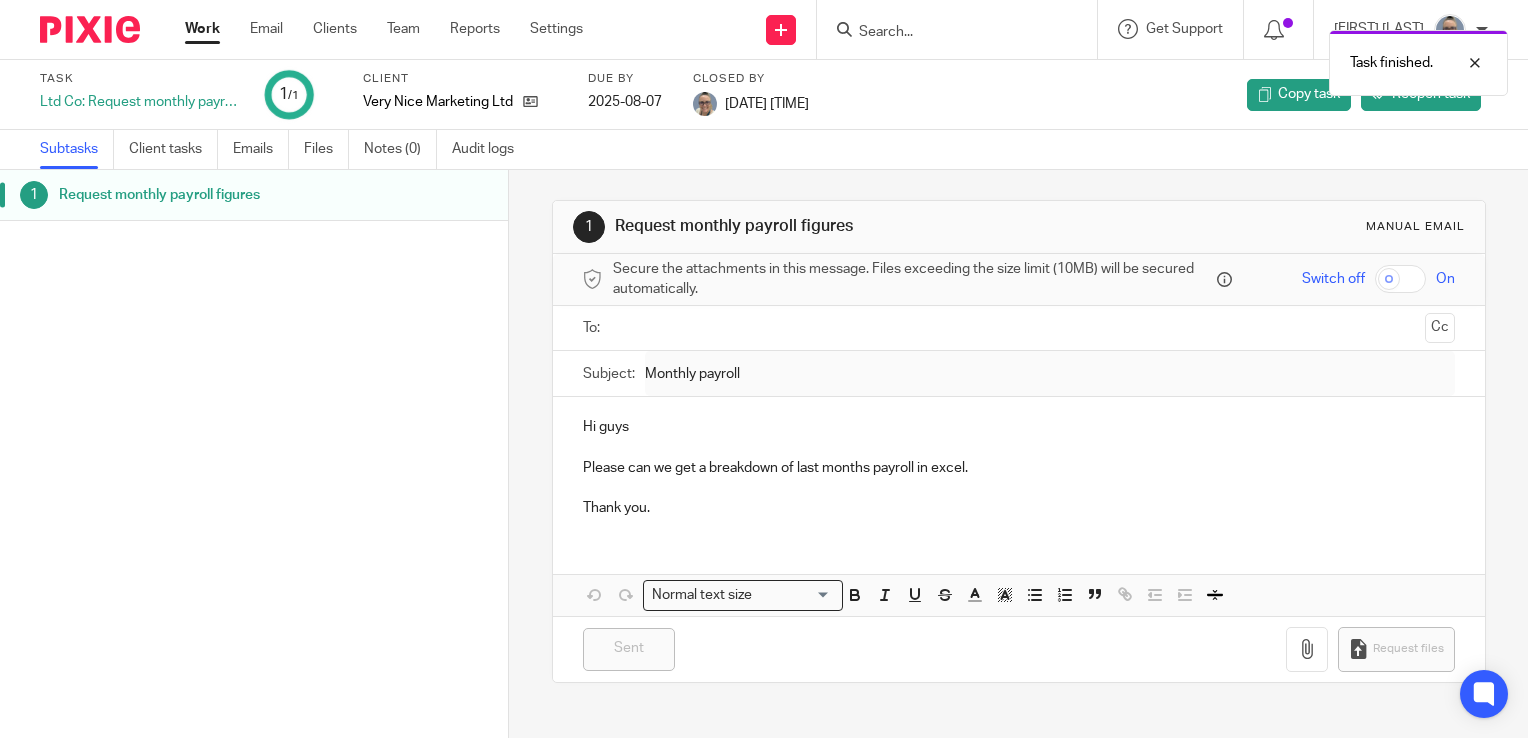 click on "Work" at bounding box center [202, 29] 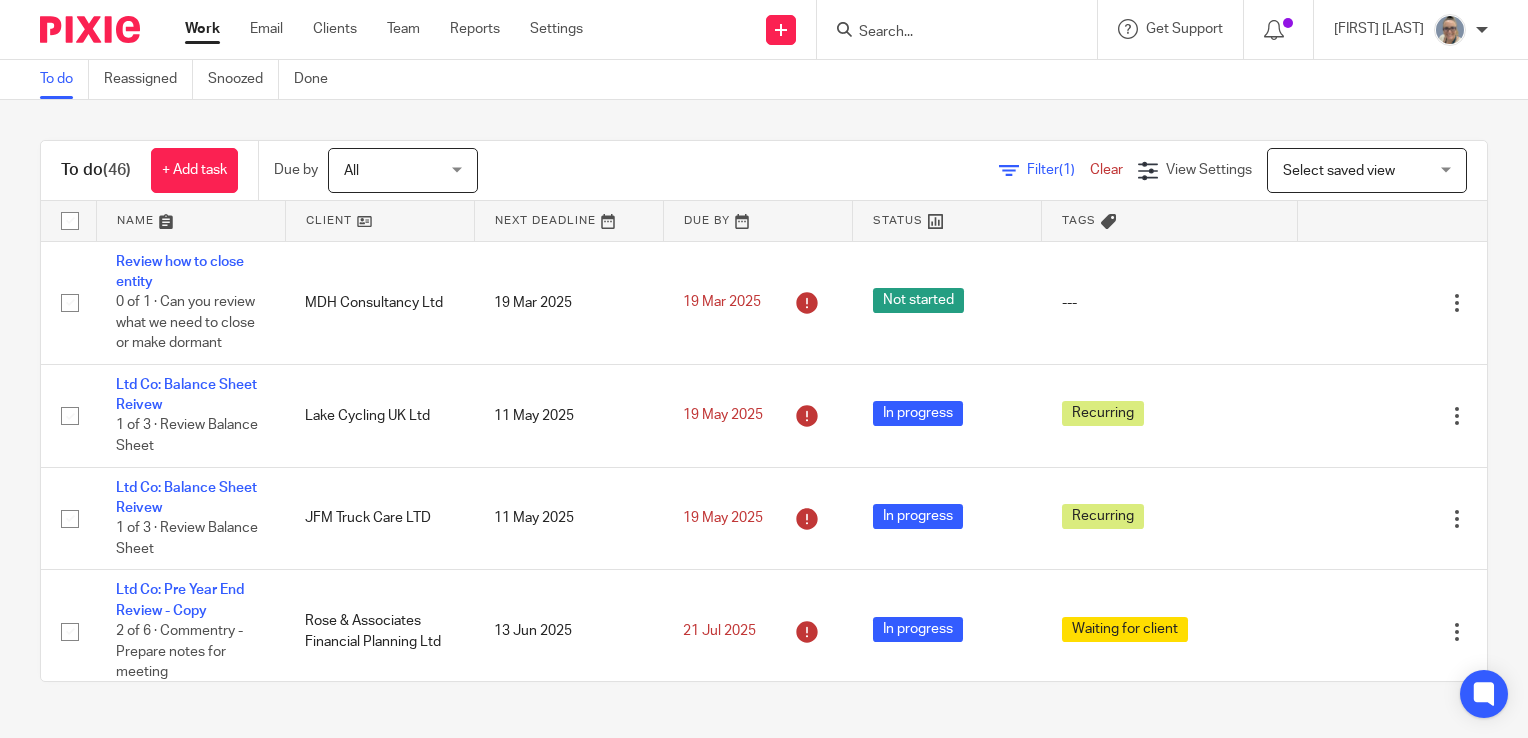 scroll, scrollTop: 0, scrollLeft: 0, axis: both 